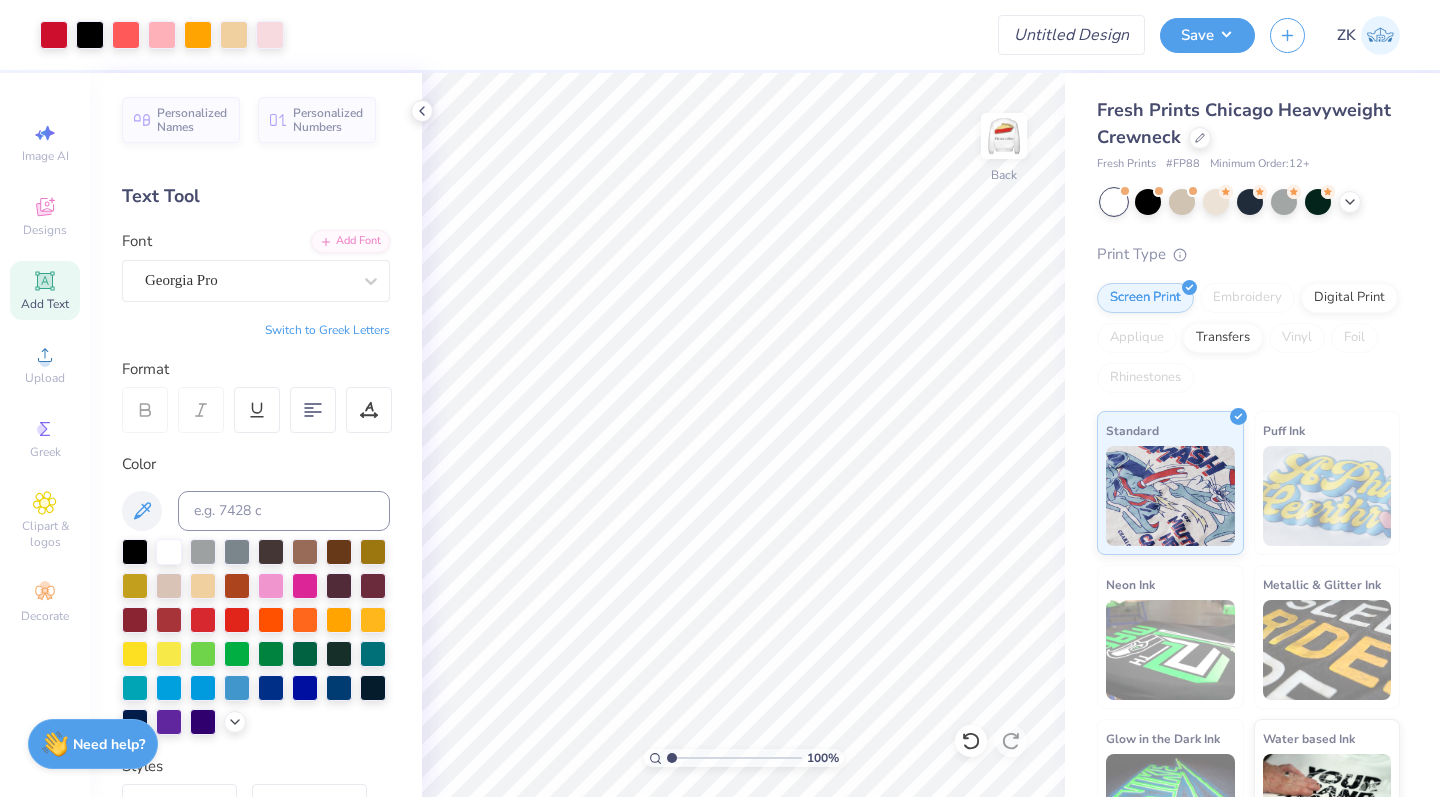 scroll, scrollTop: 0, scrollLeft: 0, axis: both 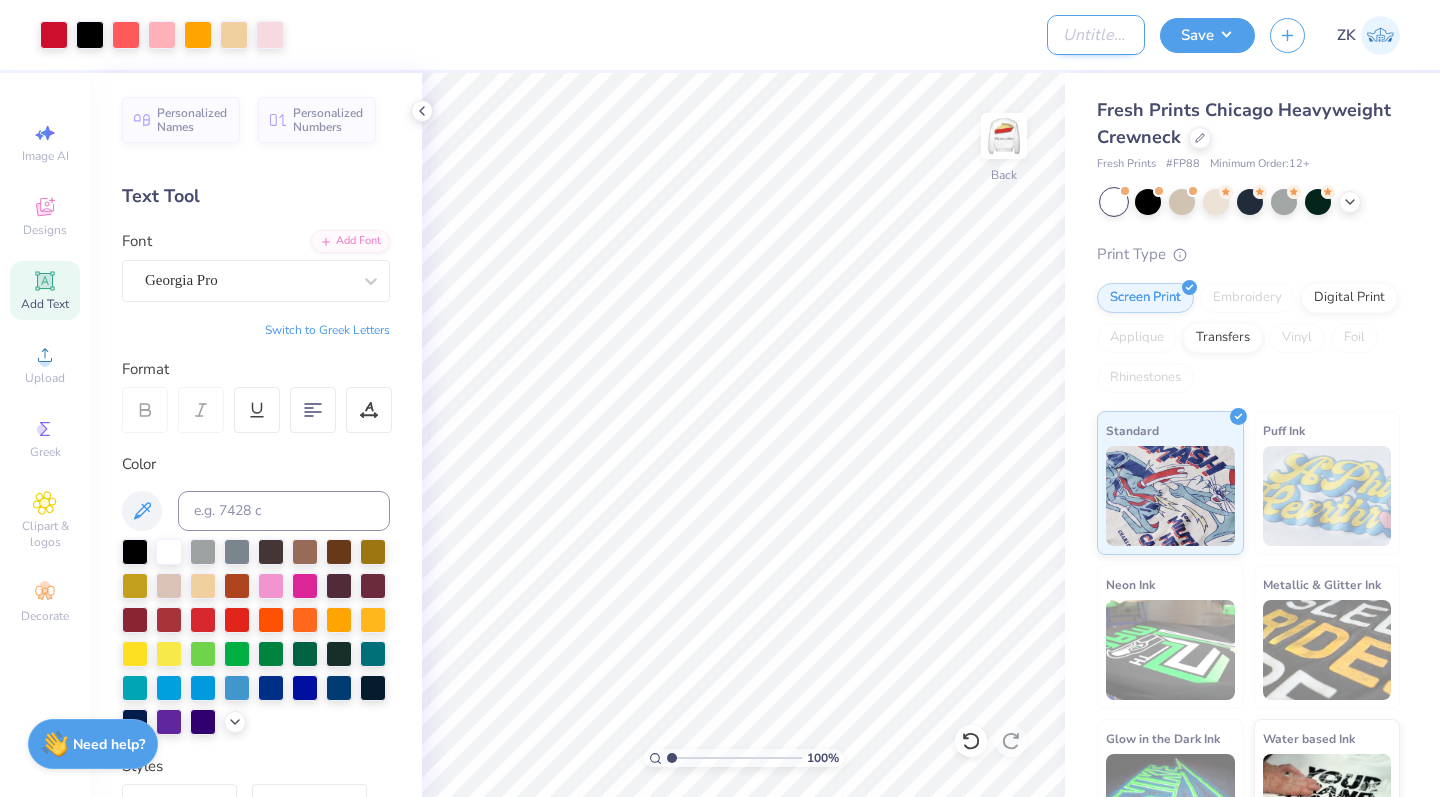 click on "Design Title" at bounding box center [1096, 35] 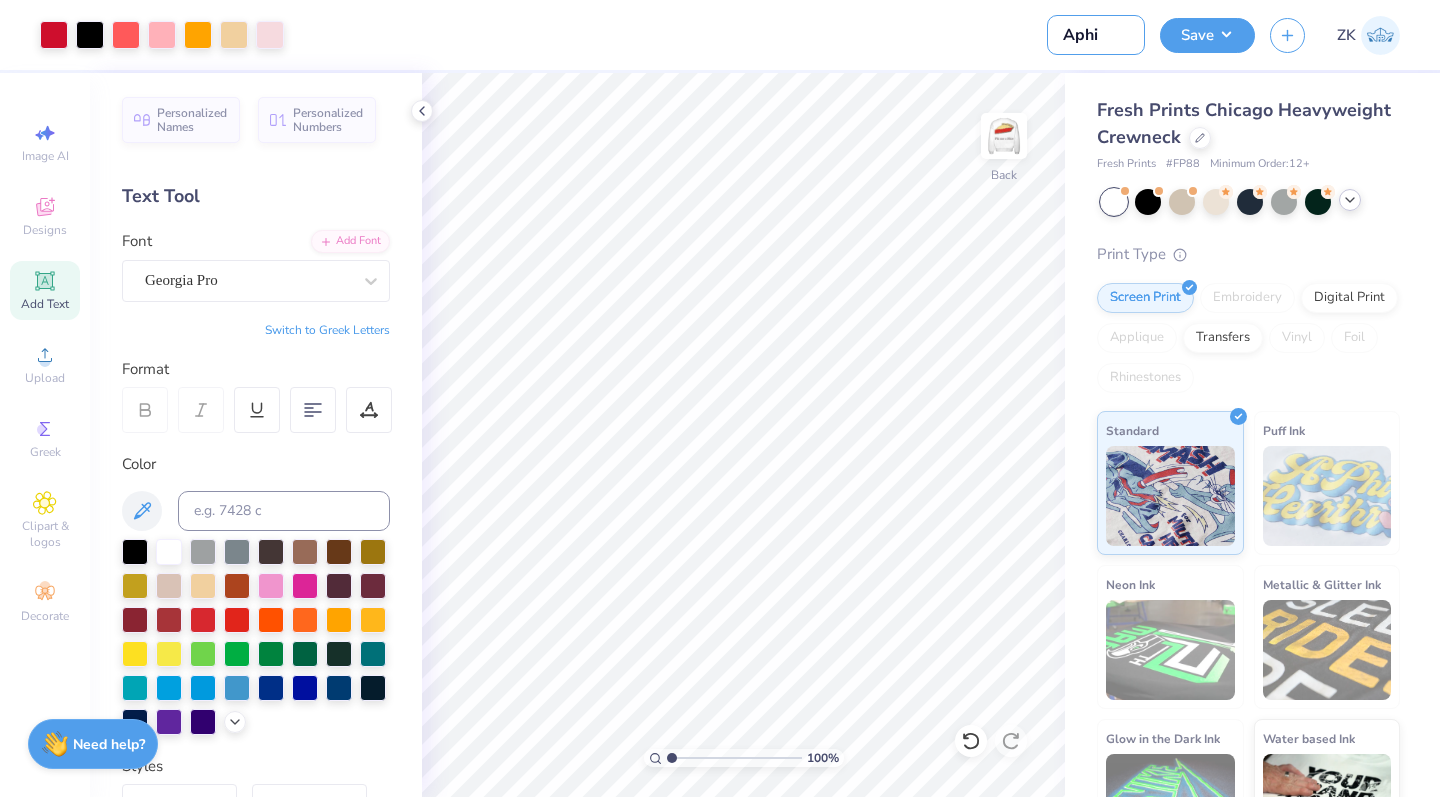 type on "Aphi" 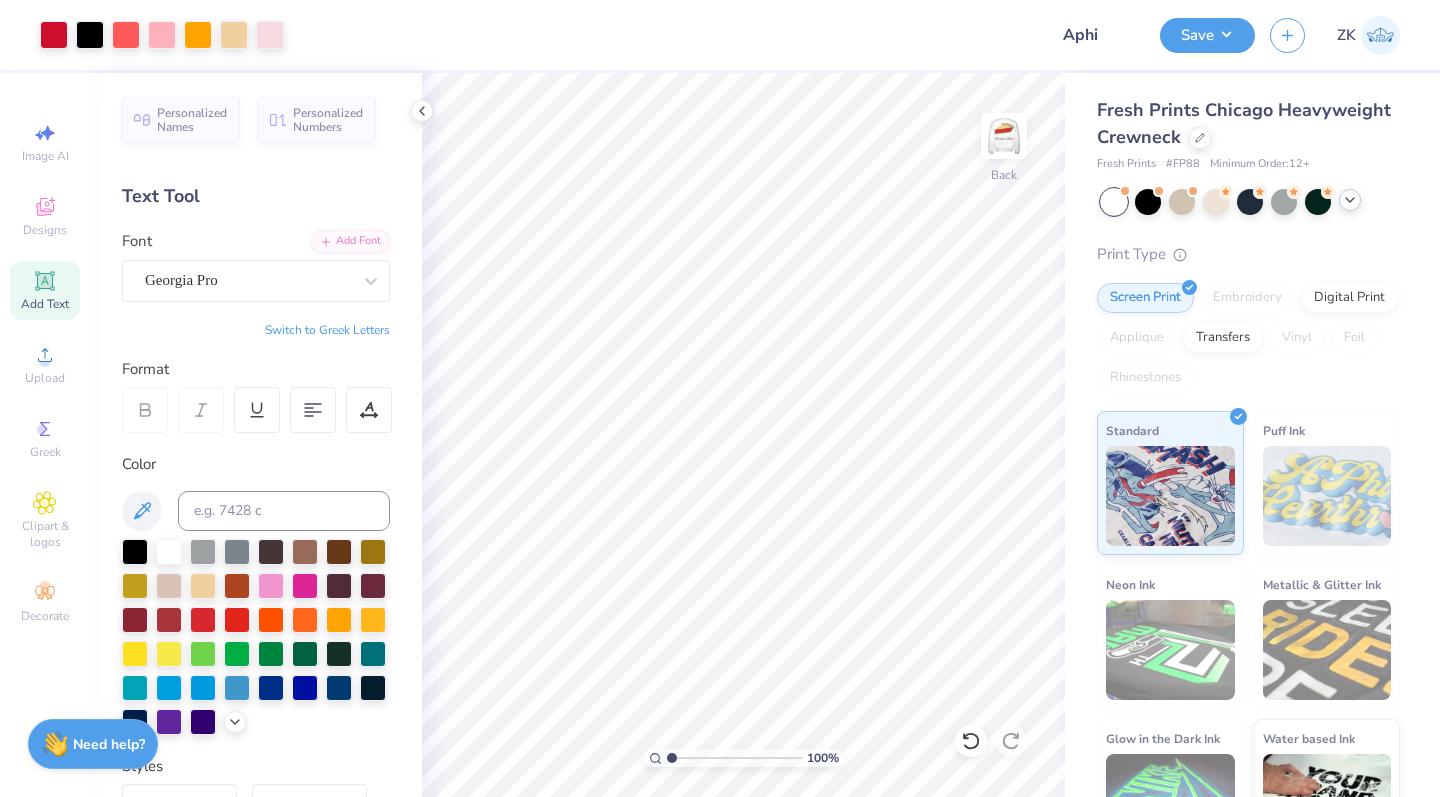 click 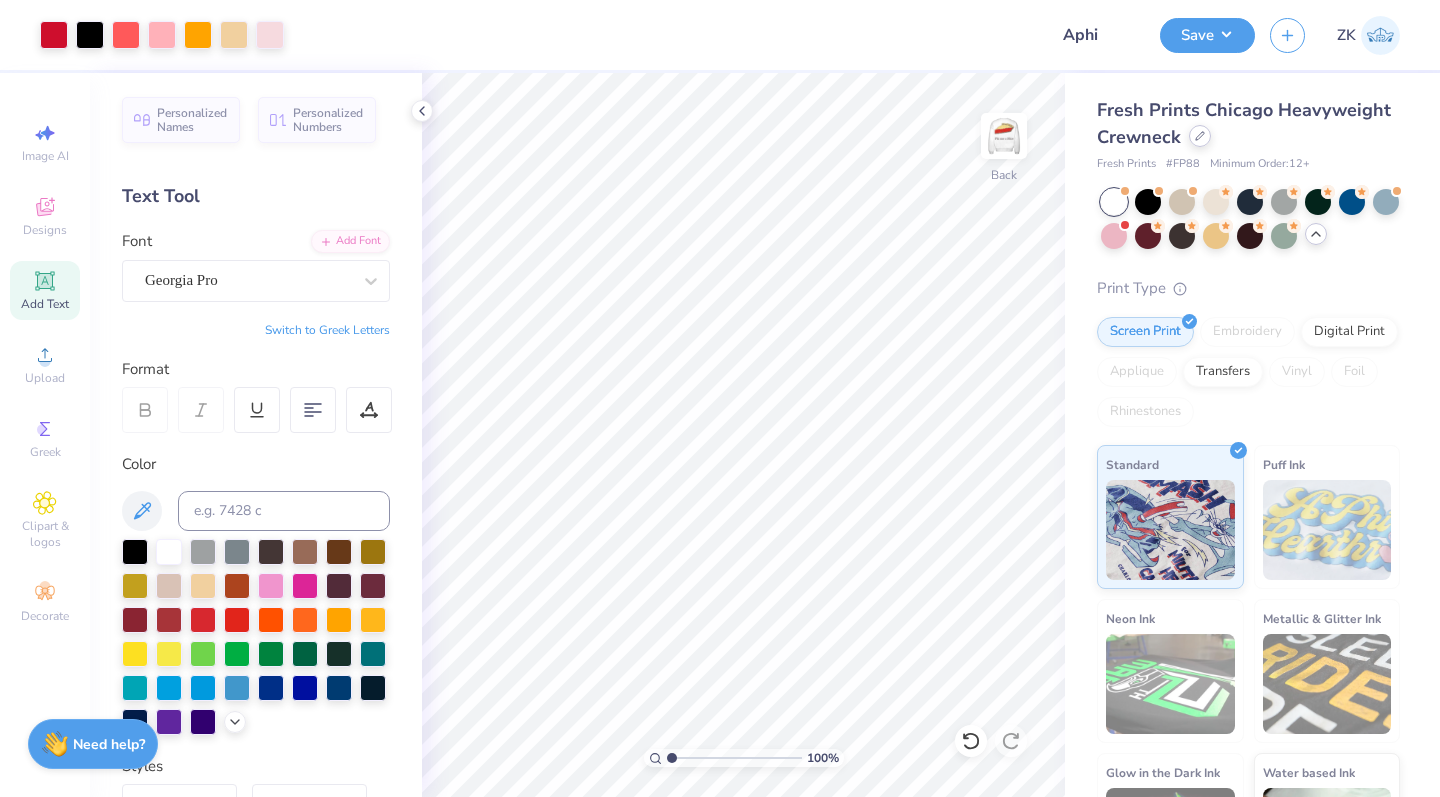 click at bounding box center [1200, 136] 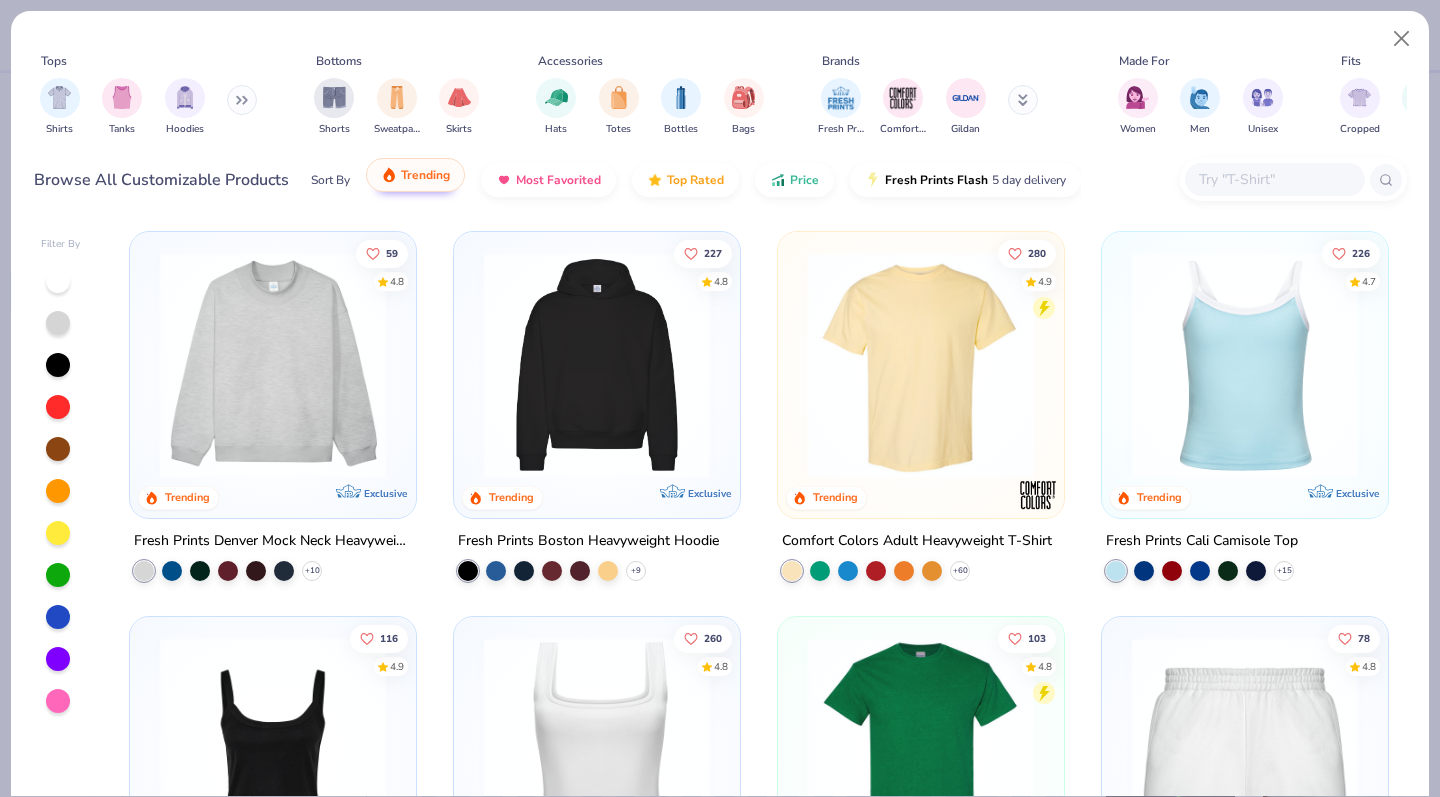 click on "Trending" at bounding box center (415, 175) 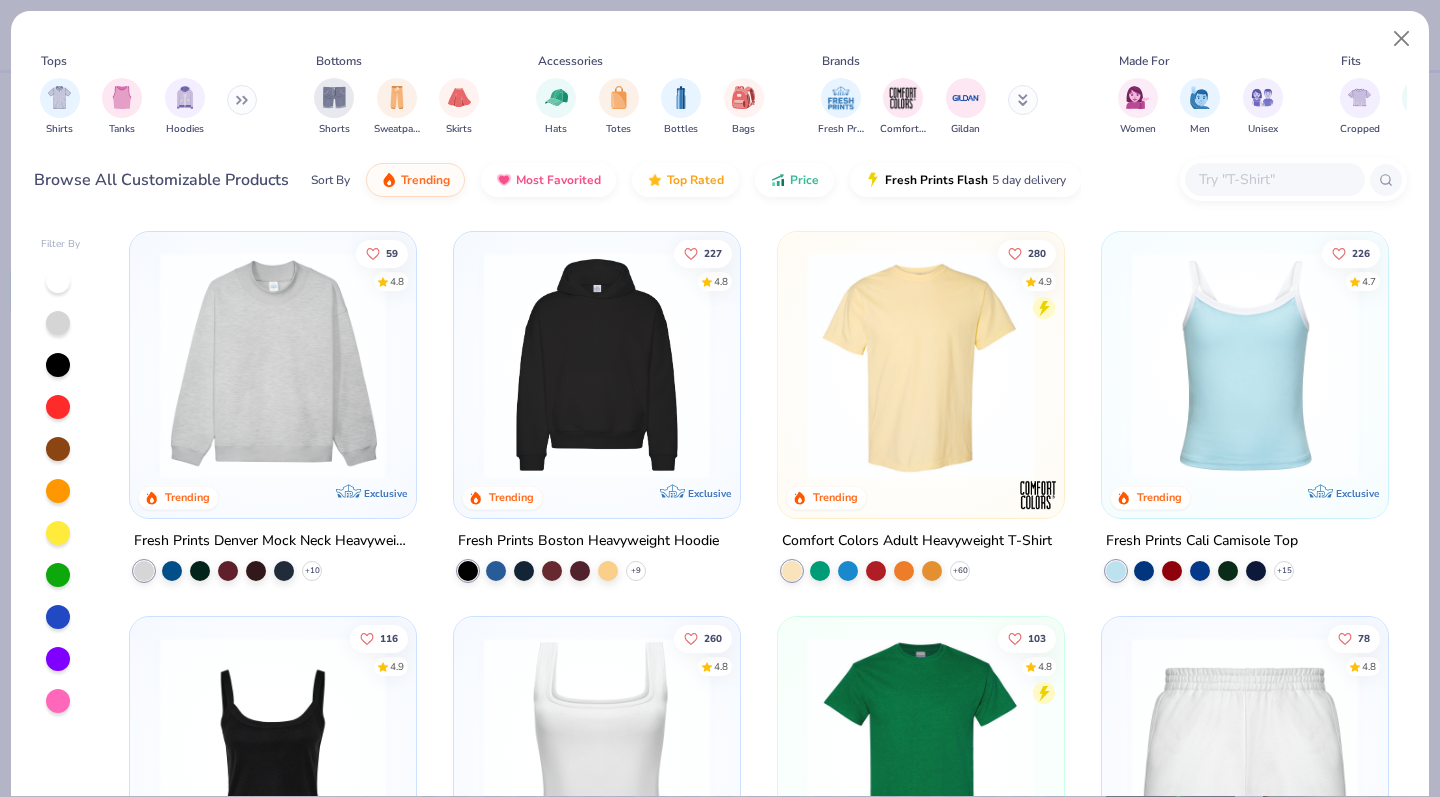 scroll, scrollTop: 0, scrollLeft: 0, axis: both 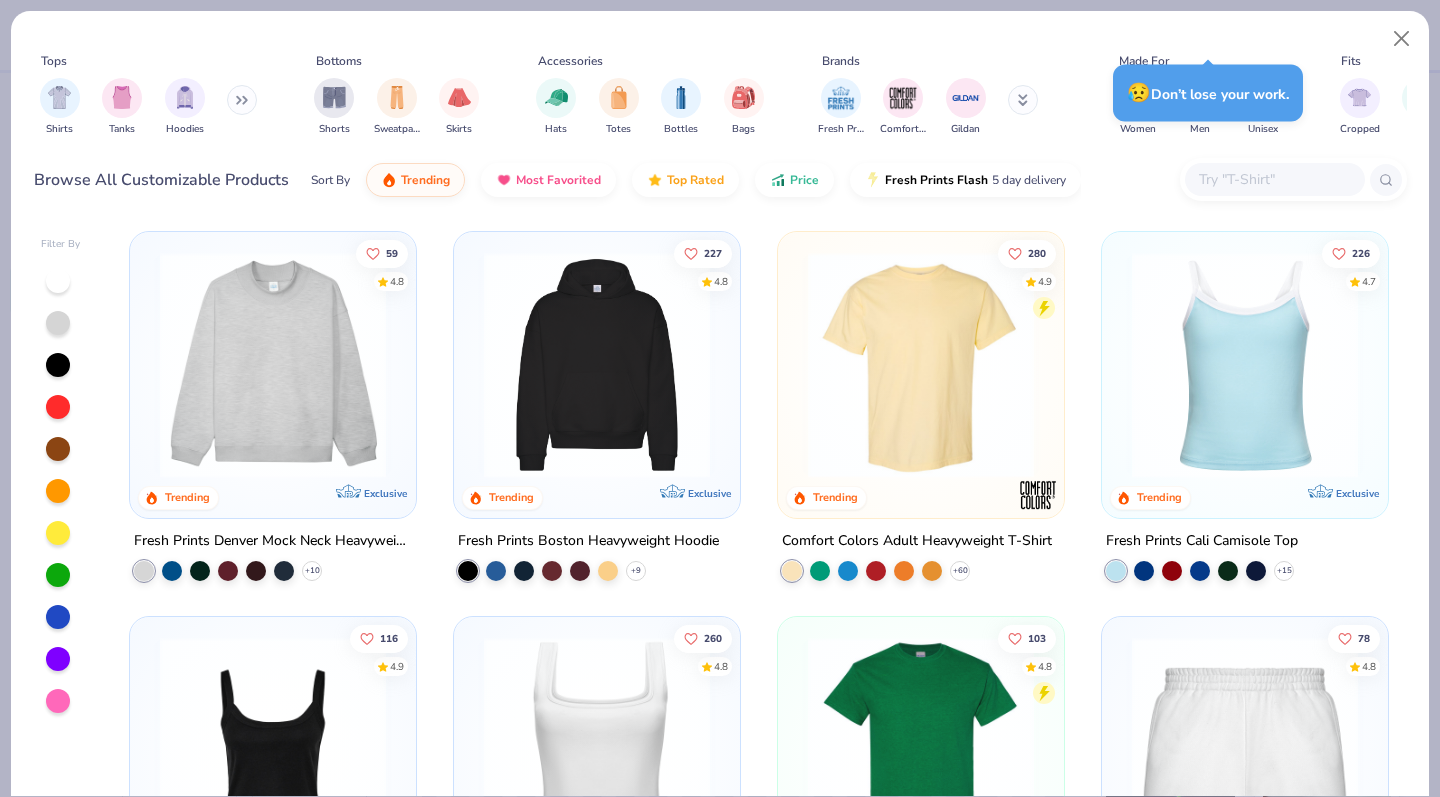 click at bounding box center (921, 365) 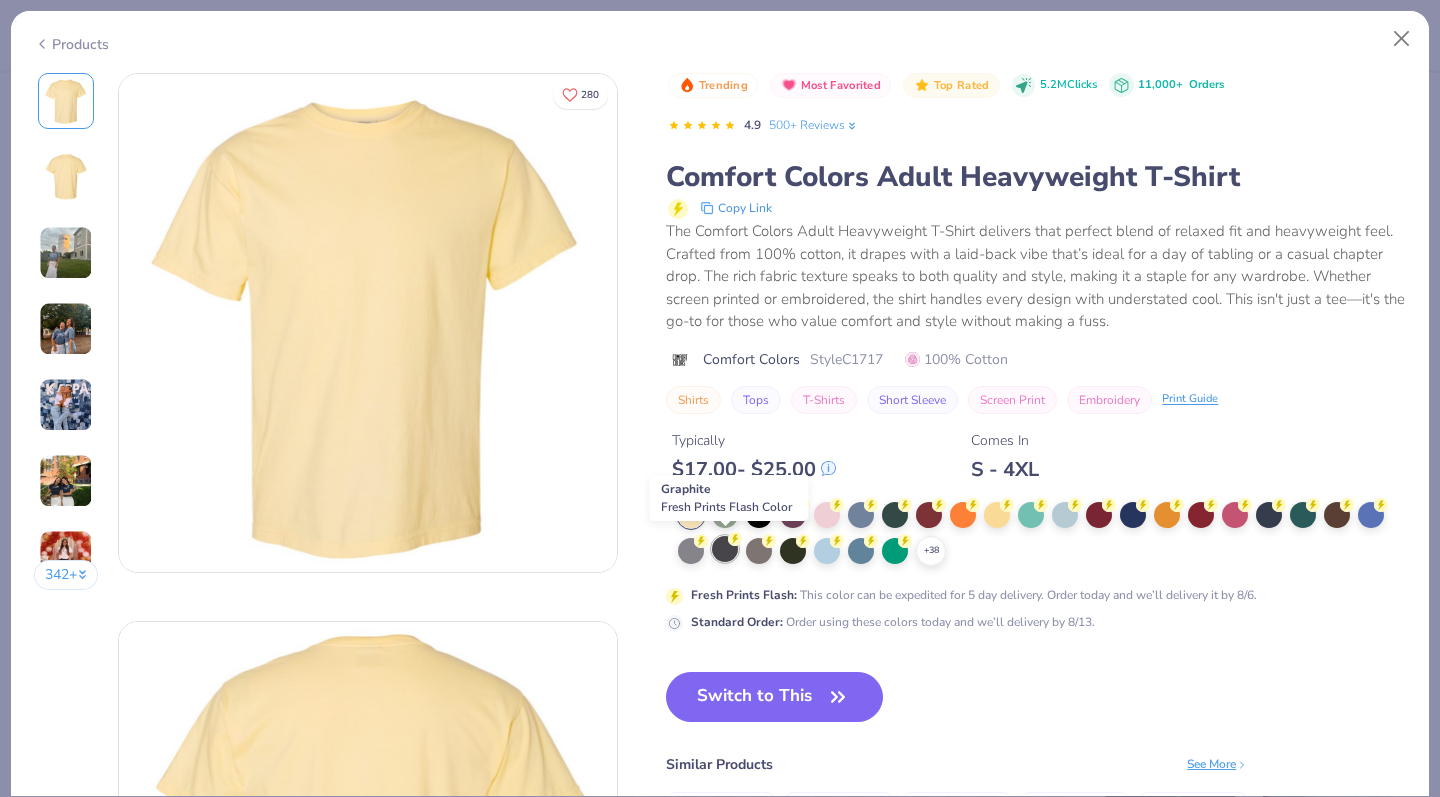 click at bounding box center [725, 549] 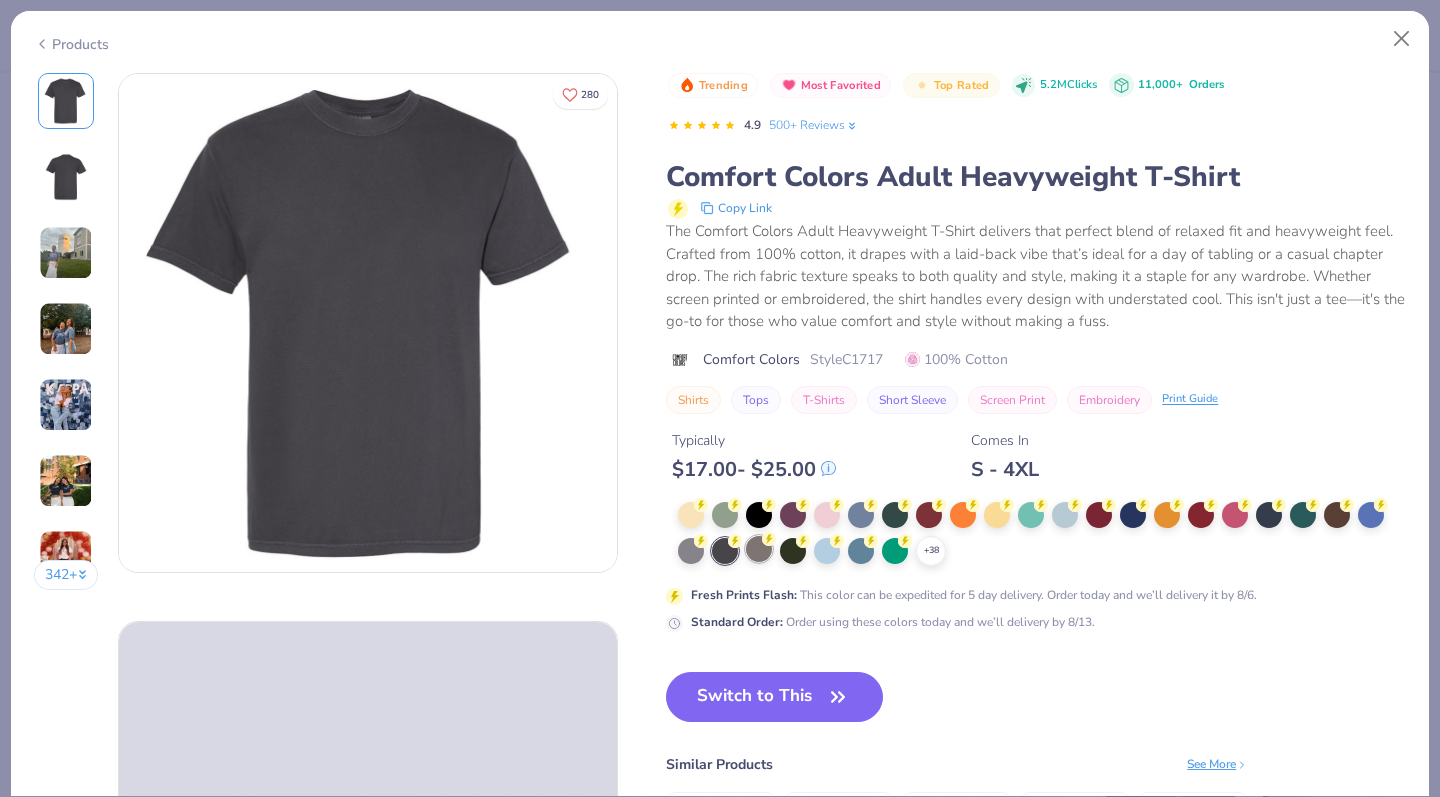 click at bounding box center [759, 549] 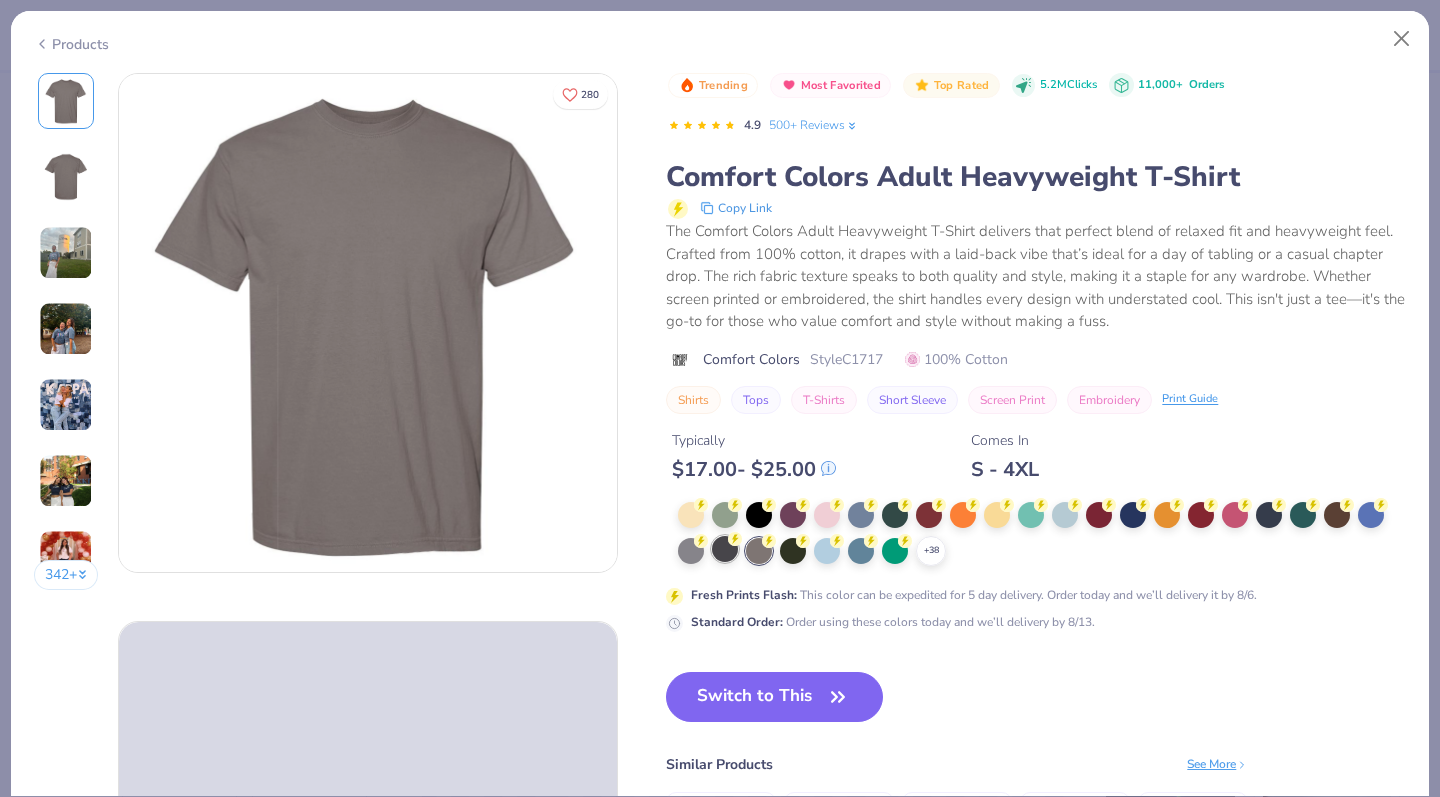 click at bounding box center (725, 549) 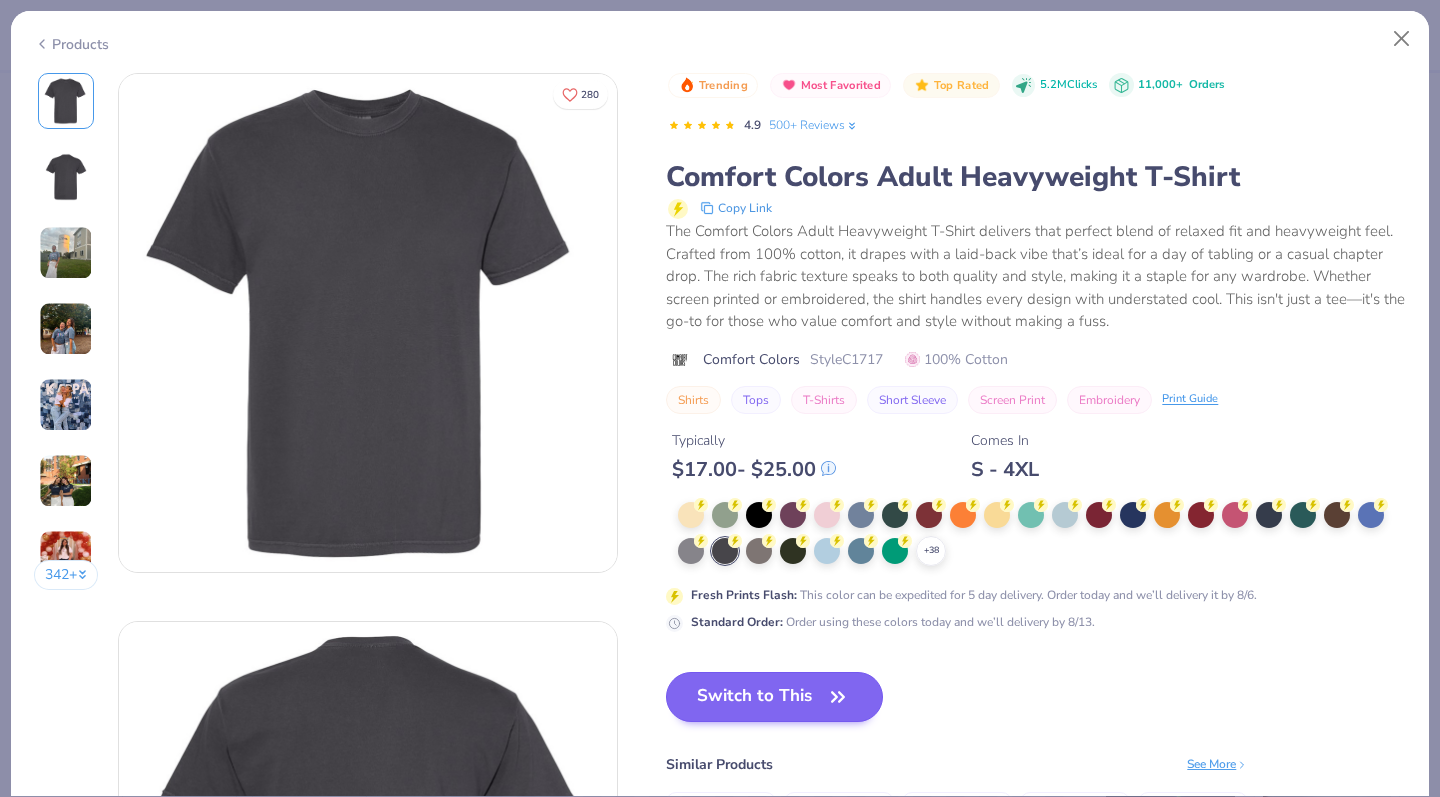 click on "Switch to This" at bounding box center [774, 697] 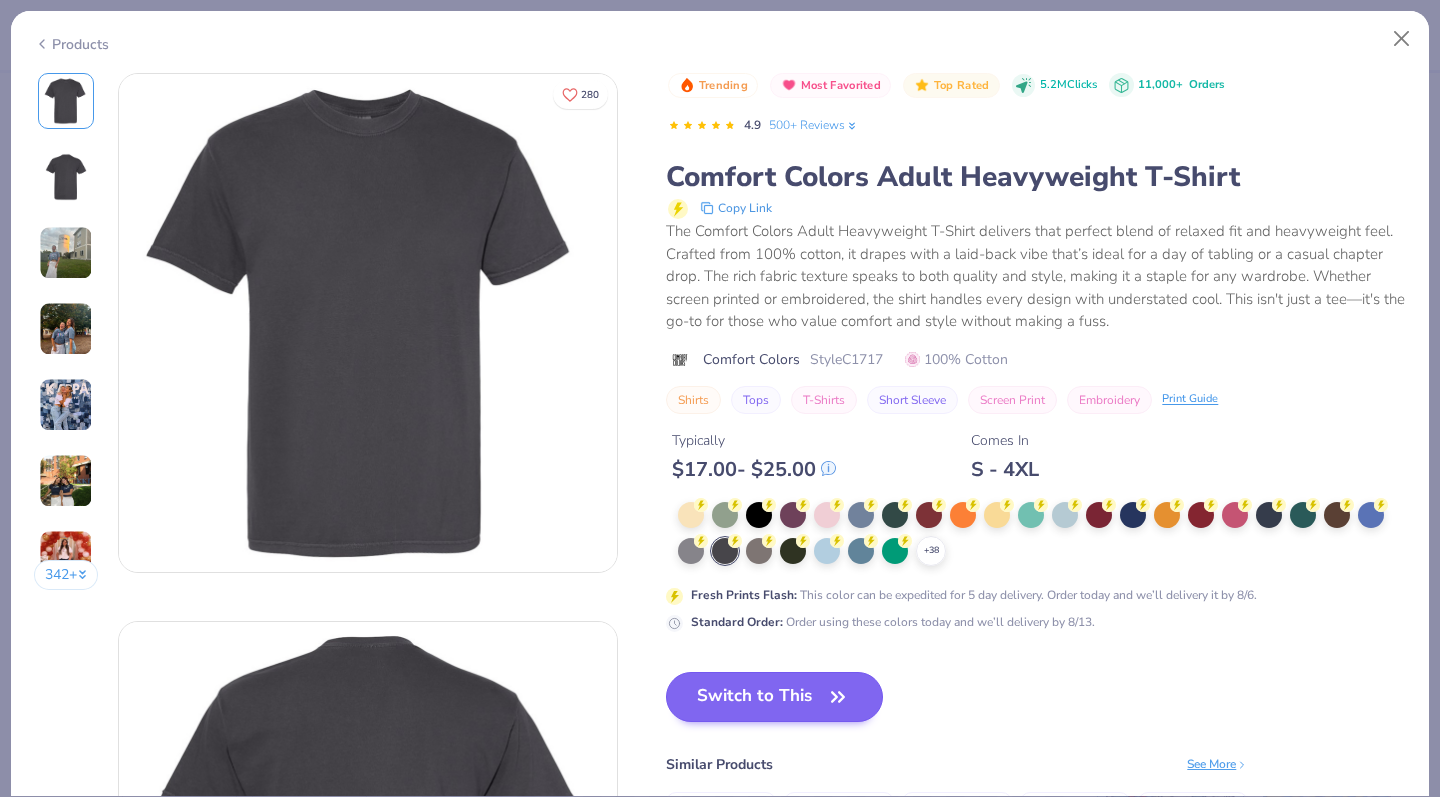 click on "Switch to This" at bounding box center (774, 697) 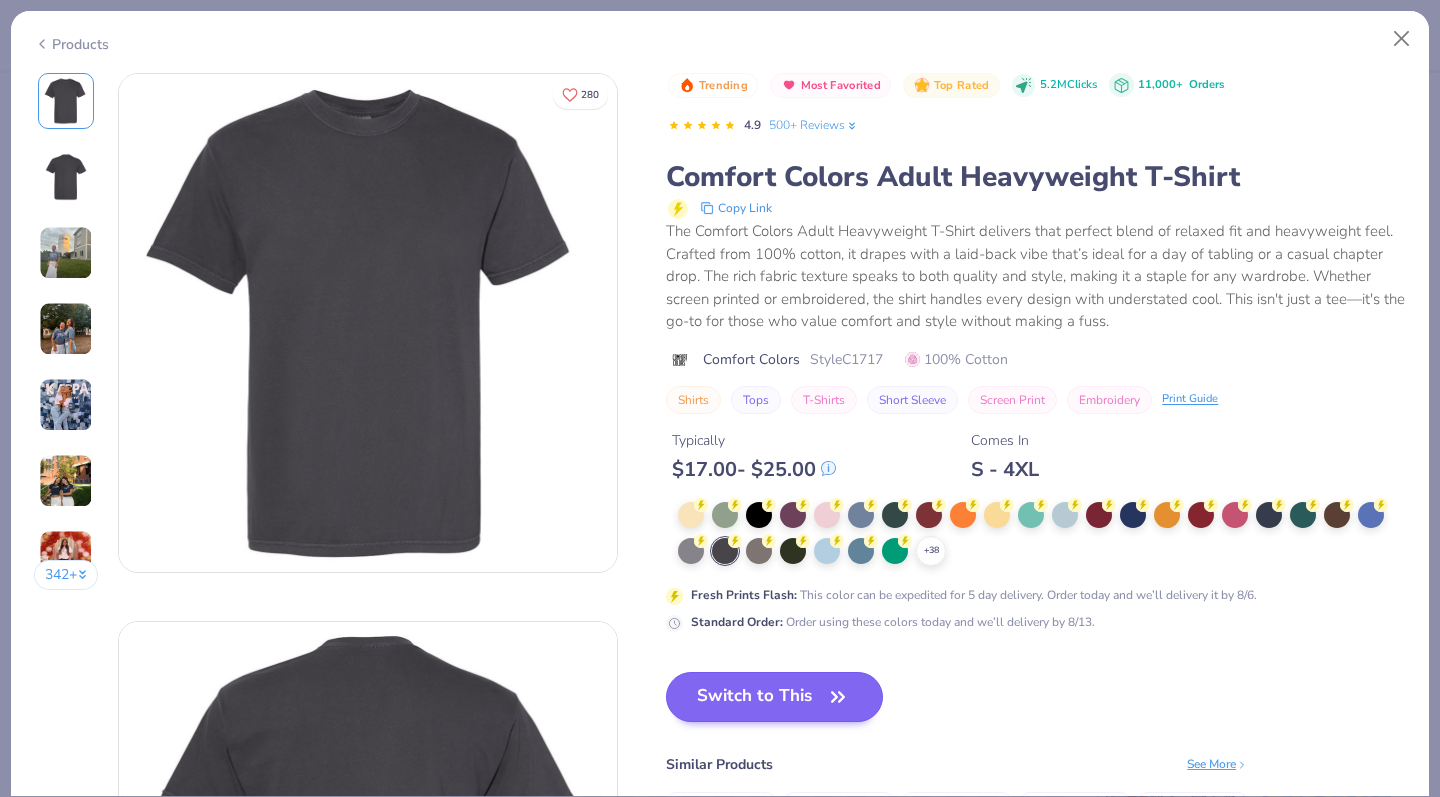 click on "Switch to This" at bounding box center [774, 697] 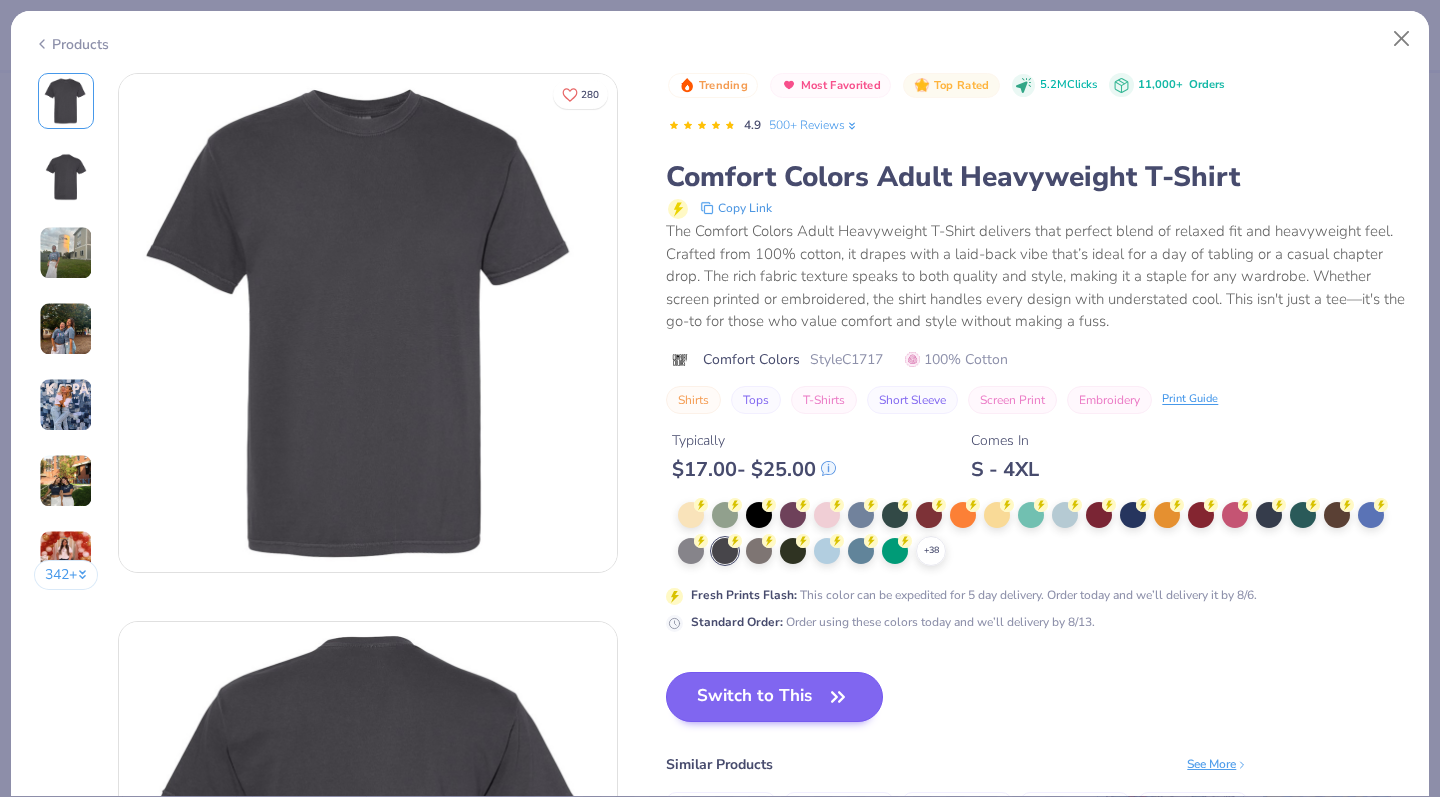 scroll, scrollTop: 163, scrollLeft: 0, axis: vertical 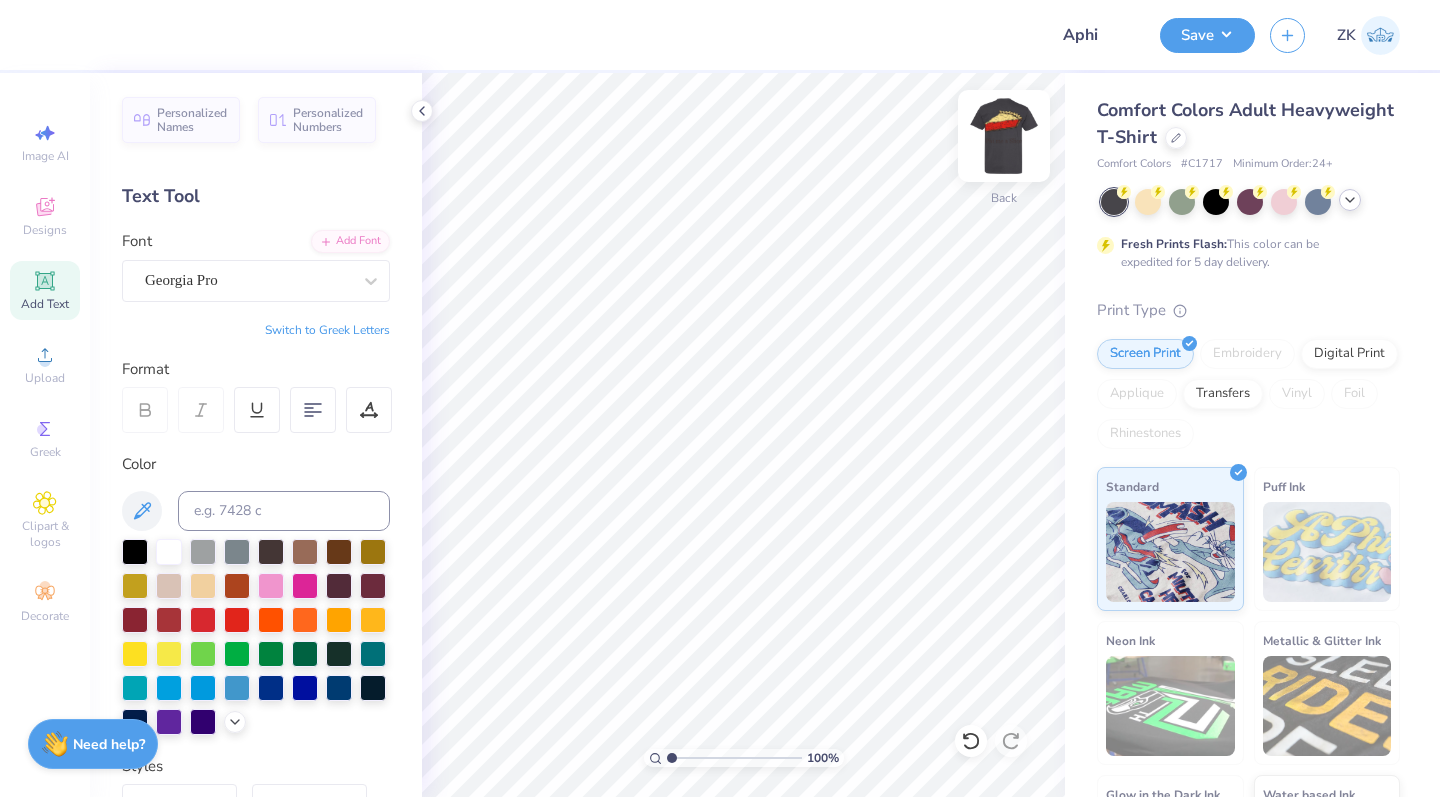 click at bounding box center [1004, 136] 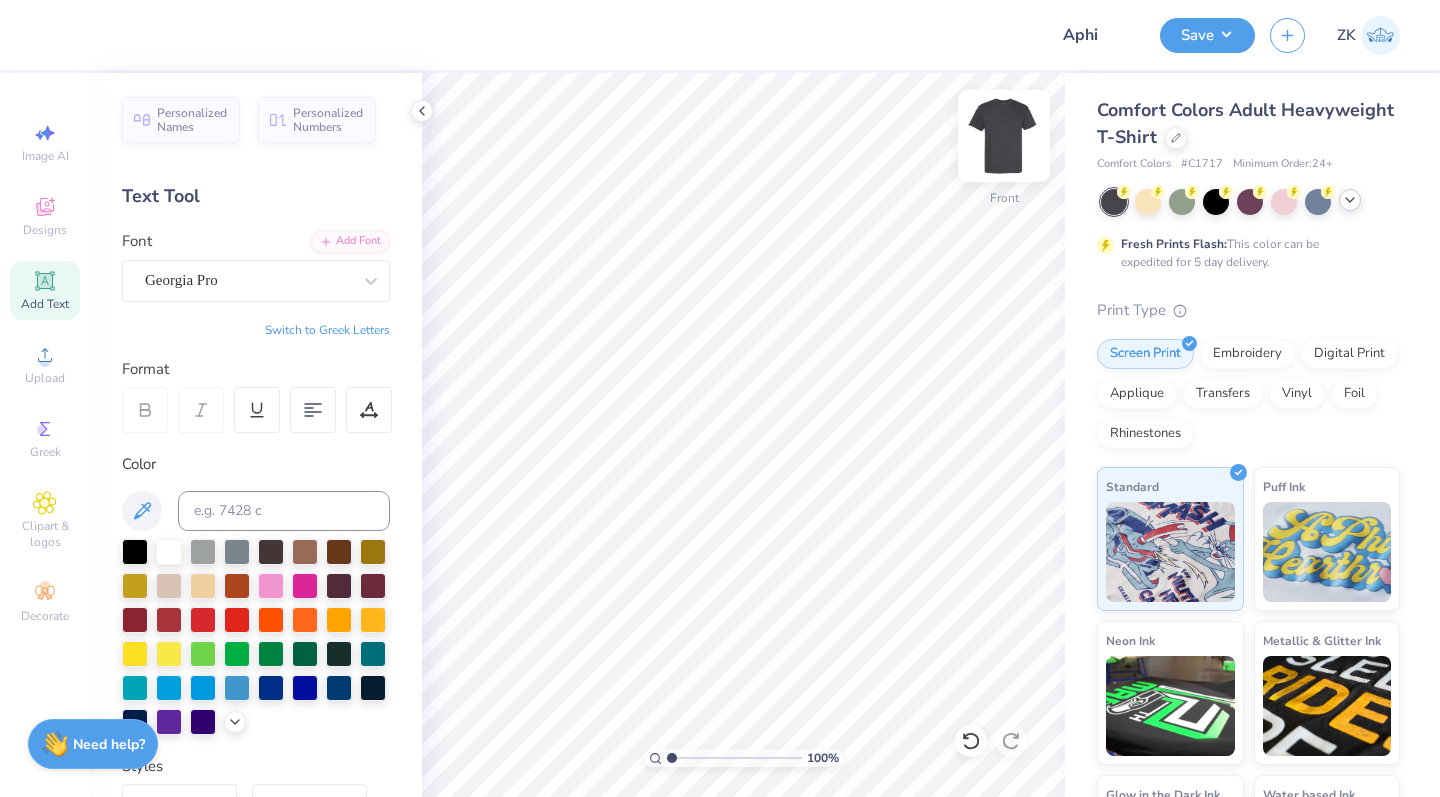 click at bounding box center [1004, 136] 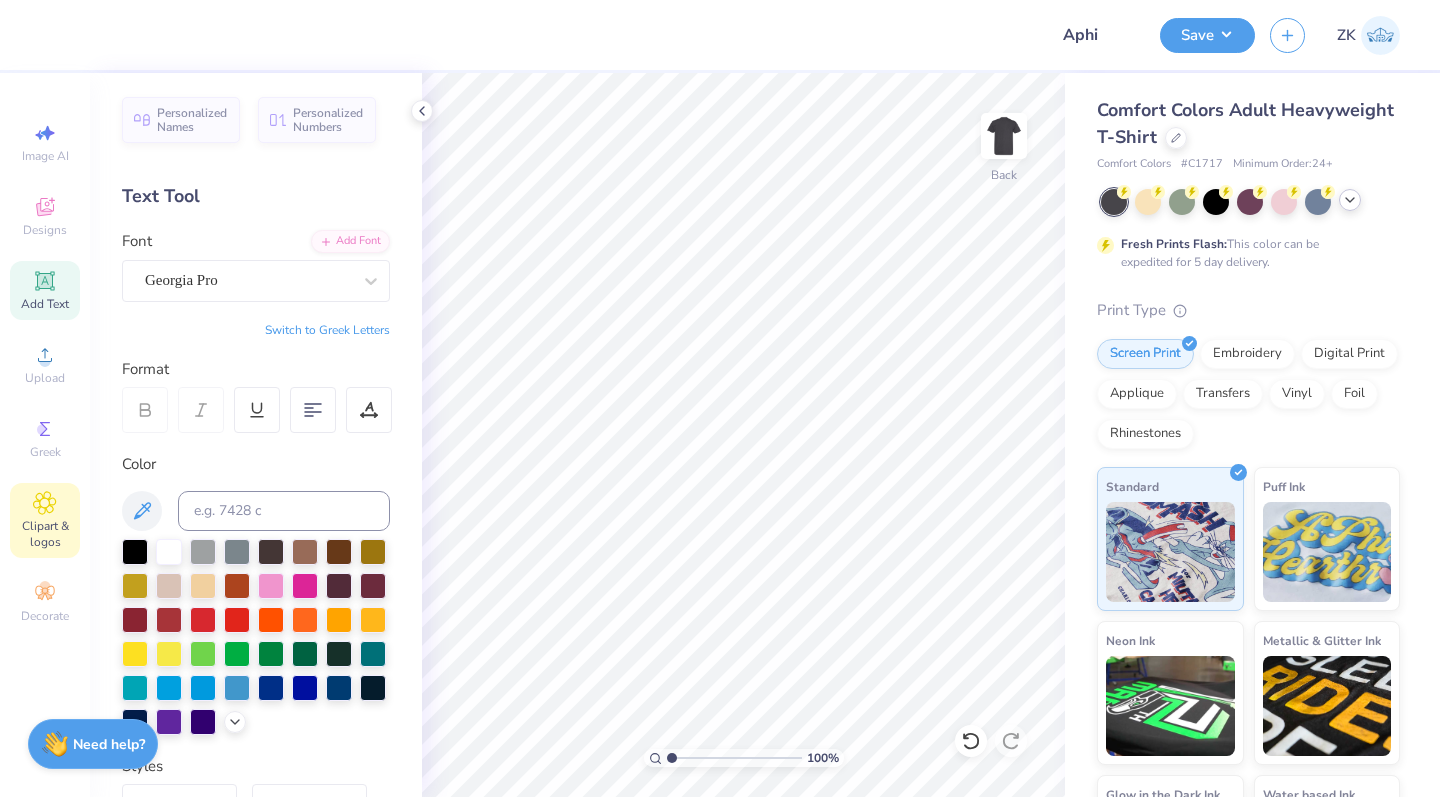 click on "Clipart & logos" at bounding box center [45, 520] 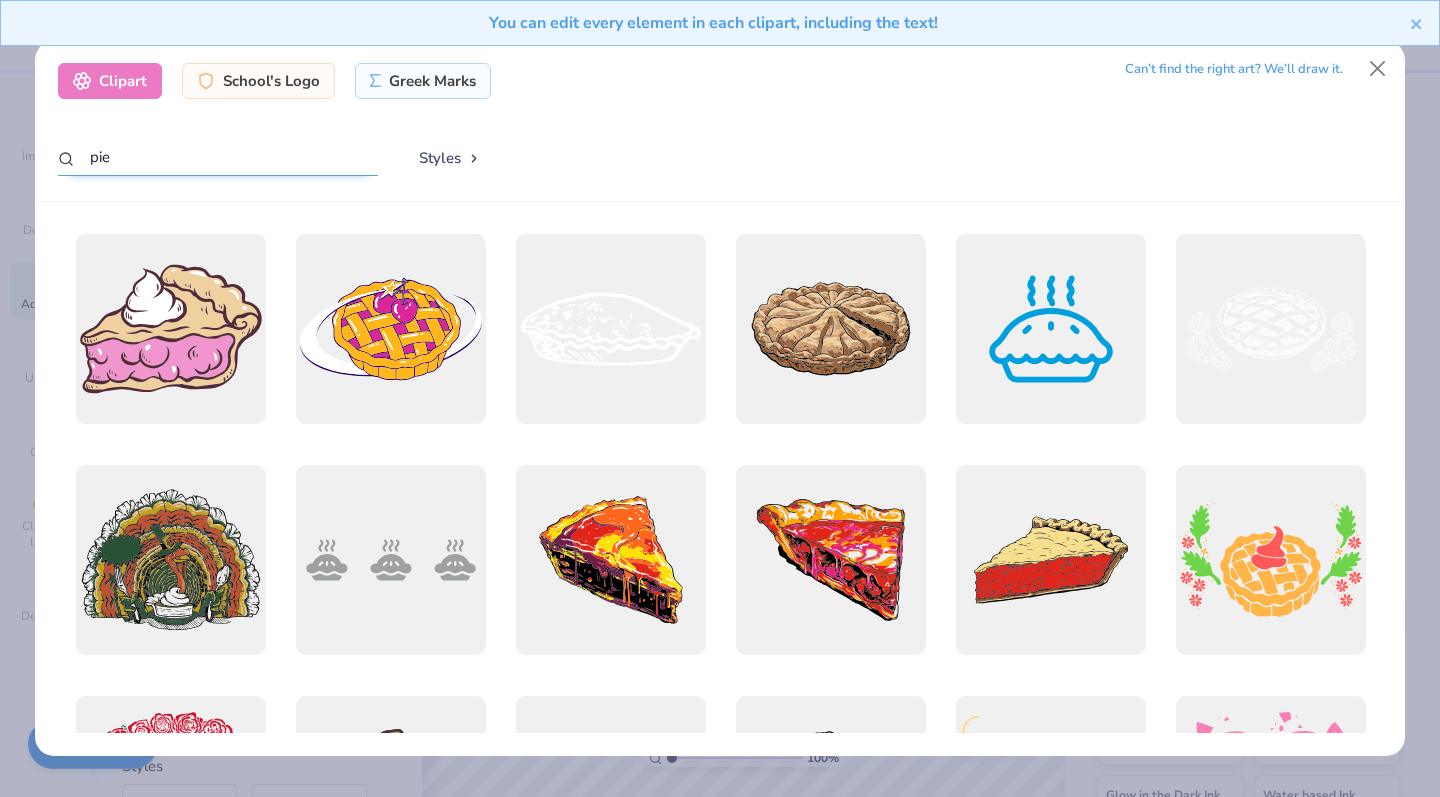 drag, startPoint x: 171, startPoint y: 160, endPoint x: 72, endPoint y: 167, distance: 99.24717 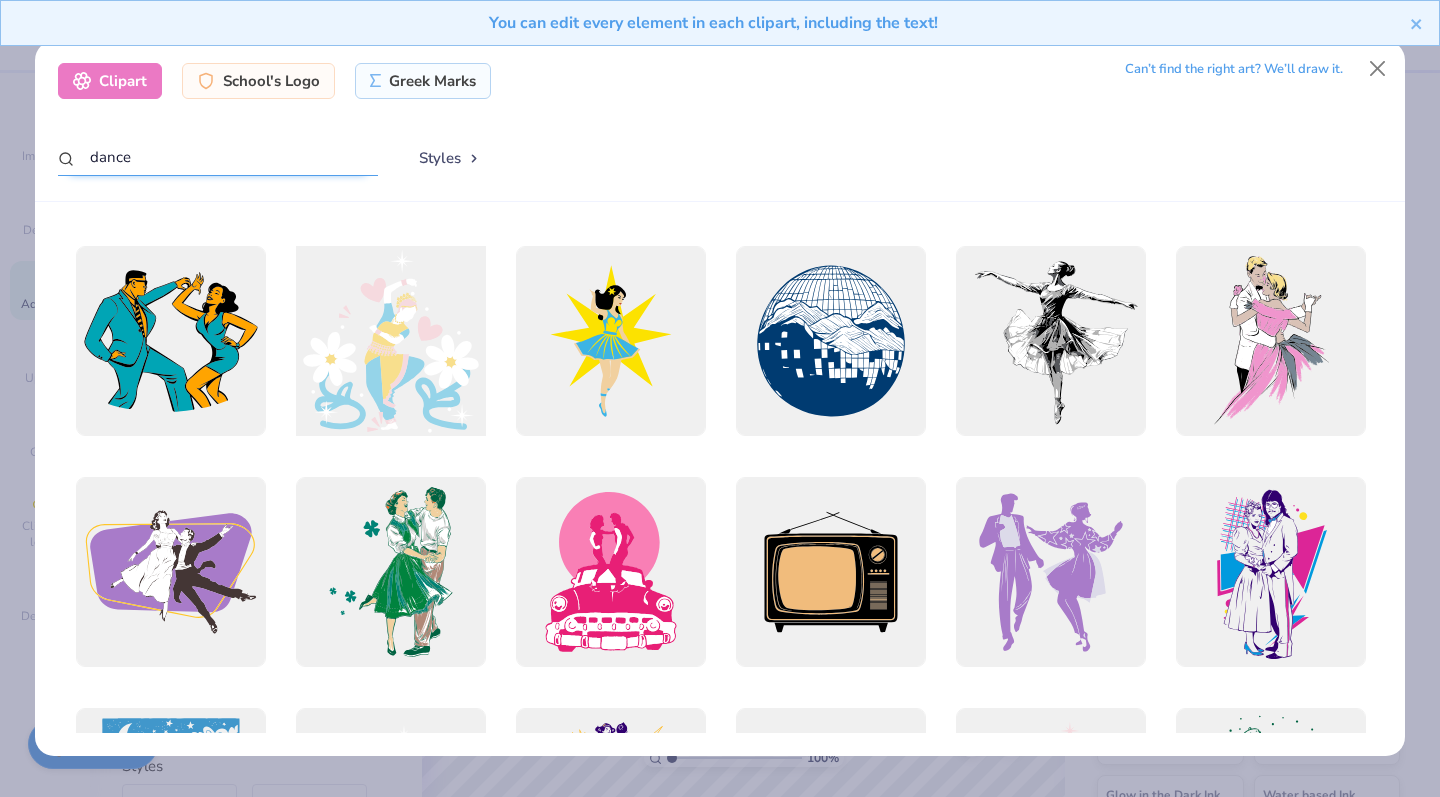 scroll, scrollTop: 1151, scrollLeft: 0, axis: vertical 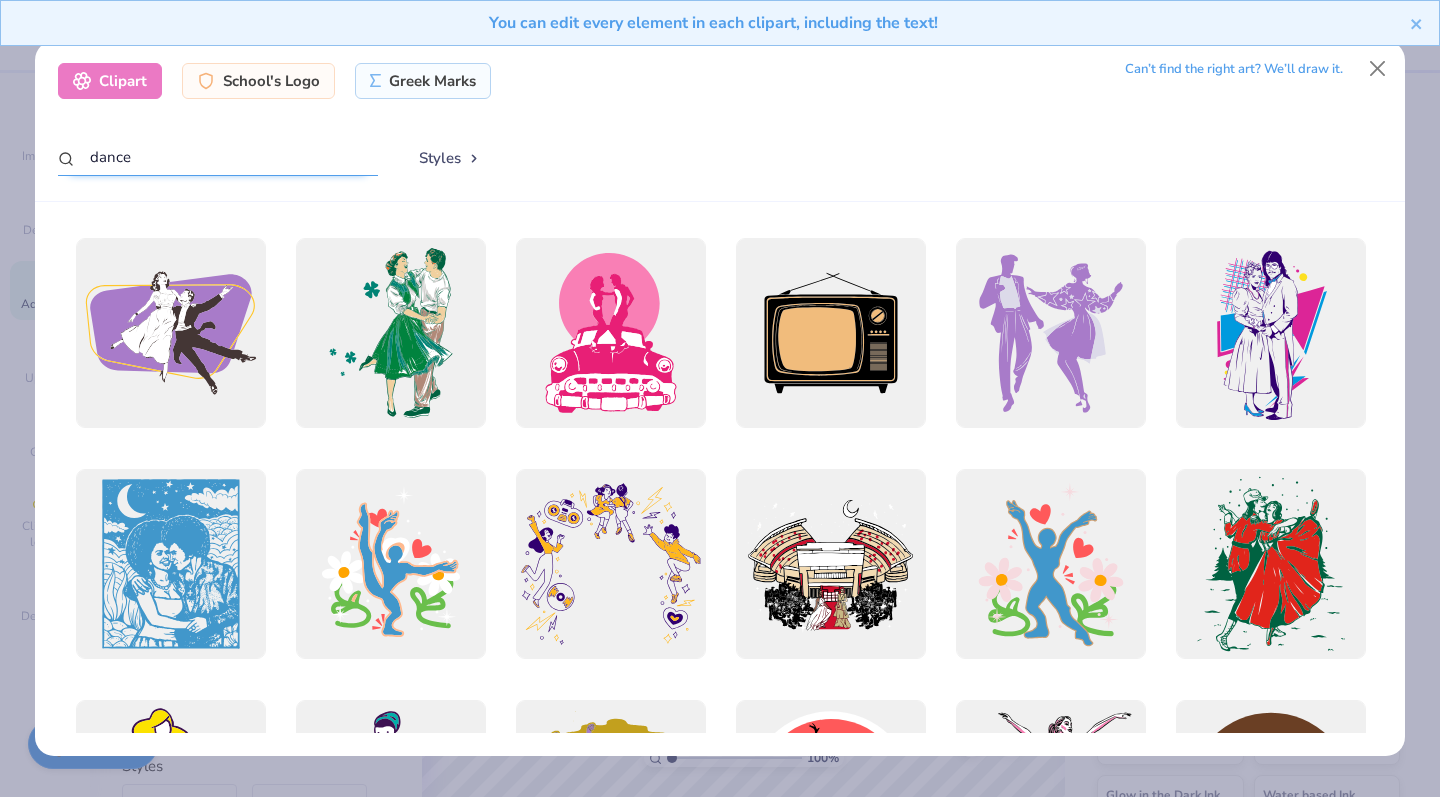 drag, startPoint x: 166, startPoint y: 158, endPoint x: 71, endPoint y: 153, distance: 95.131485 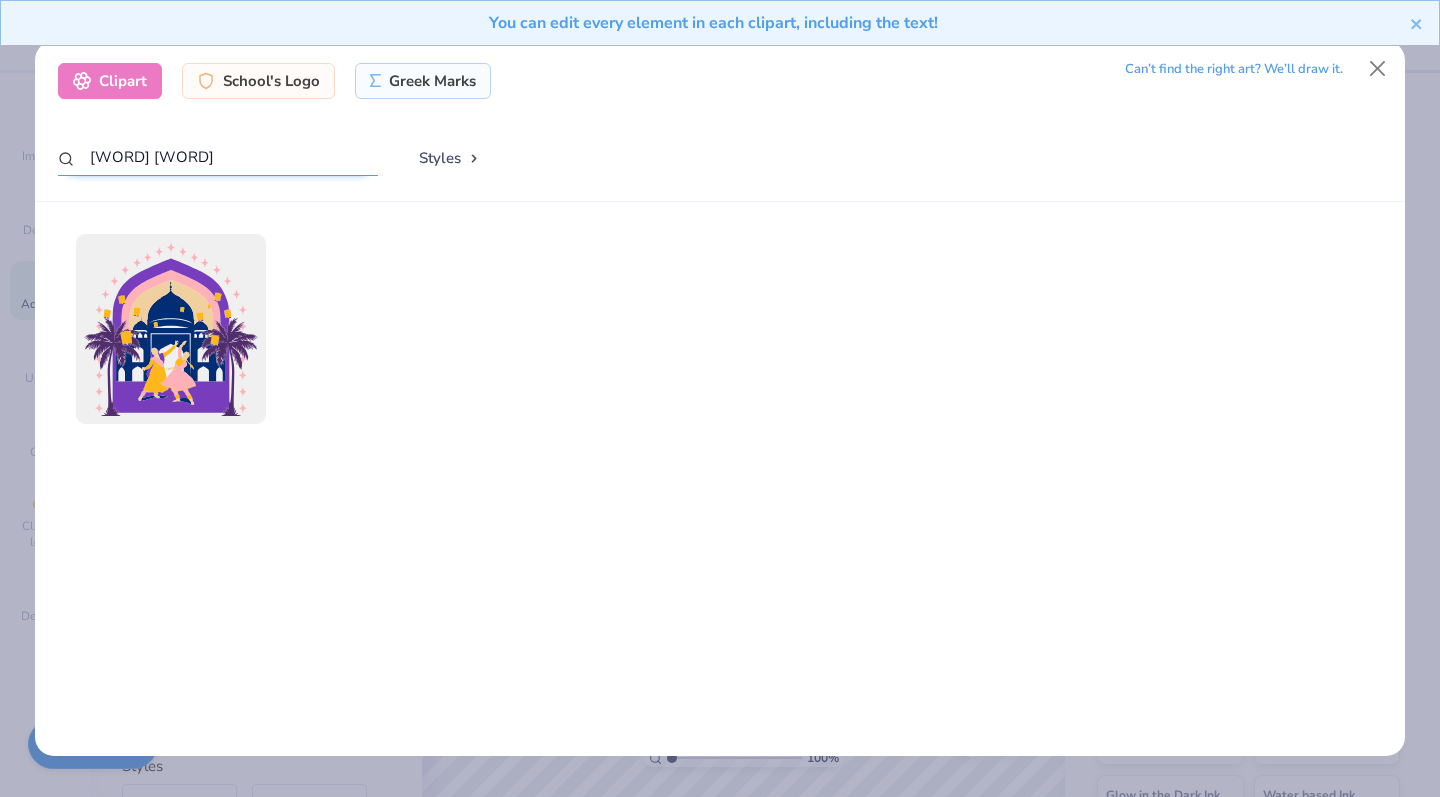 drag, startPoint x: 161, startPoint y: 153, endPoint x: 80, endPoint y: 158, distance: 81.154175 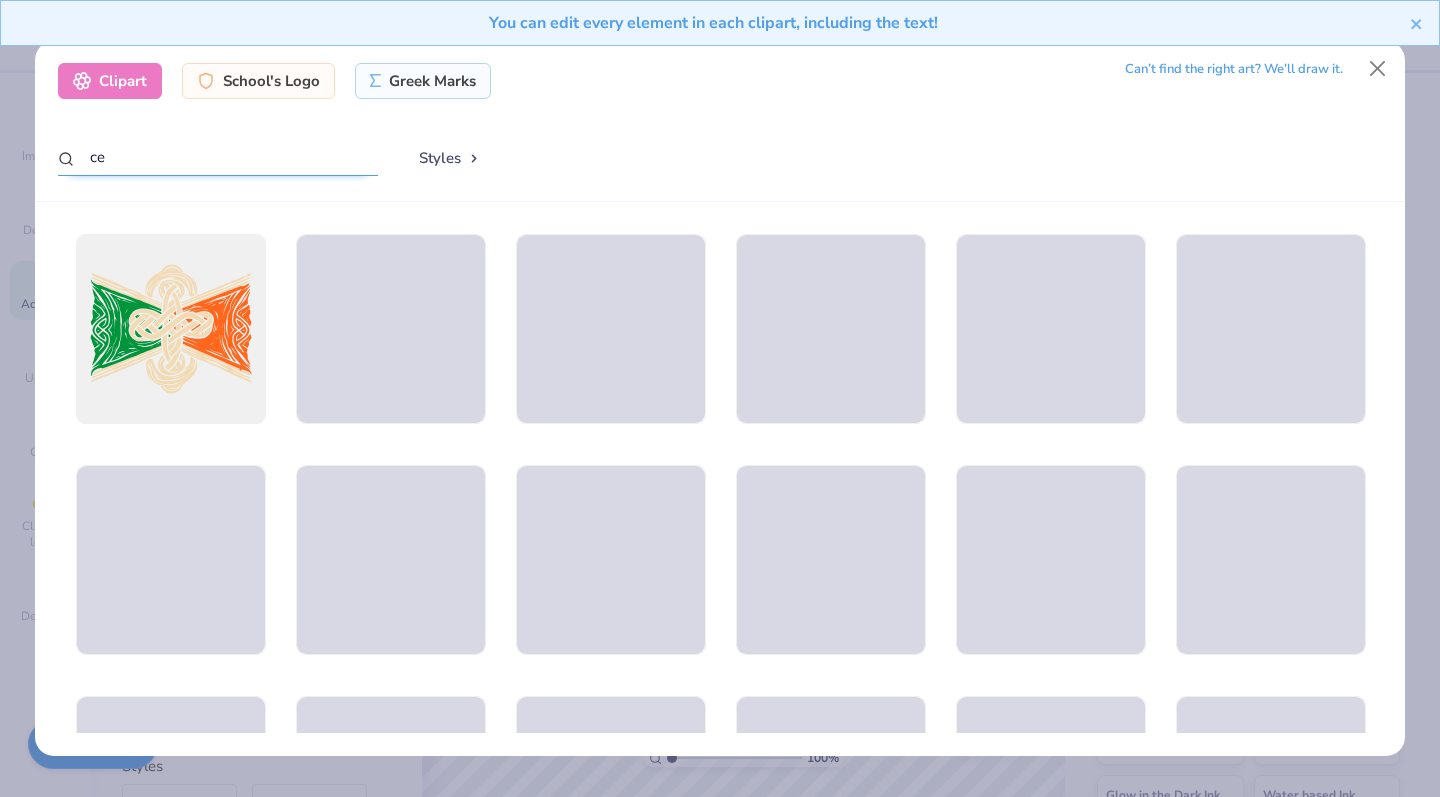 type on "c" 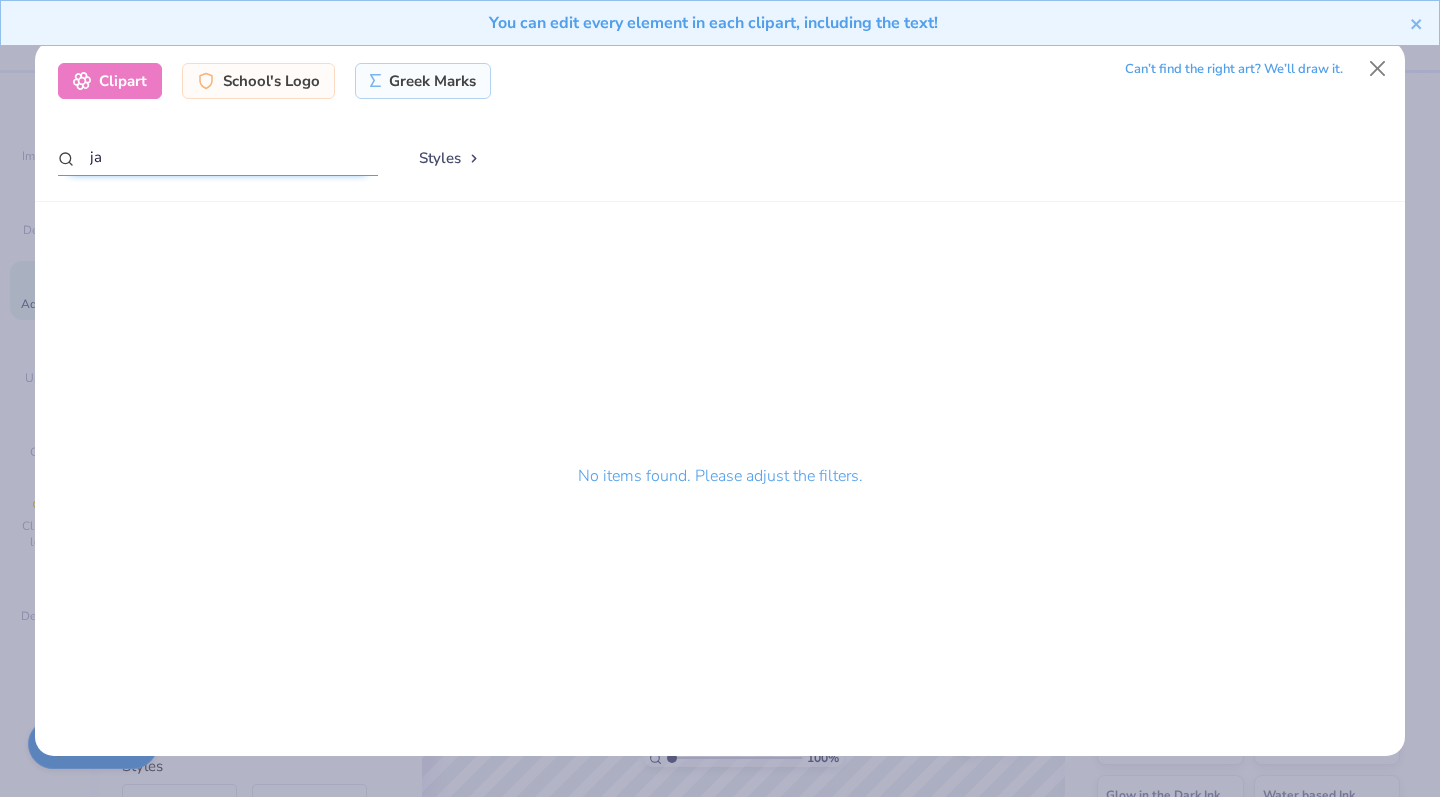 type on "j" 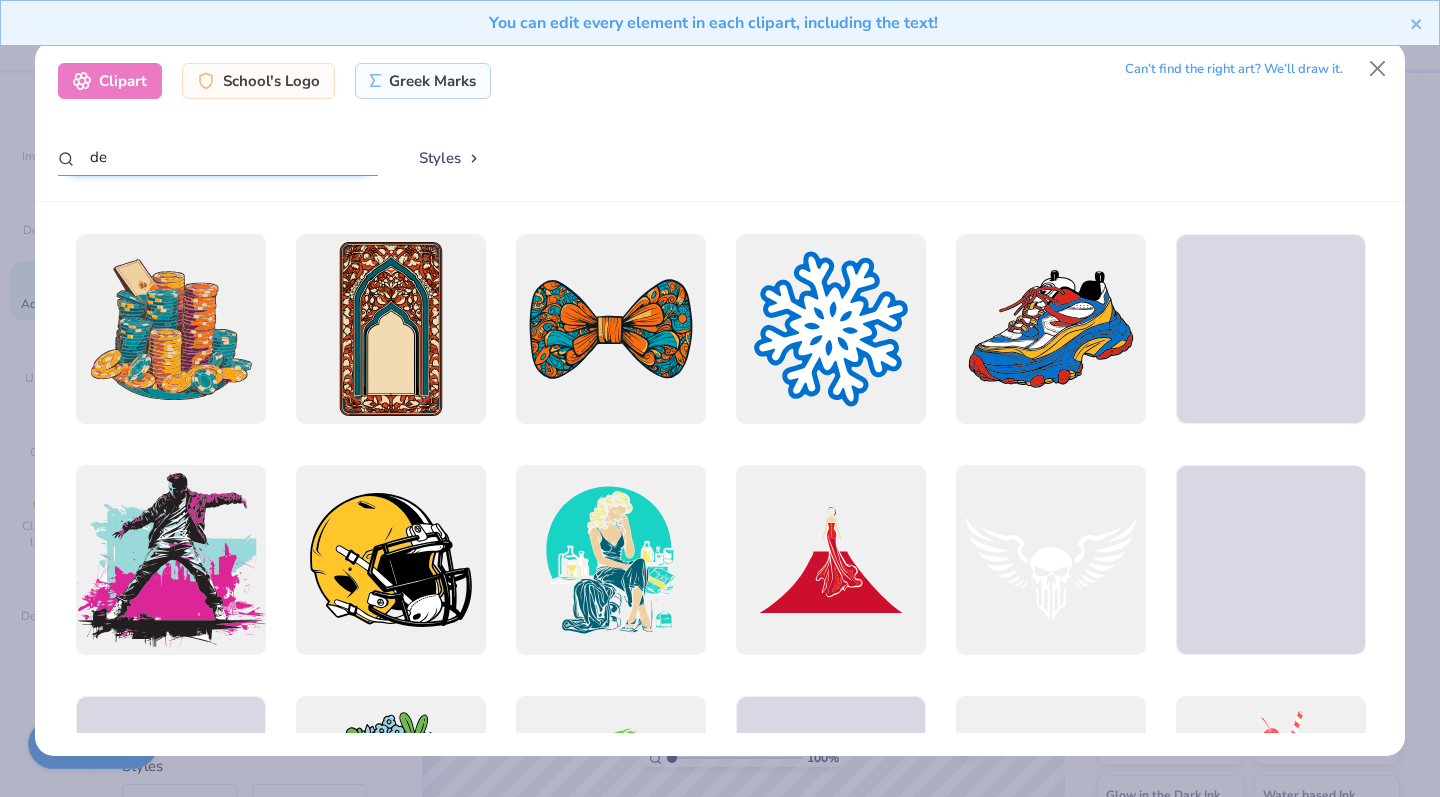 type on "d" 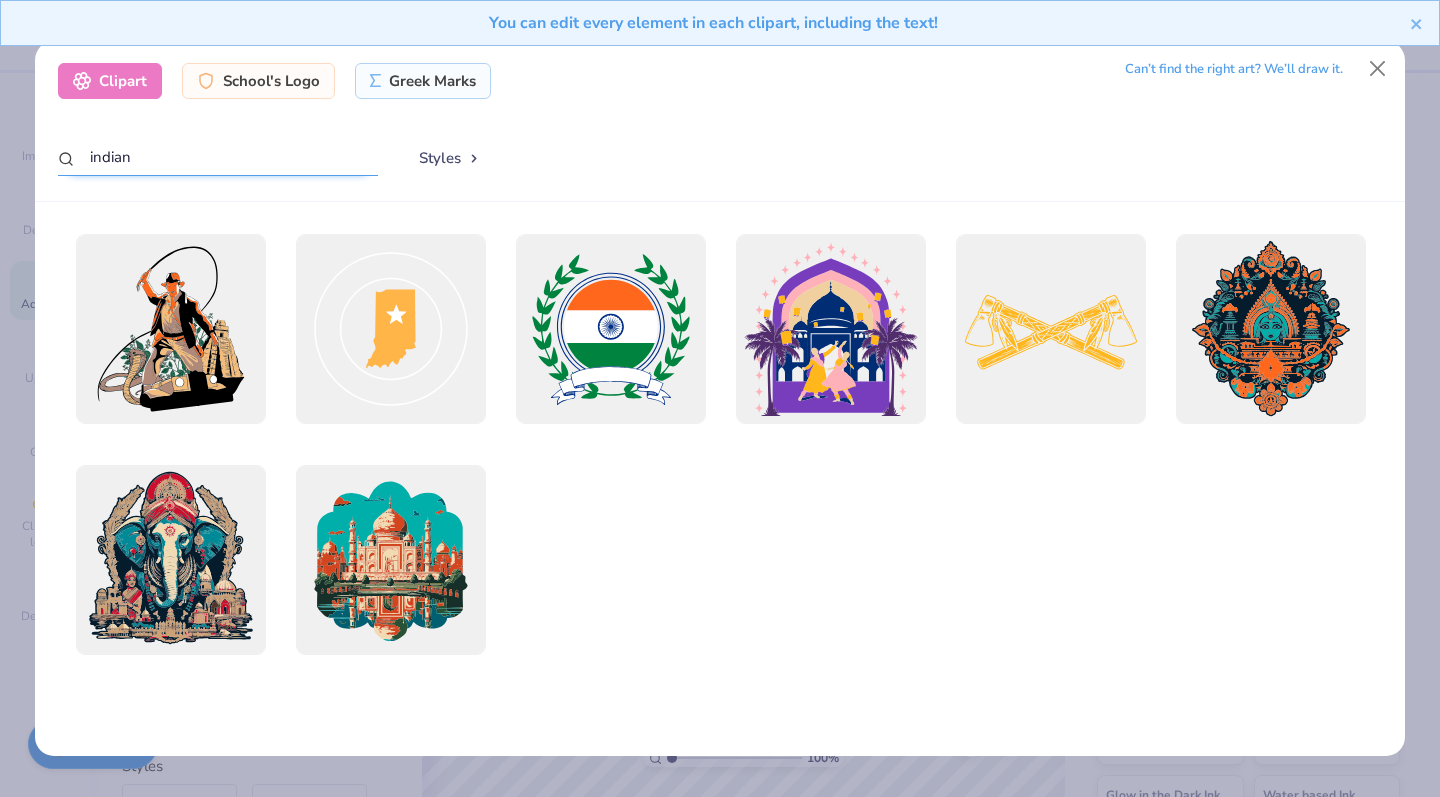 click on "indian" at bounding box center (218, 157) 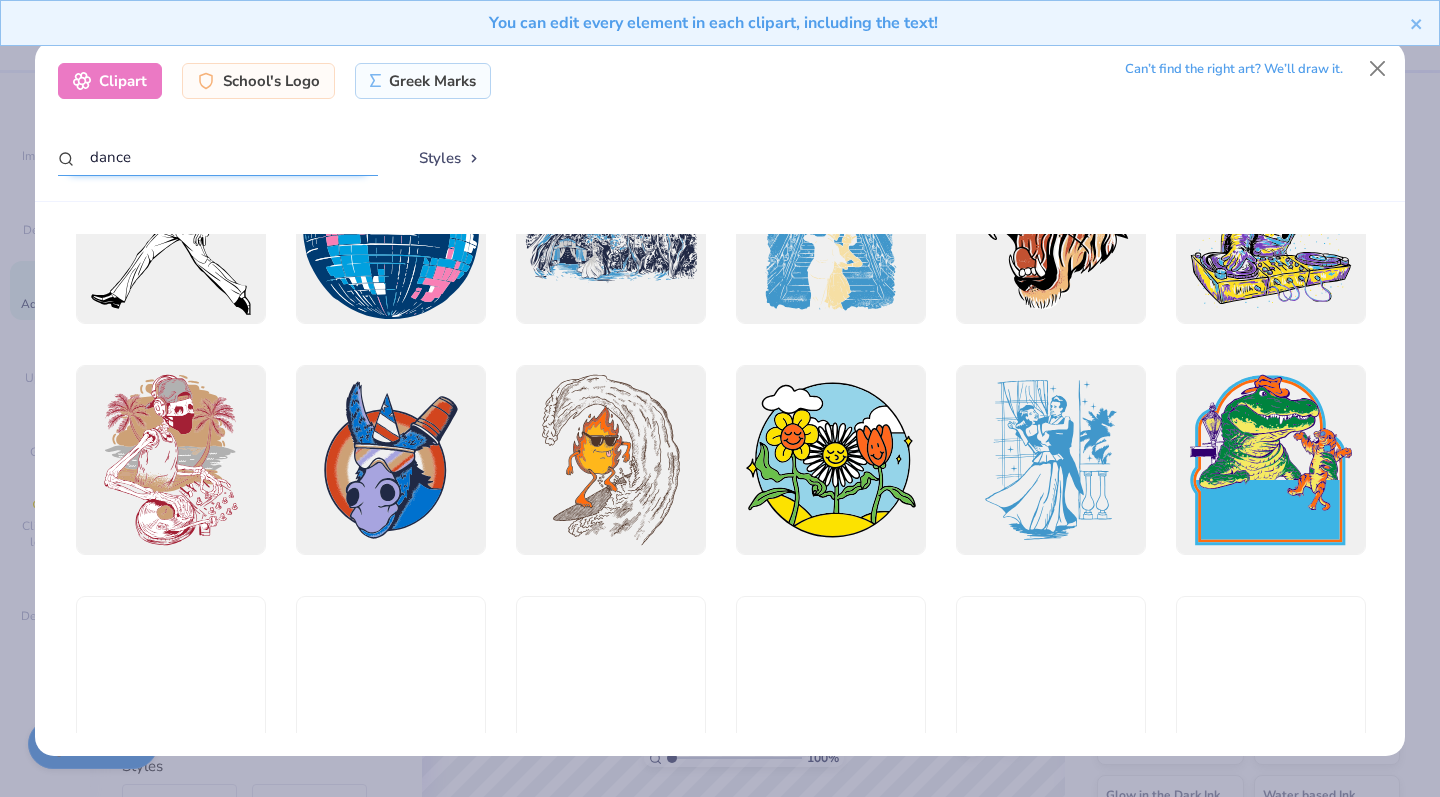 scroll, scrollTop: 4974, scrollLeft: 0, axis: vertical 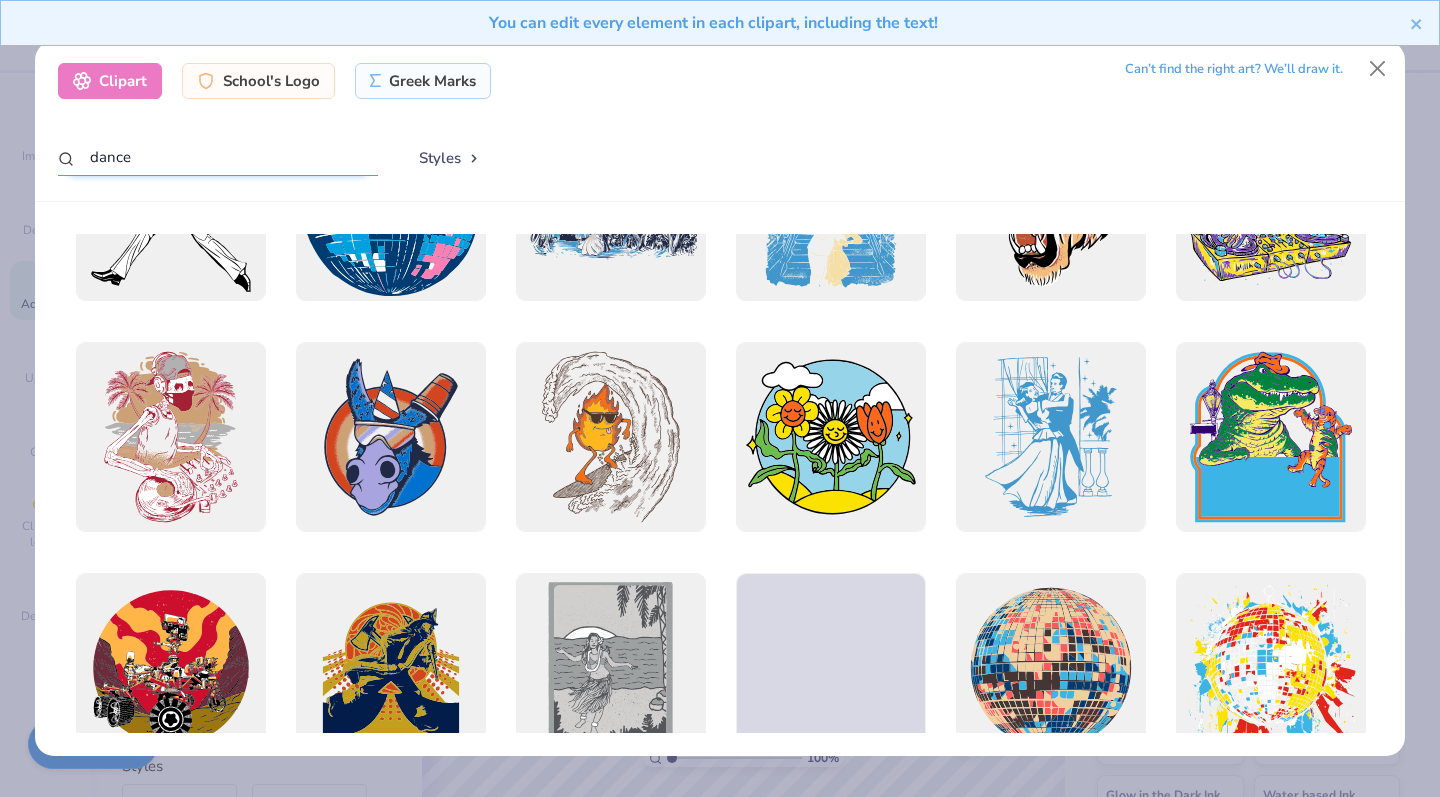click on "dance" at bounding box center [218, 157] 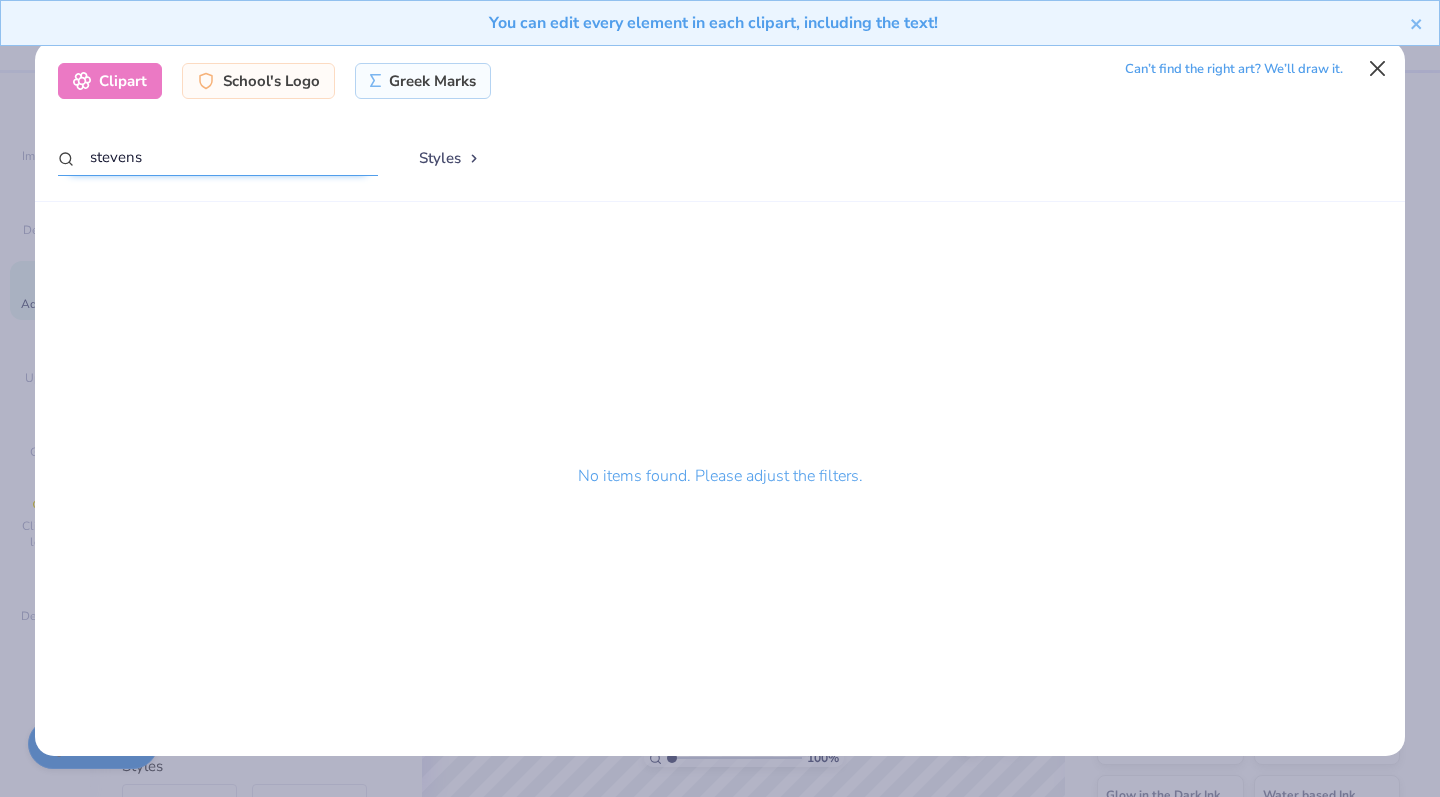 type on "stevens" 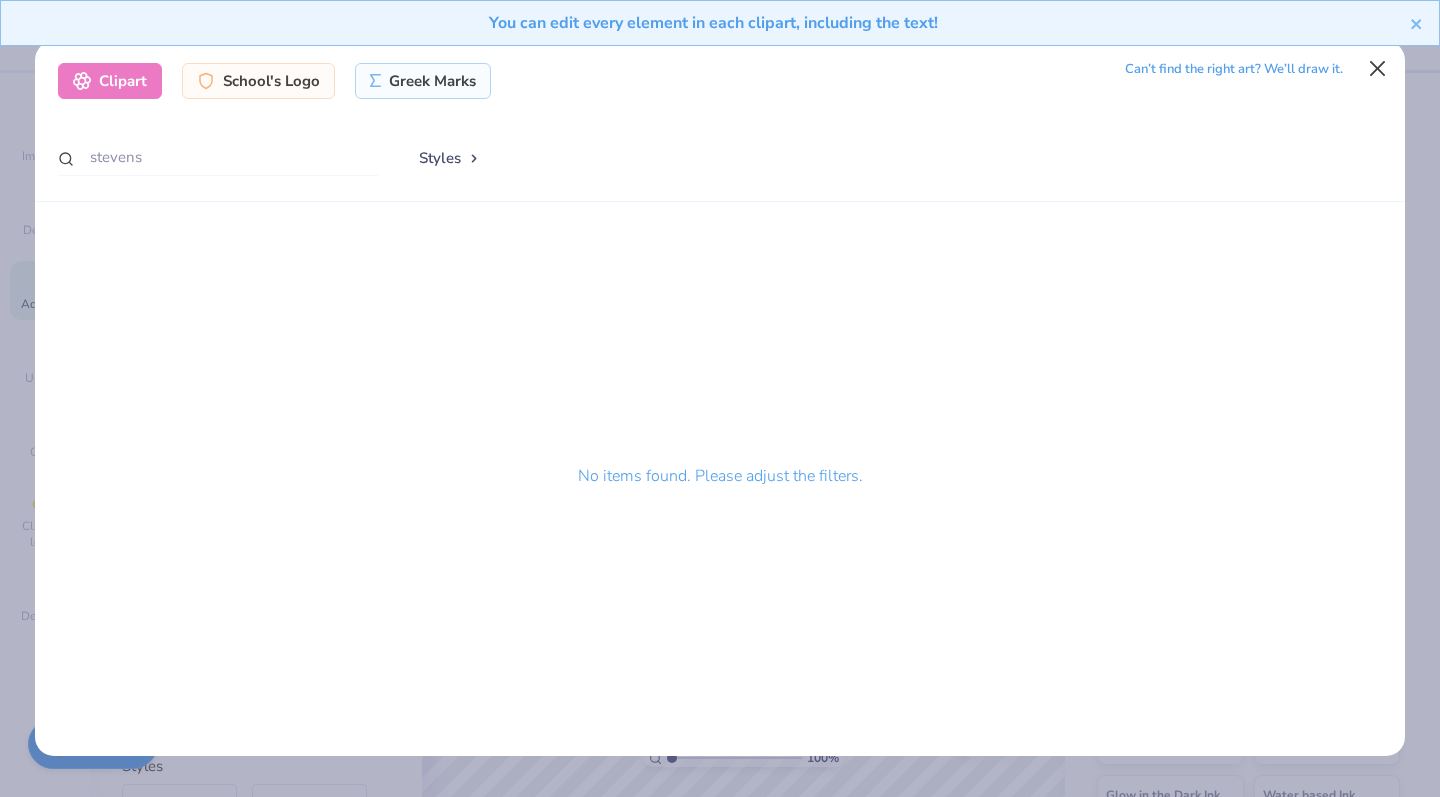 click at bounding box center [1378, 69] 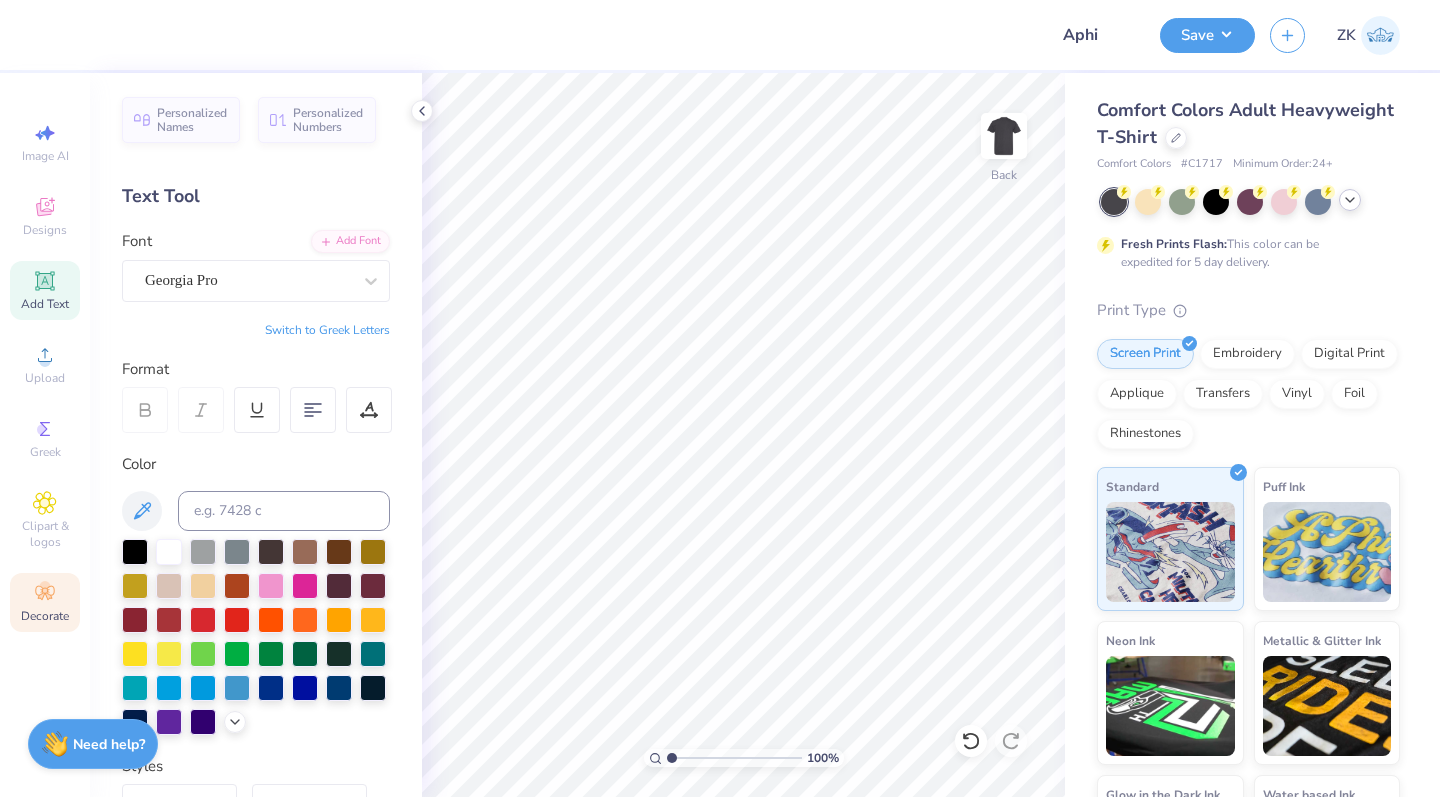 click 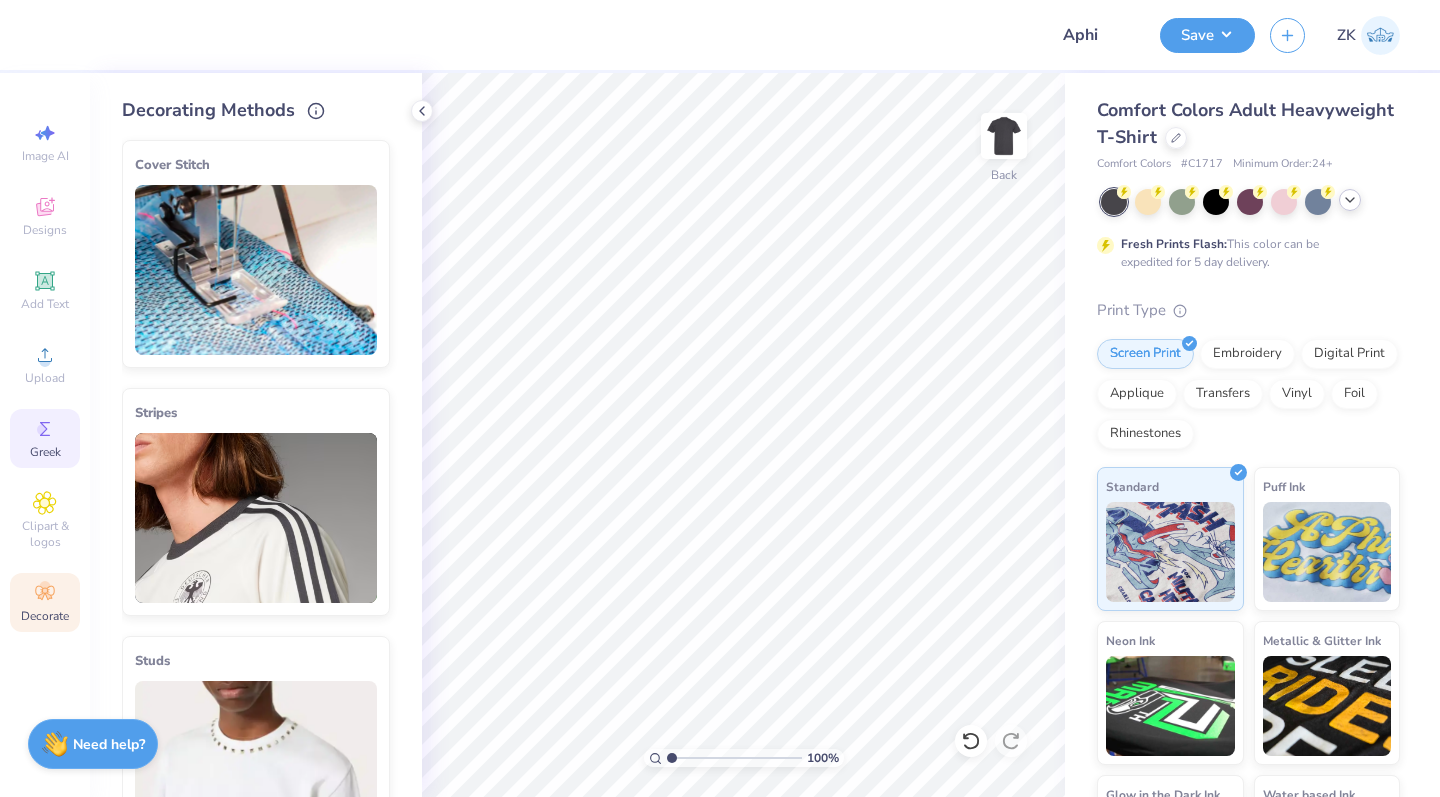 click 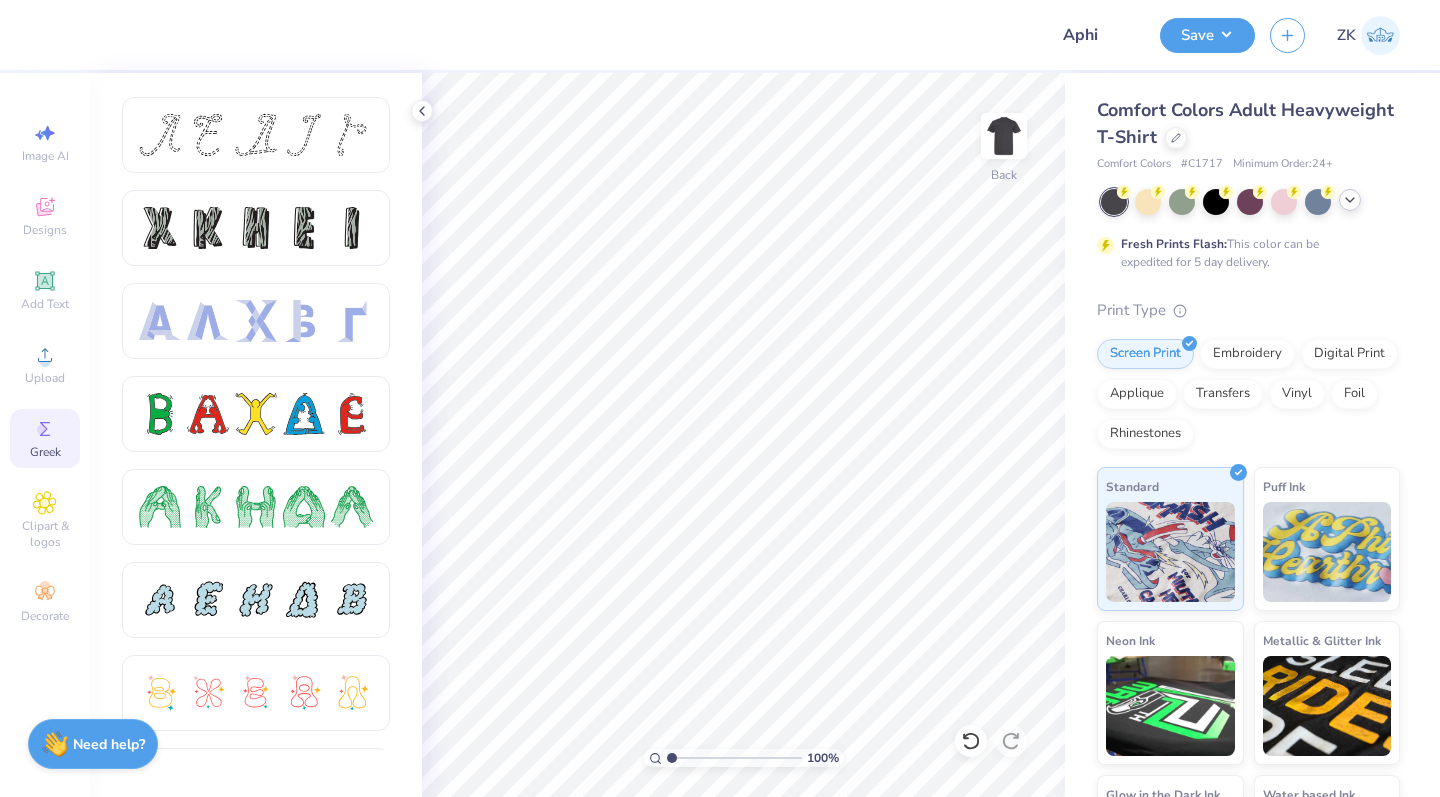 scroll, scrollTop: 0, scrollLeft: 0, axis: both 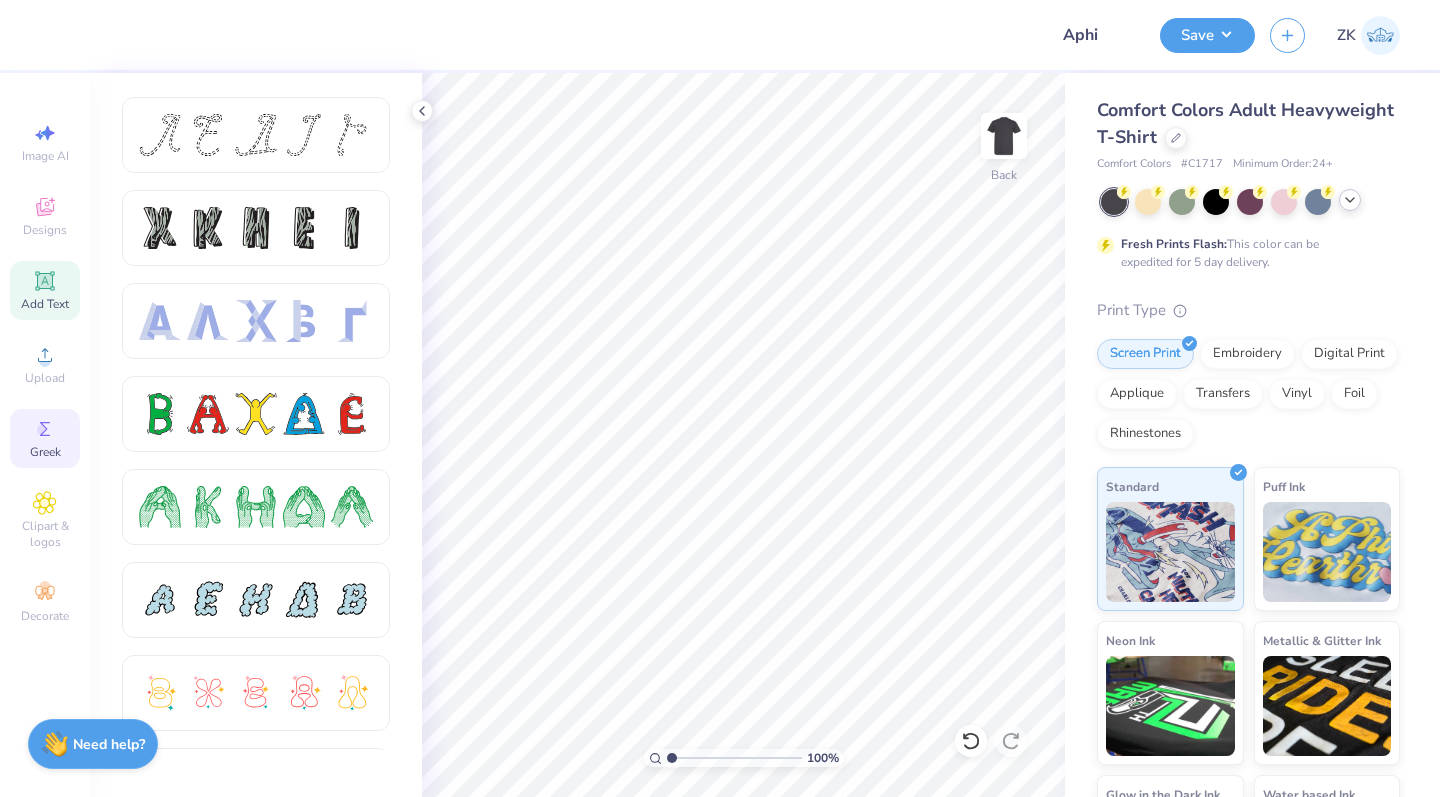 click on "Add Text" at bounding box center (45, 304) 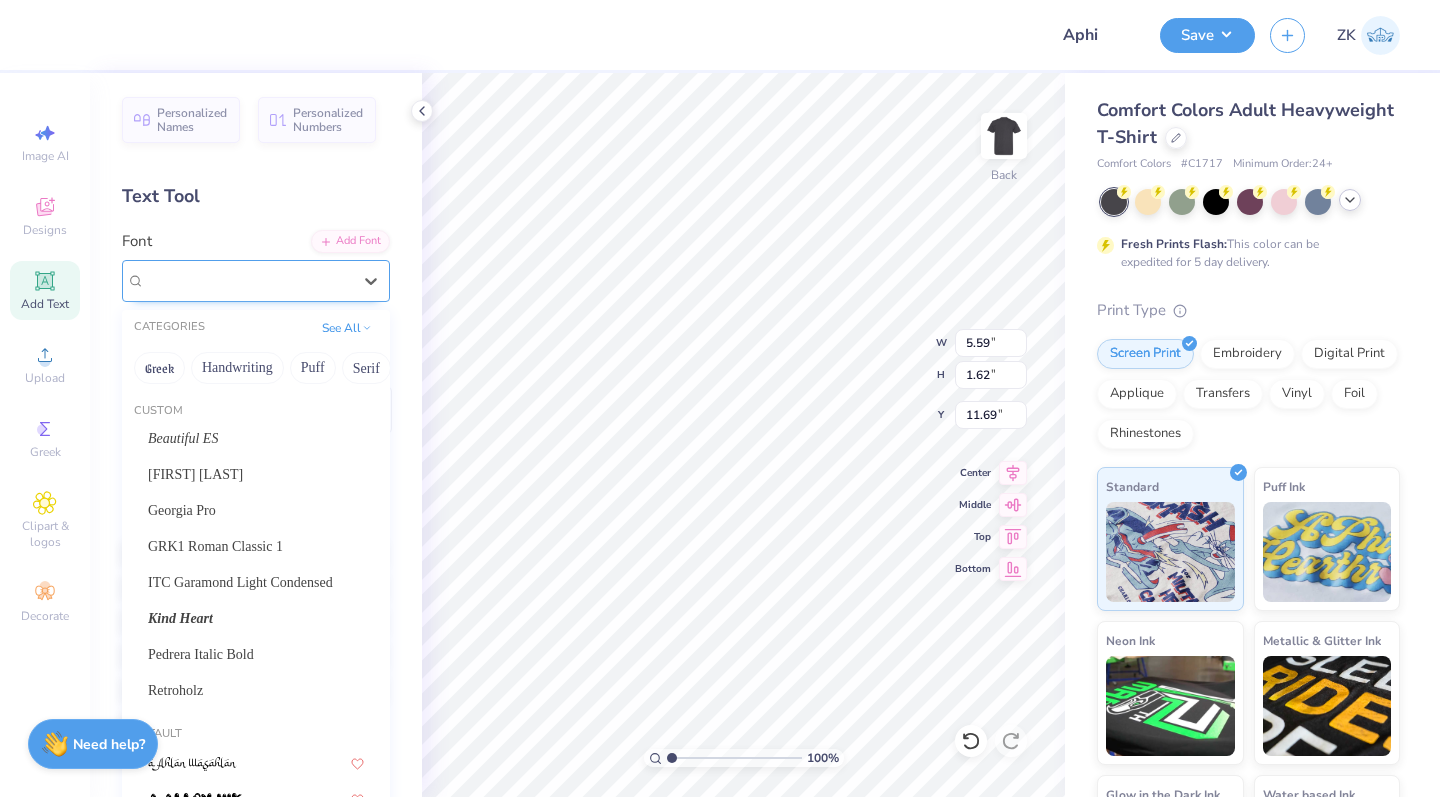 click on "Super Dream" at bounding box center [248, 280] 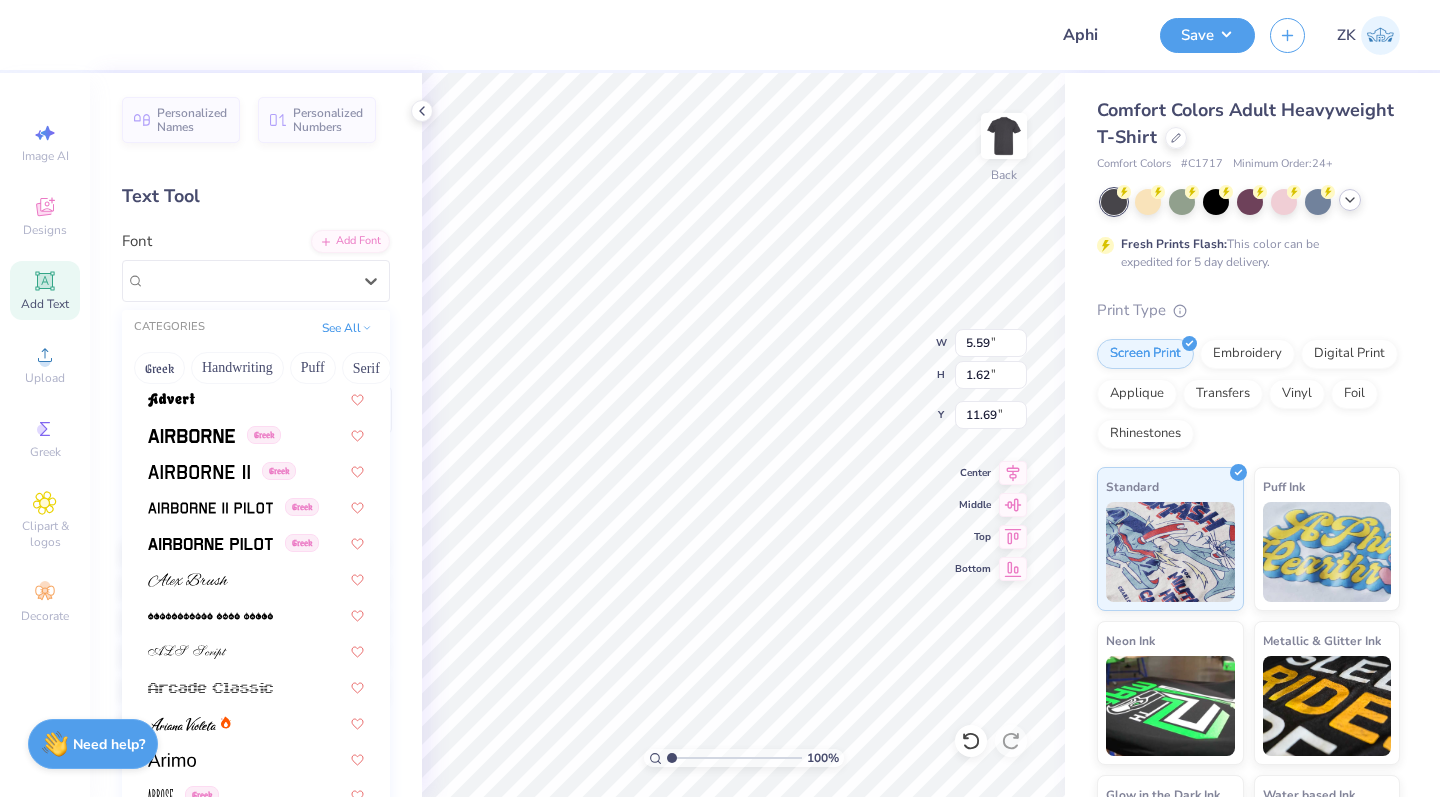 scroll, scrollTop: 656, scrollLeft: 0, axis: vertical 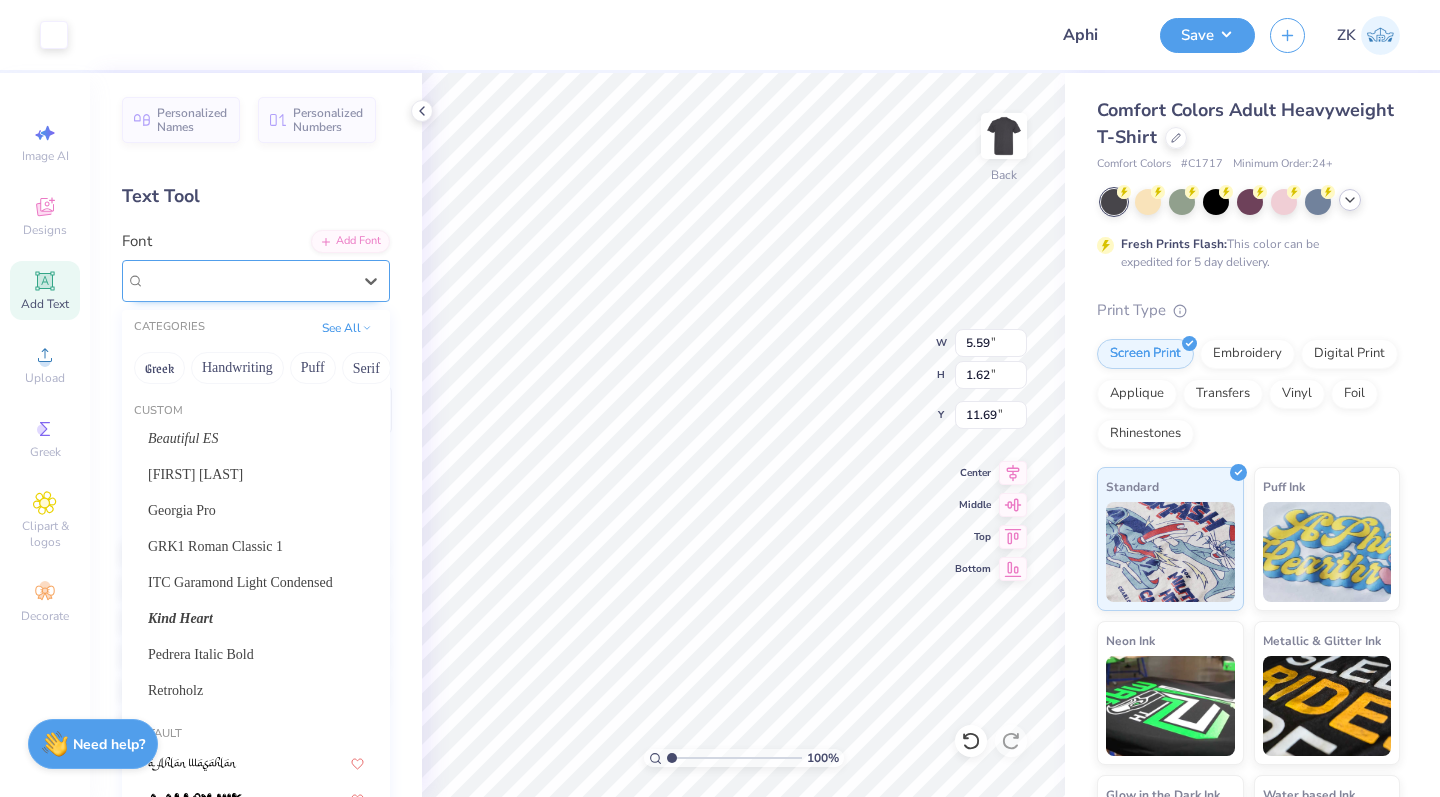 click on "Super Dream" at bounding box center (185, 280) 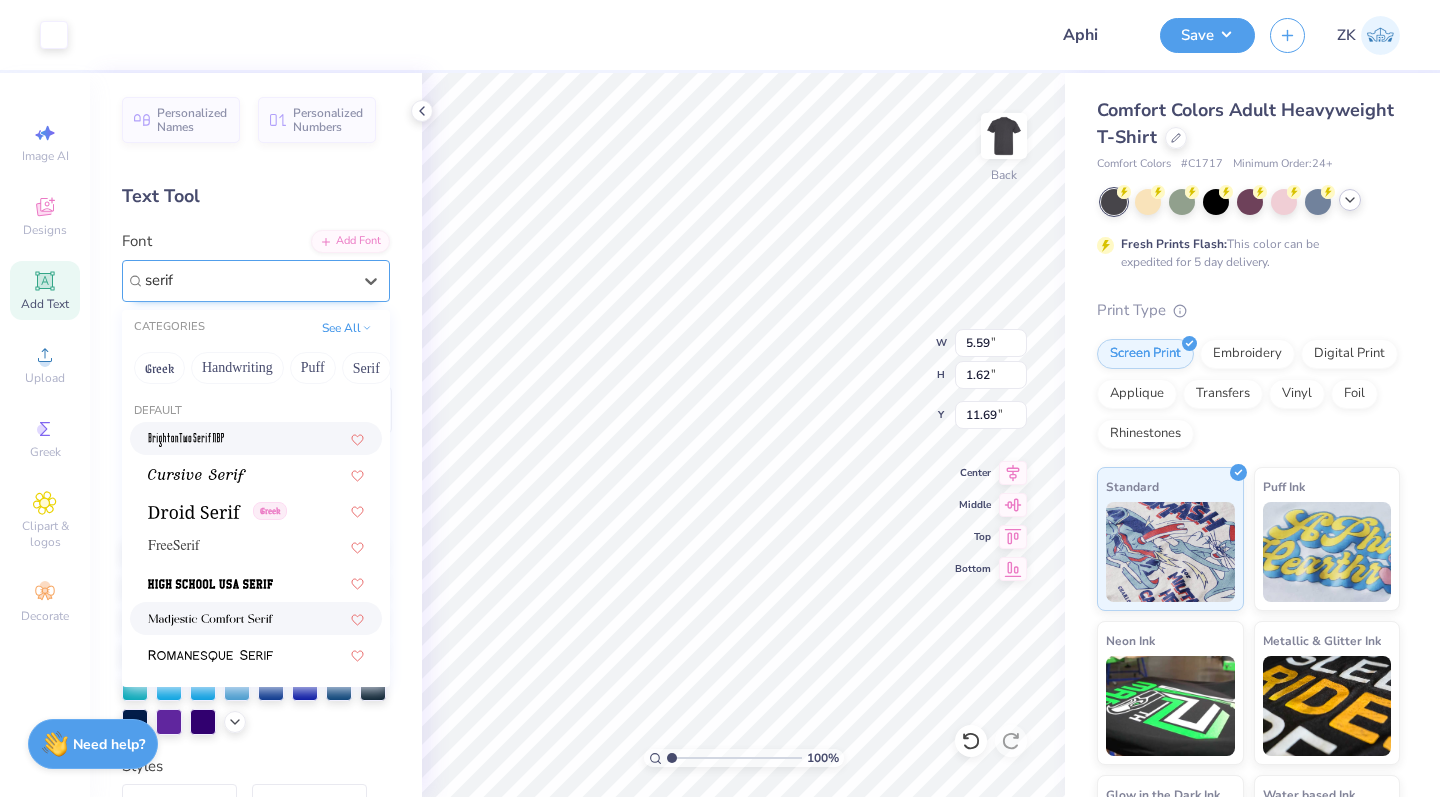 scroll, scrollTop: 0, scrollLeft: 0, axis: both 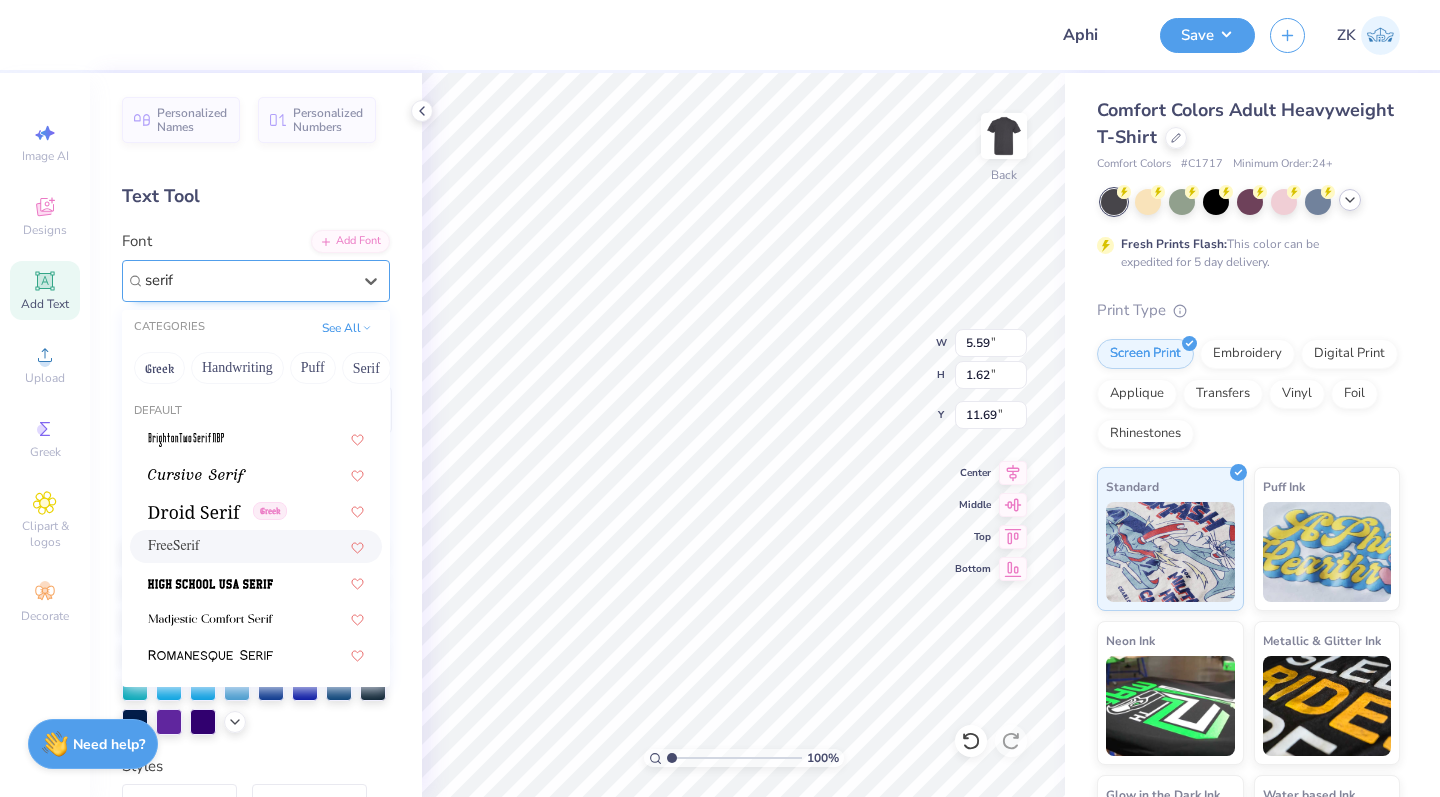 click on "FreeSerif" at bounding box center (256, 546) 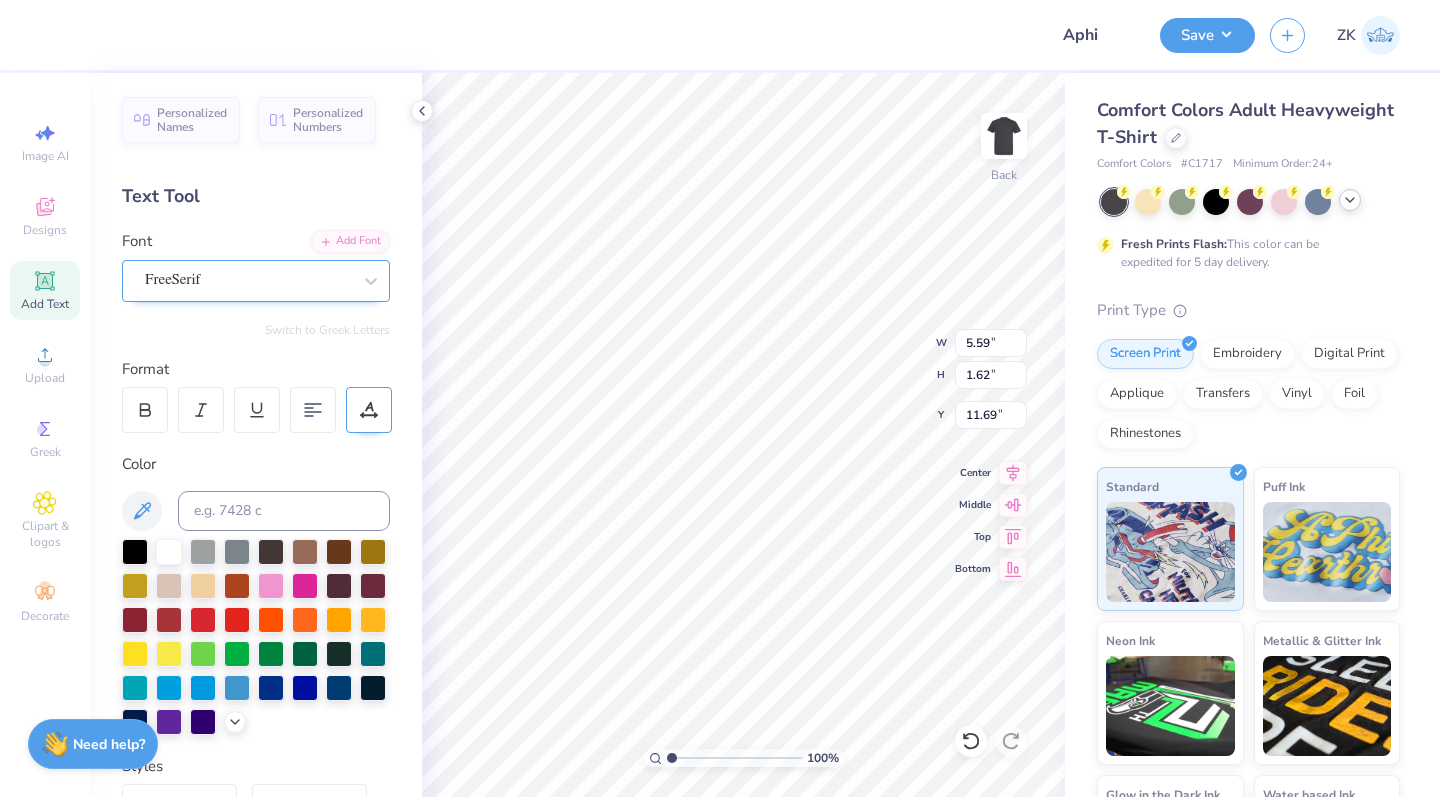 type on "5.71" 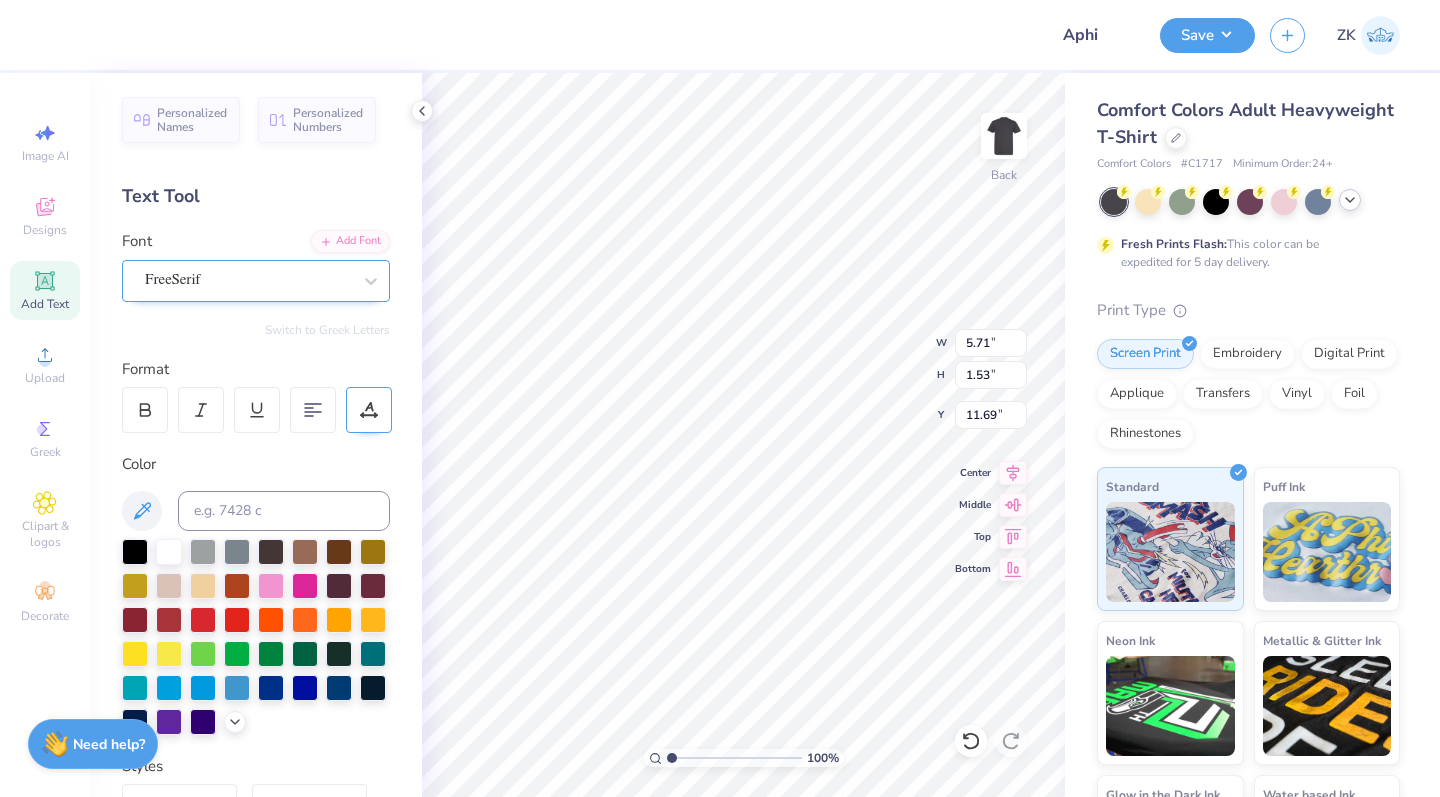 type on "11.73" 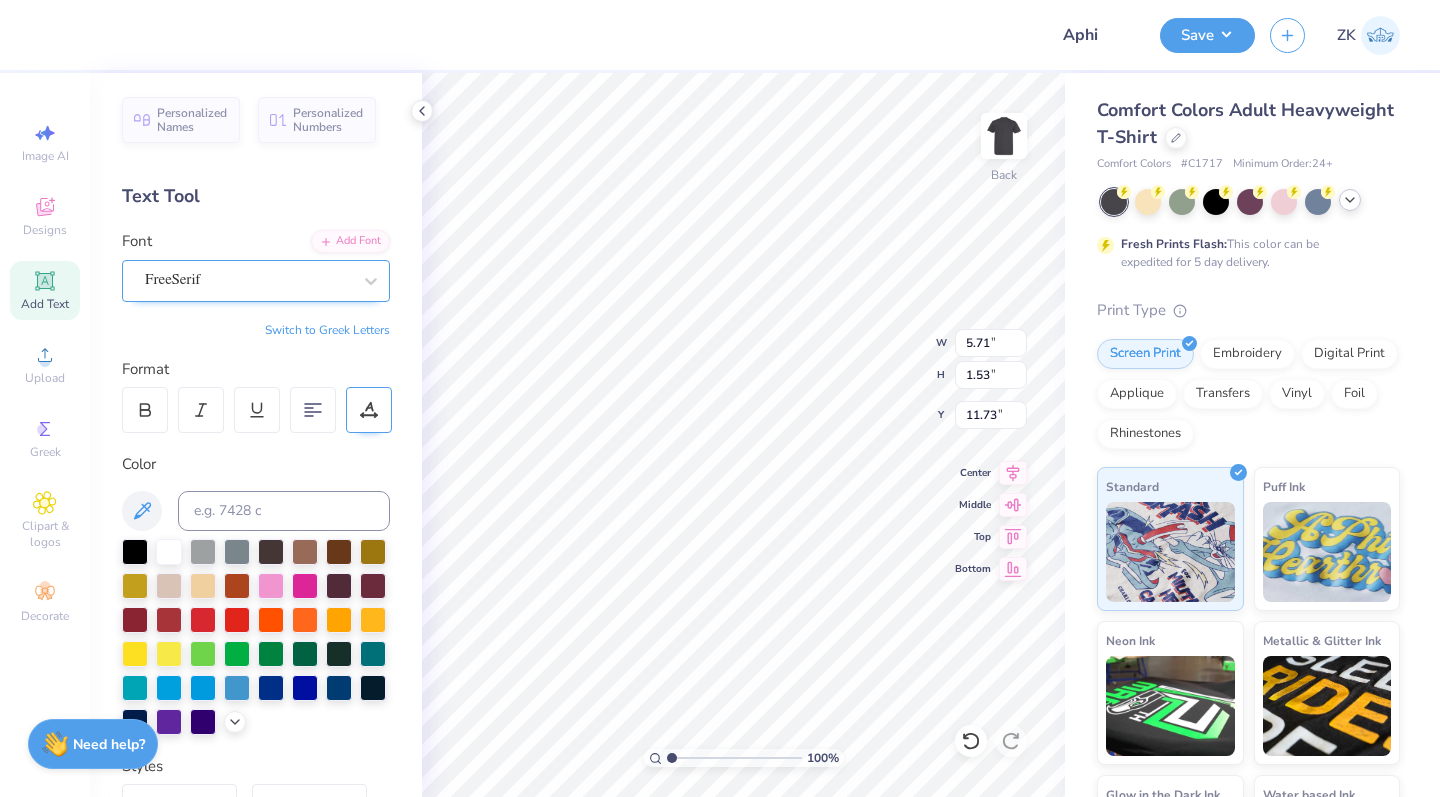 scroll, scrollTop: 2, scrollLeft: 1, axis: both 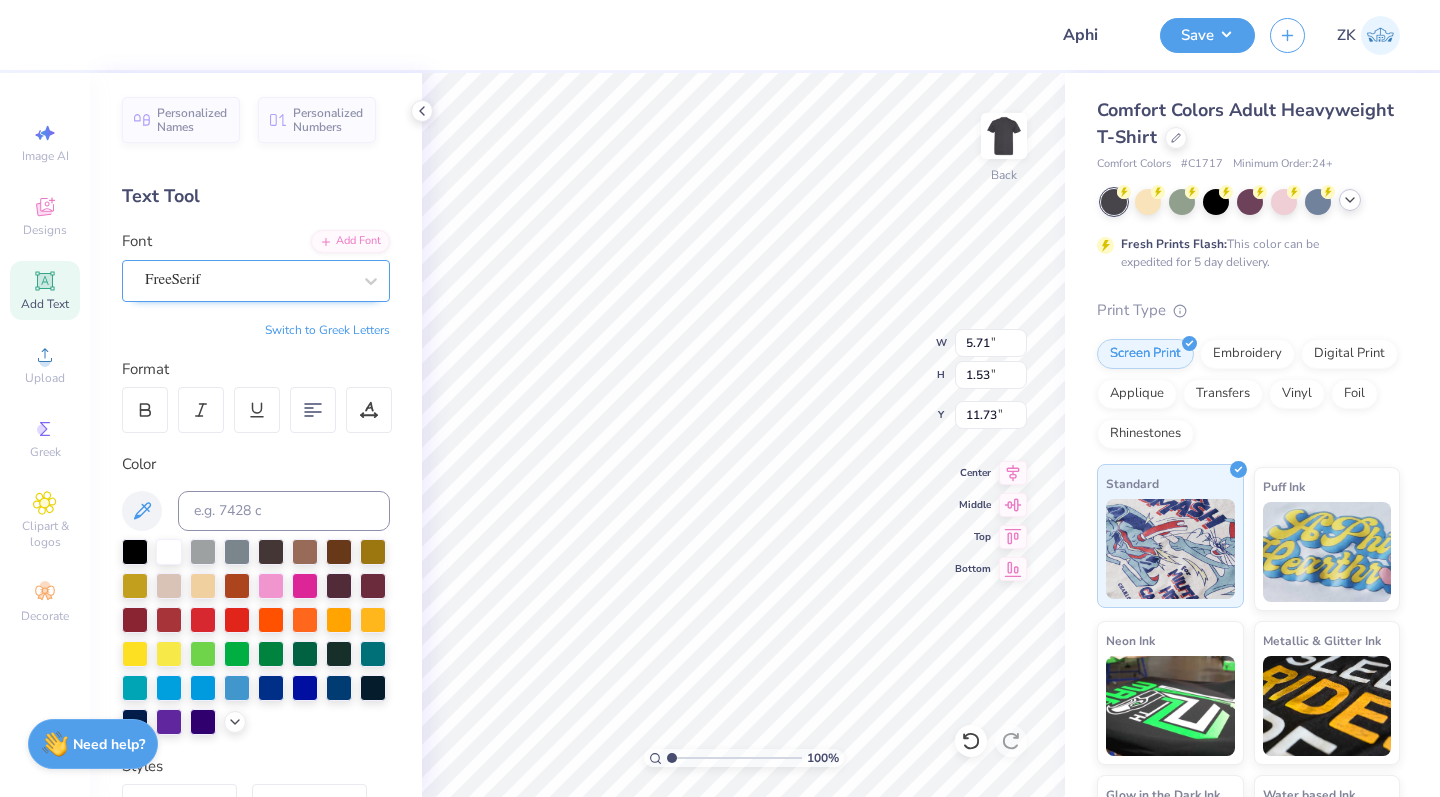 type on "[FIRST]
[WORD] in our roots" 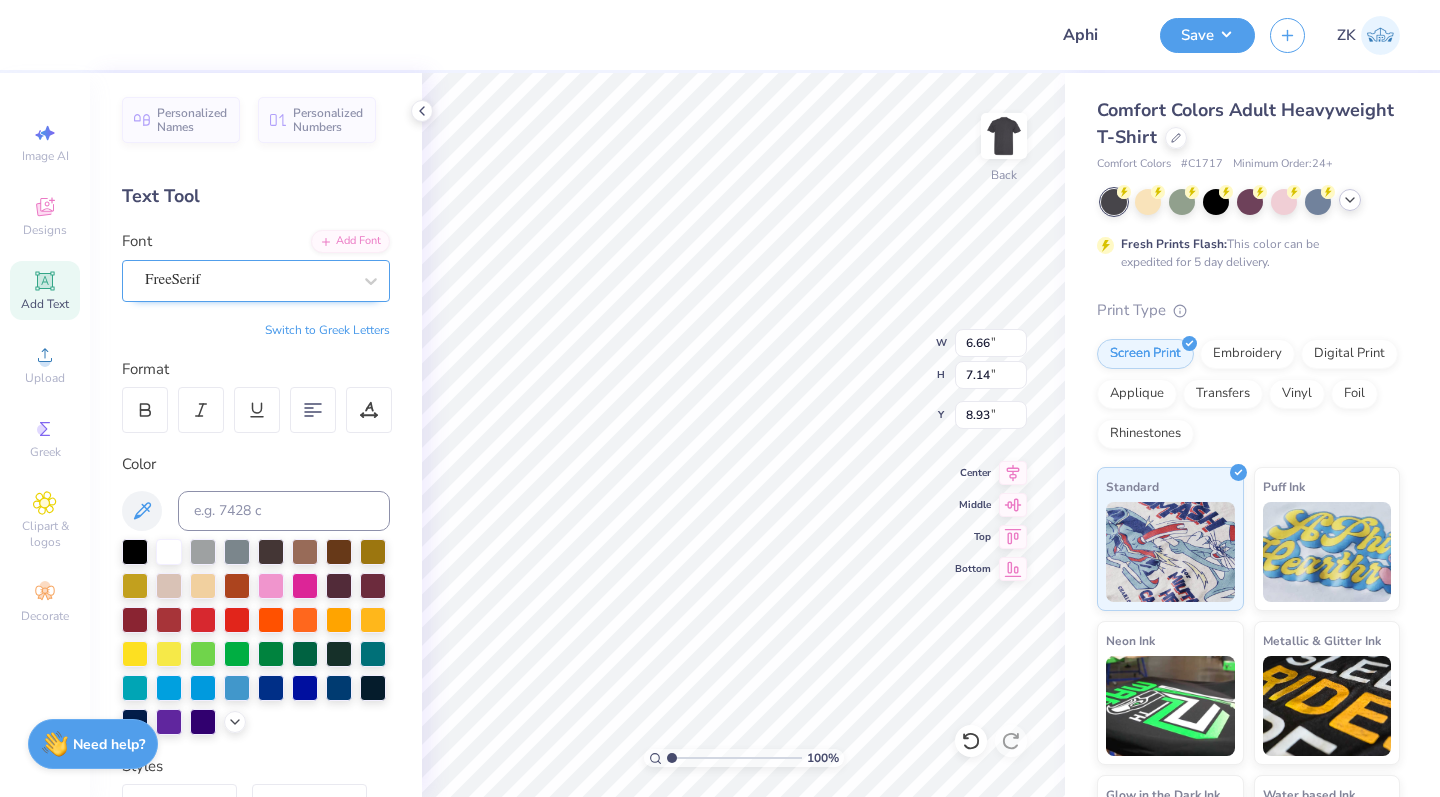 type on "[FIRST]
[LAST]" 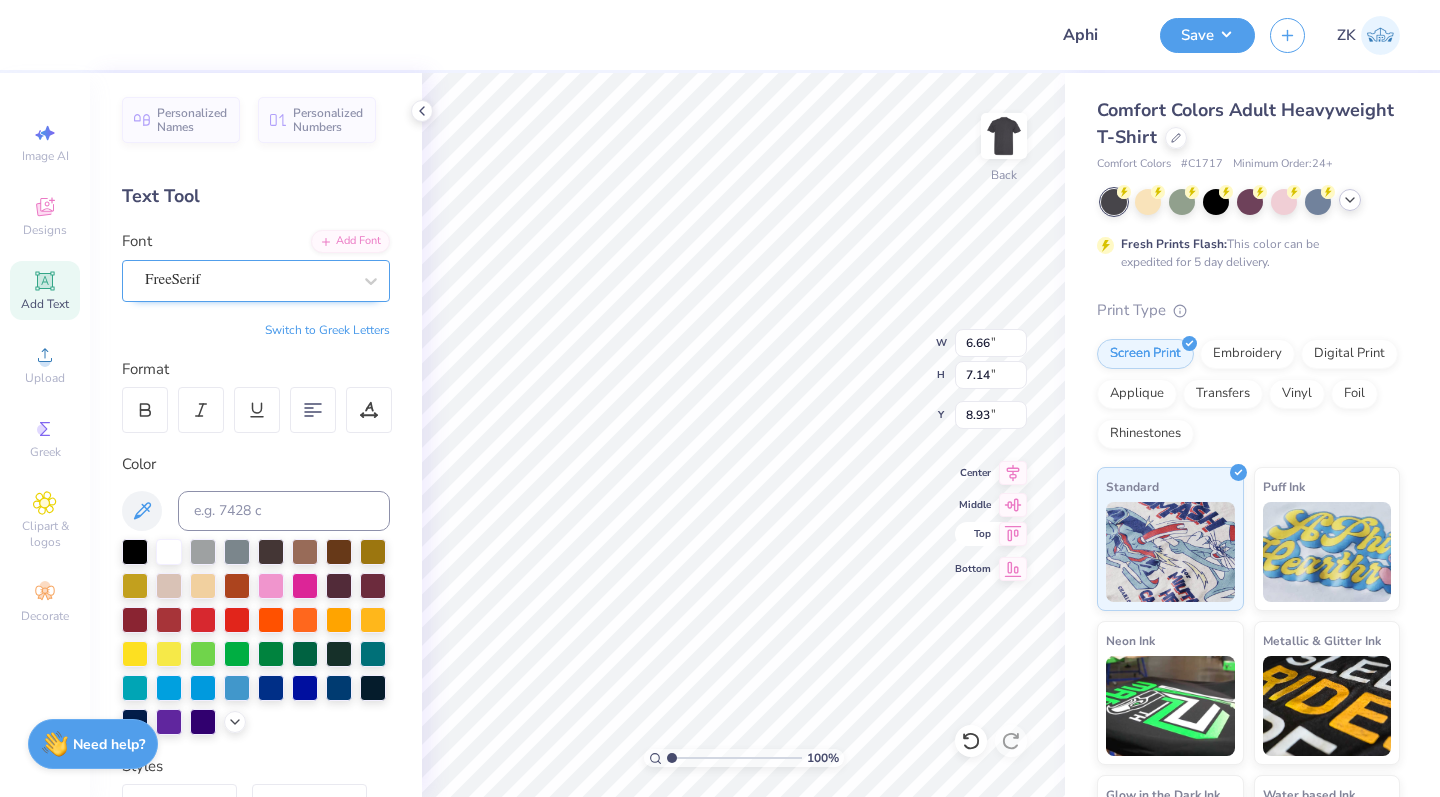click 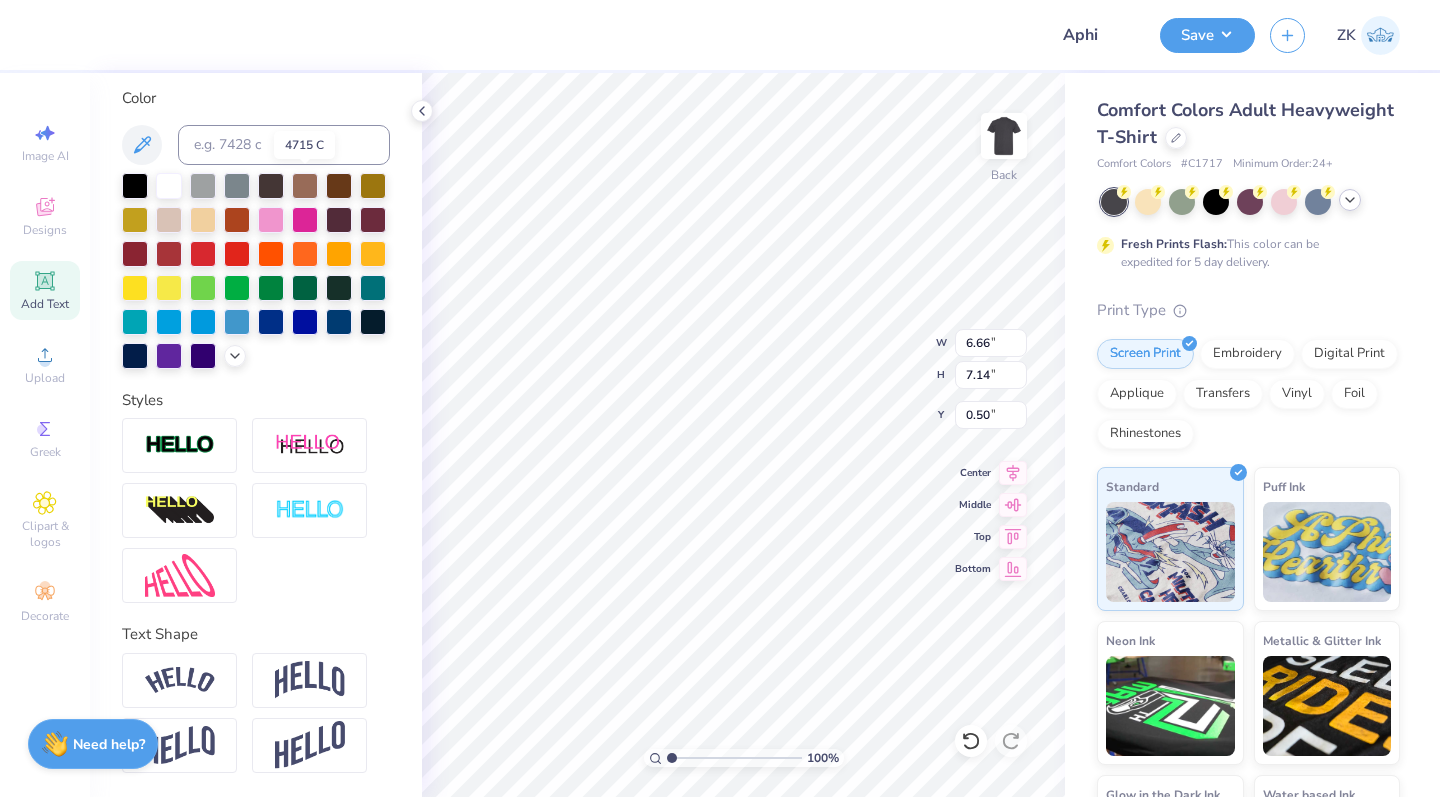 scroll, scrollTop: 366, scrollLeft: 0, axis: vertical 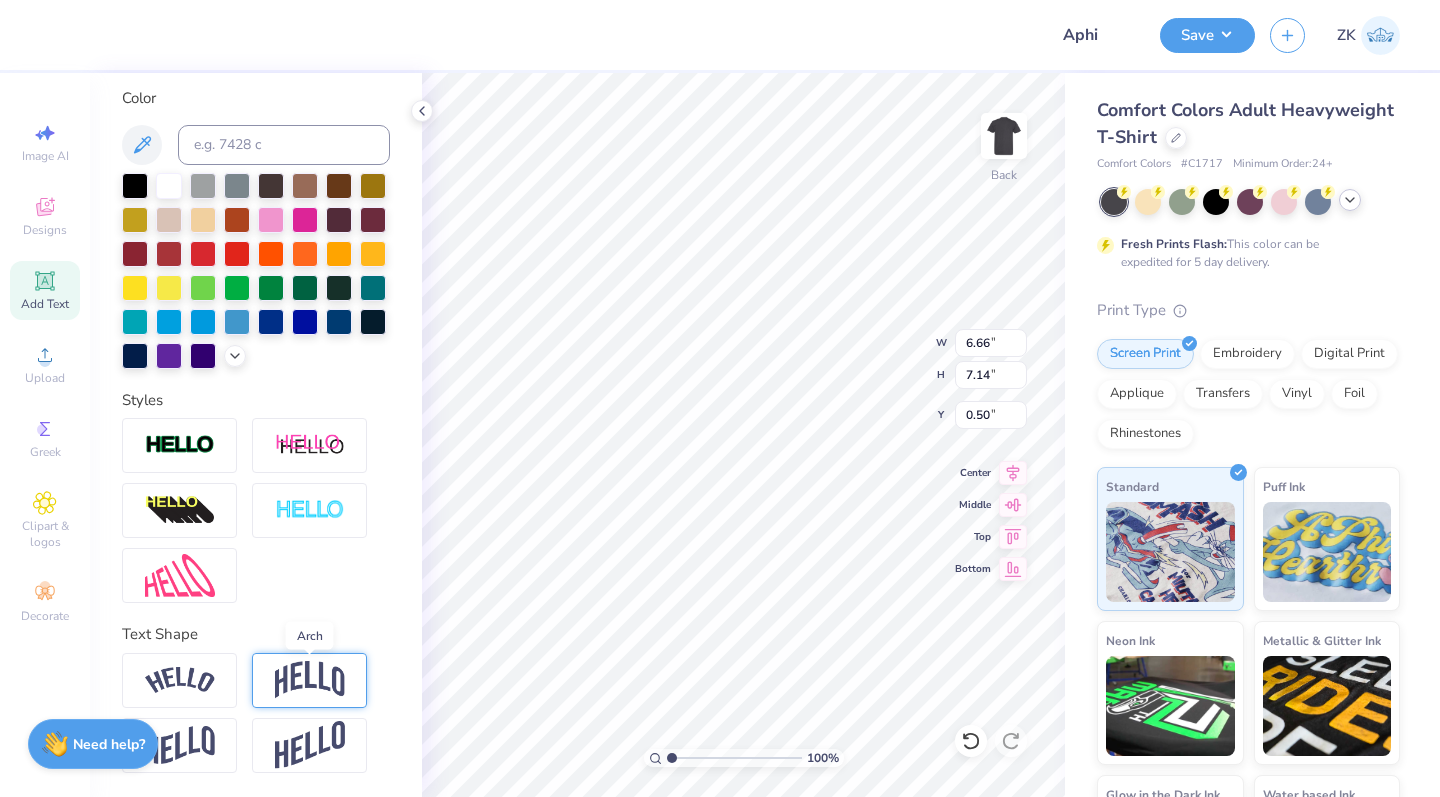 click at bounding box center [310, 680] 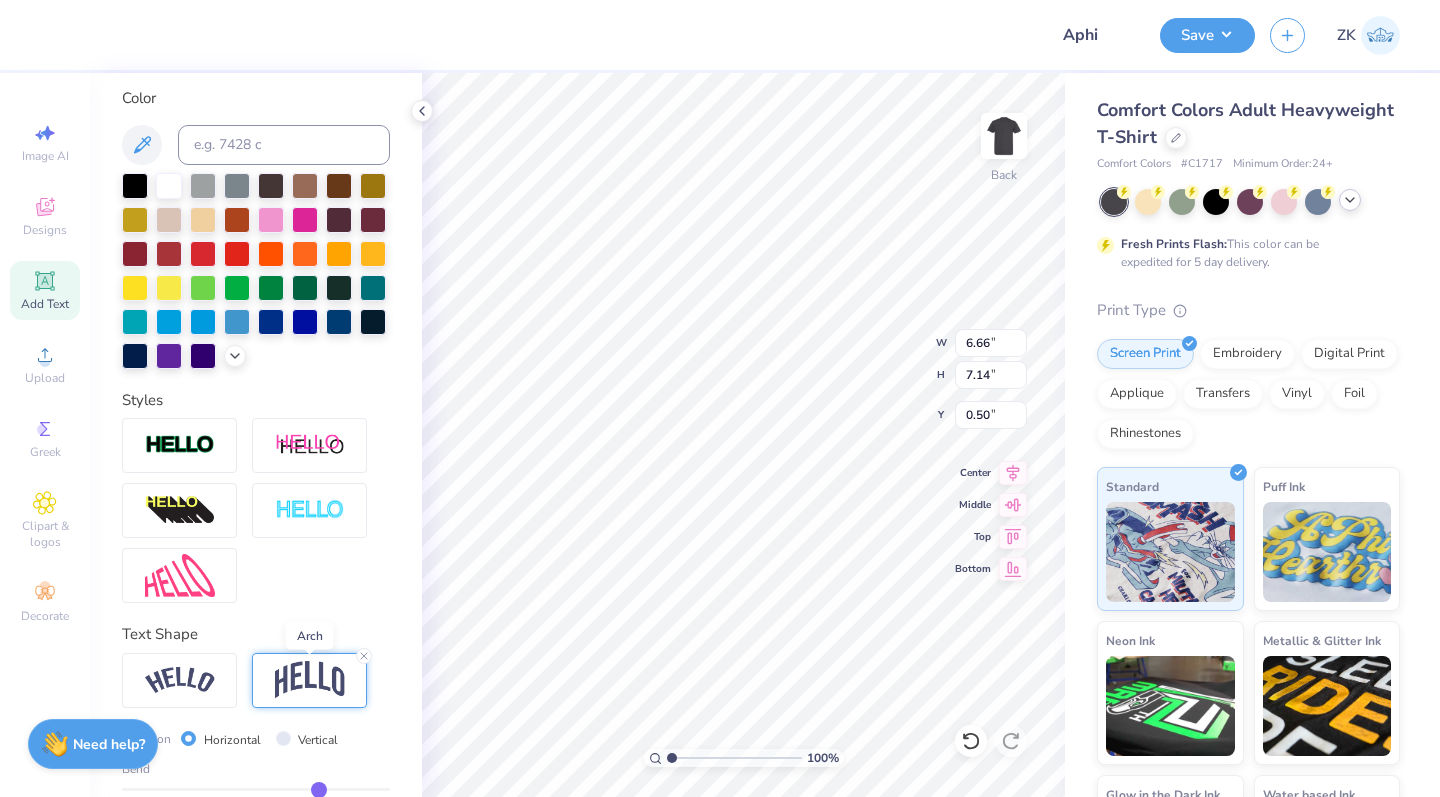 type on "7.47" 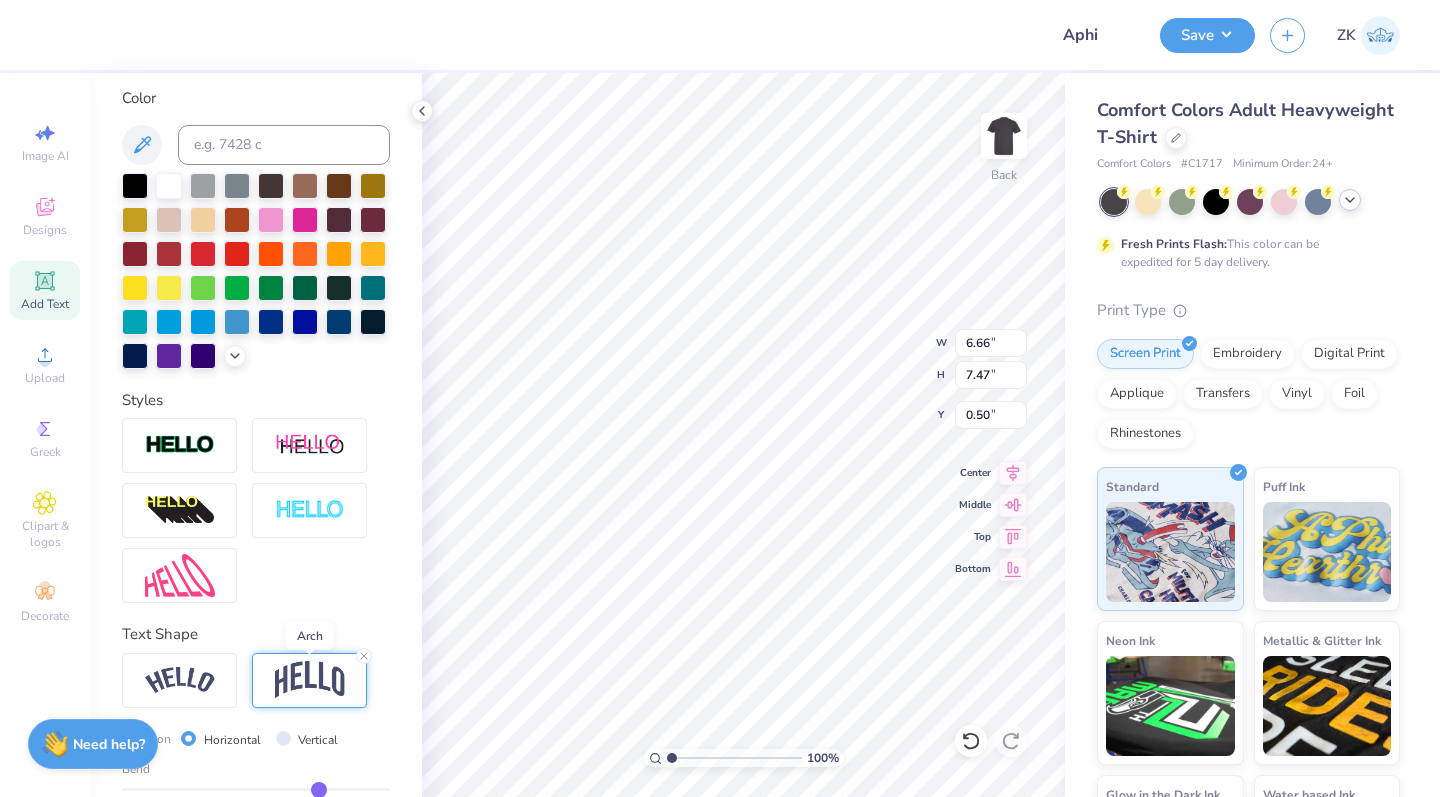 type on "0.53" 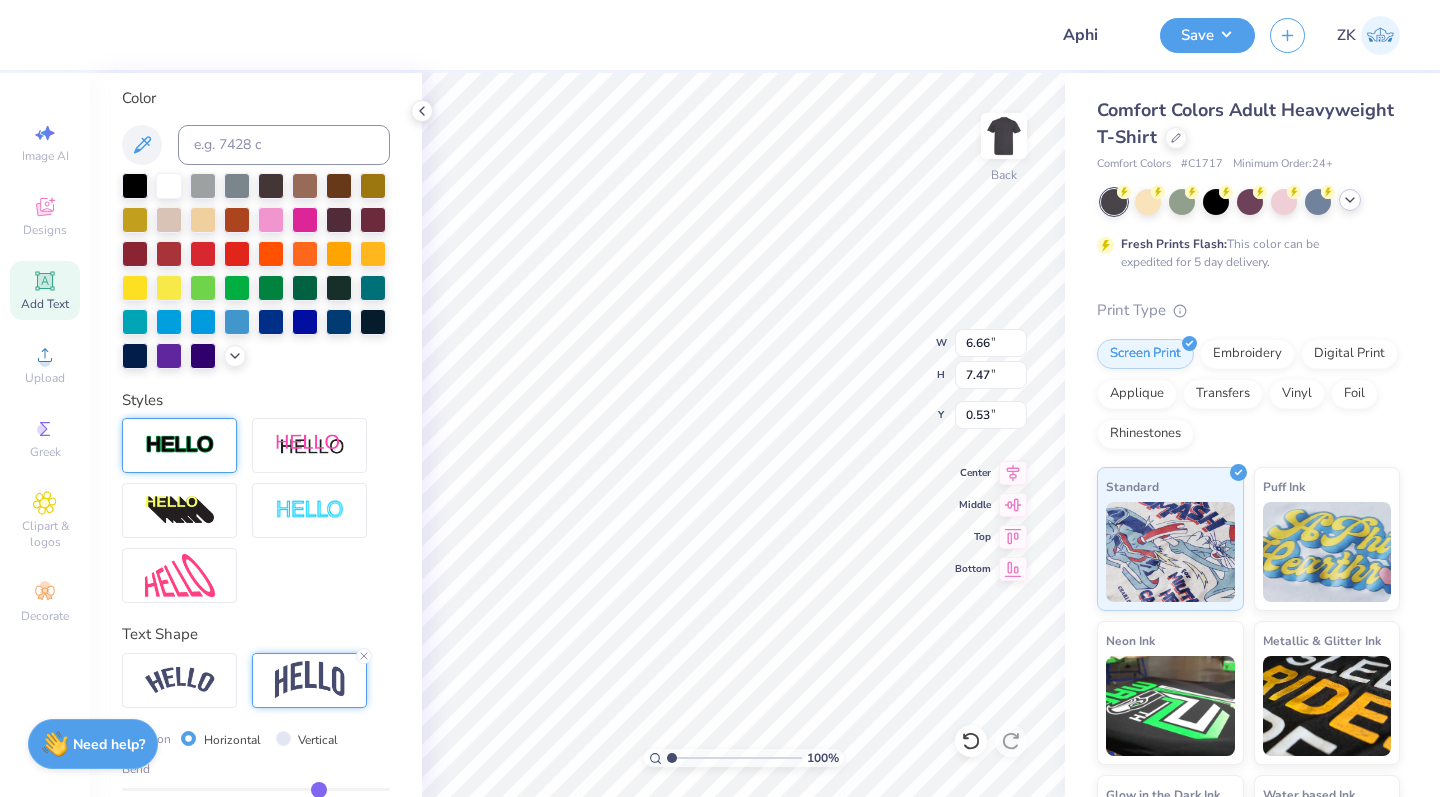 click at bounding box center [179, 445] 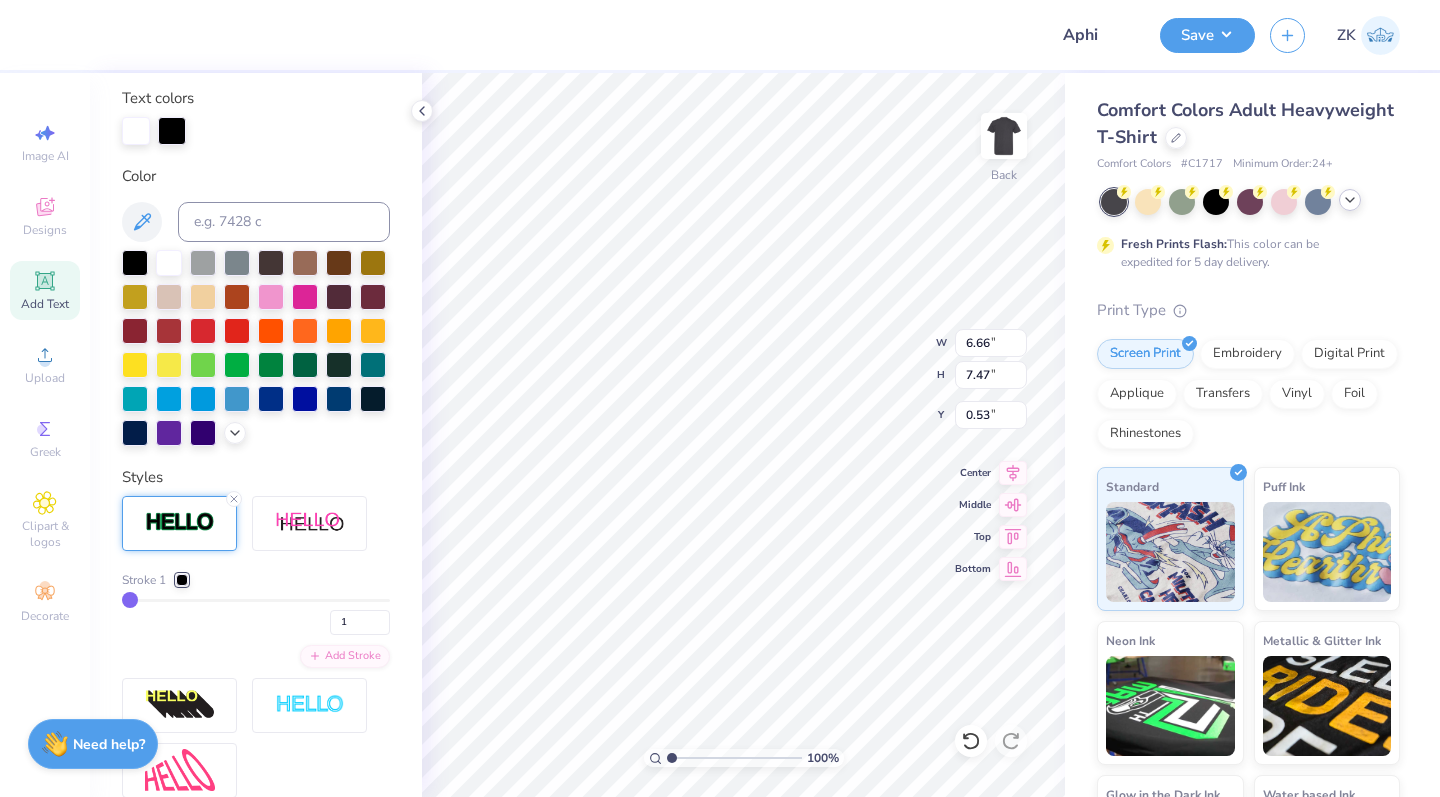 type on "6.69" 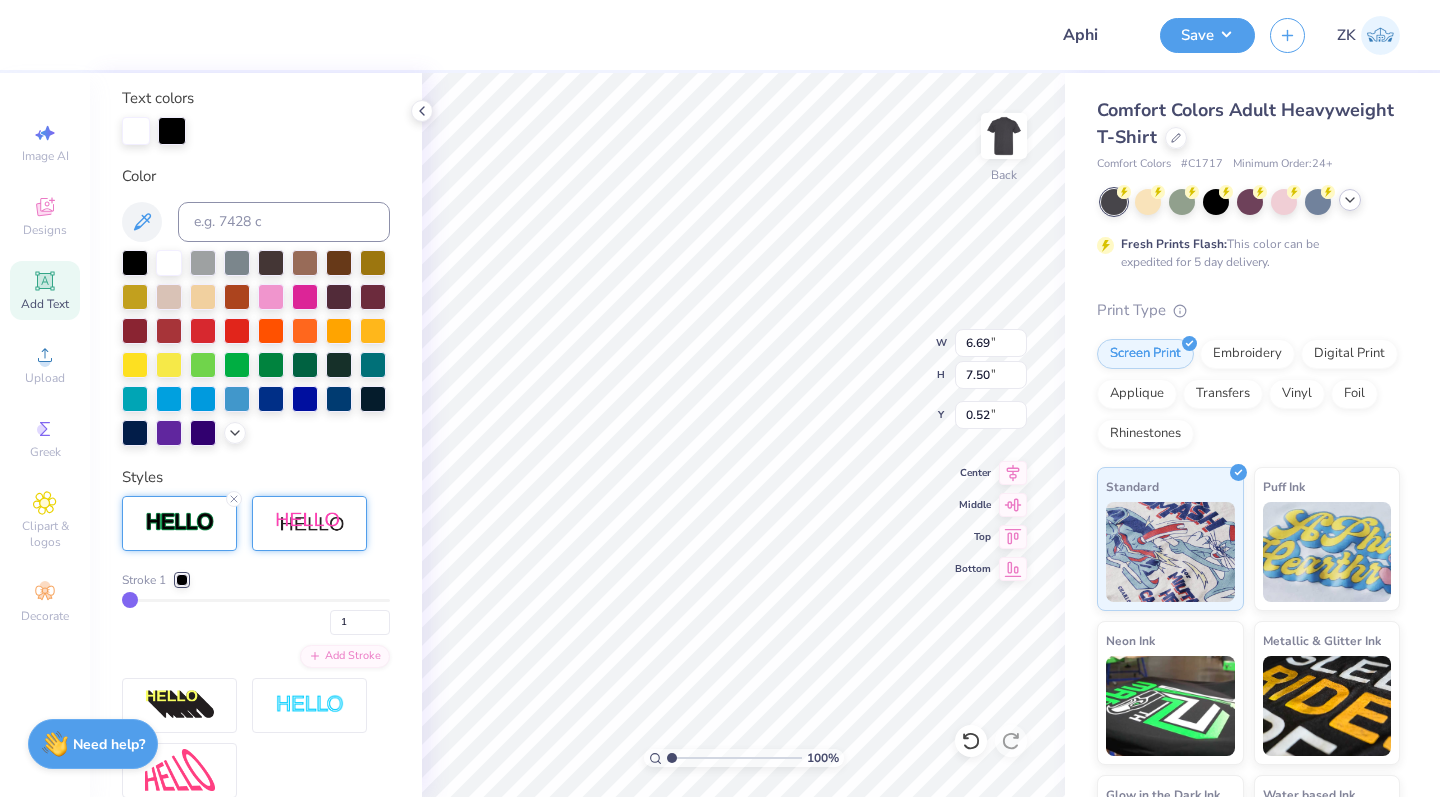 click at bounding box center (310, 523) 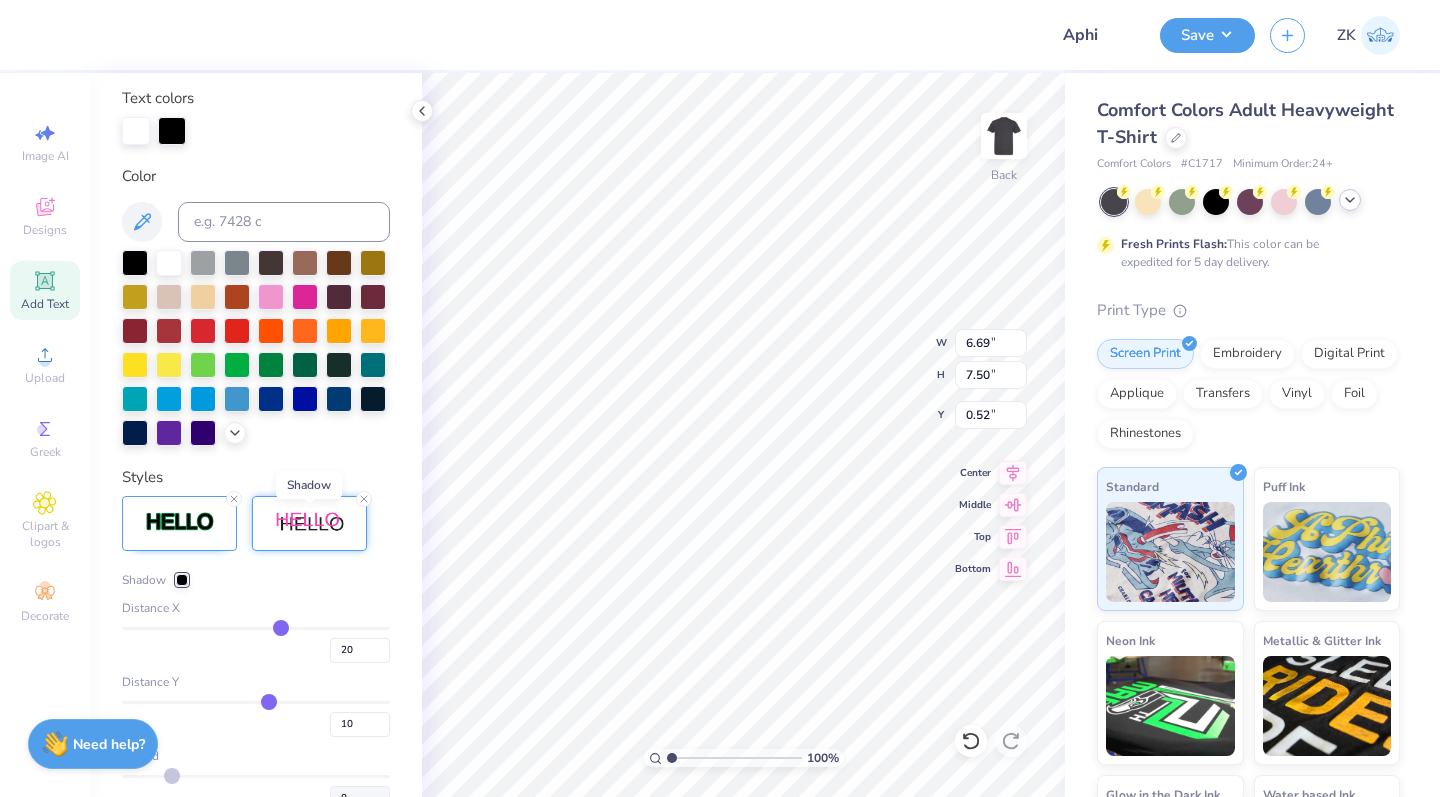 type on "8.01" 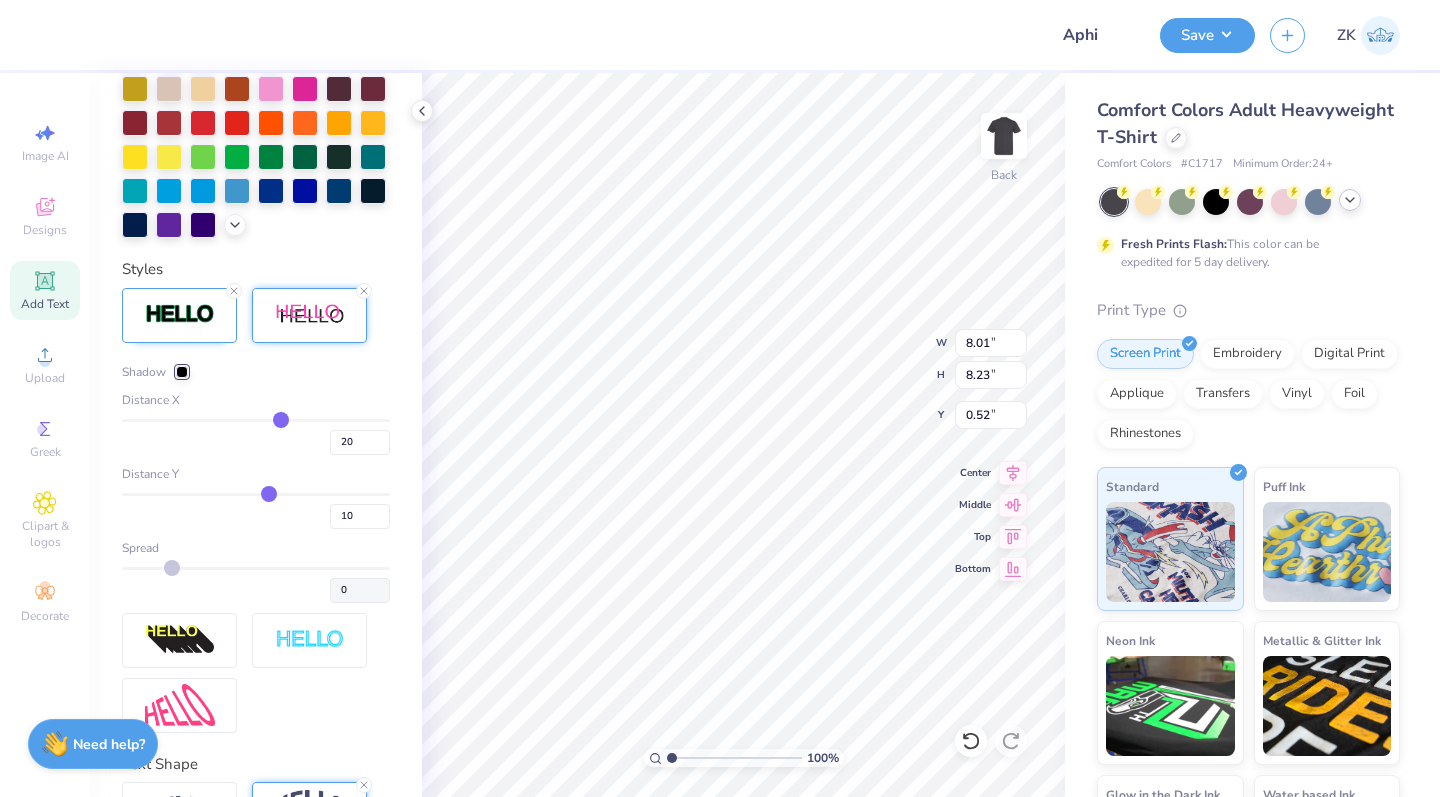 scroll, scrollTop: 579, scrollLeft: 0, axis: vertical 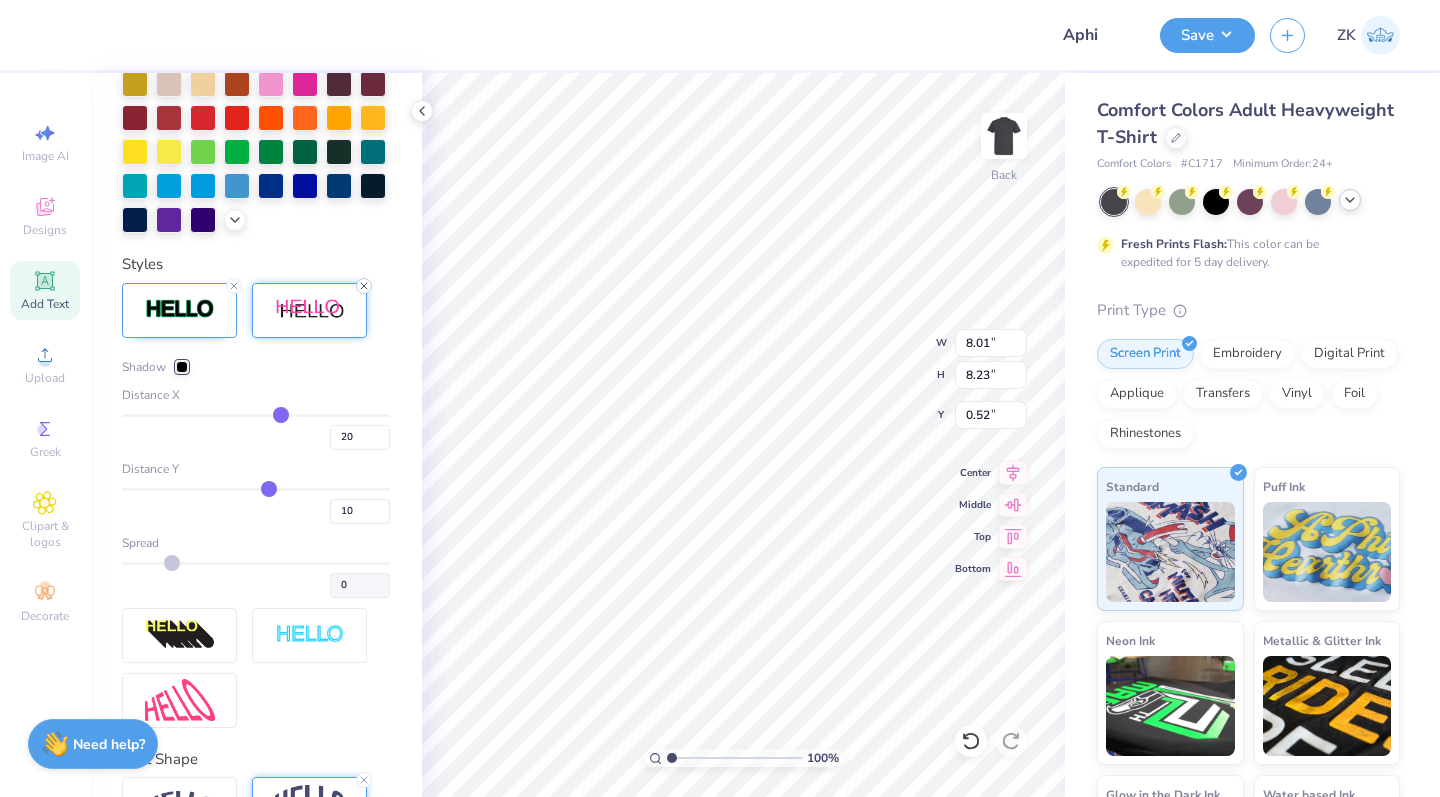 click 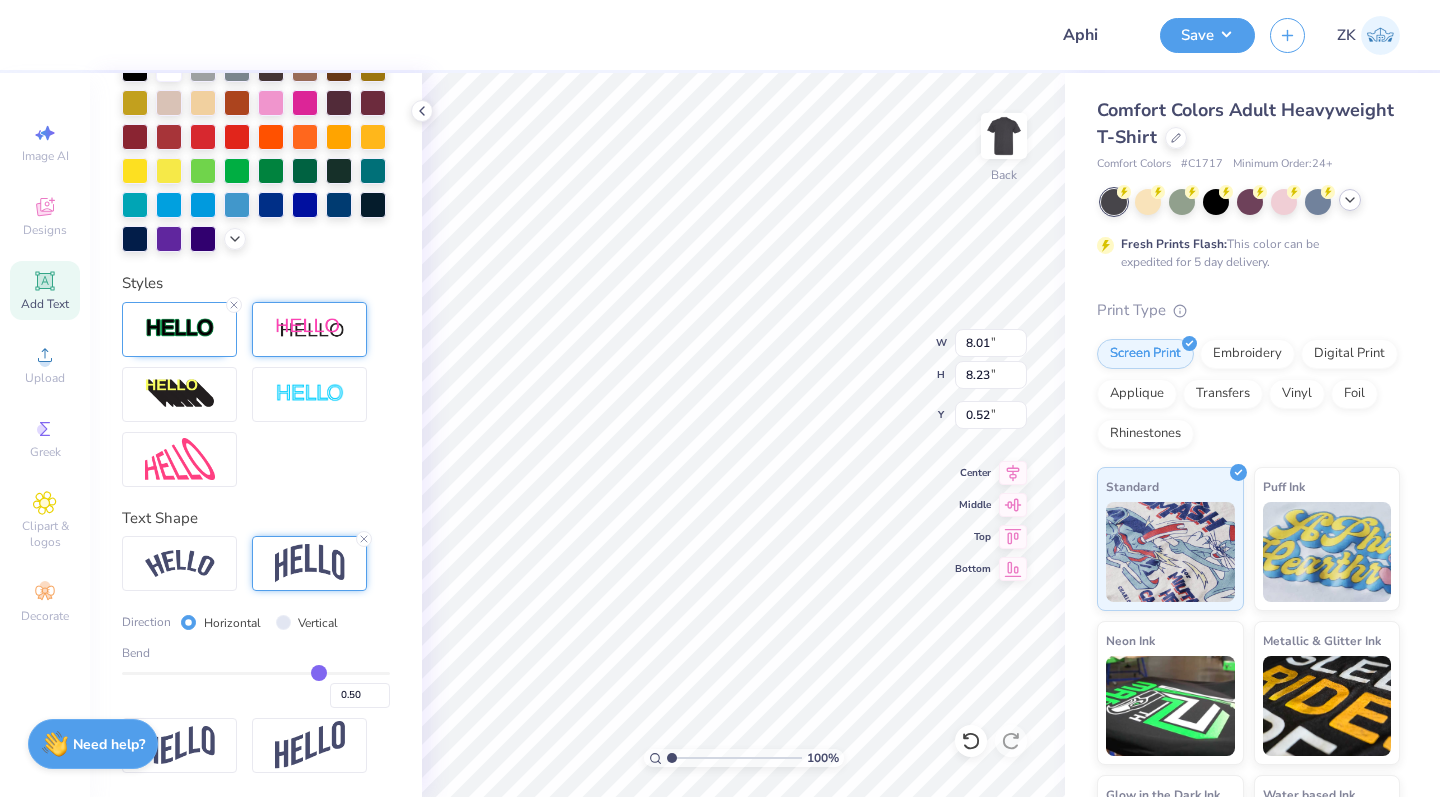 click on "Styles" at bounding box center [256, 283] 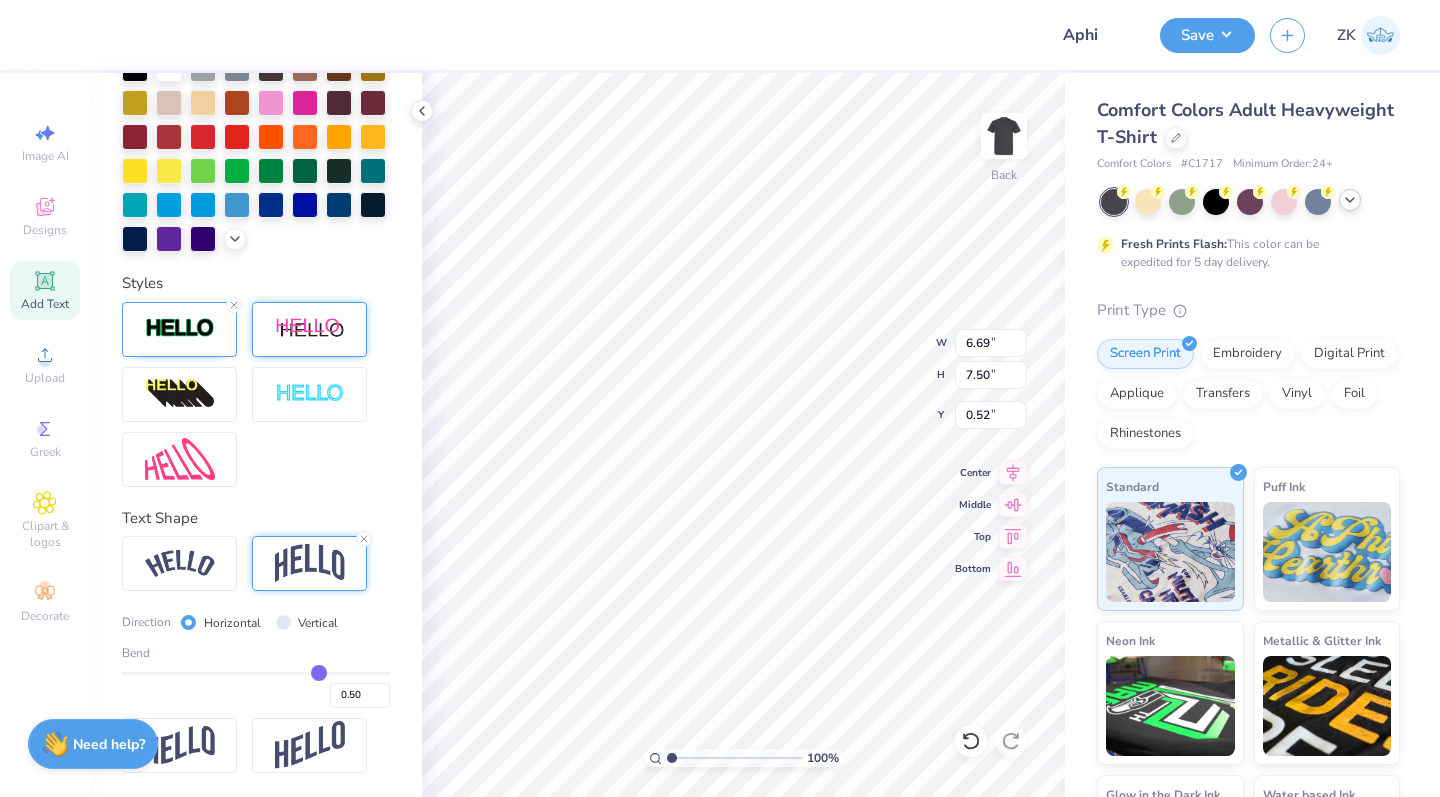 scroll, scrollTop: 560, scrollLeft: 0, axis: vertical 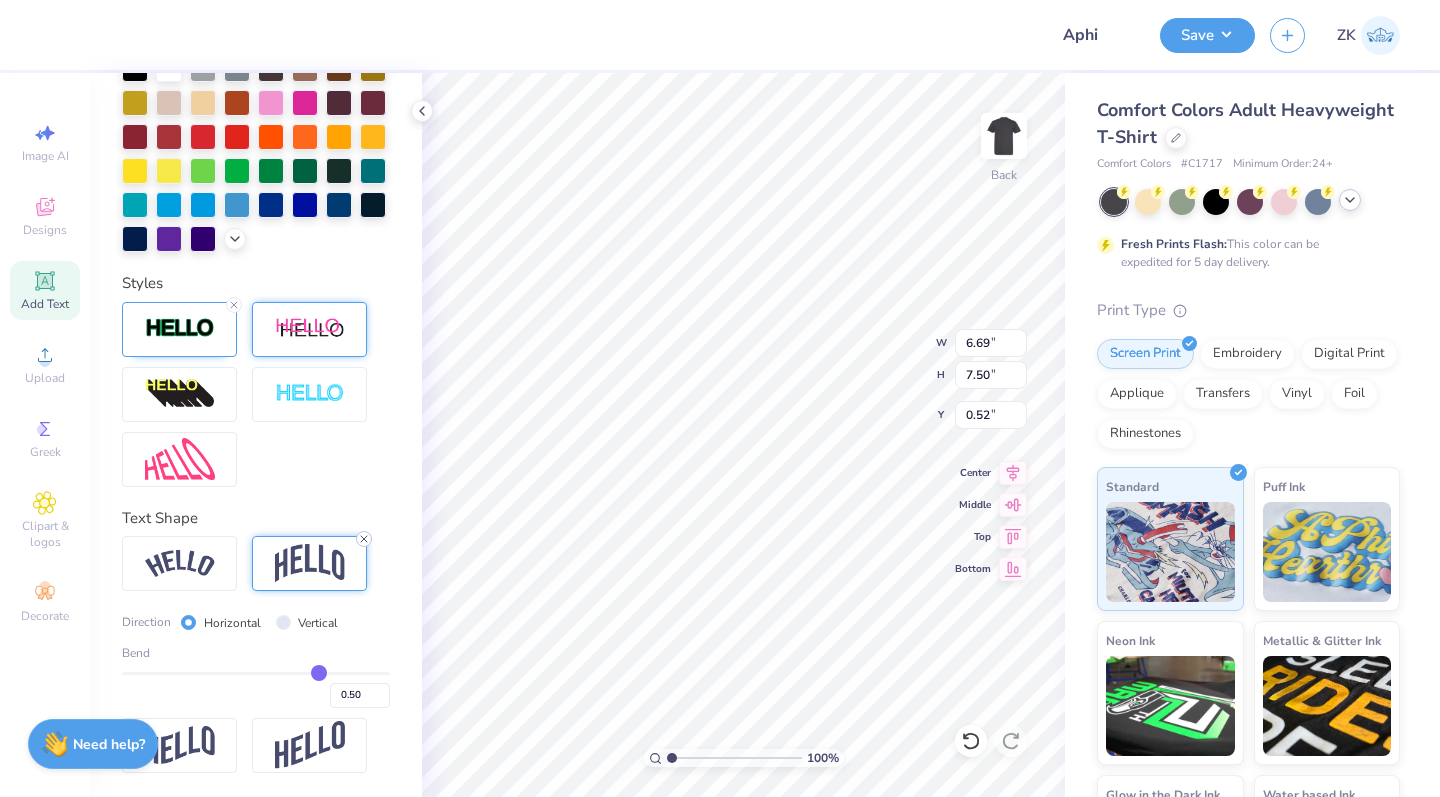 click 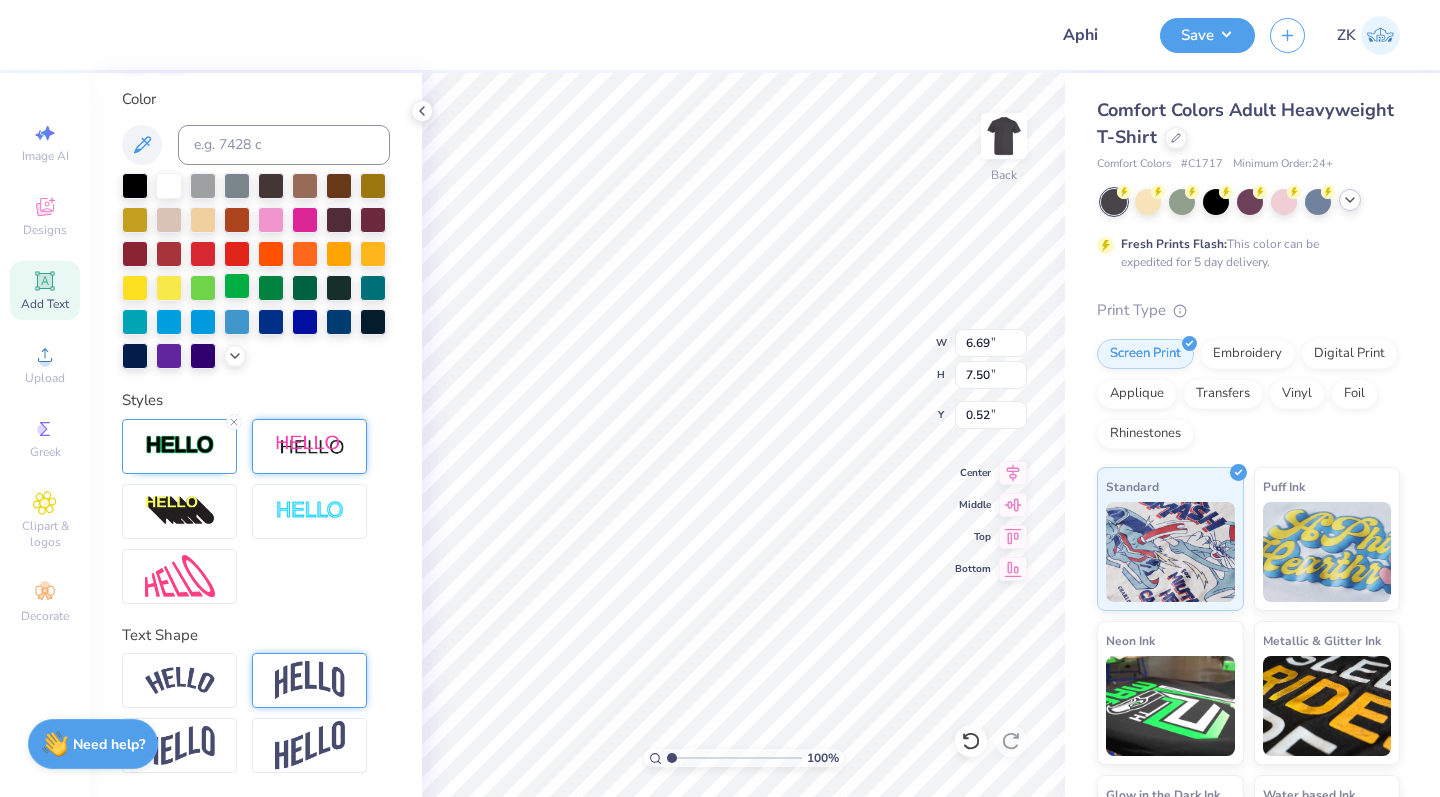 type on "7.17" 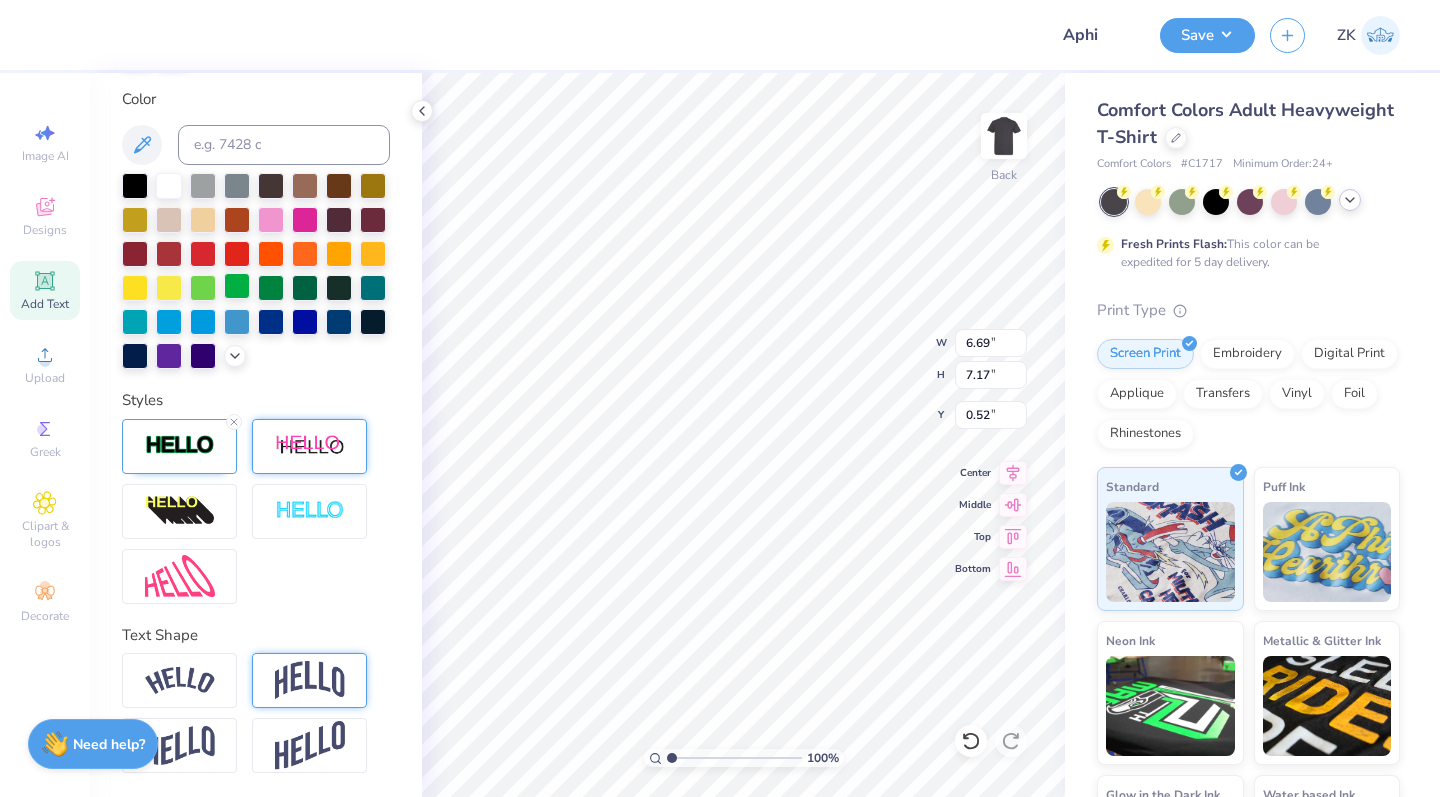 type on "0.68" 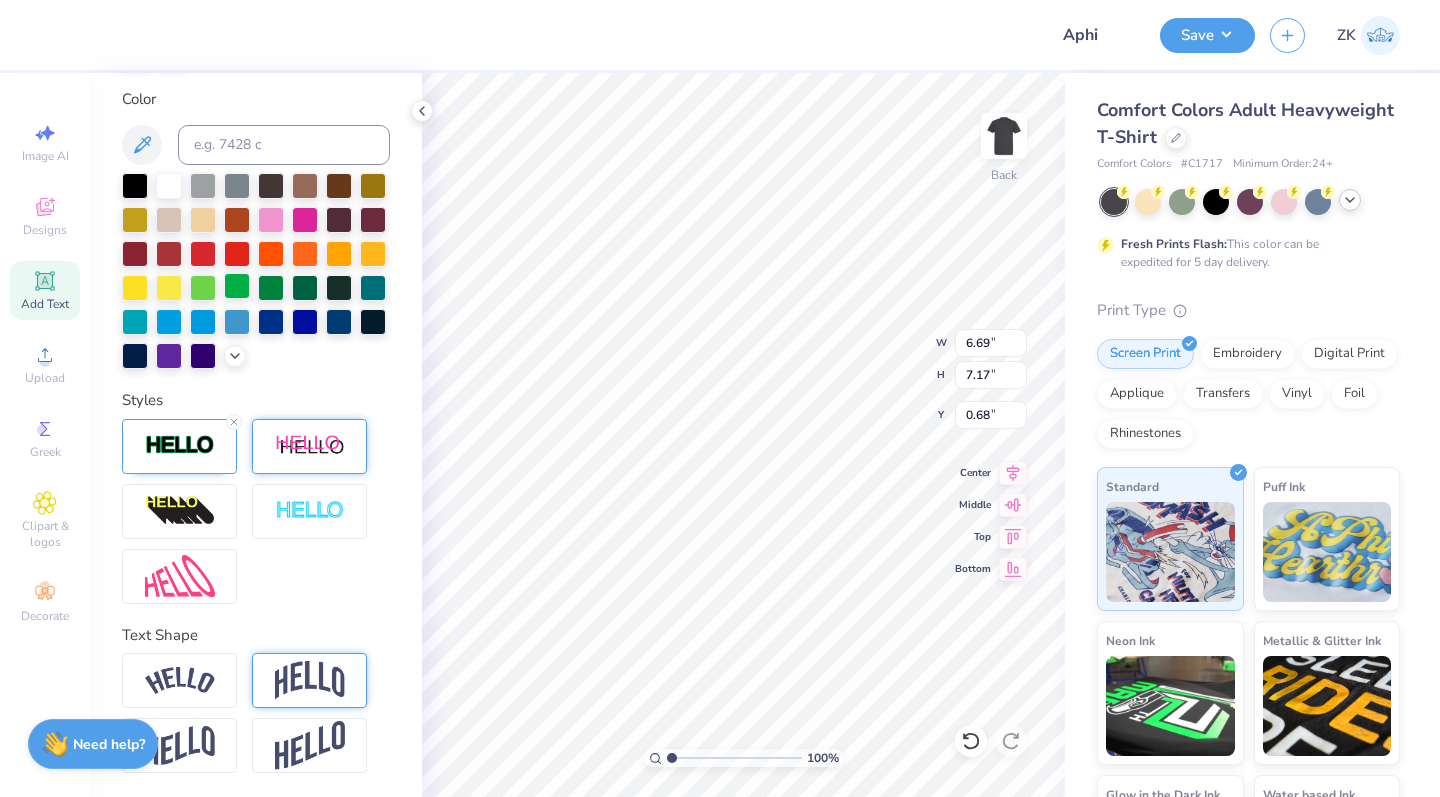 click at bounding box center [237, 286] 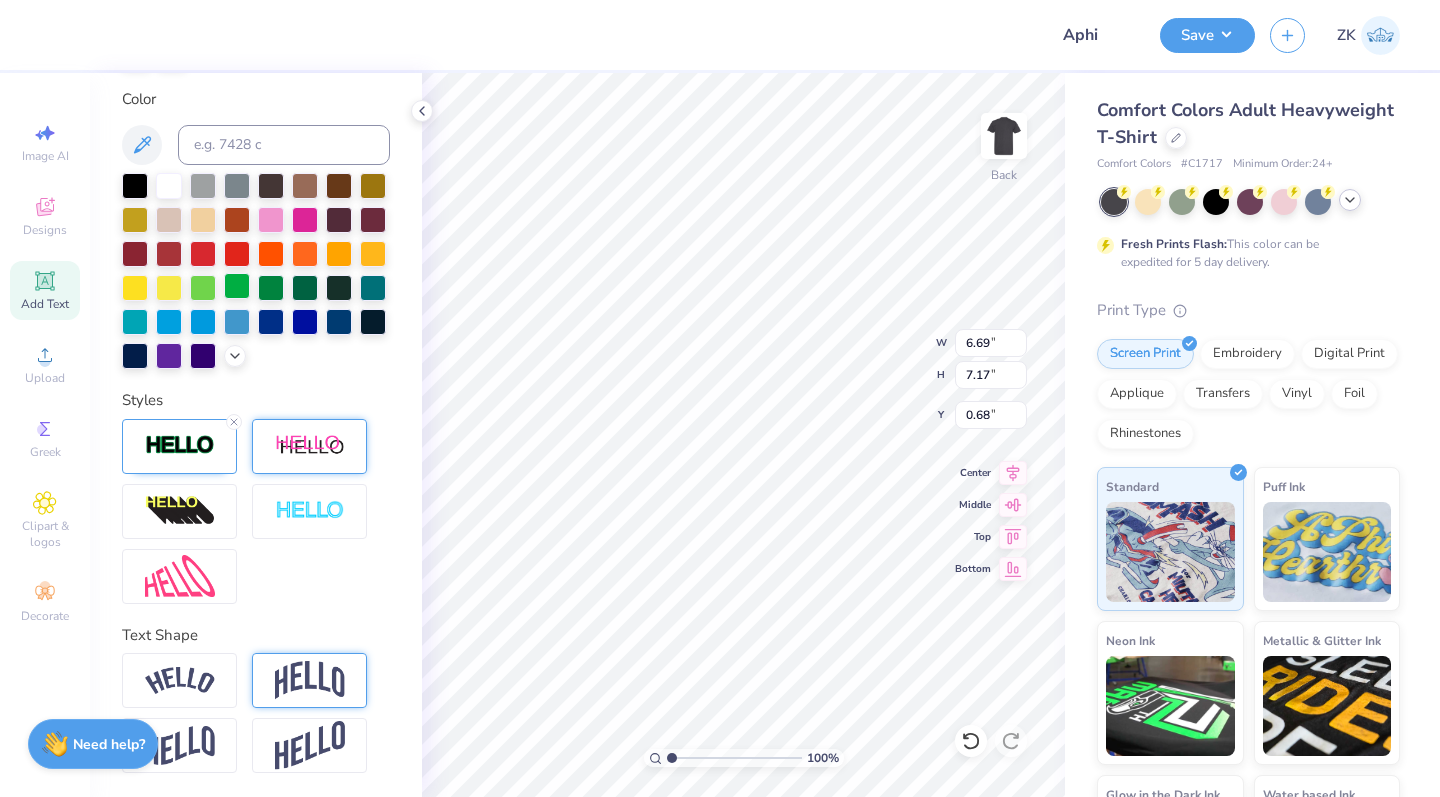 scroll, scrollTop: 443, scrollLeft: 0, axis: vertical 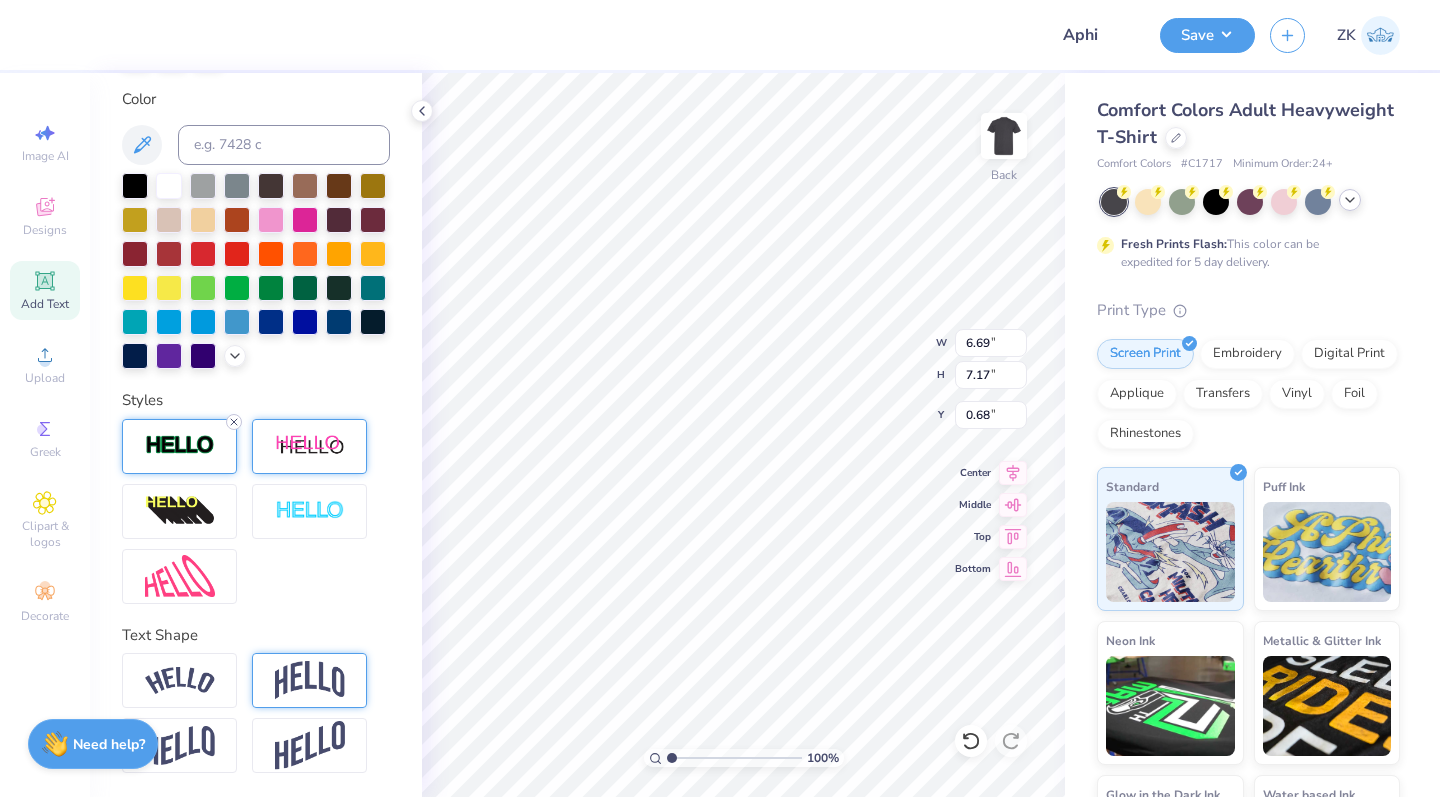 click at bounding box center (234, 422) 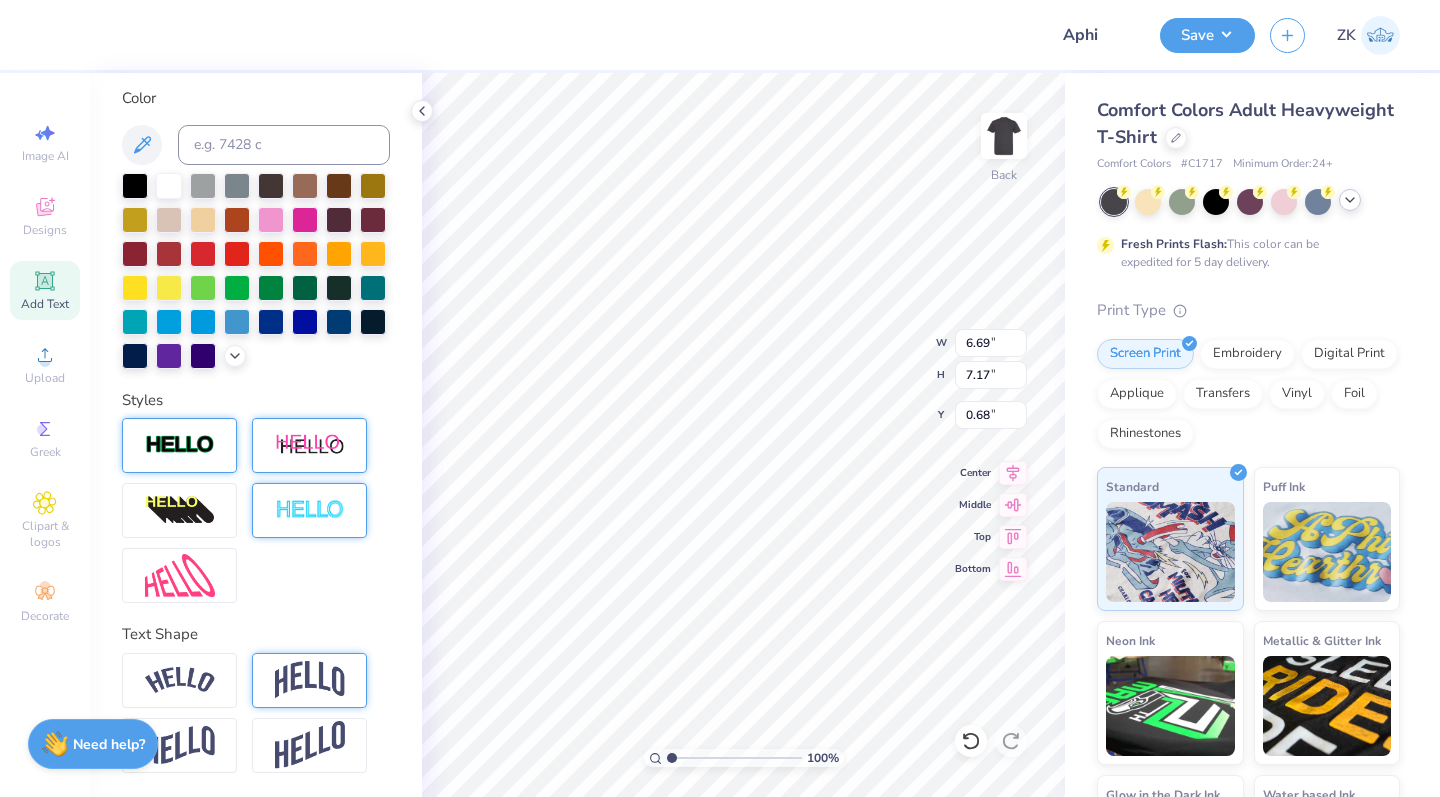 type on "6.66" 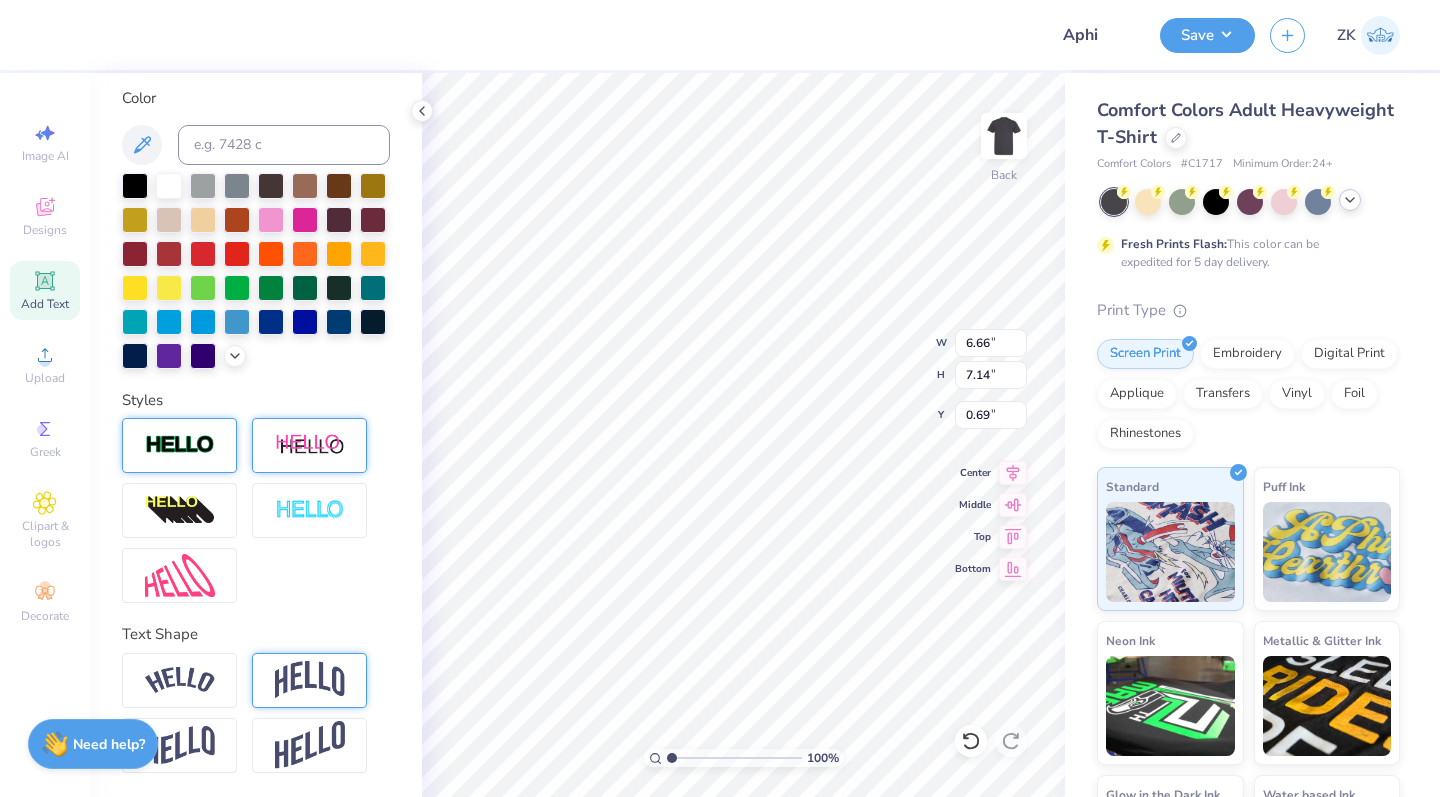 scroll, scrollTop: 366, scrollLeft: 0, axis: vertical 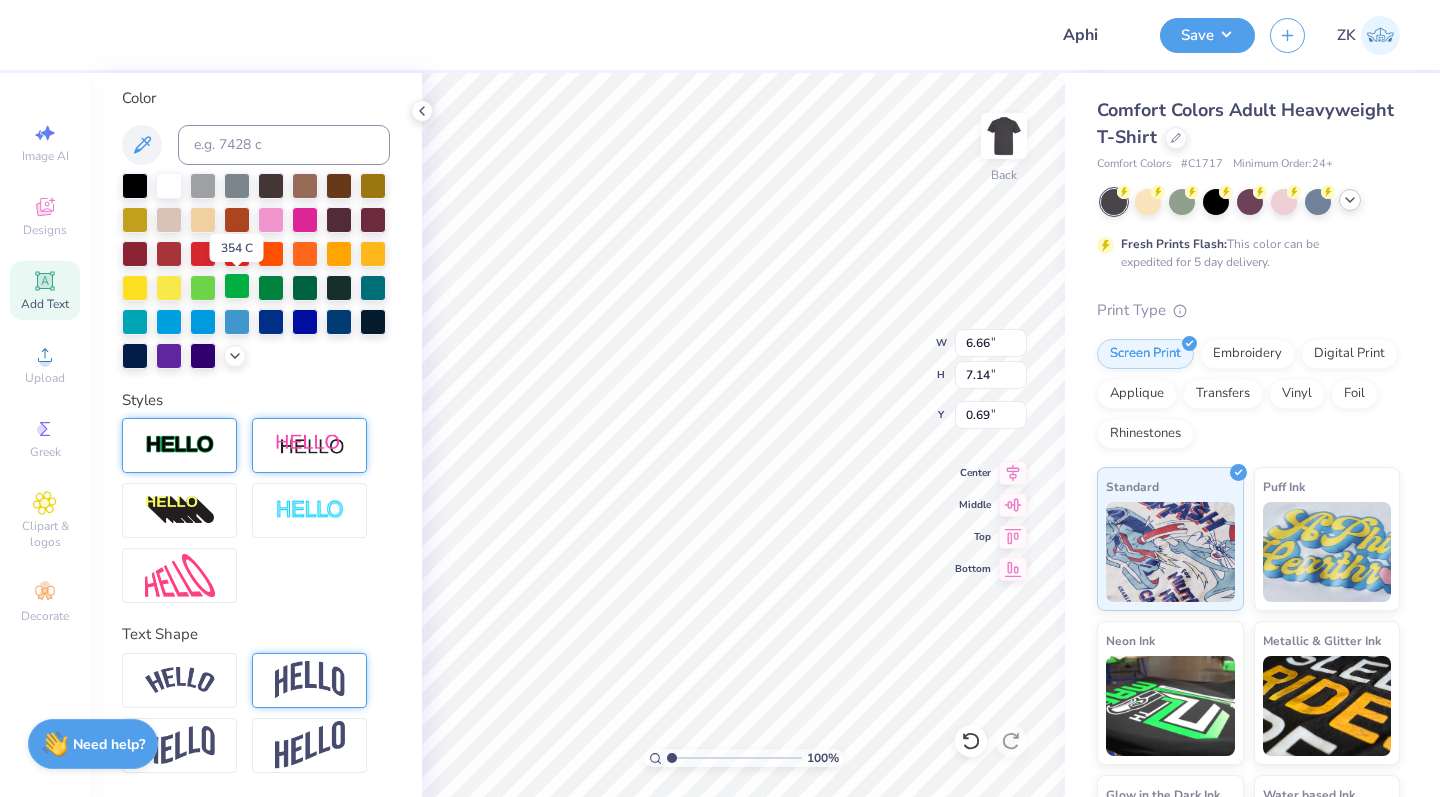 click at bounding box center (237, 286) 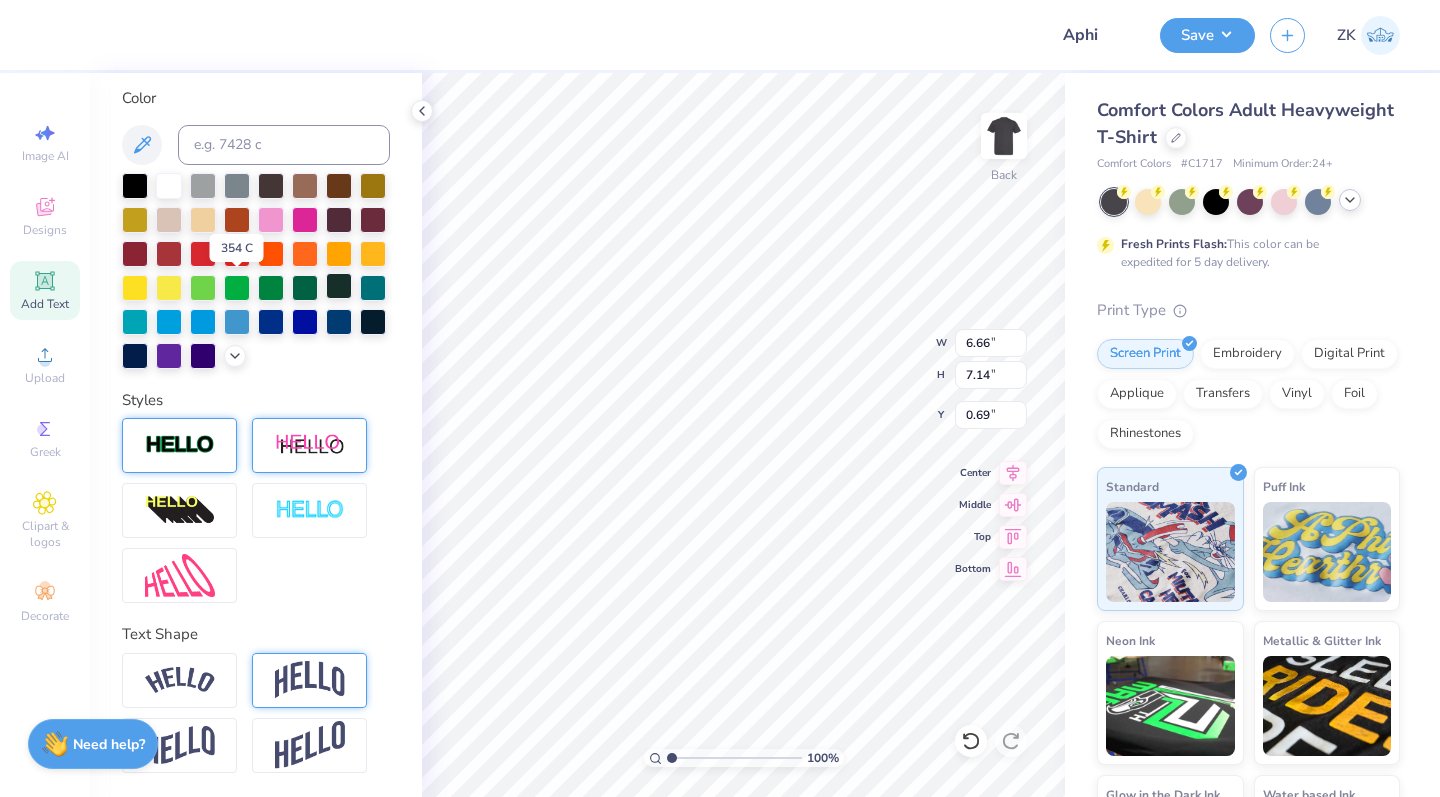 click at bounding box center (271, 288) 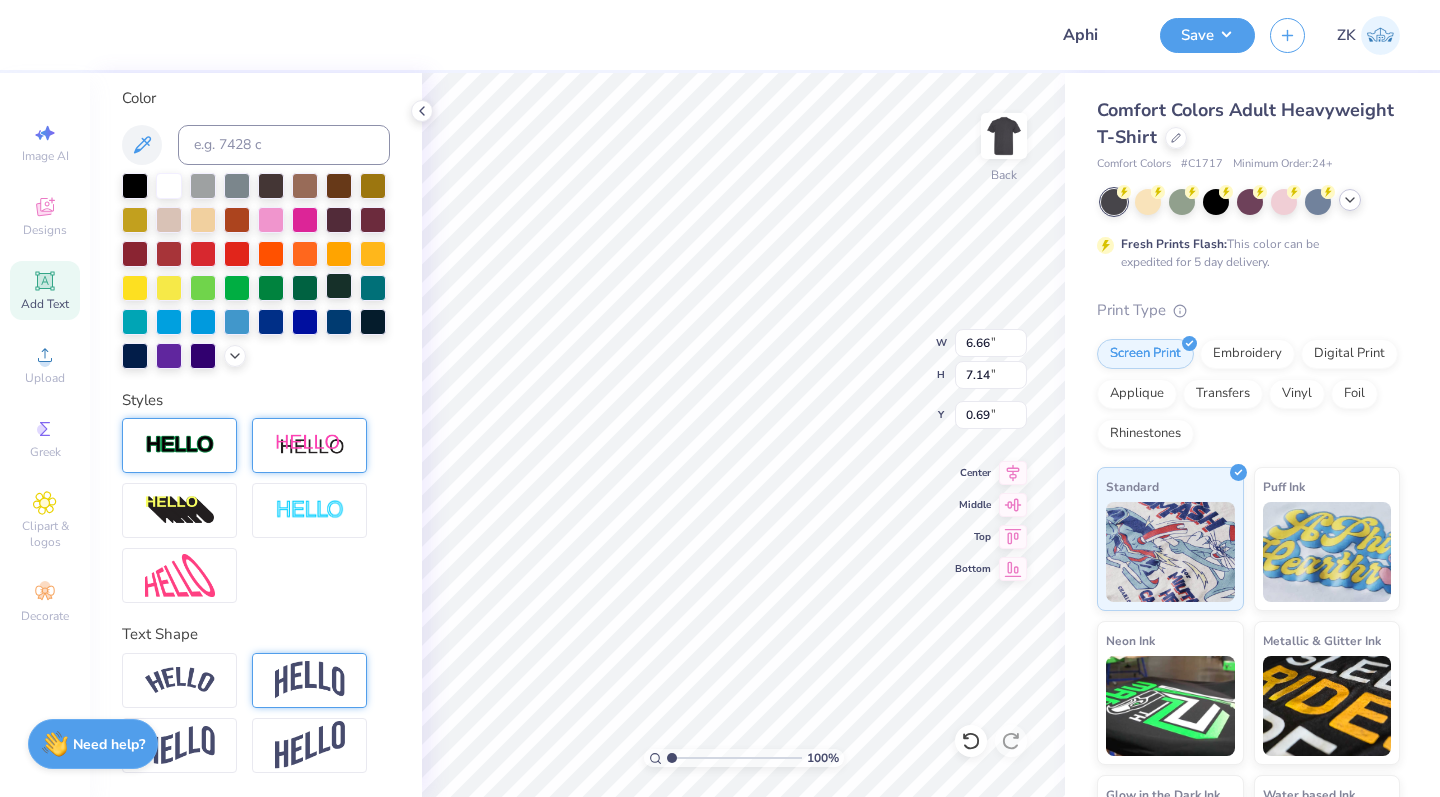 click at bounding box center [339, 286] 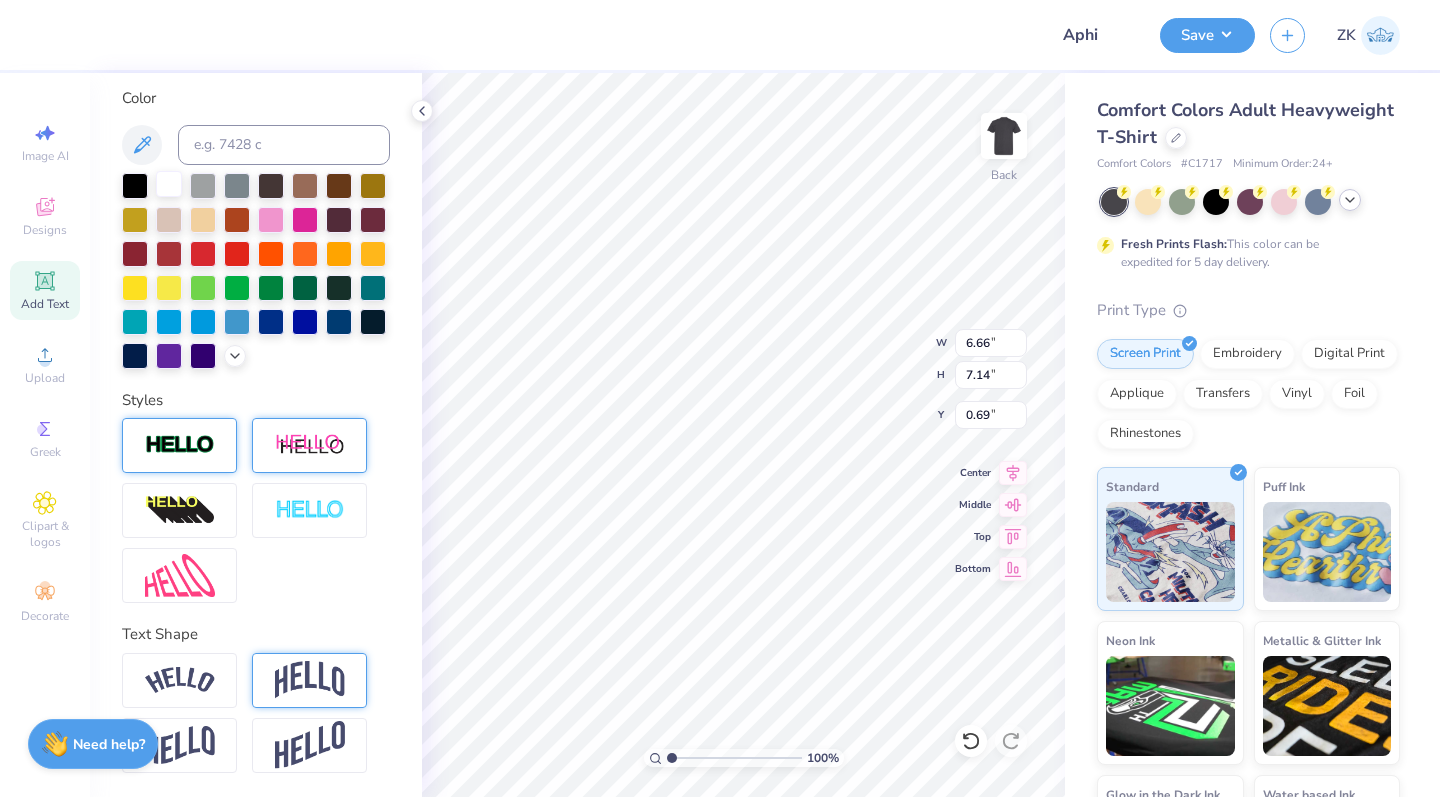 scroll, scrollTop: 0, scrollLeft: 0, axis: both 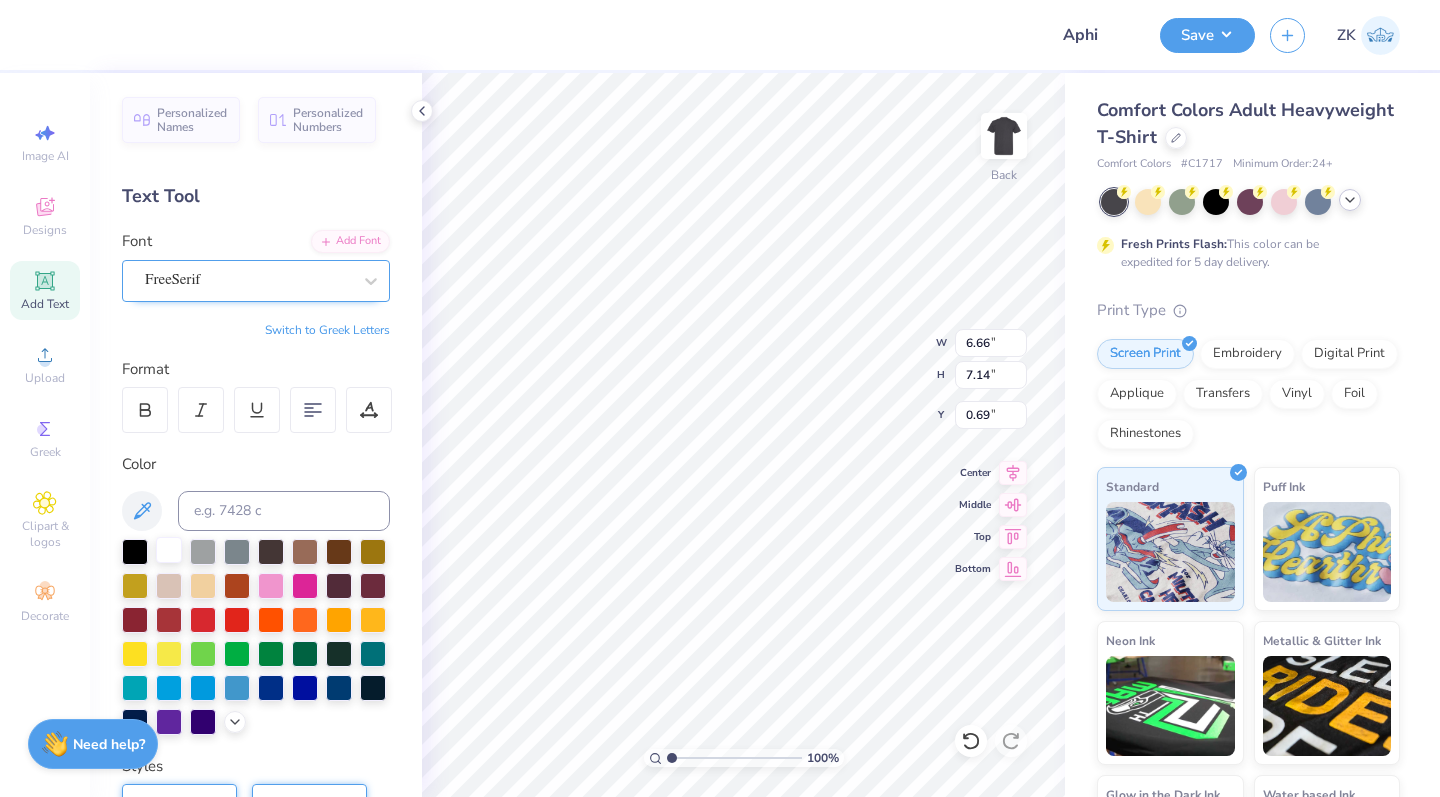 click at bounding box center (169, 550) 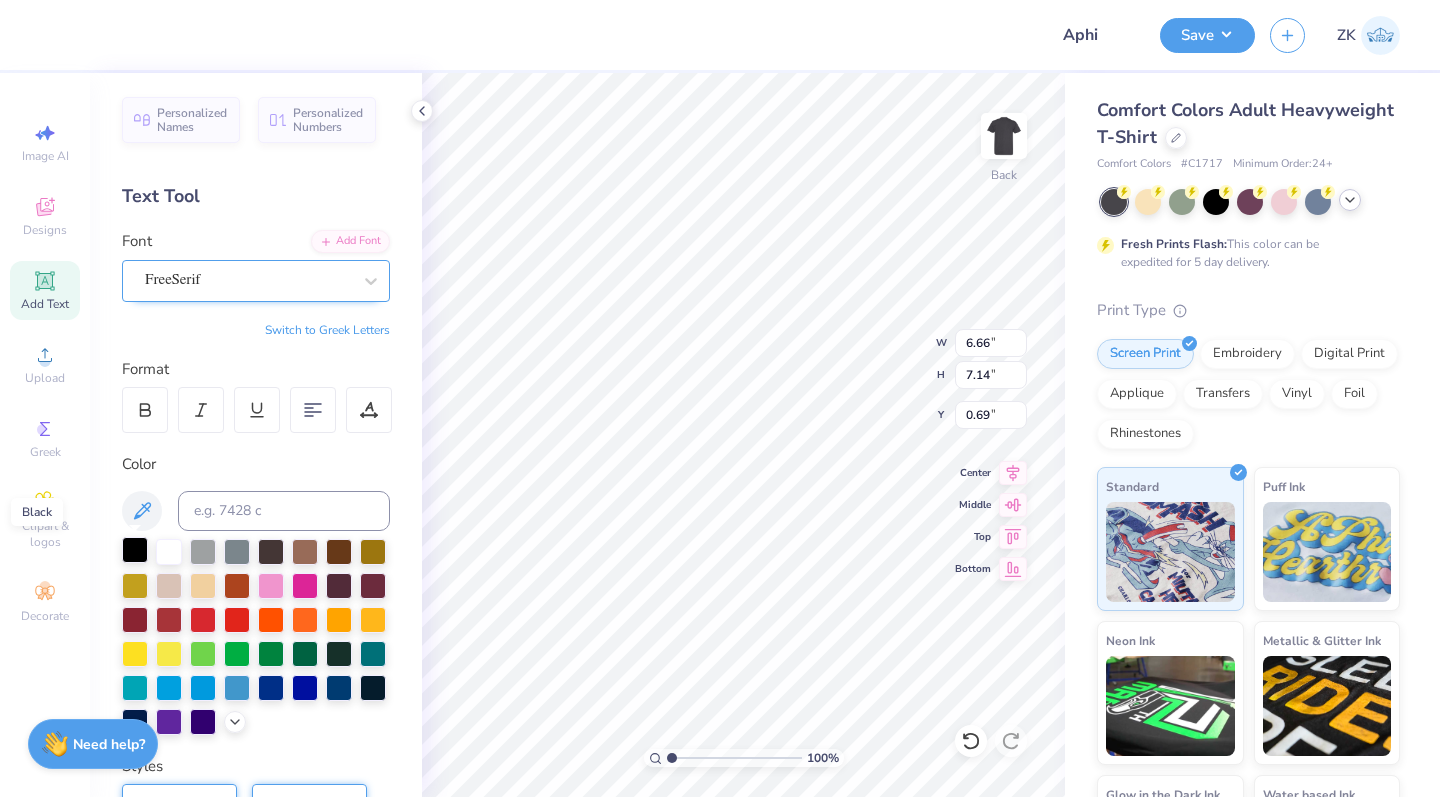 click at bounding box center [135, 550] 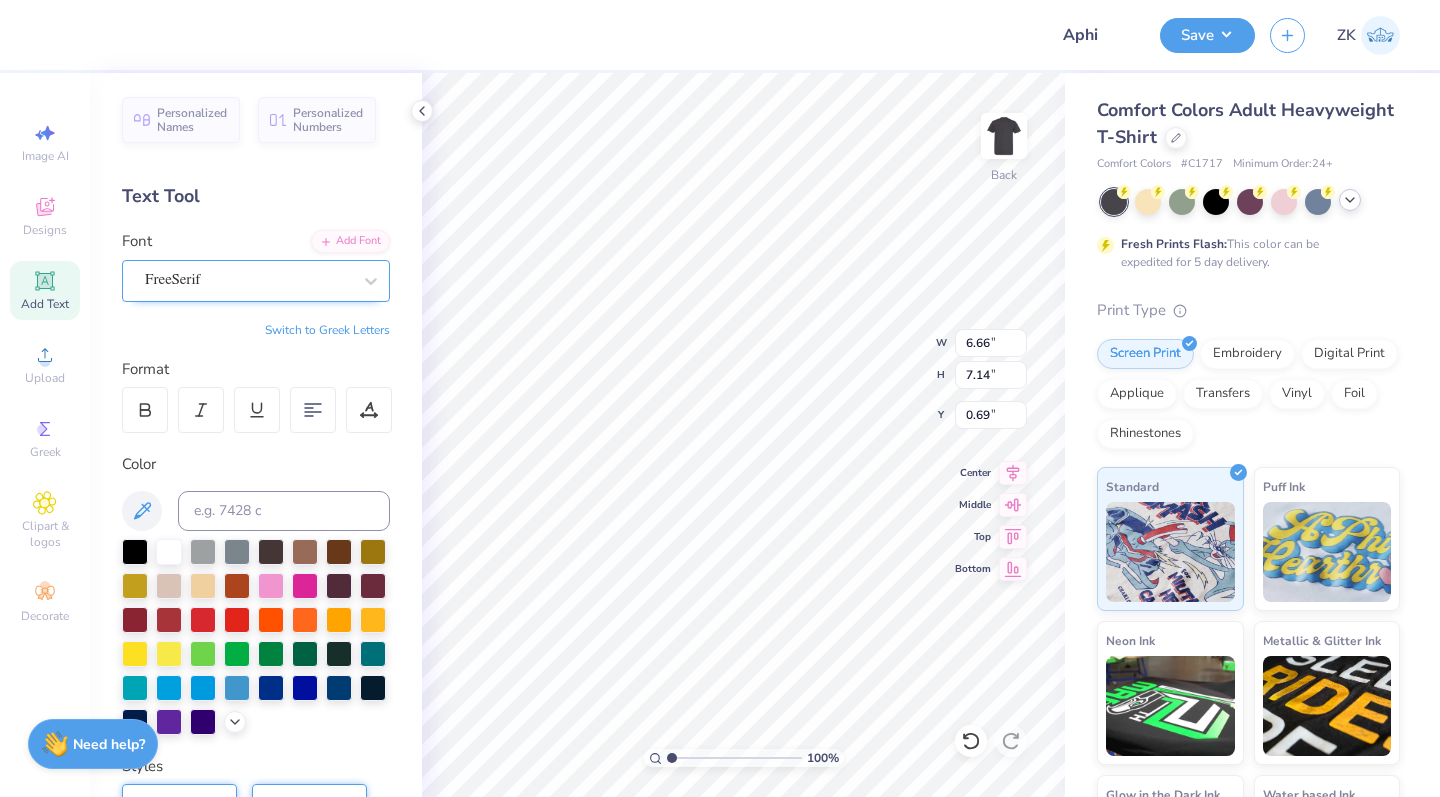 click 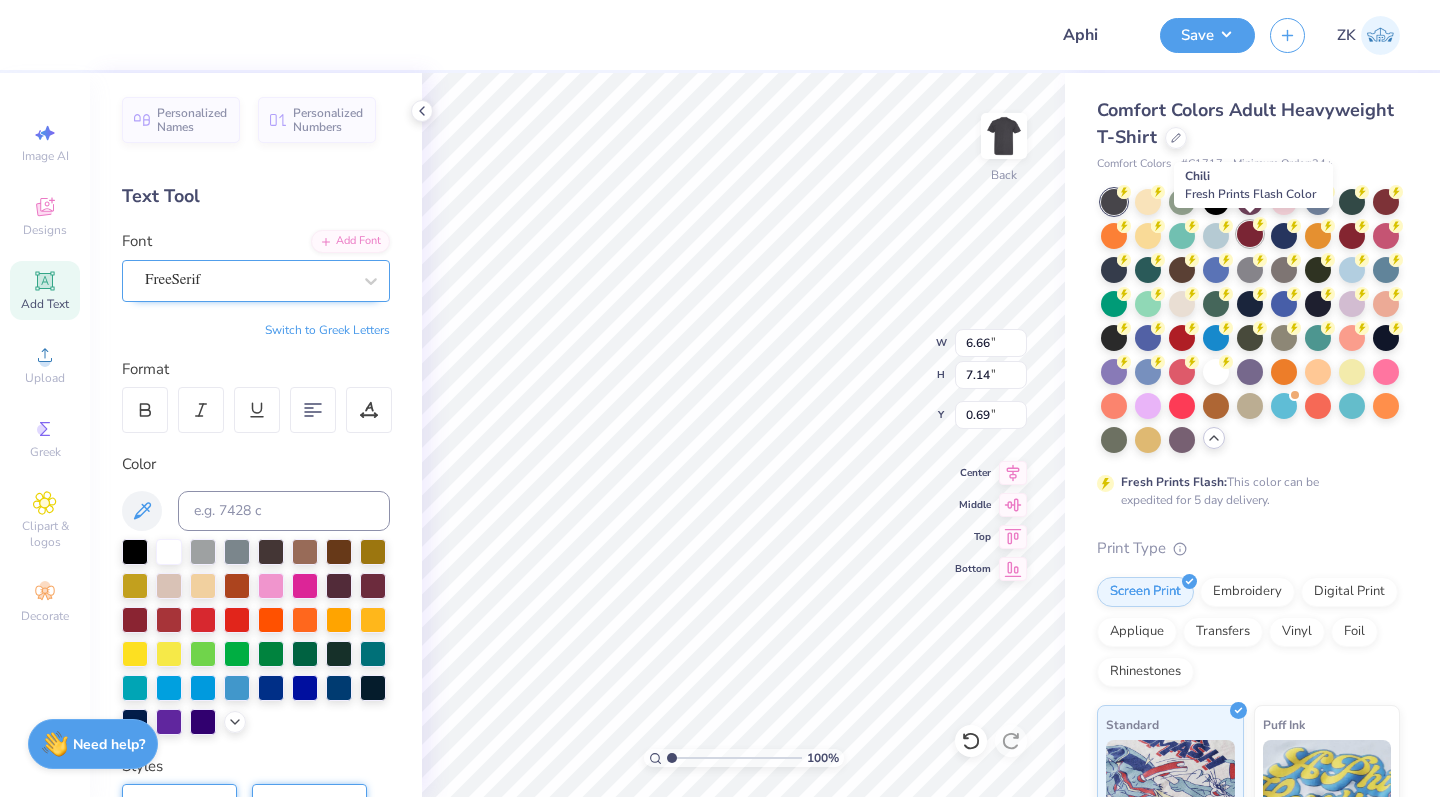 click at bounding box center (1250, 234) 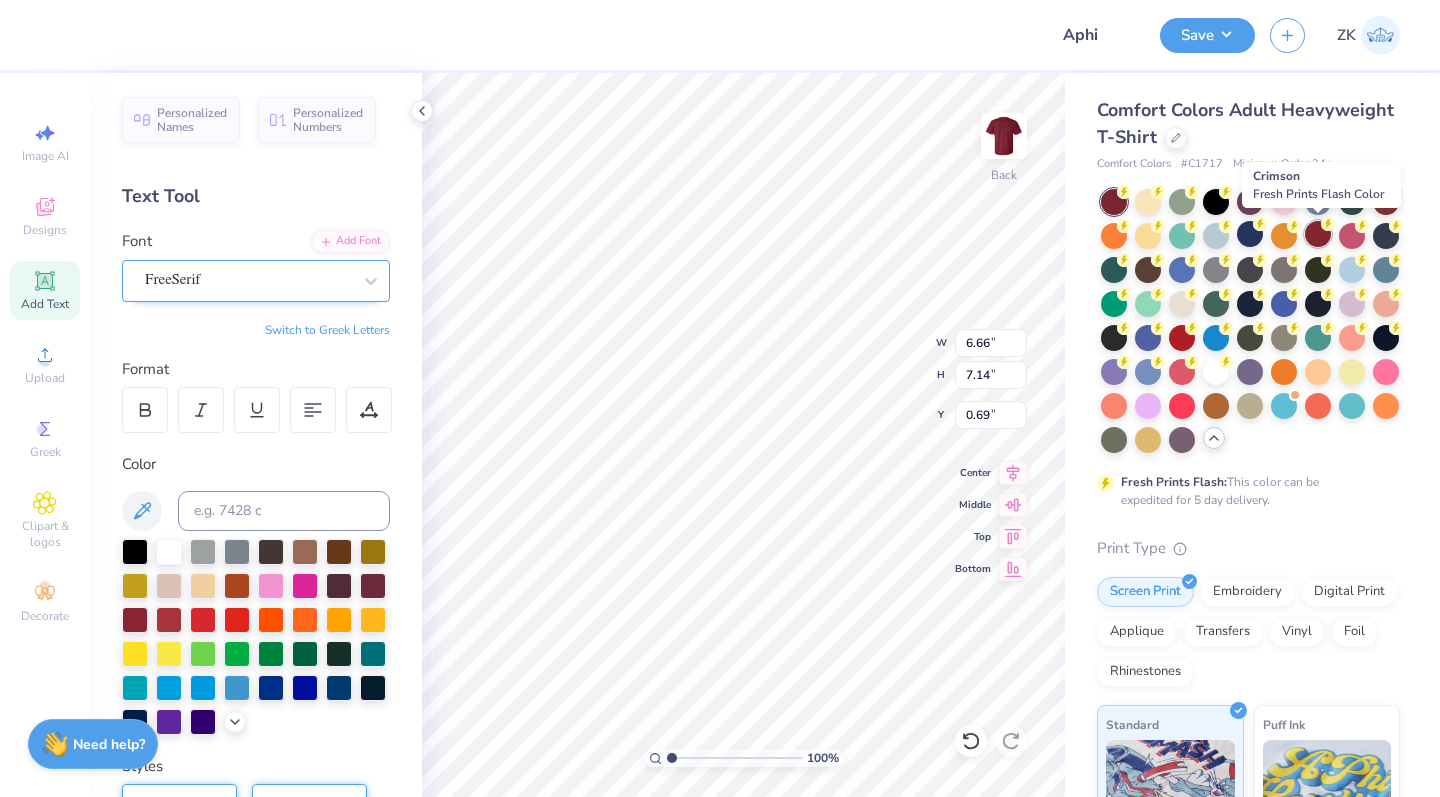 click at bounding box center [1318, 234] 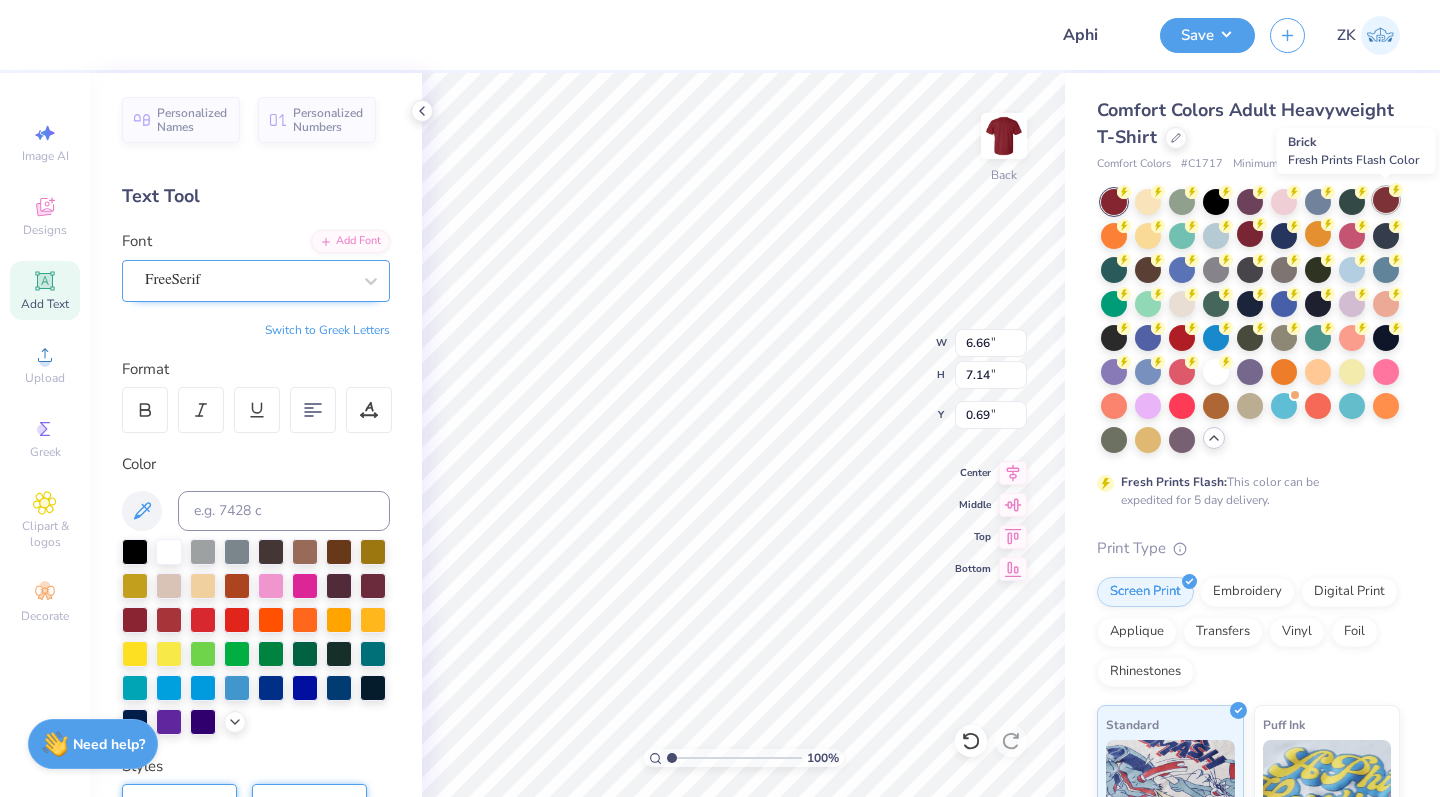 click 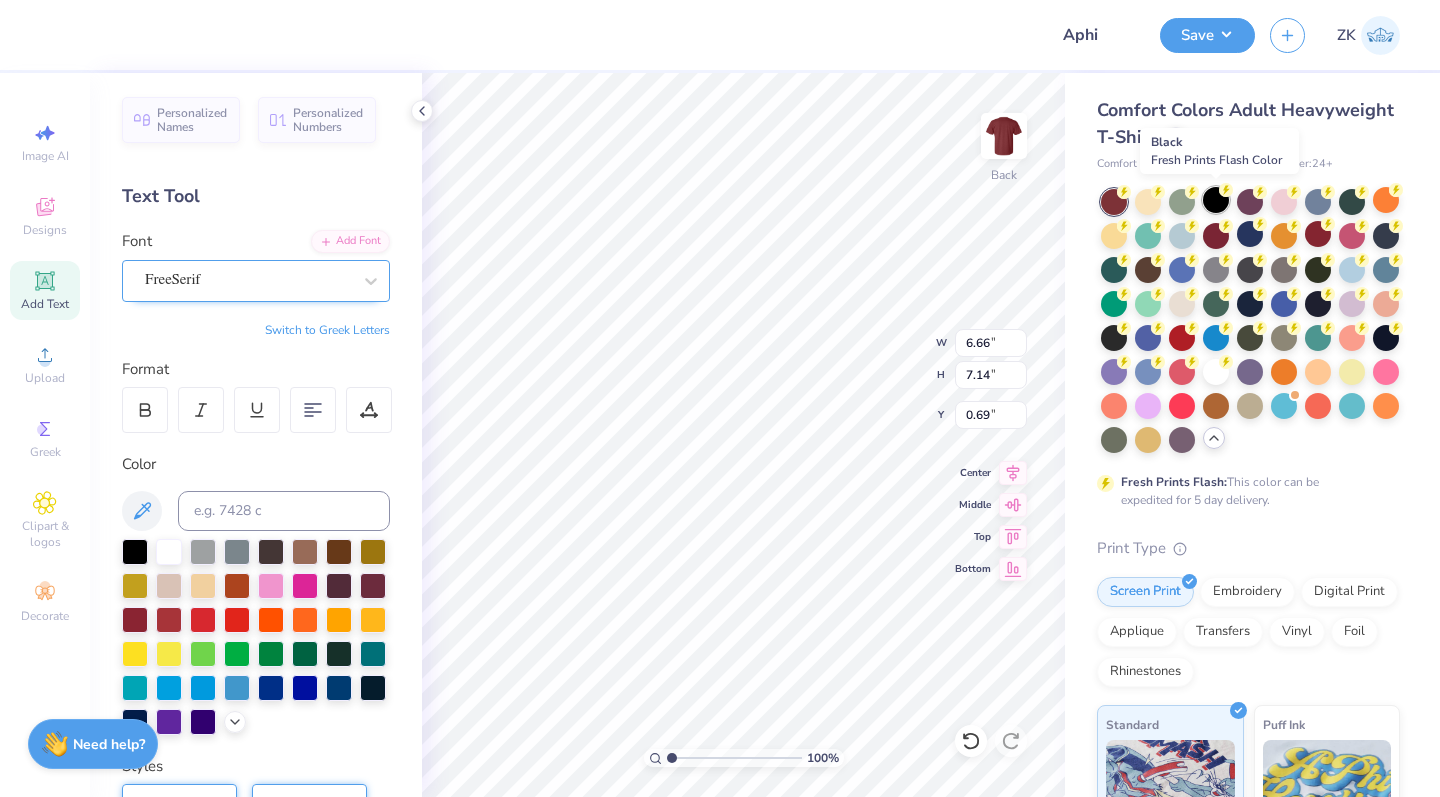click at bounding box center (1216, 200) 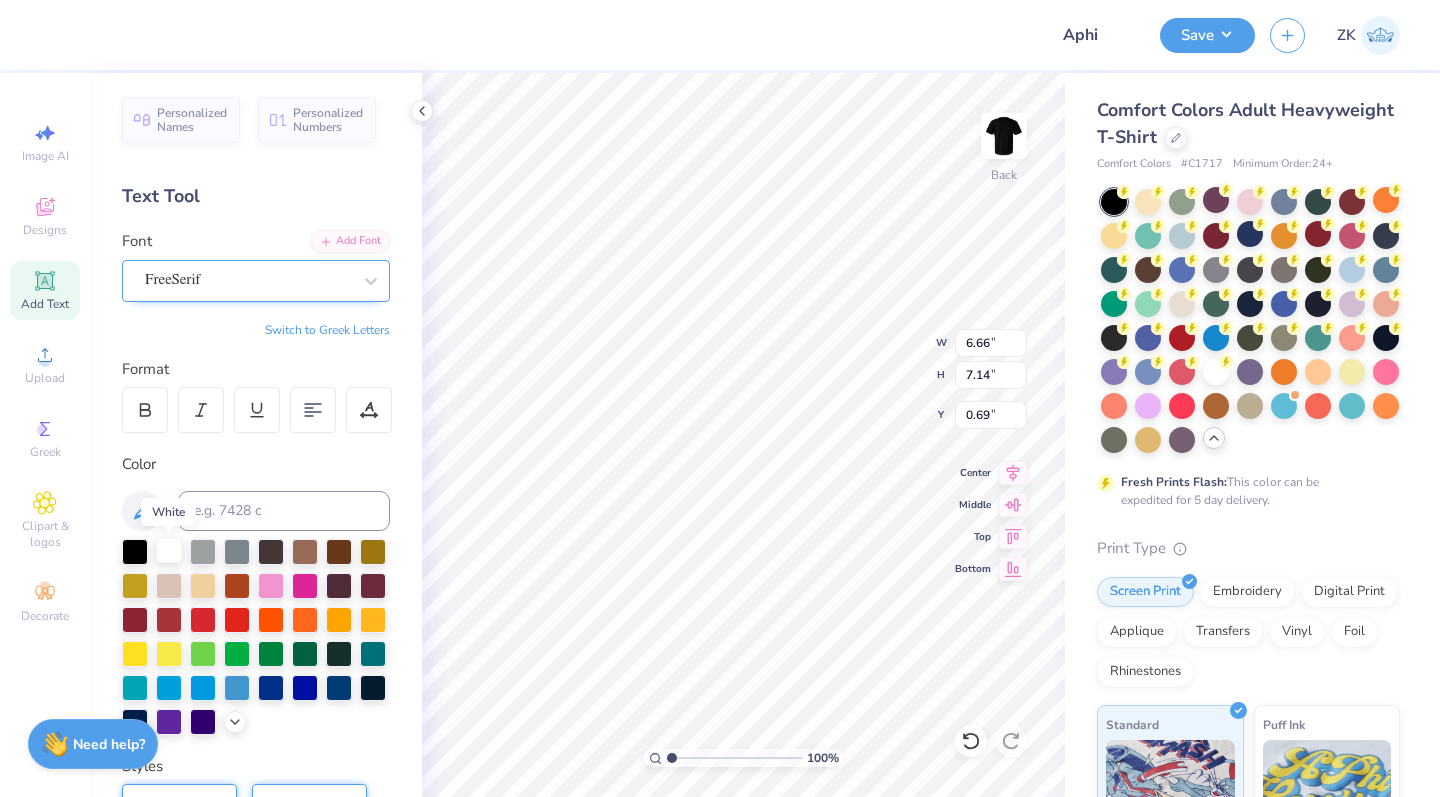 click at bounding box center (169, 550) 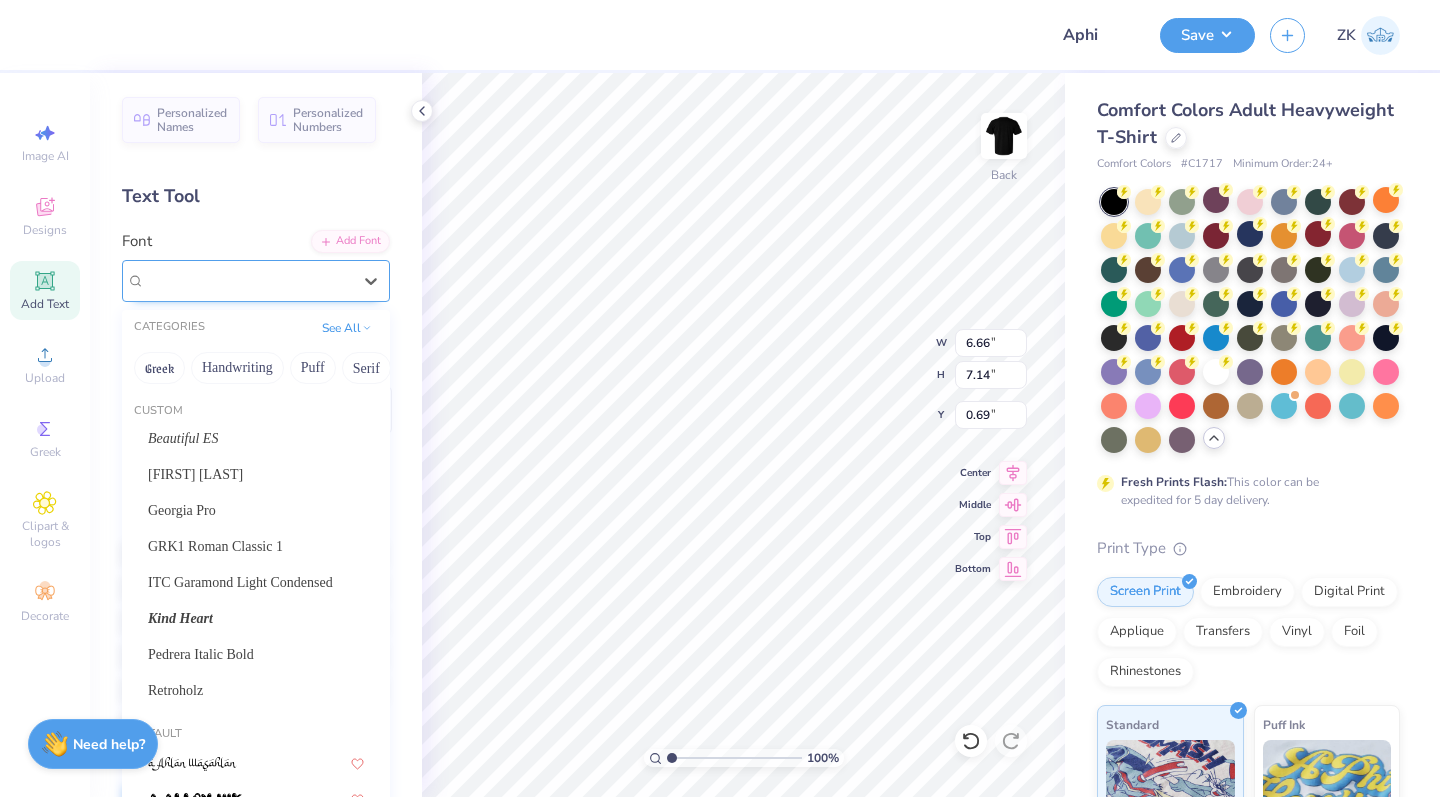 click on "FreeSerif" at bounding box center [248, 280] 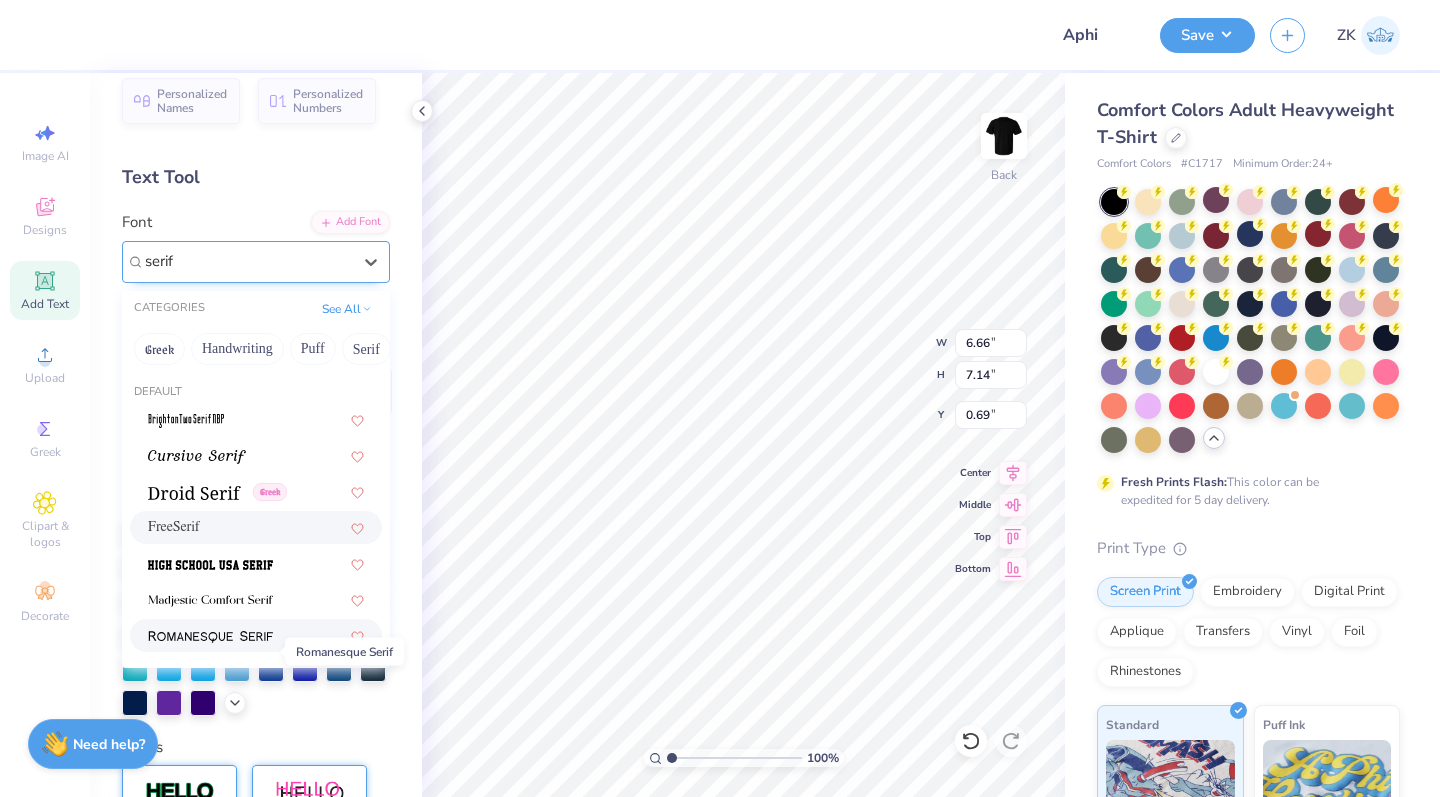 scroll, scrollTop: 1, scrollLeft: 0, axis: vertical 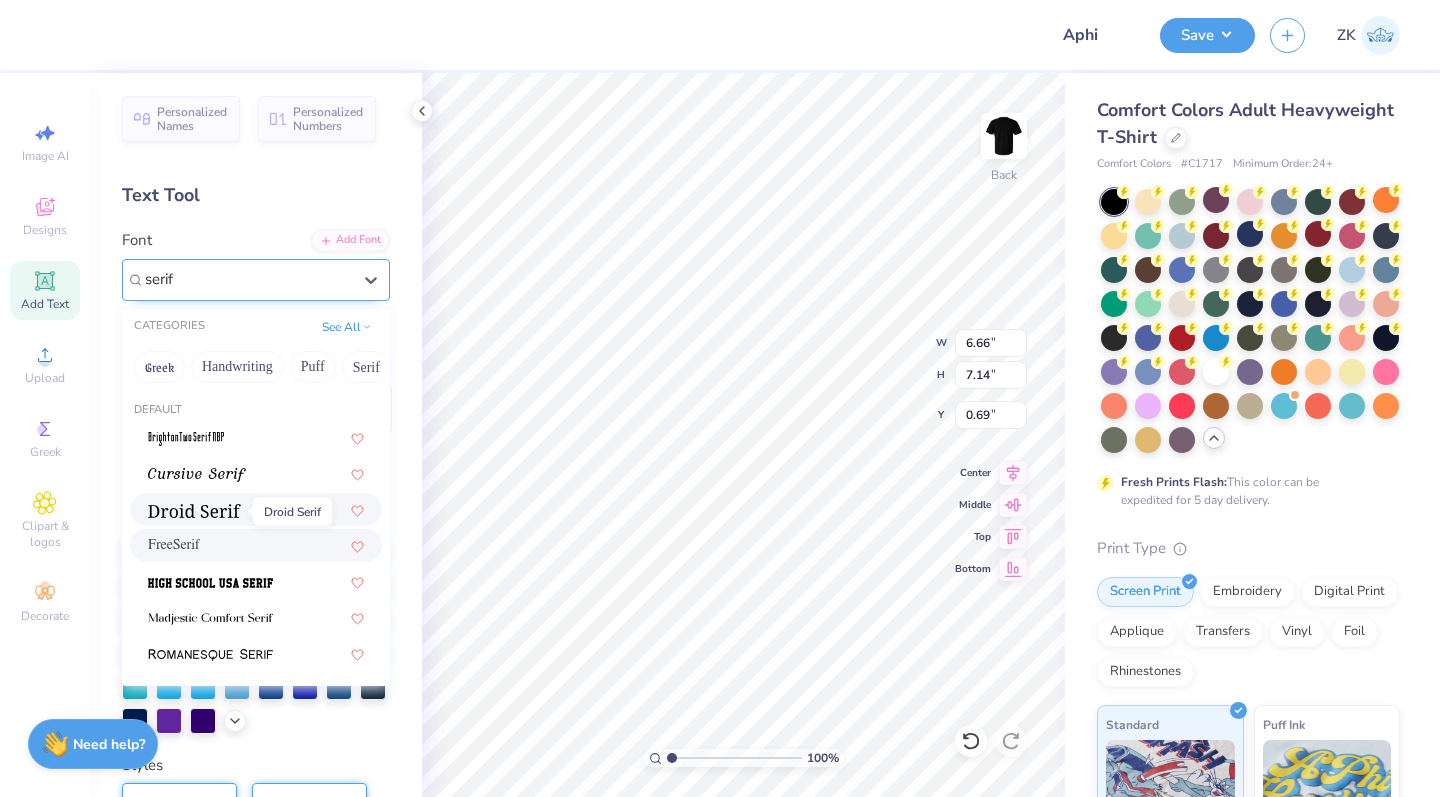 click at bounding box center (194, 511) 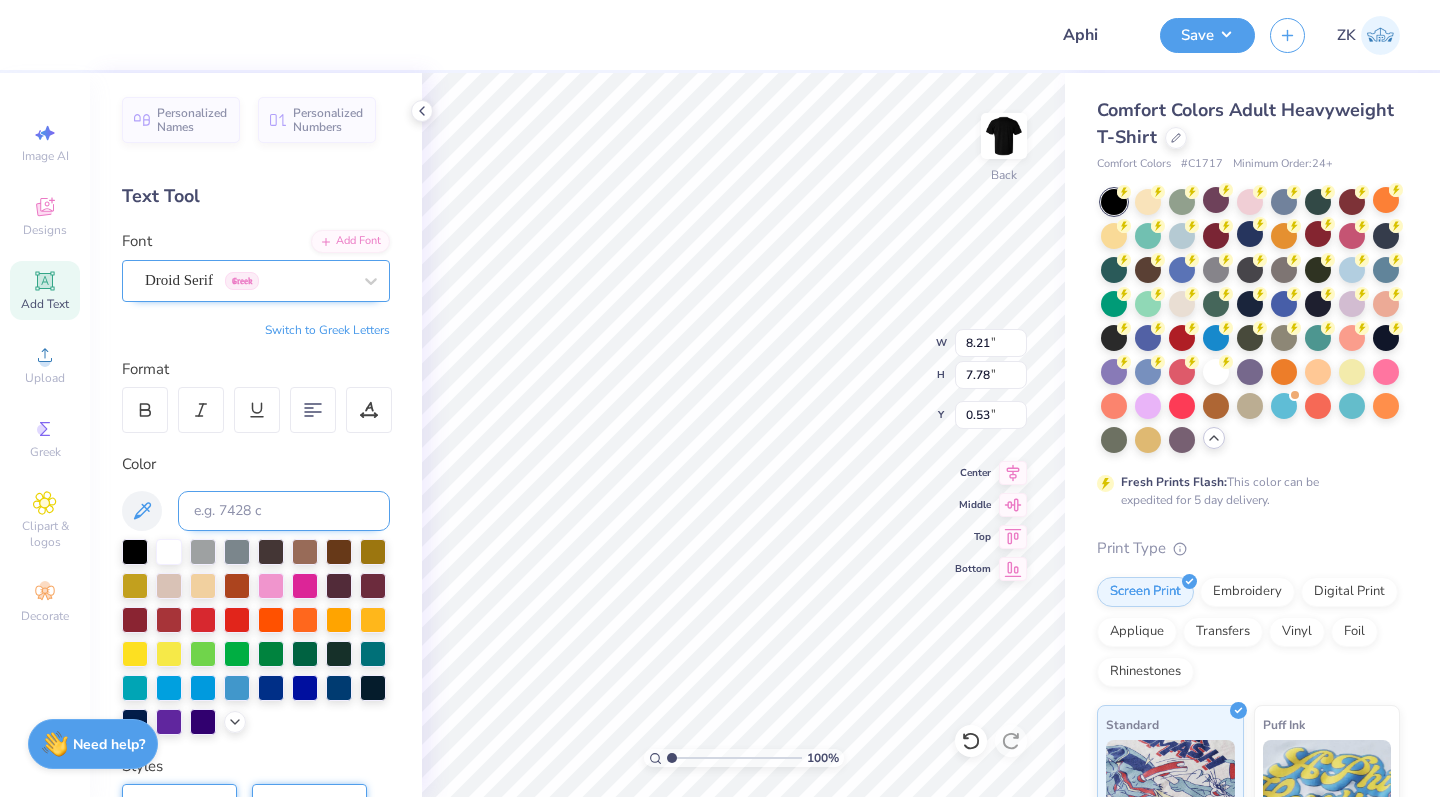 scroll, scrollTop: 0, scrollLeft: 0, axis: both 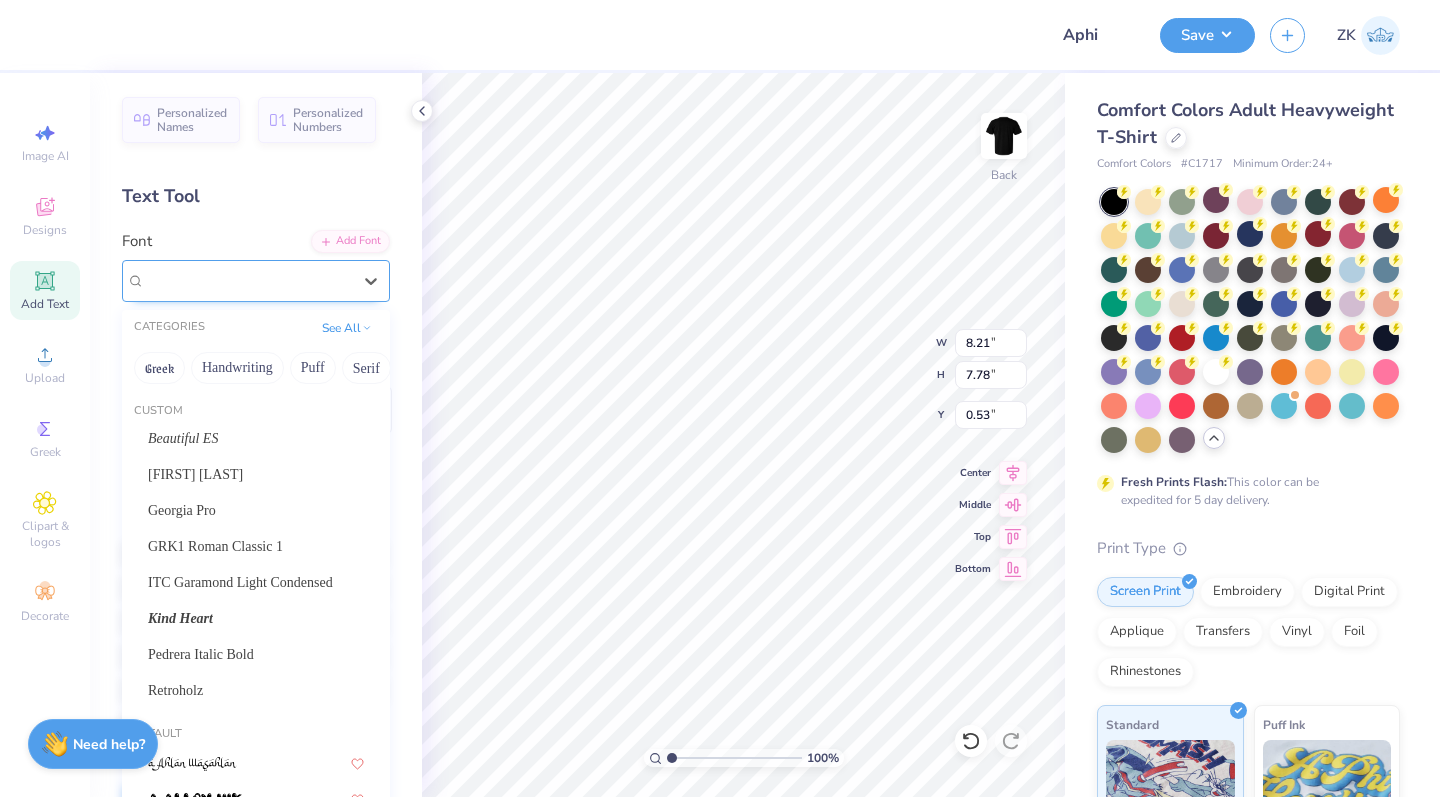 click on "Droid Serif Greek" at bounding box center (248, 280) 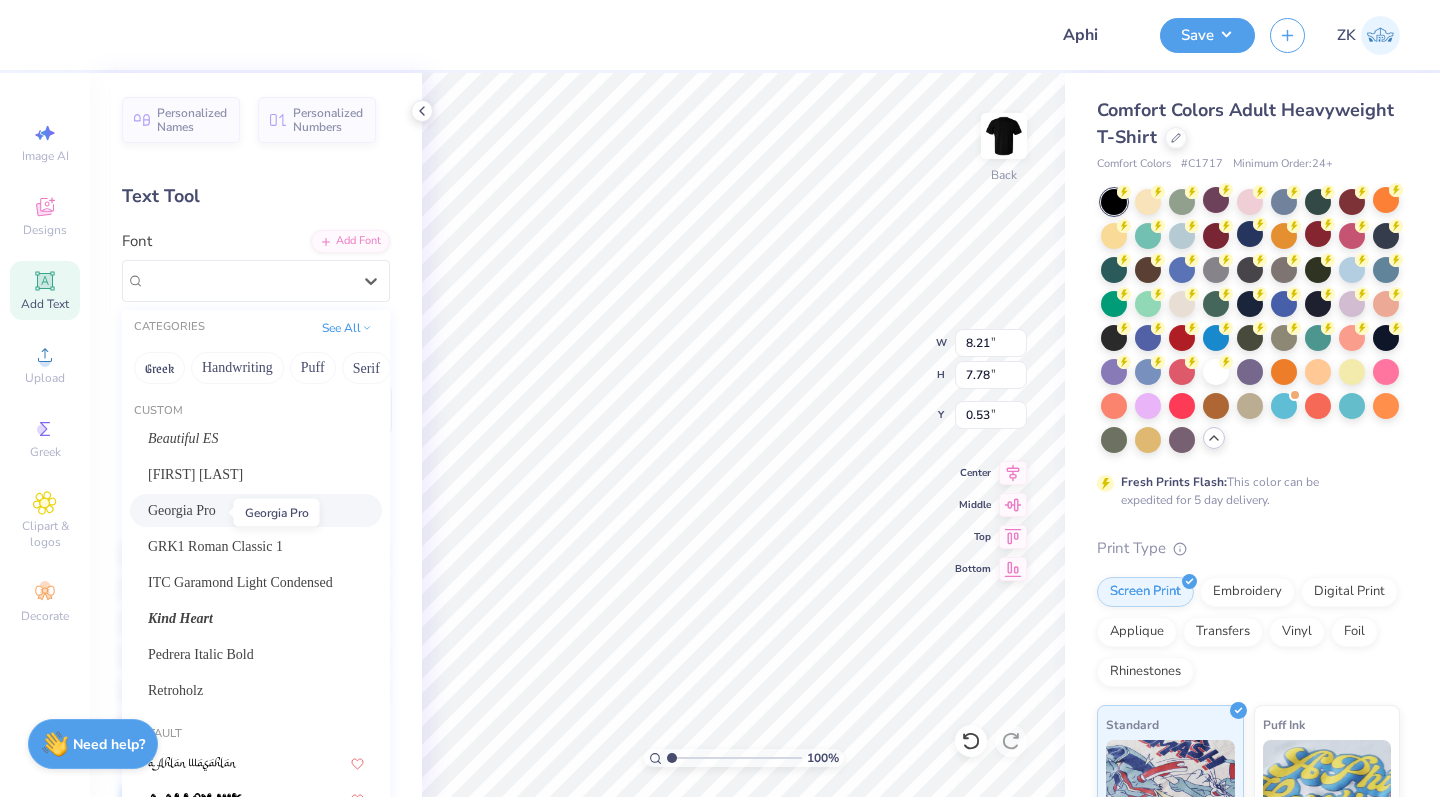 click on "Georgia Pro" at bounding box center (182, 510) 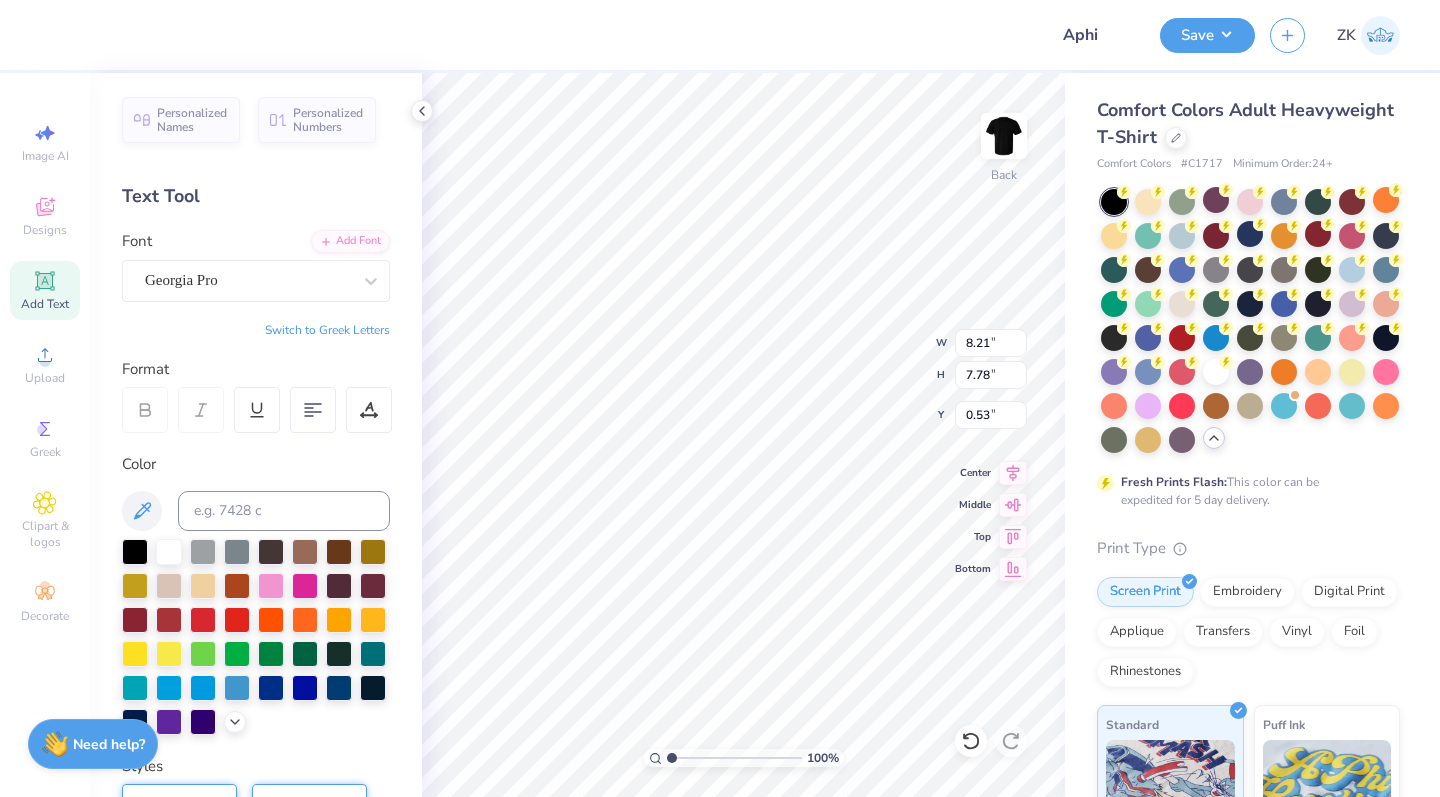 type on "7.65" 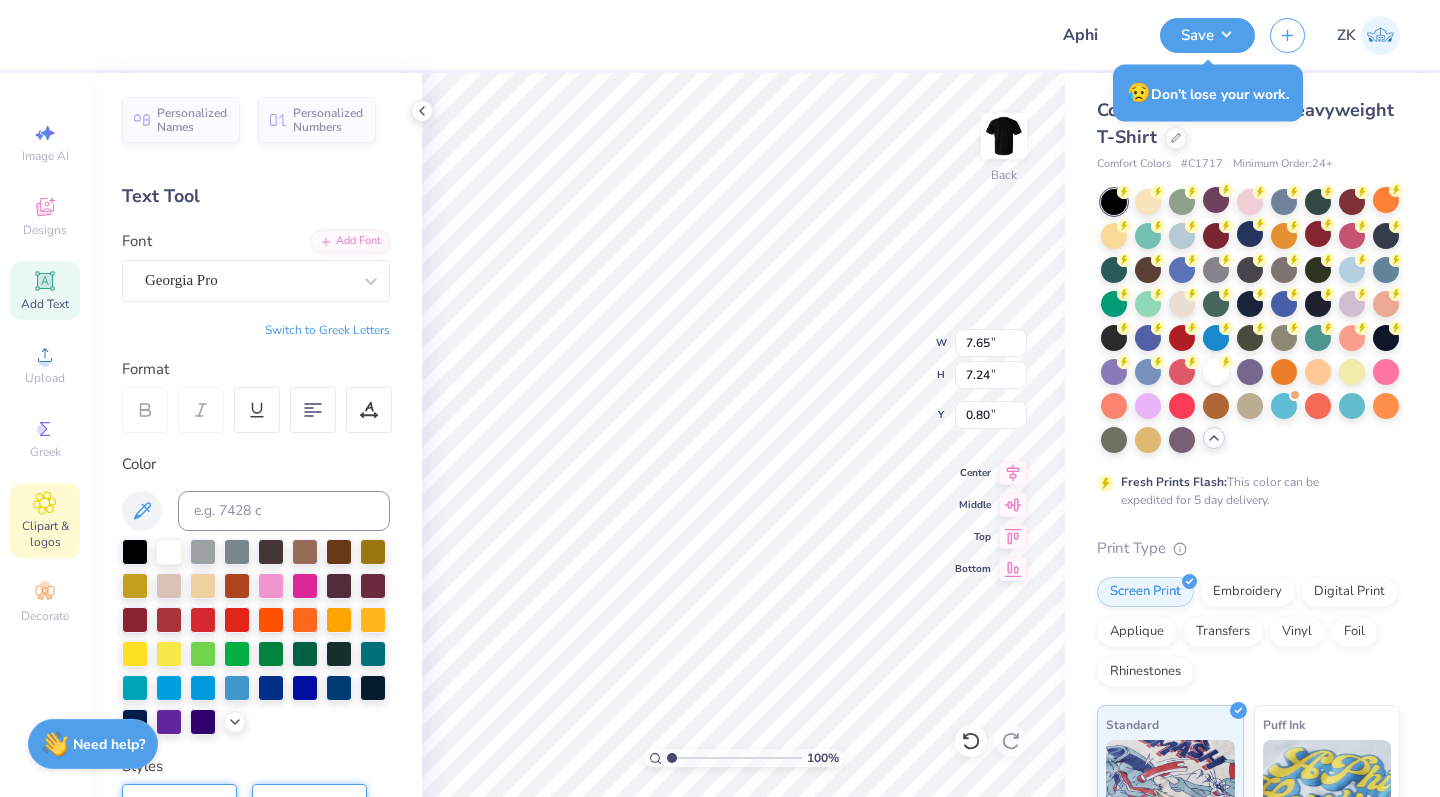 click on "Clipart & logos" at bounding box center [45, 534] 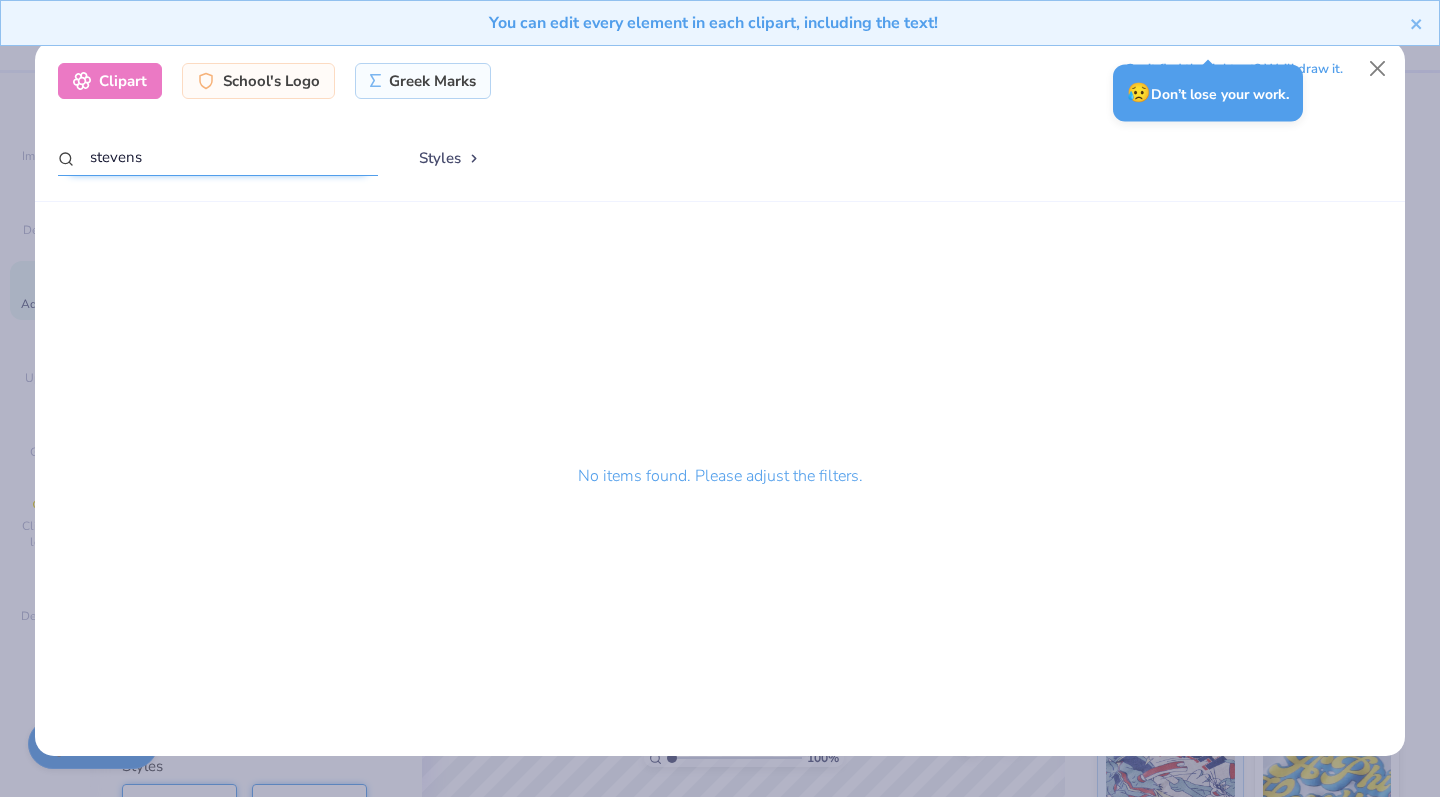click on "stevens" at bounding box center [218, 157] 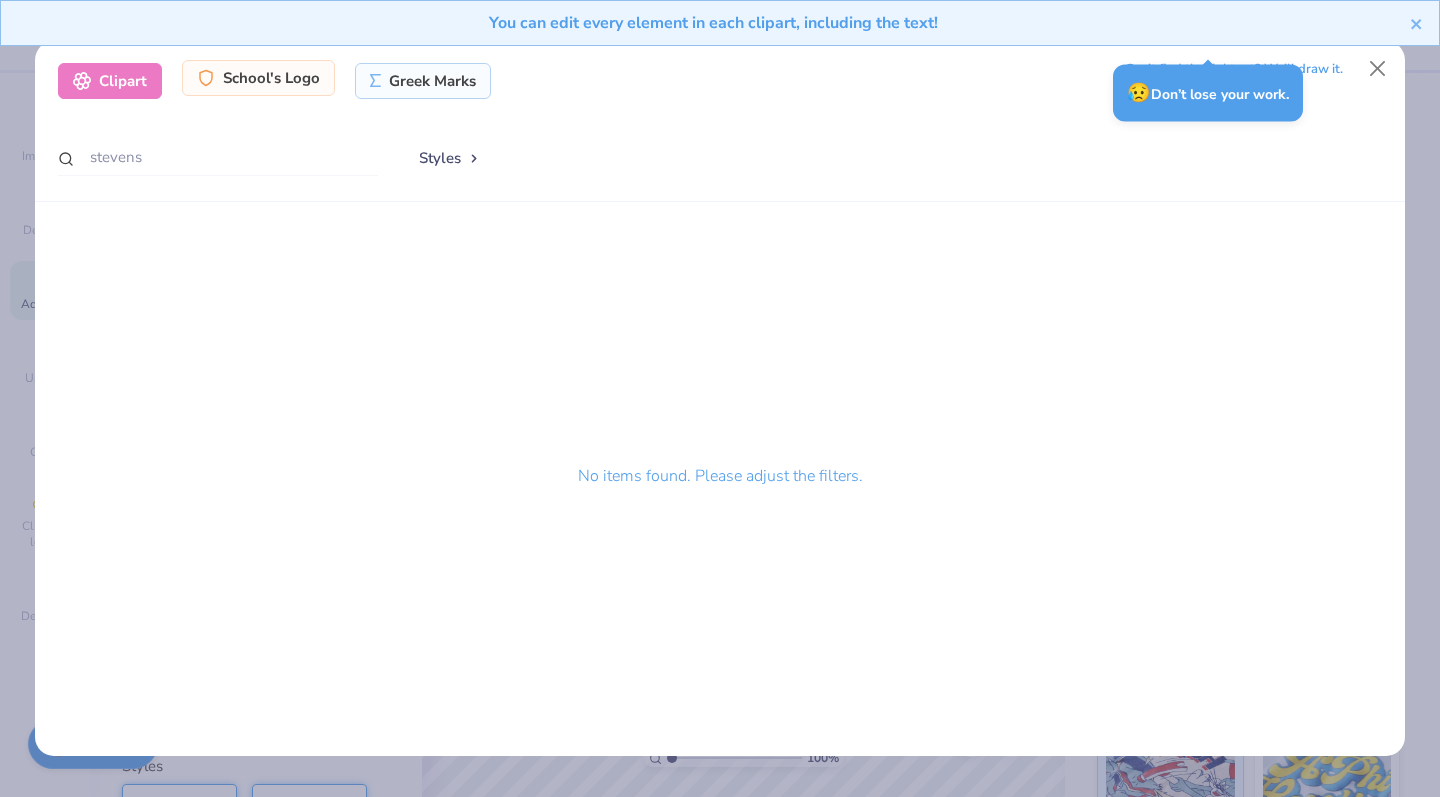 click on "School's Logo" at bounding box center (258, 78) 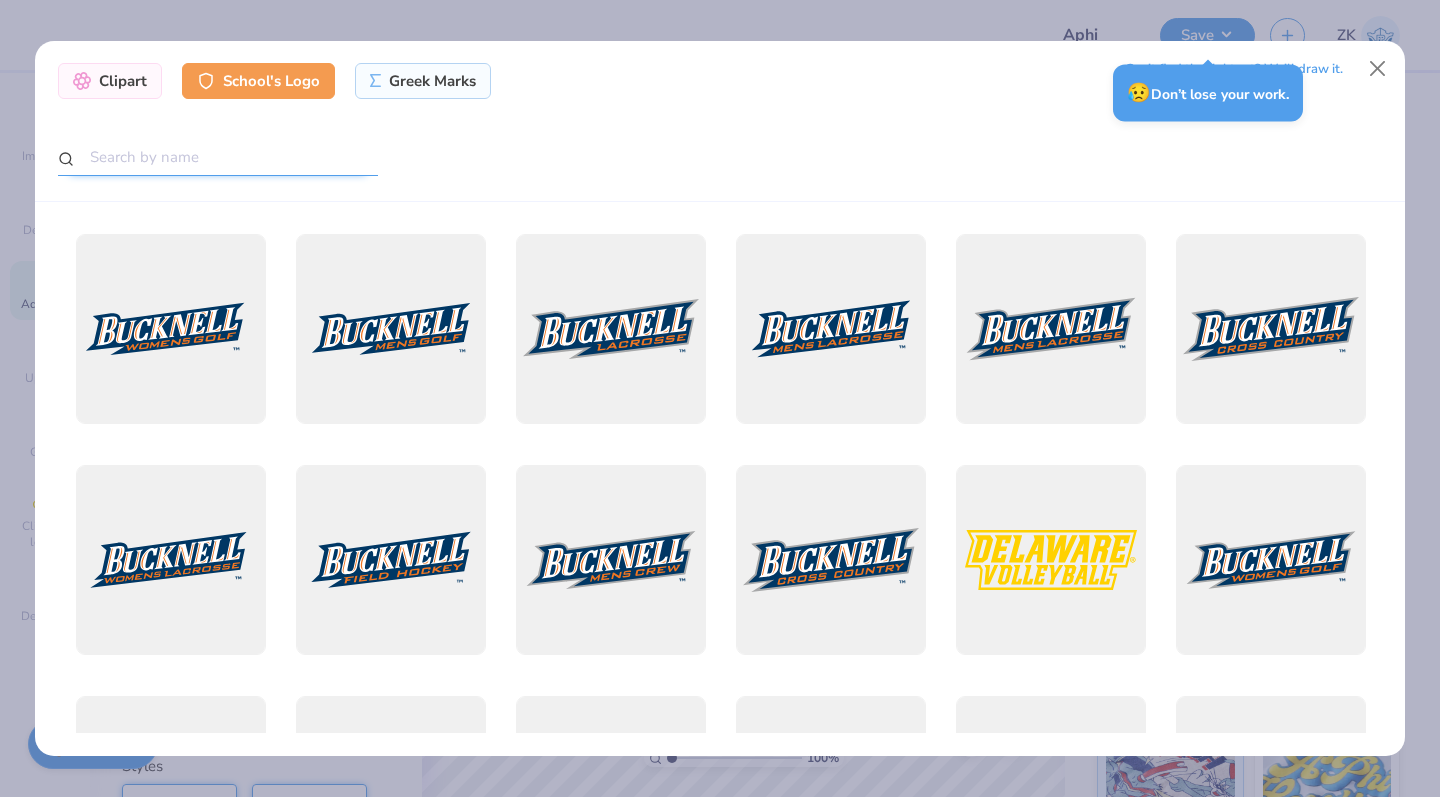 click at bounding box center [218, 157] 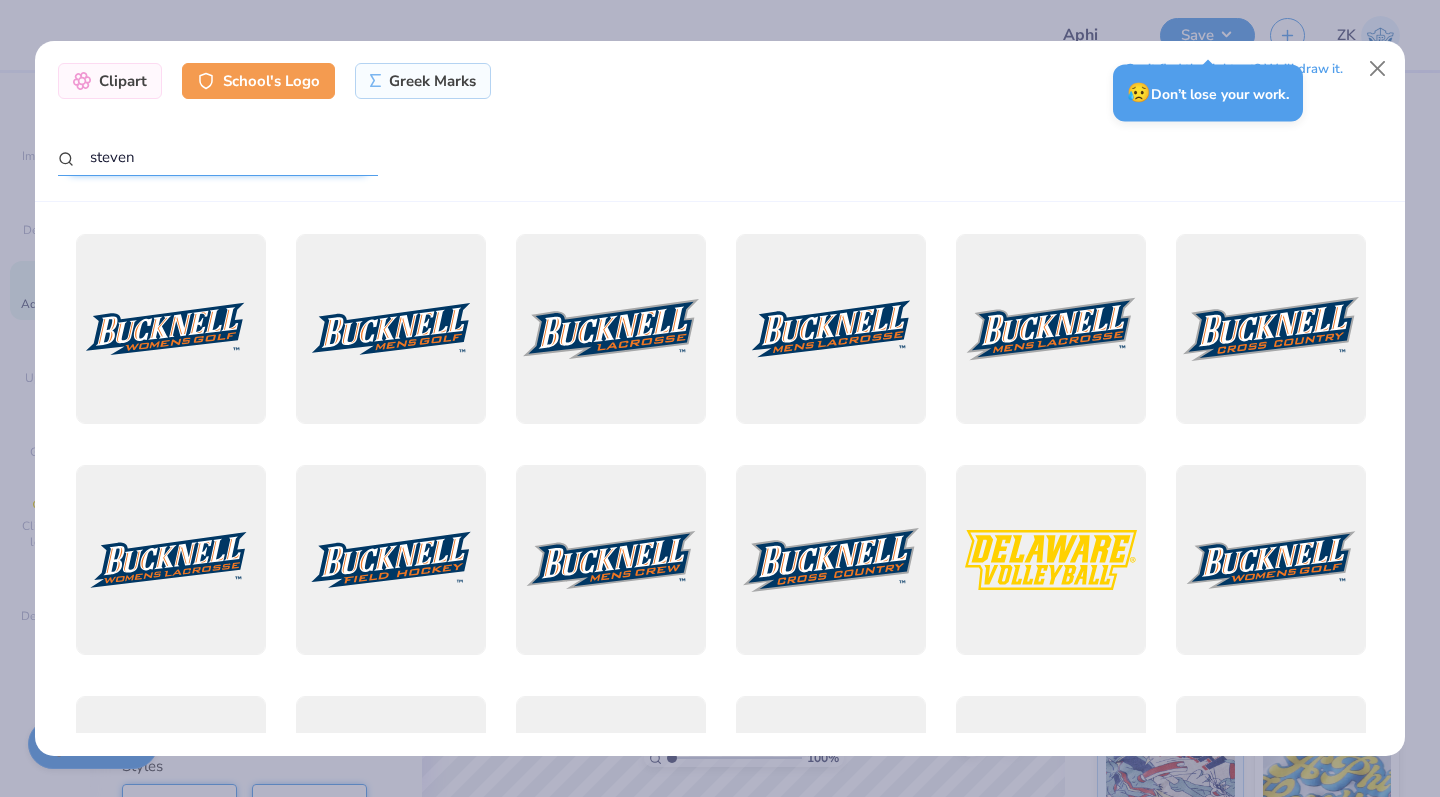 type on "stevens" 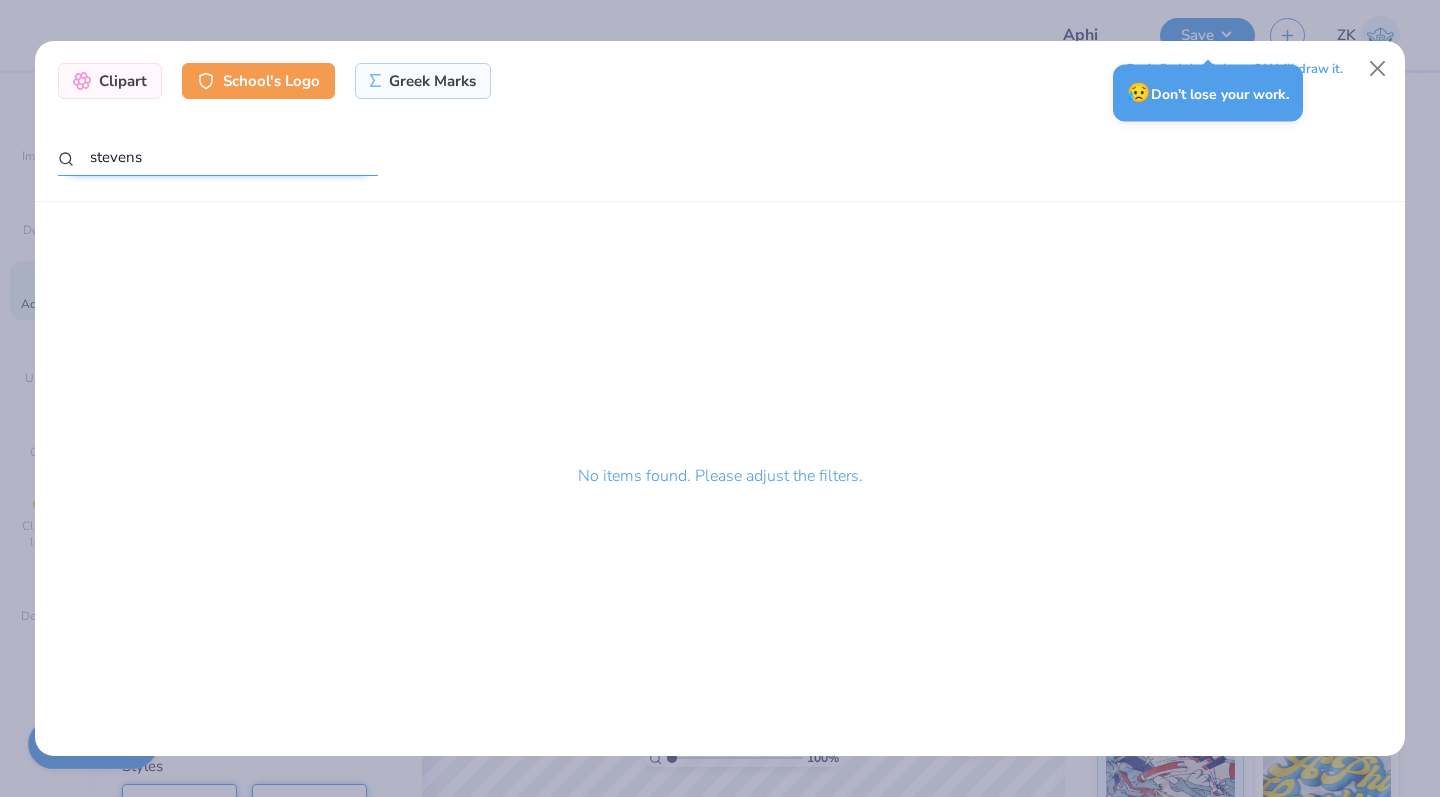 click on "stevens" at bounding box center (218, 157) 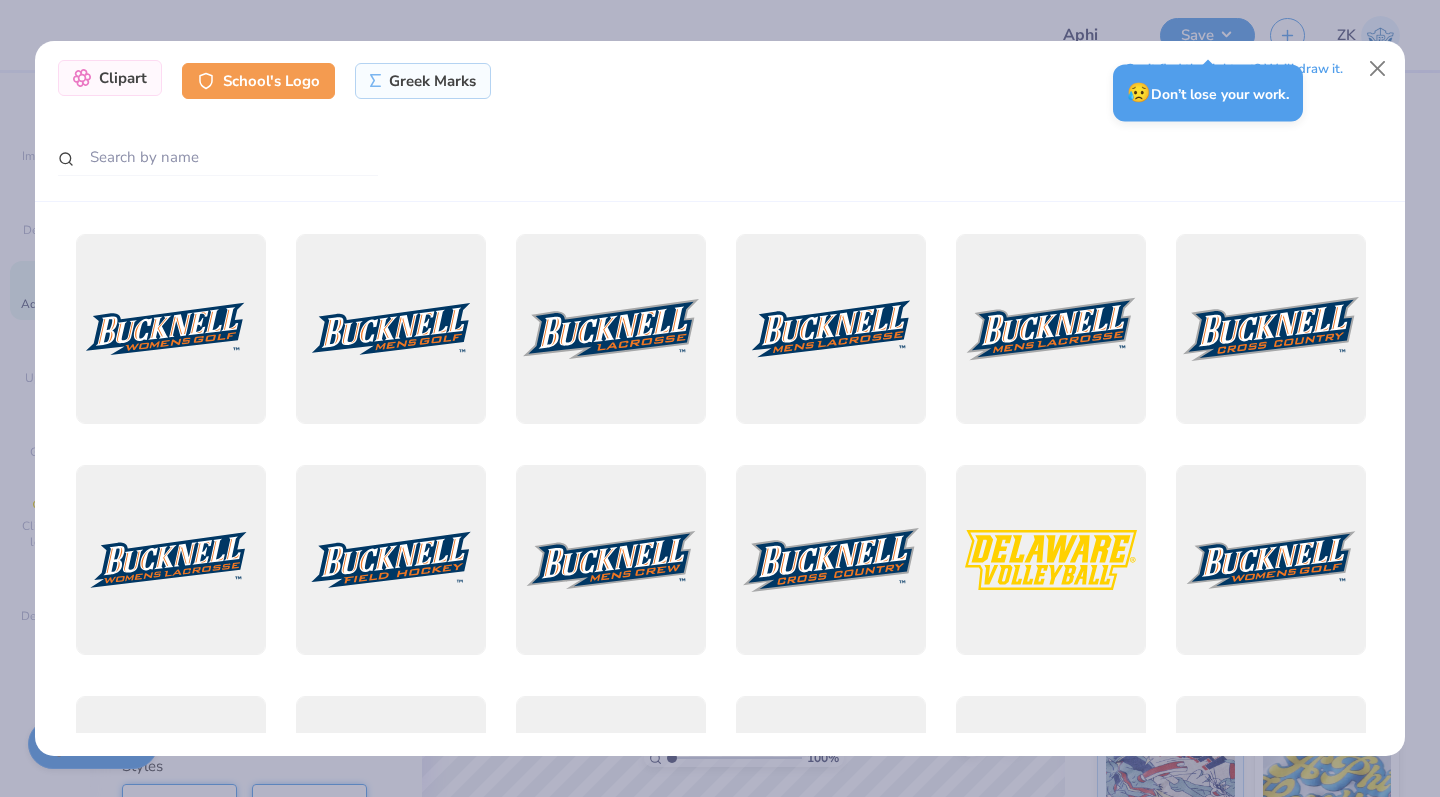 click on "Clipart" at bounding box center [110, 78] 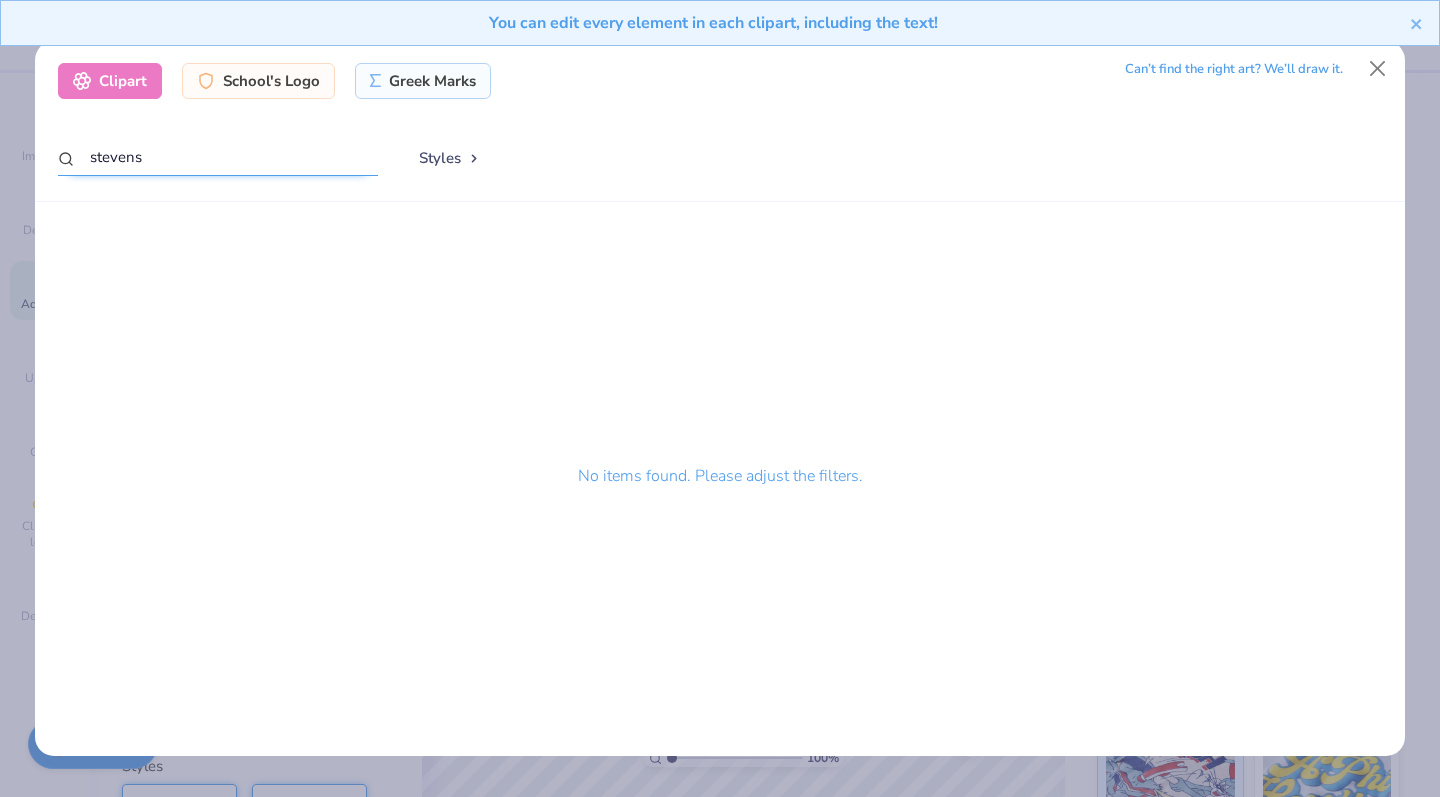 click on "stevens" at bounding box center (218, 157) 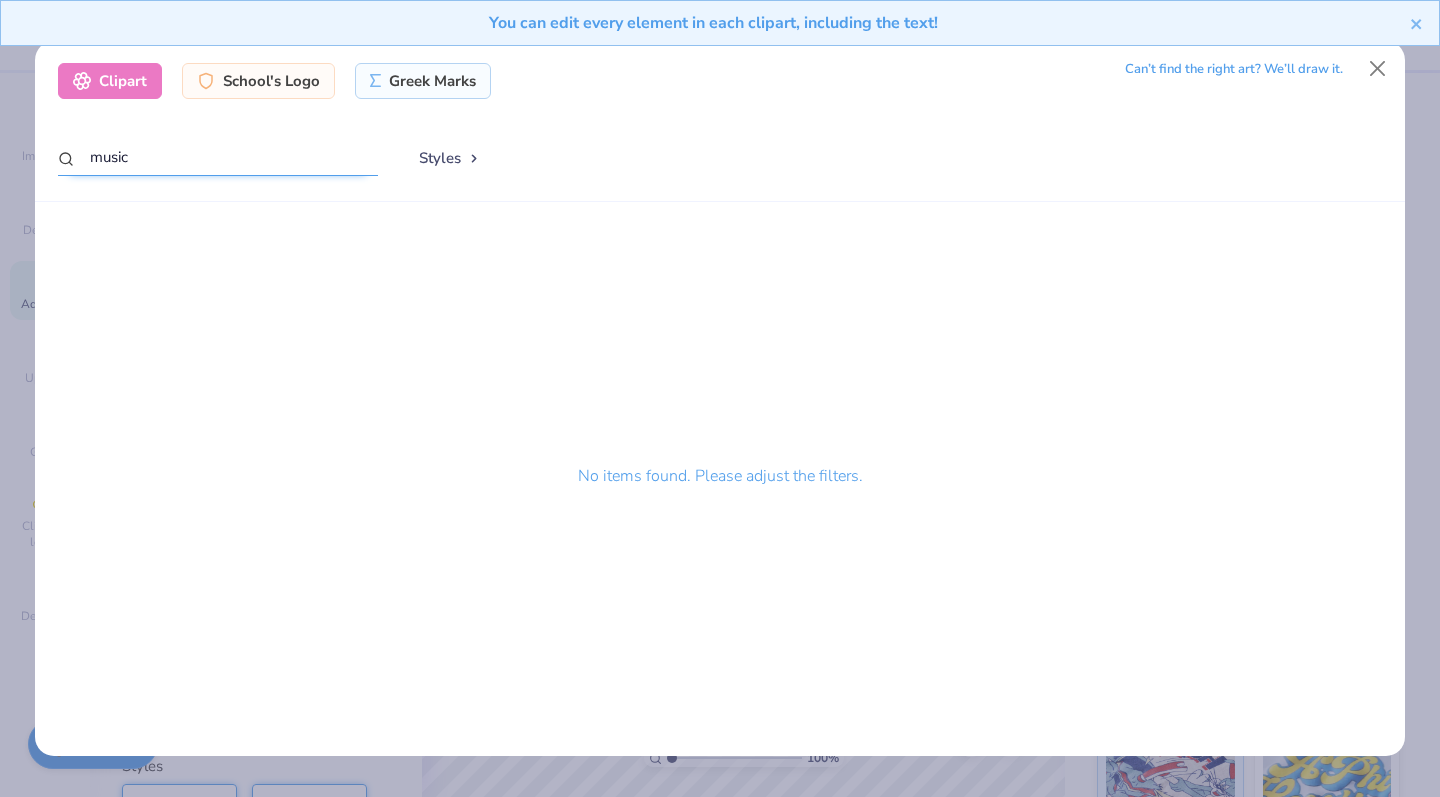 type on "music" 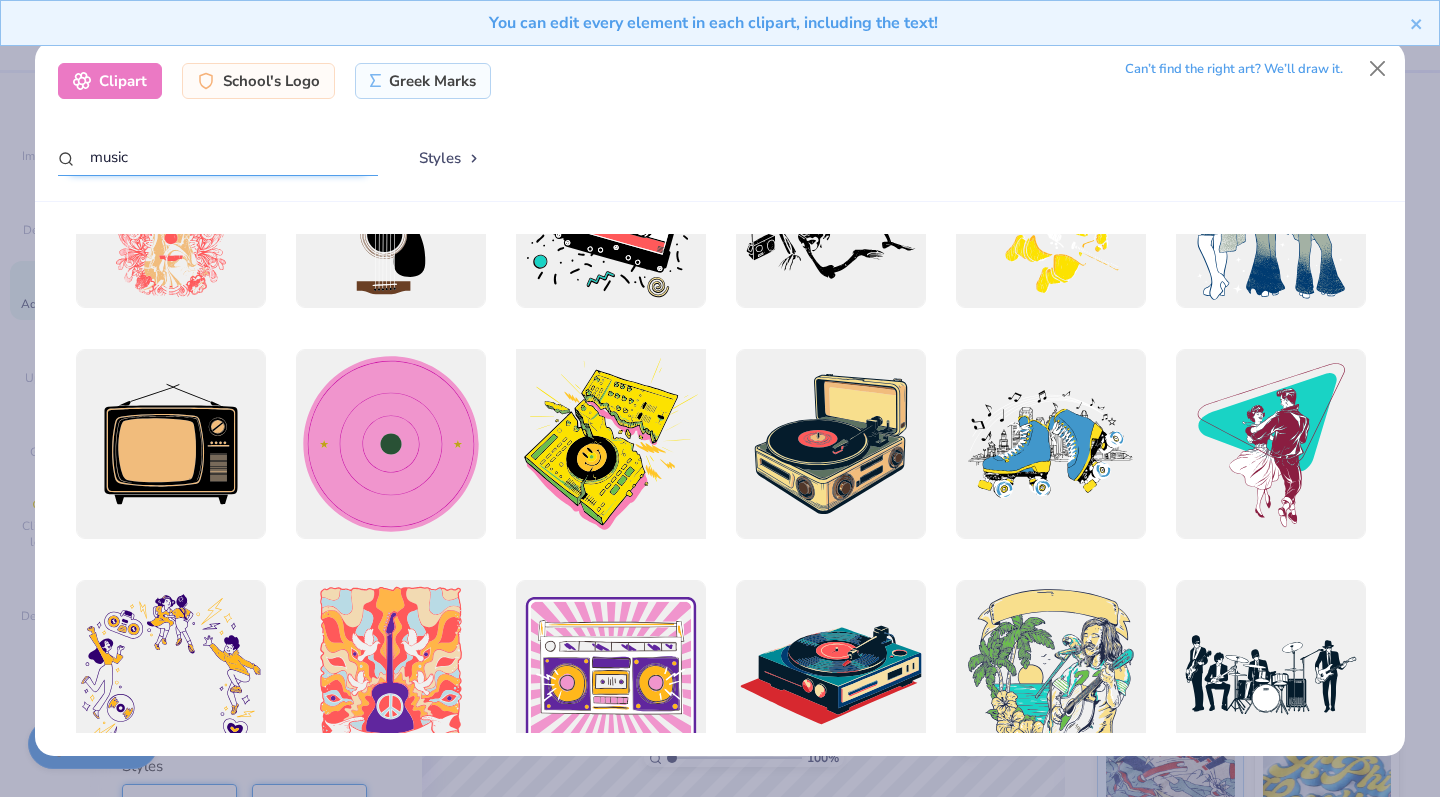 scroll, scrollTop: 1395, scrollLeft: 0, axis: vertical 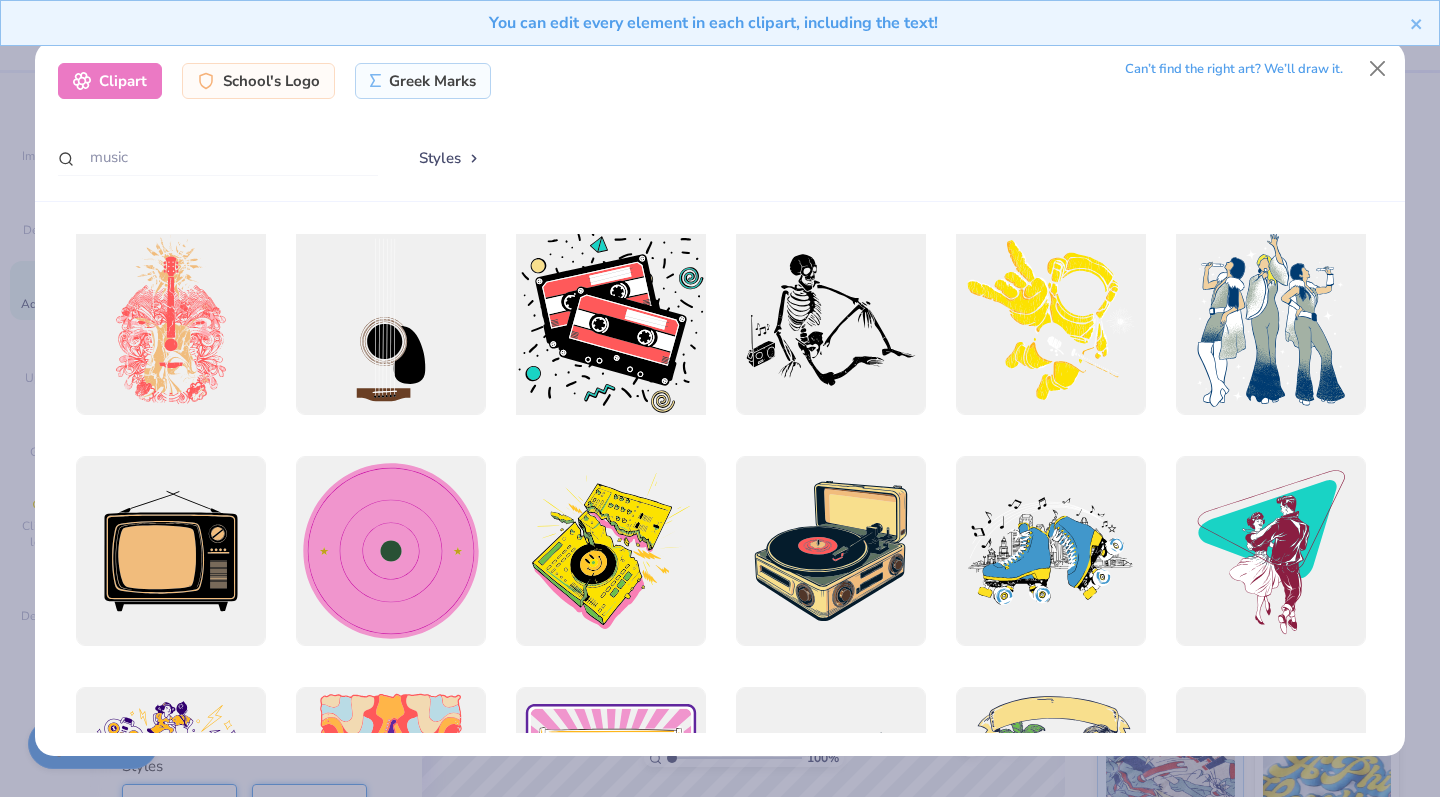 click at bounding box center [610, 320] 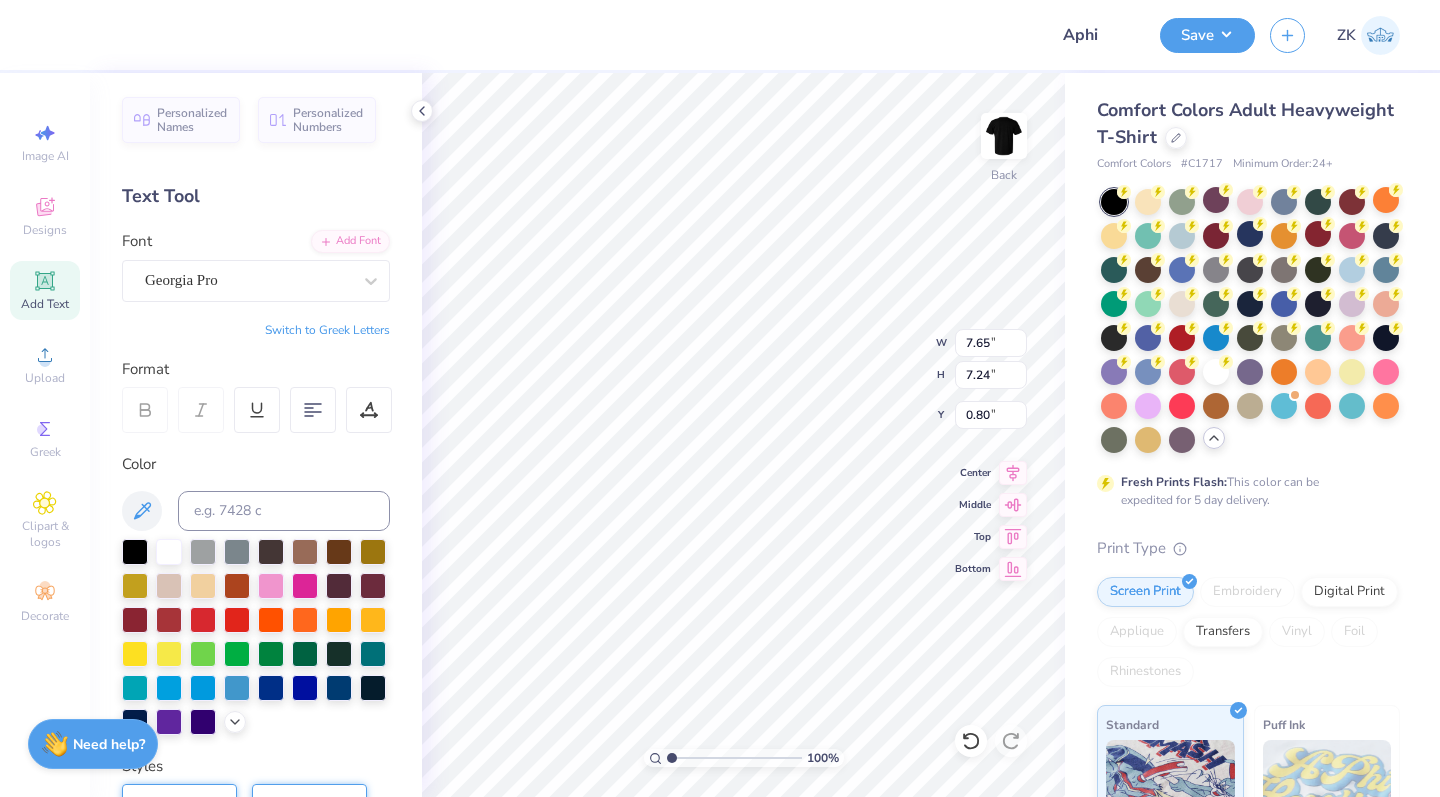 type on "14.17" 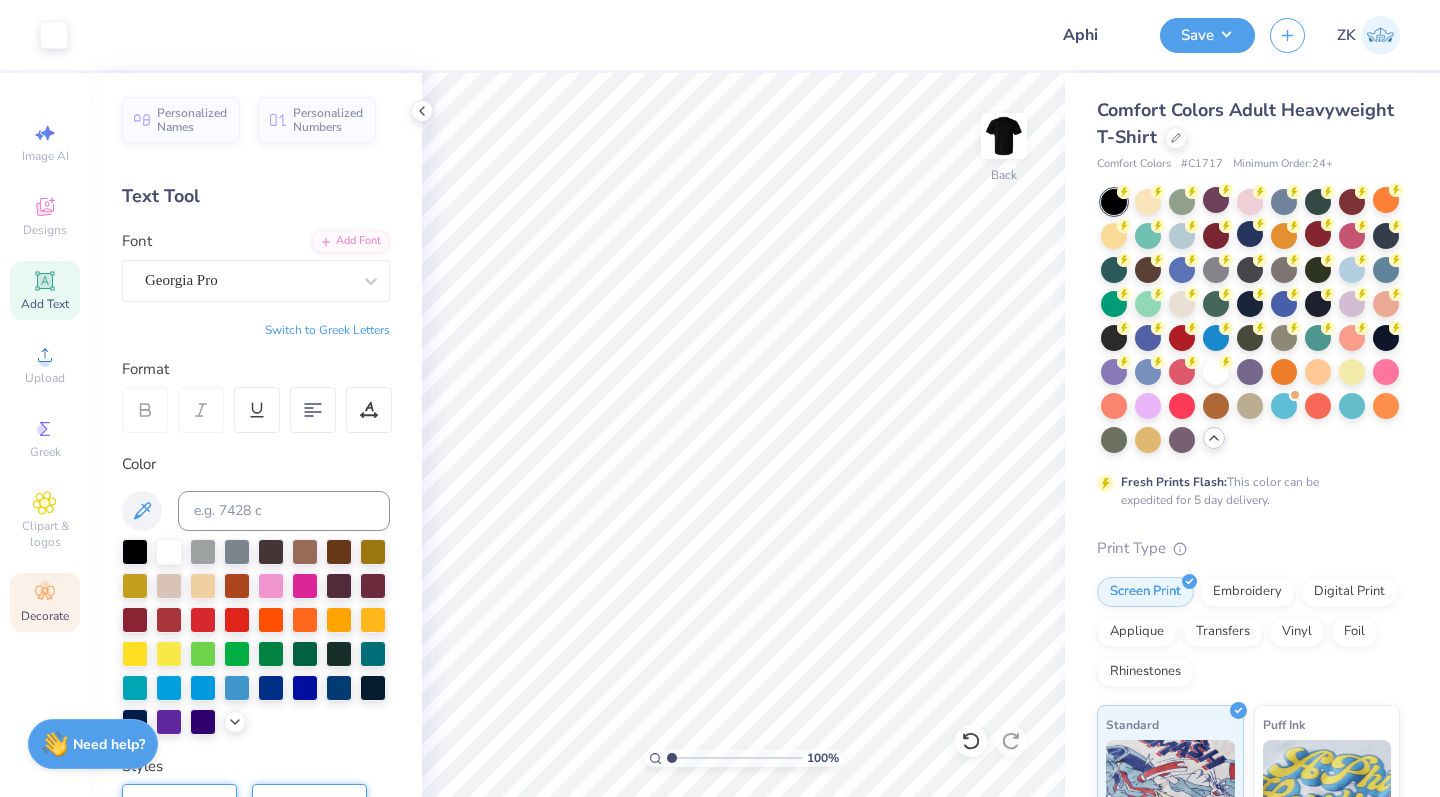 click 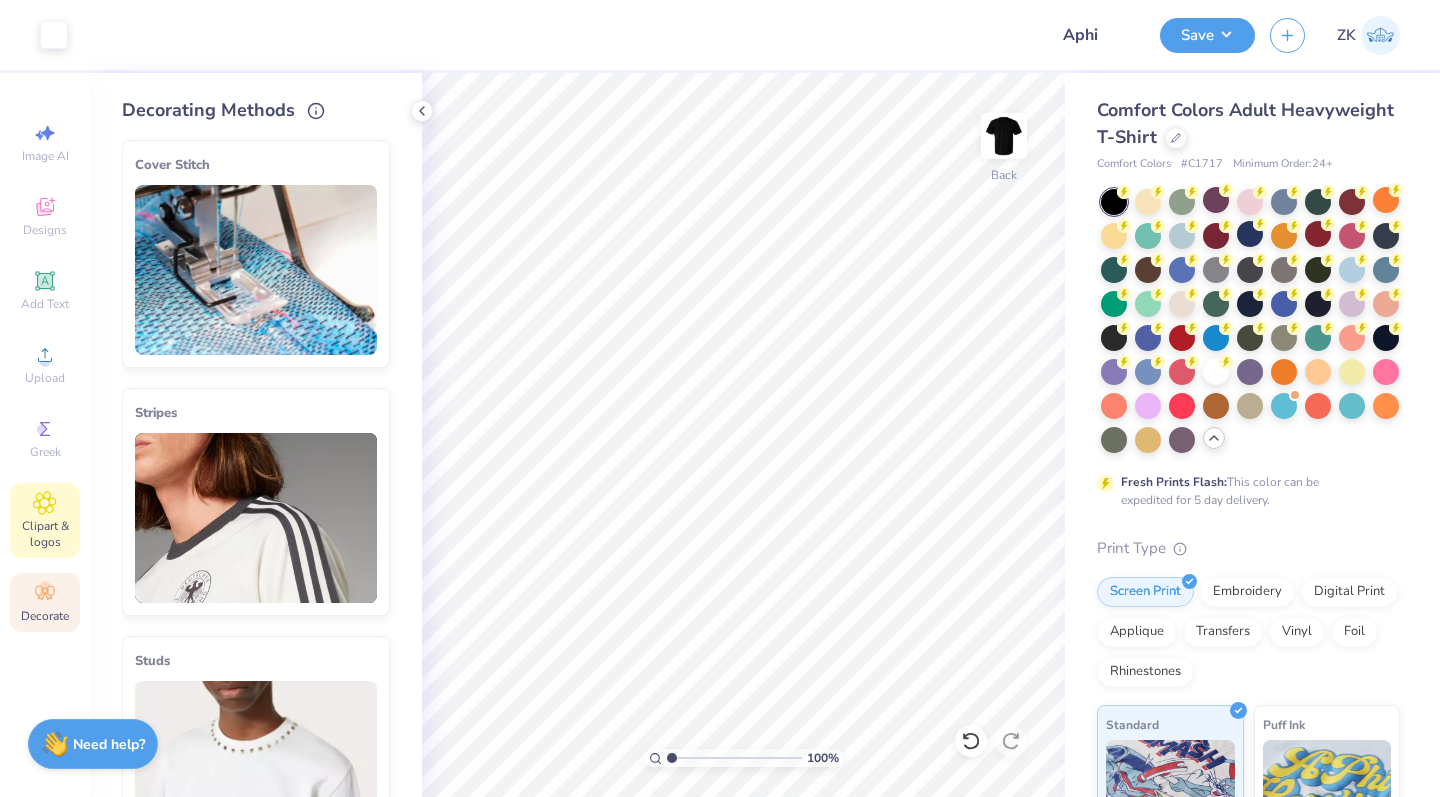 click 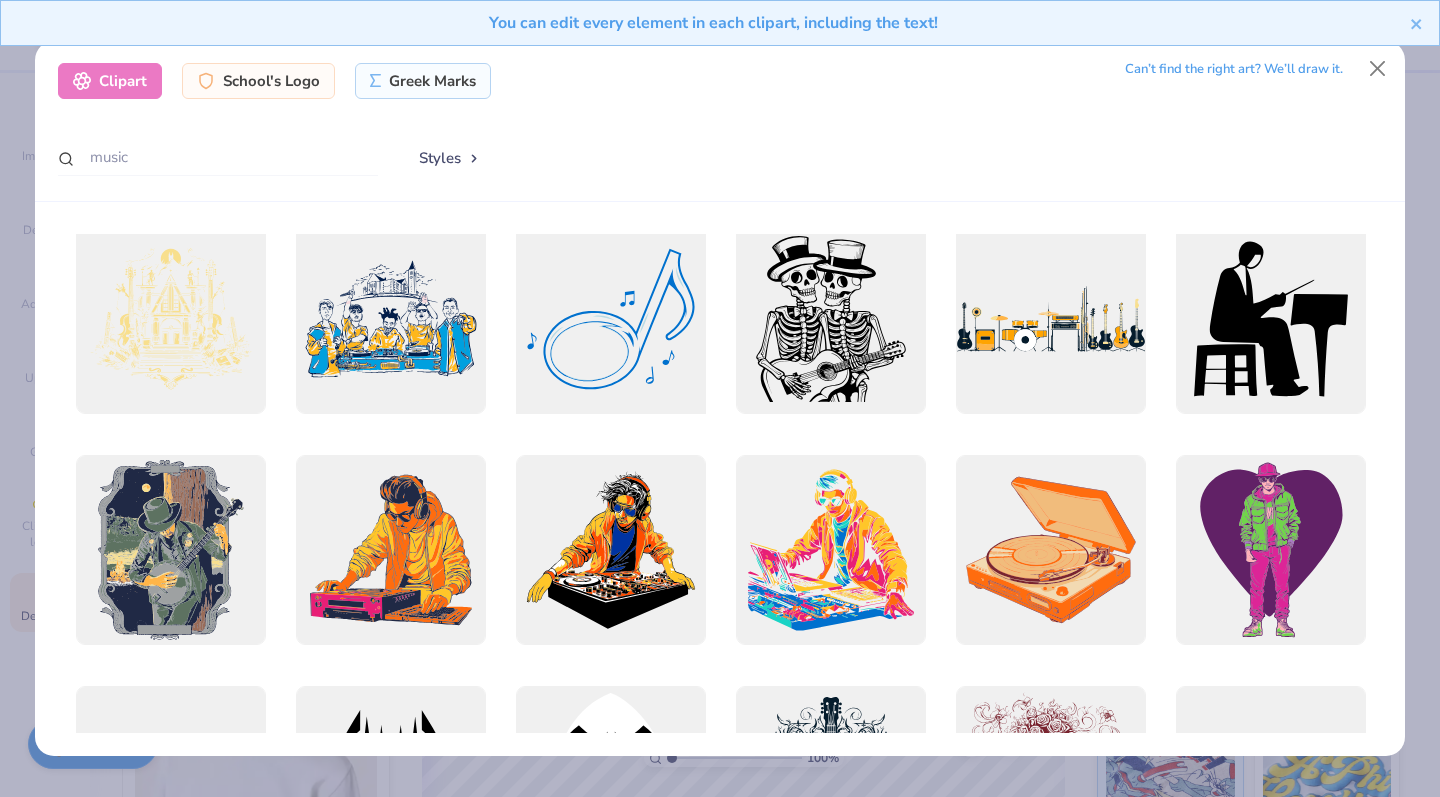 scroll, scrollTop: 3, scrollLeft: 0, axis: vertical 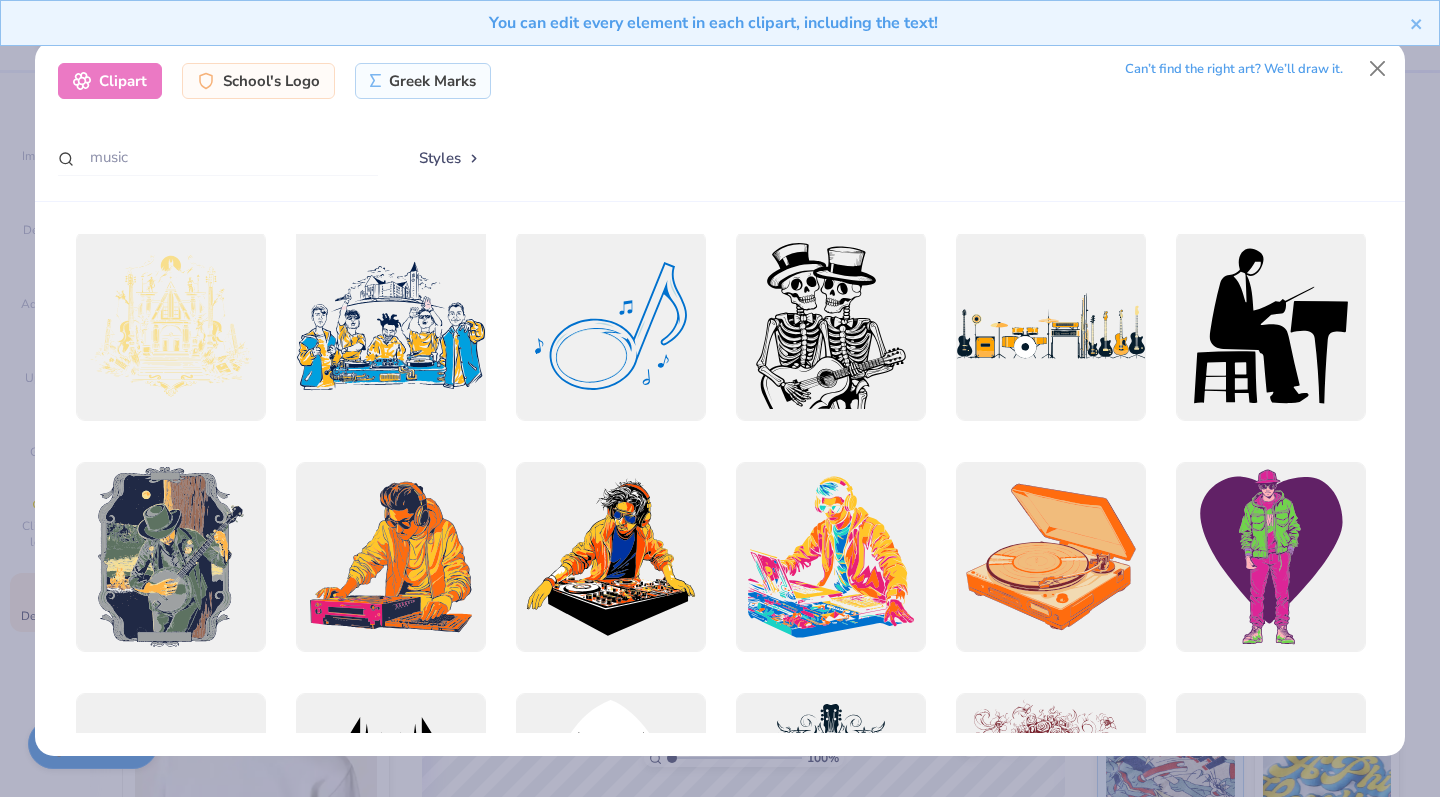 click at bounding box center (390, 326) 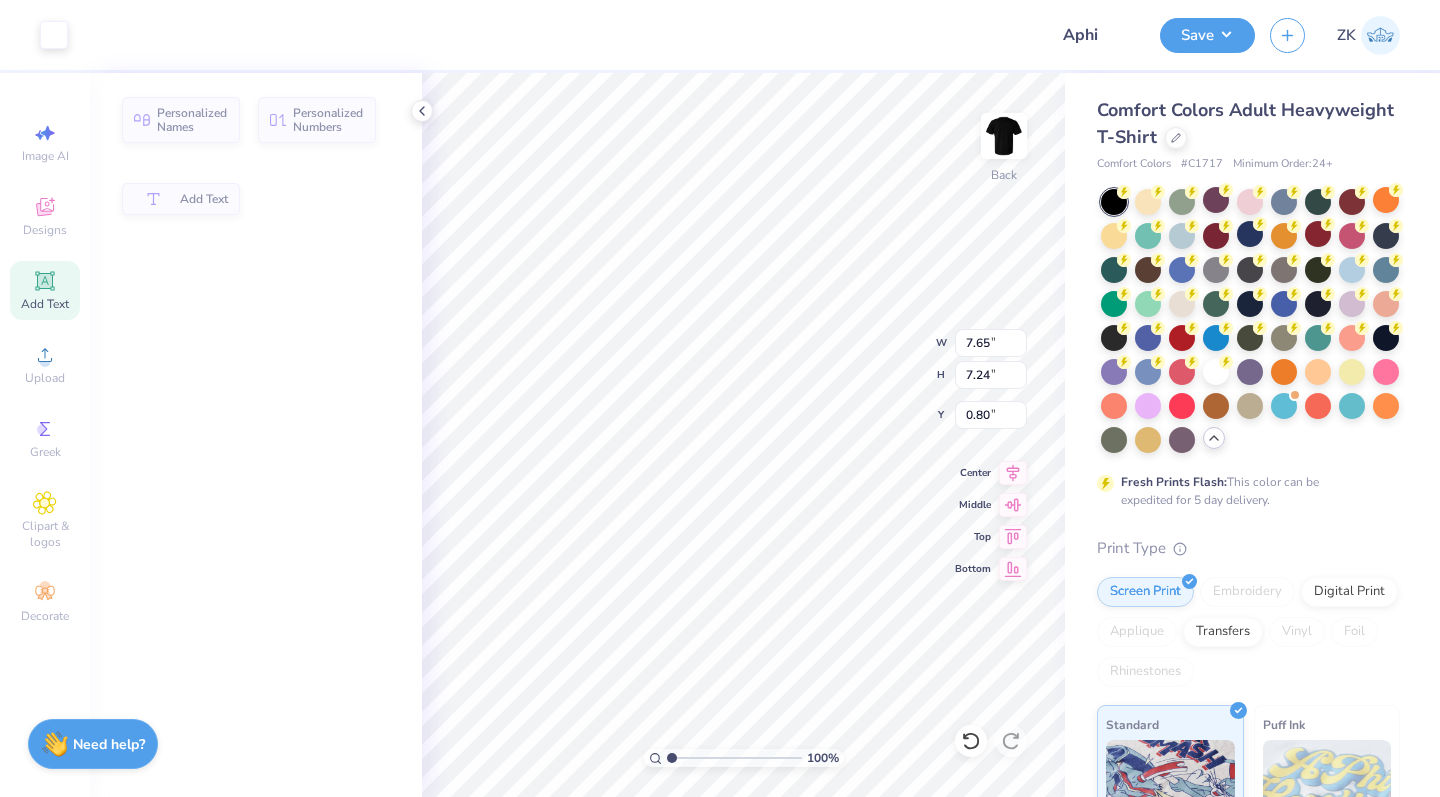 type on "7.65" 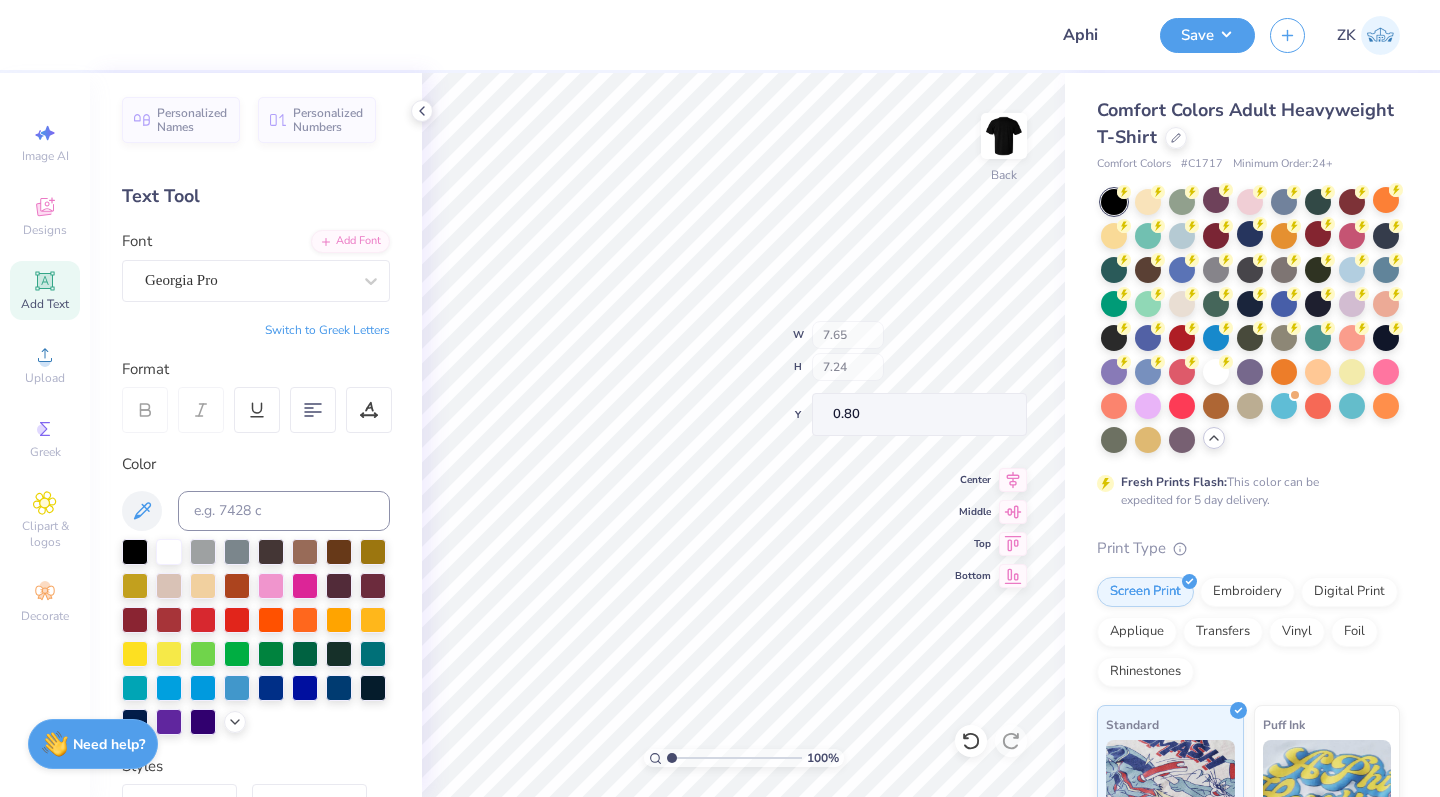 type on "14.17" 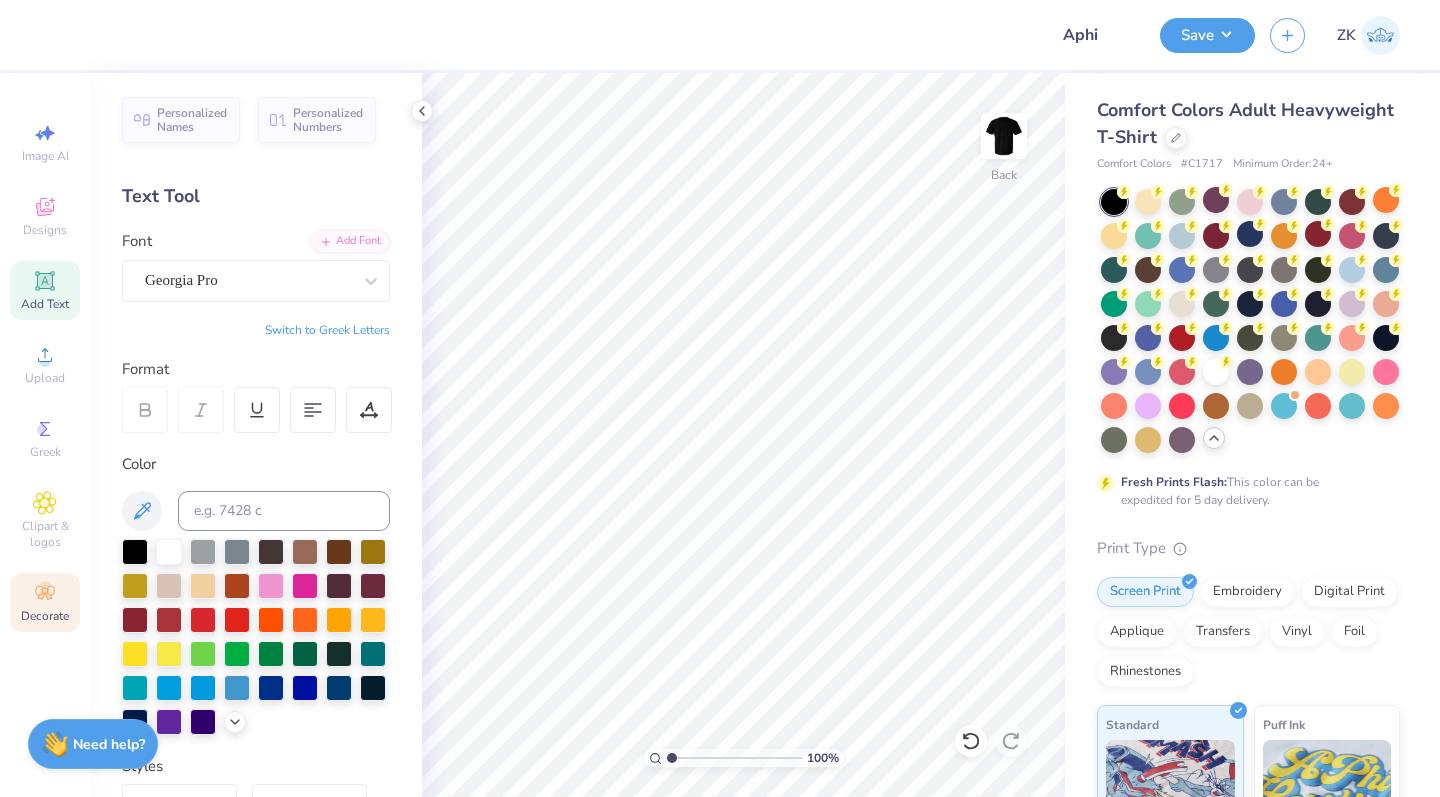 click 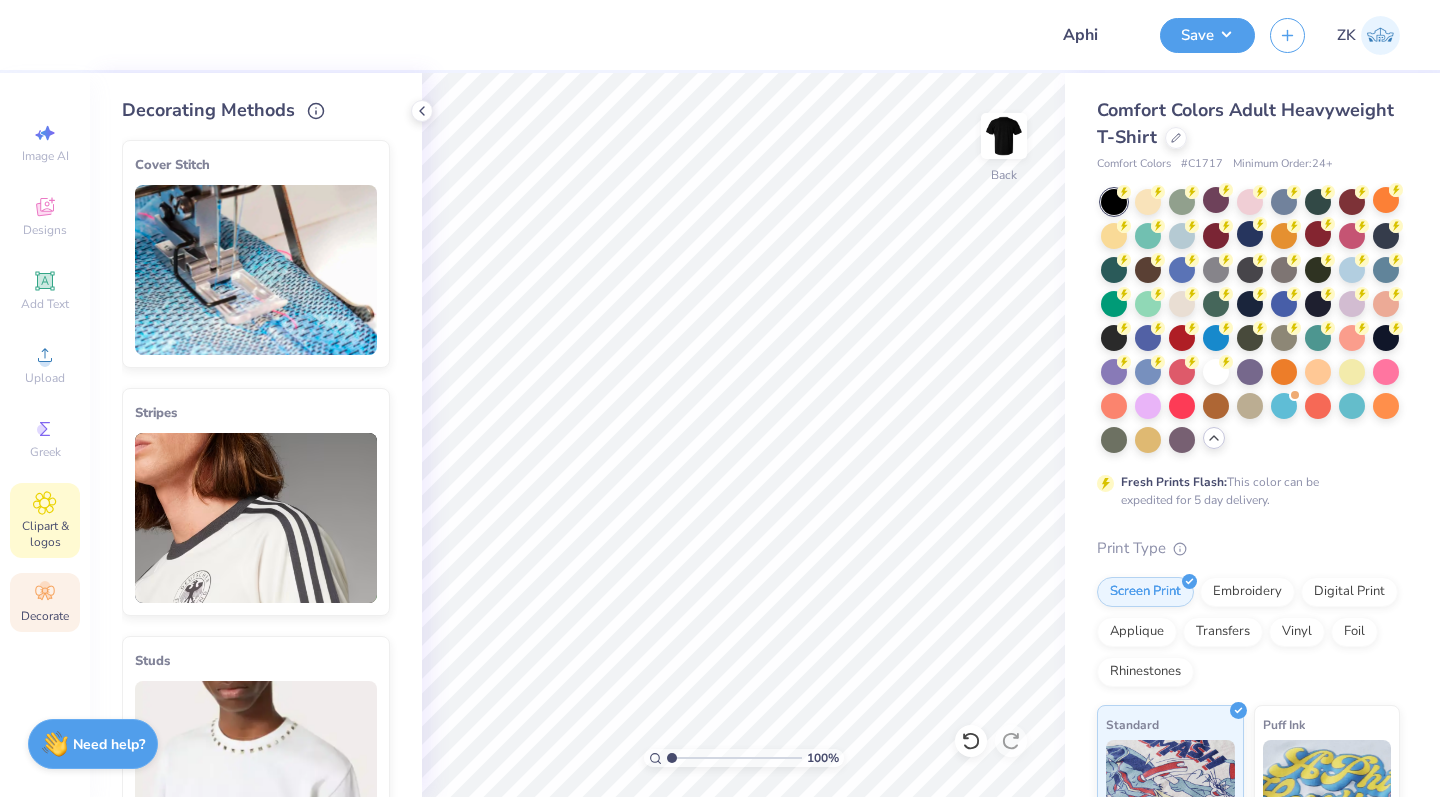 click on "Clipart & logos" at bounding box center (45, 534) 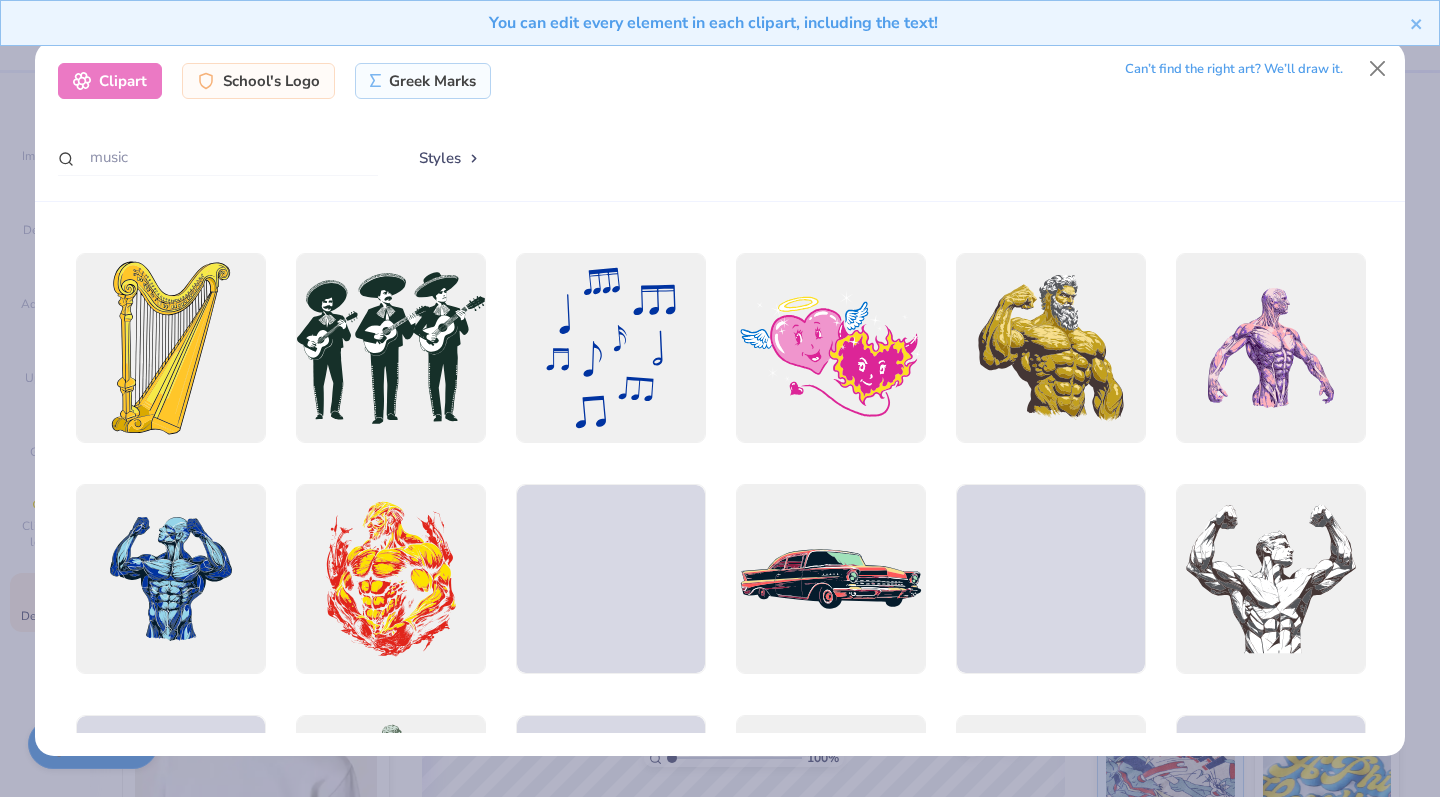 scroll, scrollTop: 5758, scrollLeft: 0, axis: vertical 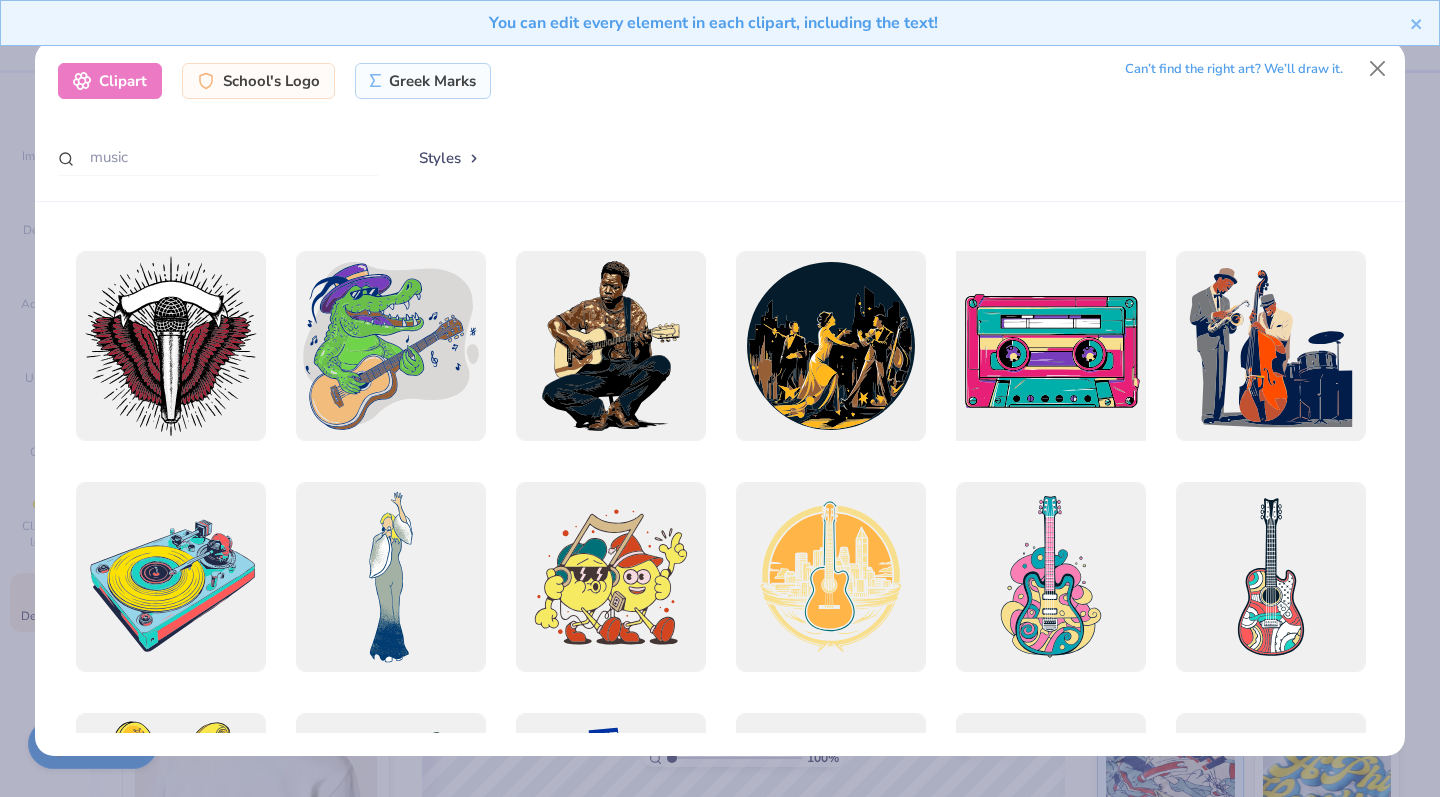 click at bounding box center [1050, 346] 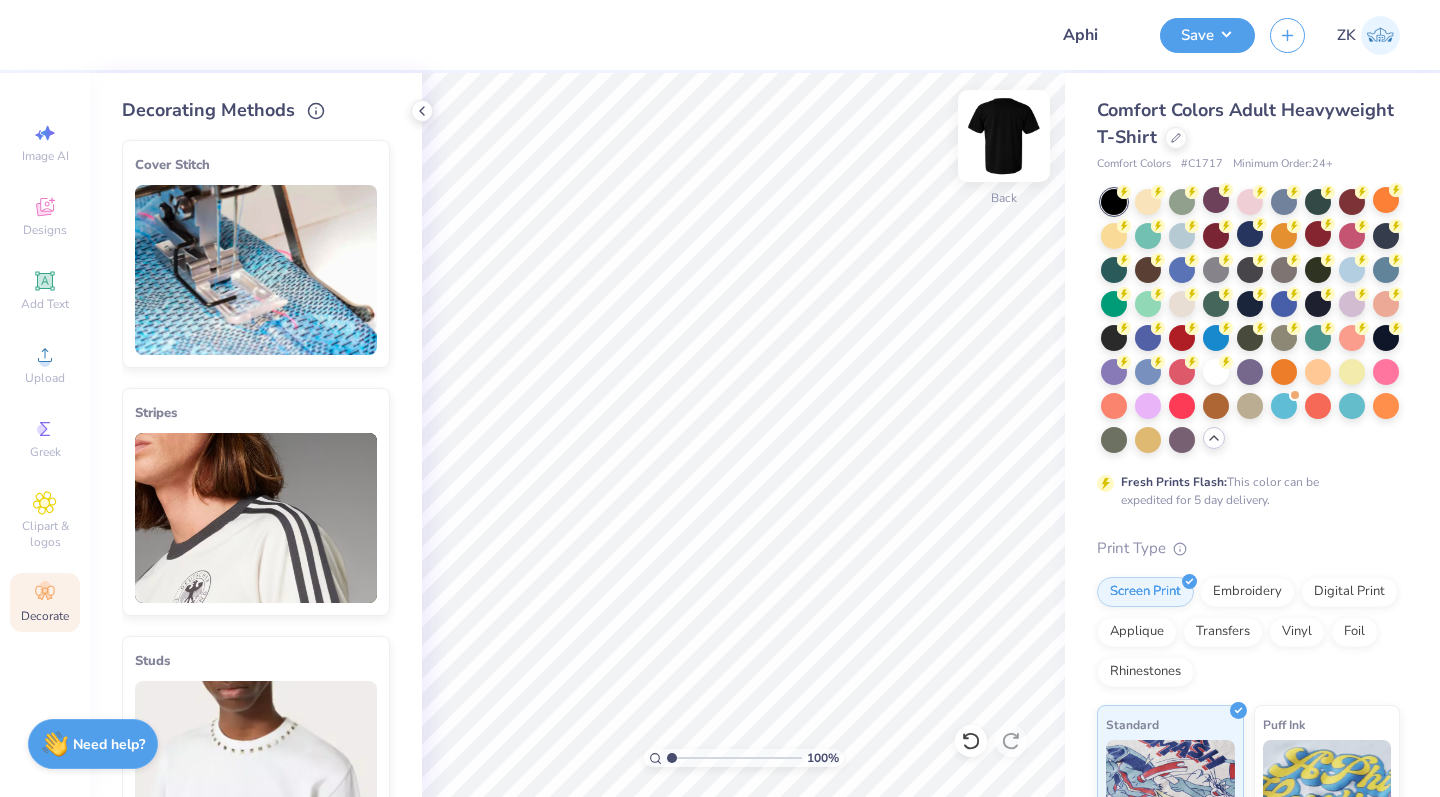 click at bounding box center (1004, 136) 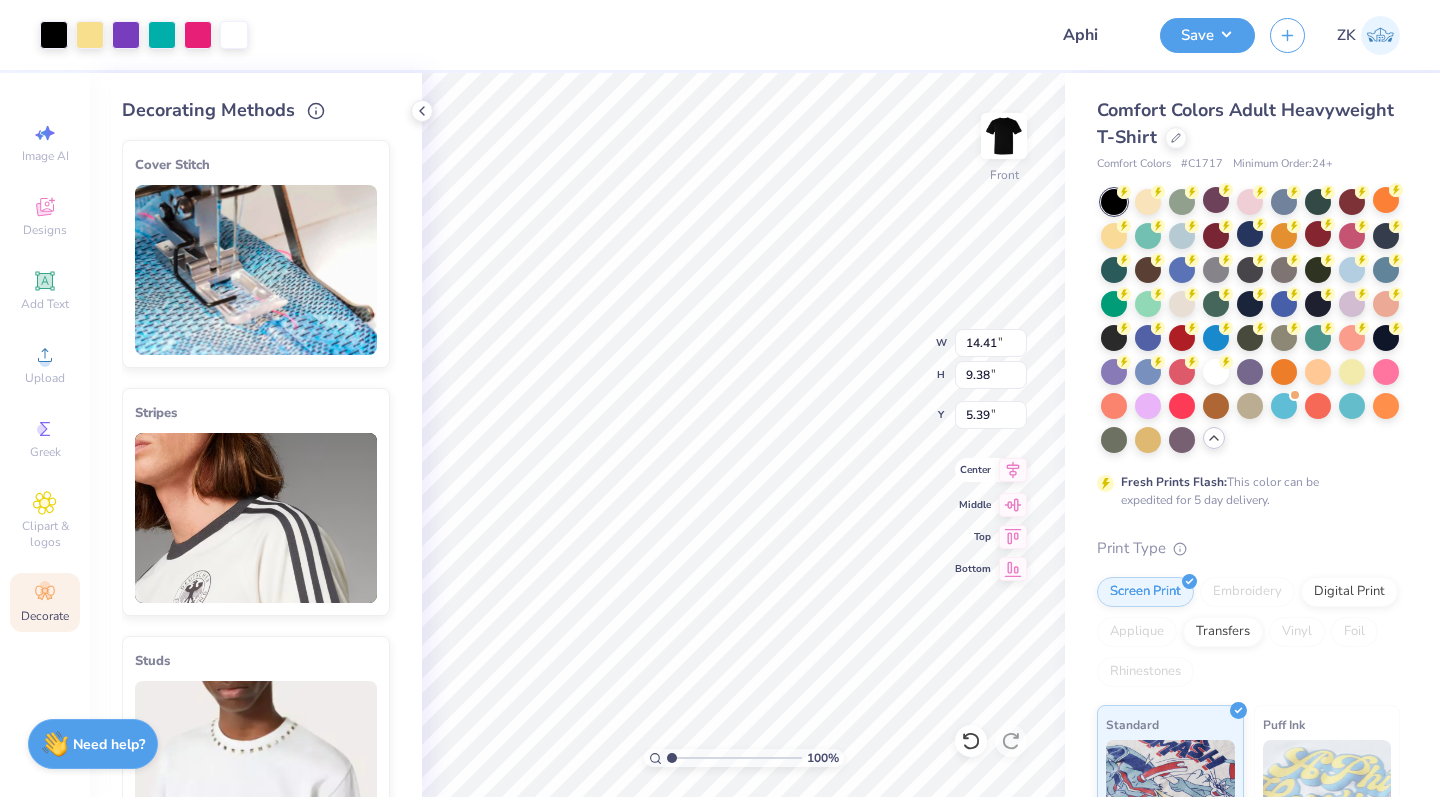 click 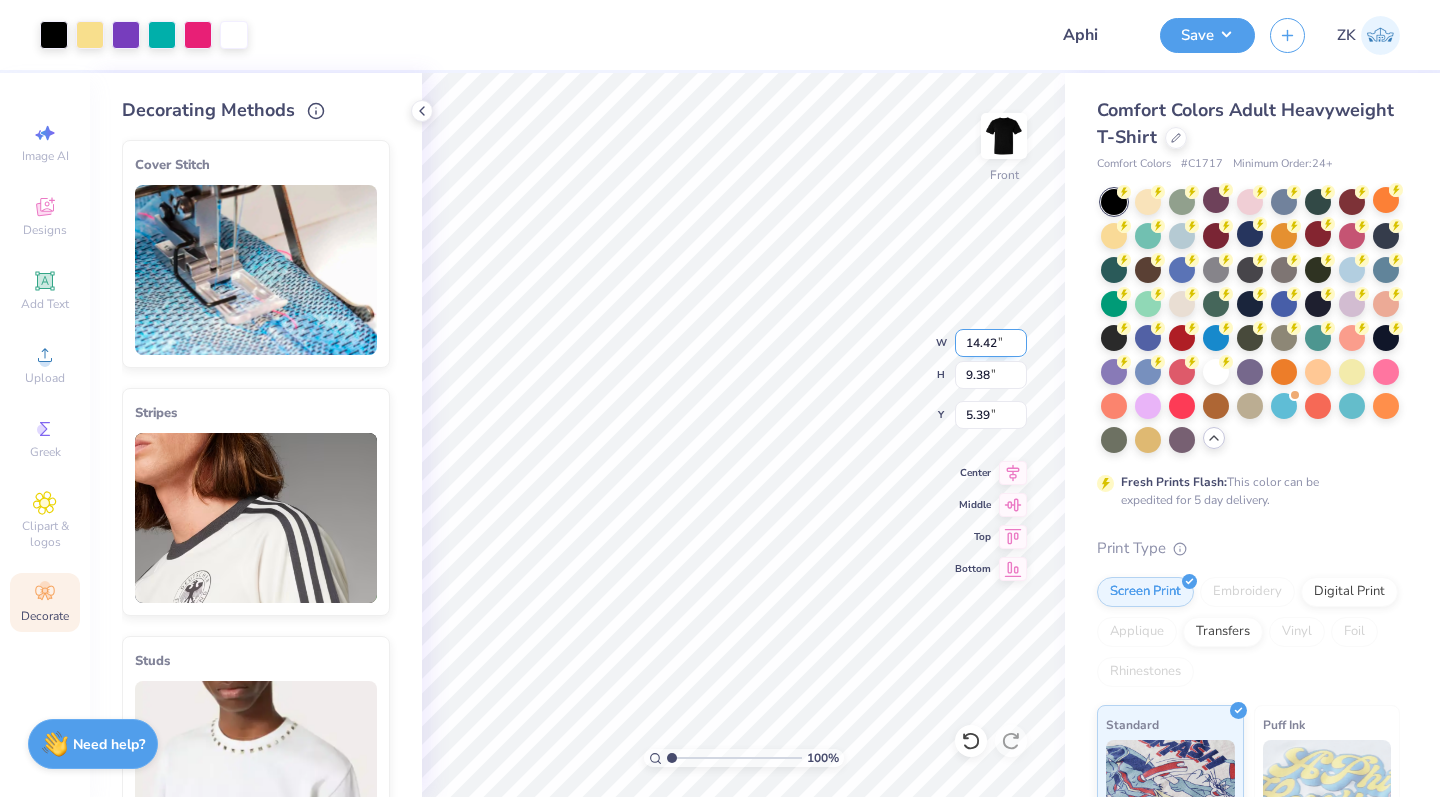 click on "14.42" at bounding box center (991, 343) 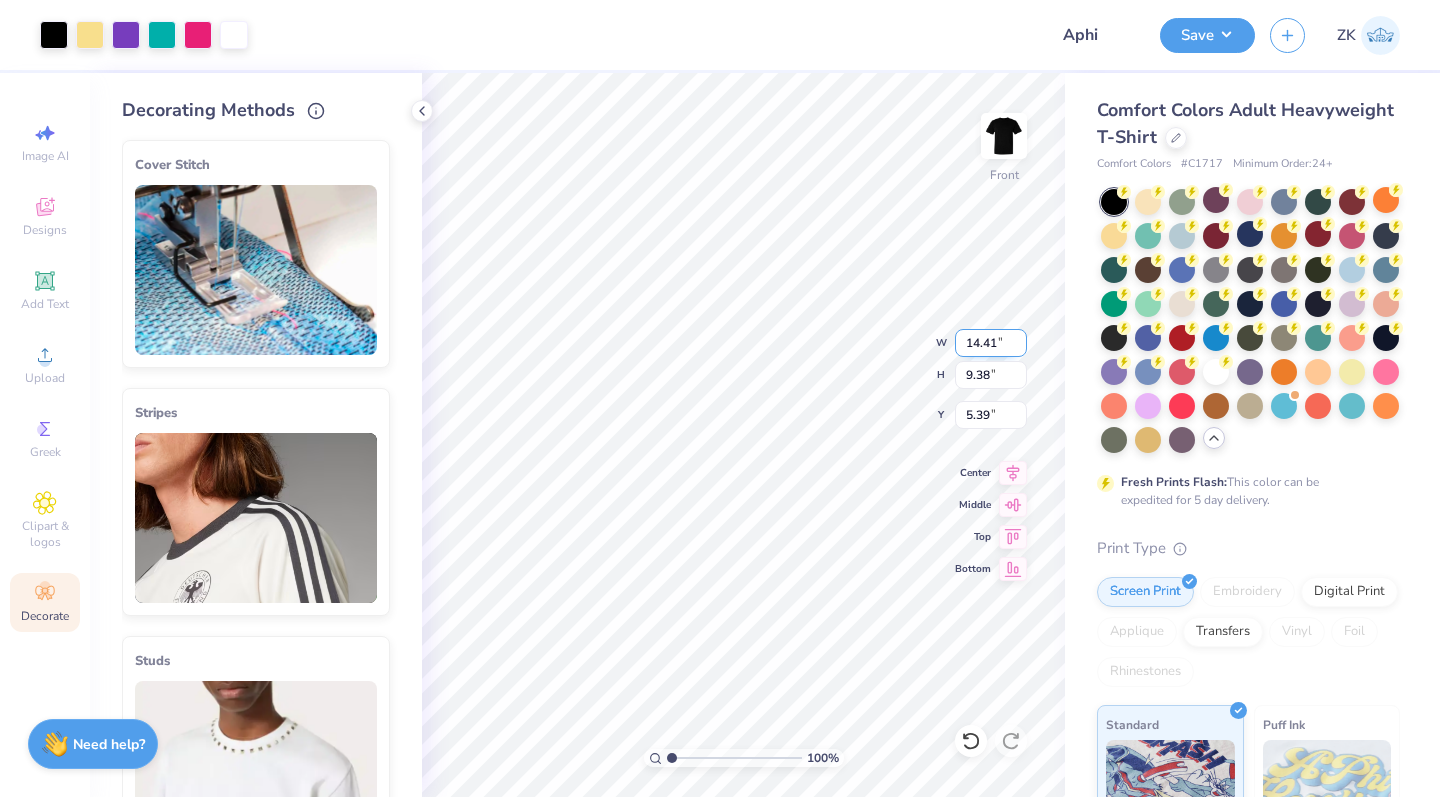 click on "14.41" at bounding box center (991, 343) 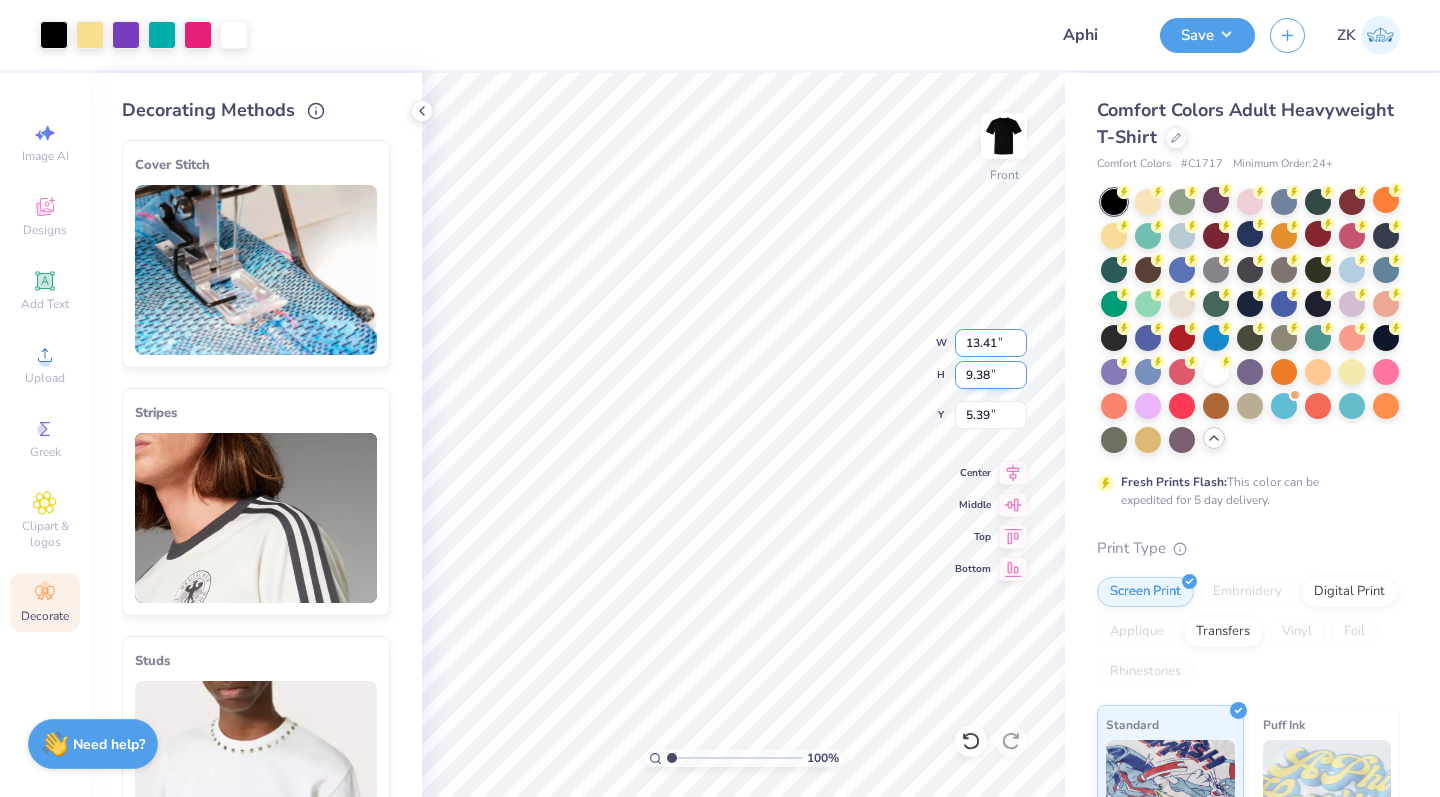 type on "13.41" 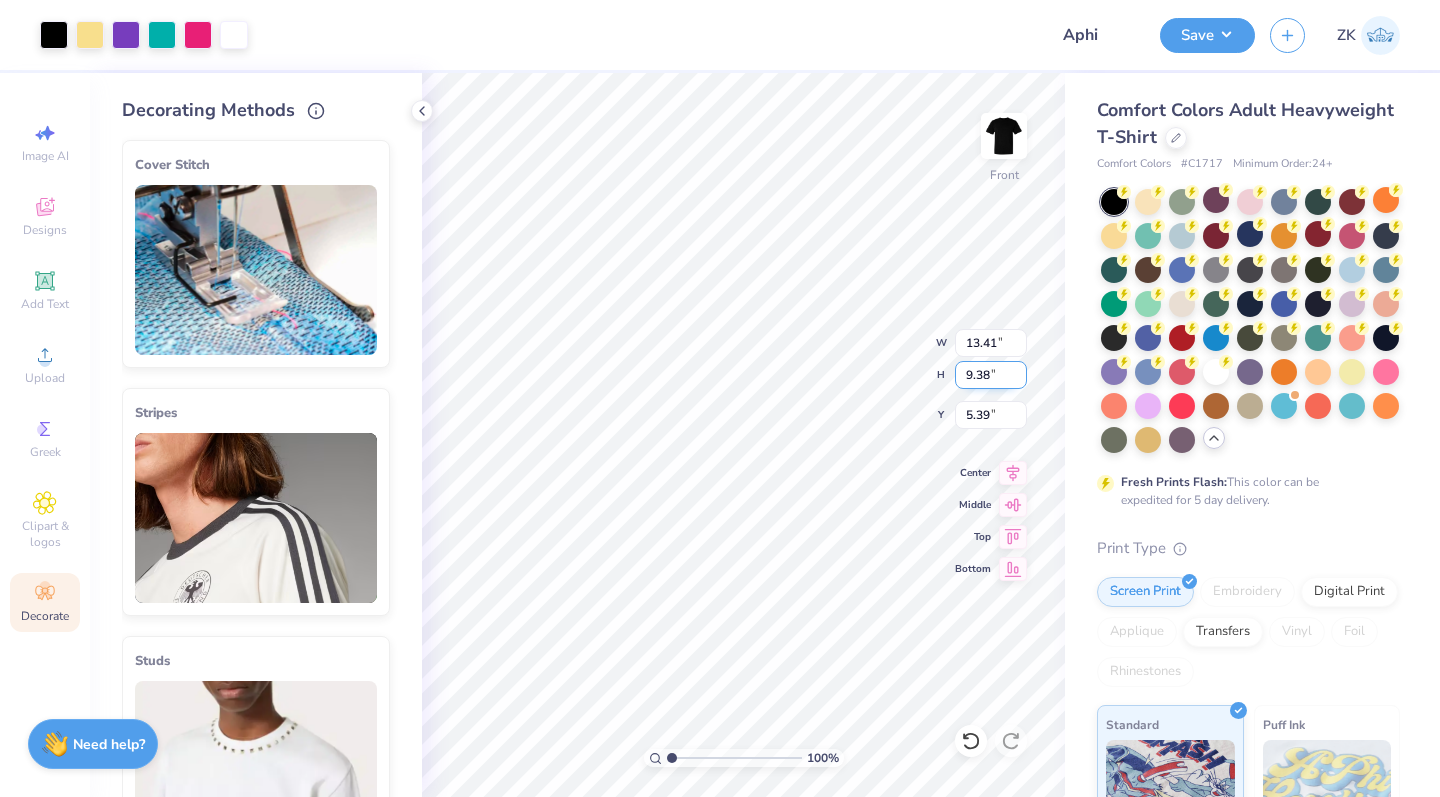 click on "9.38" at bounding box center (991, 375) 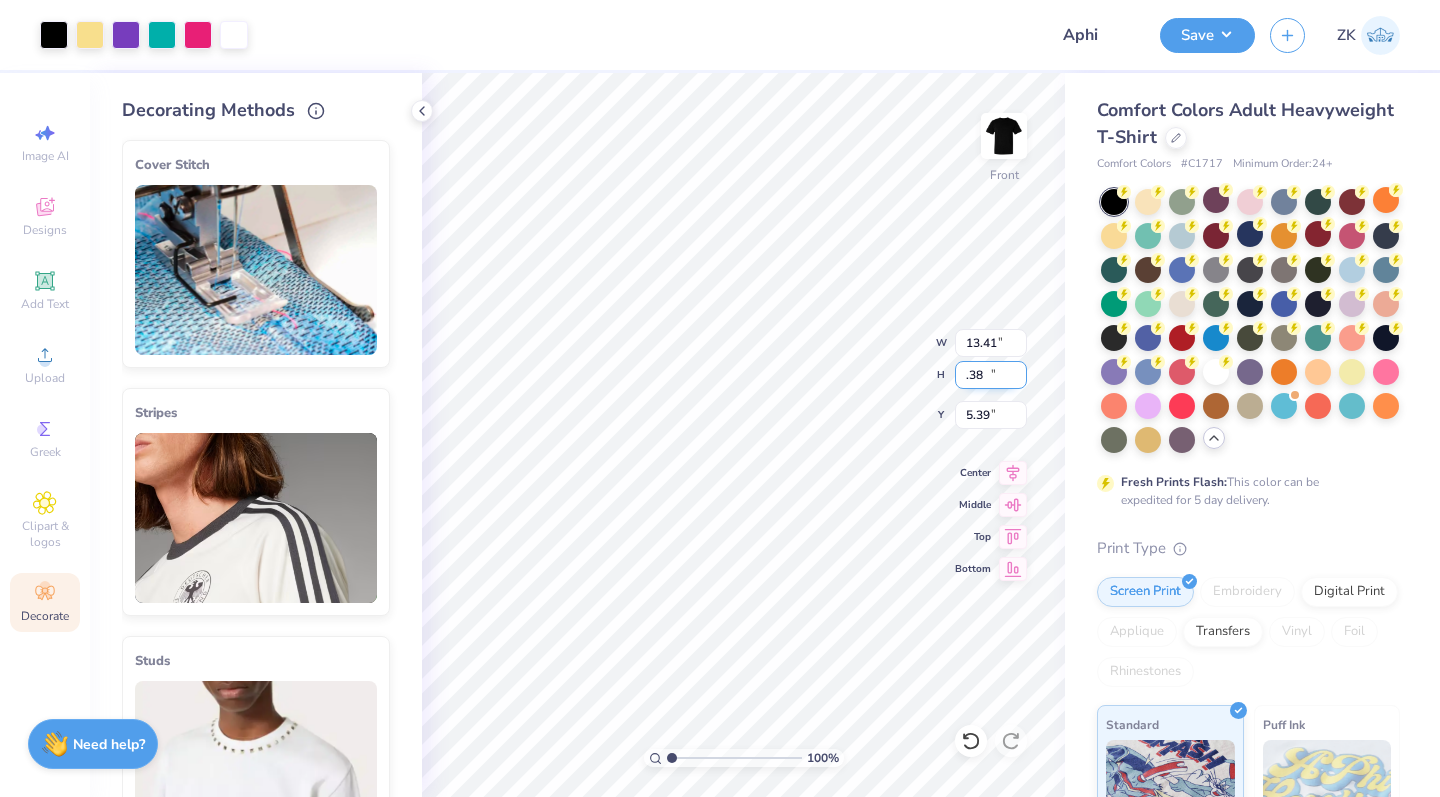 type on "5.72" 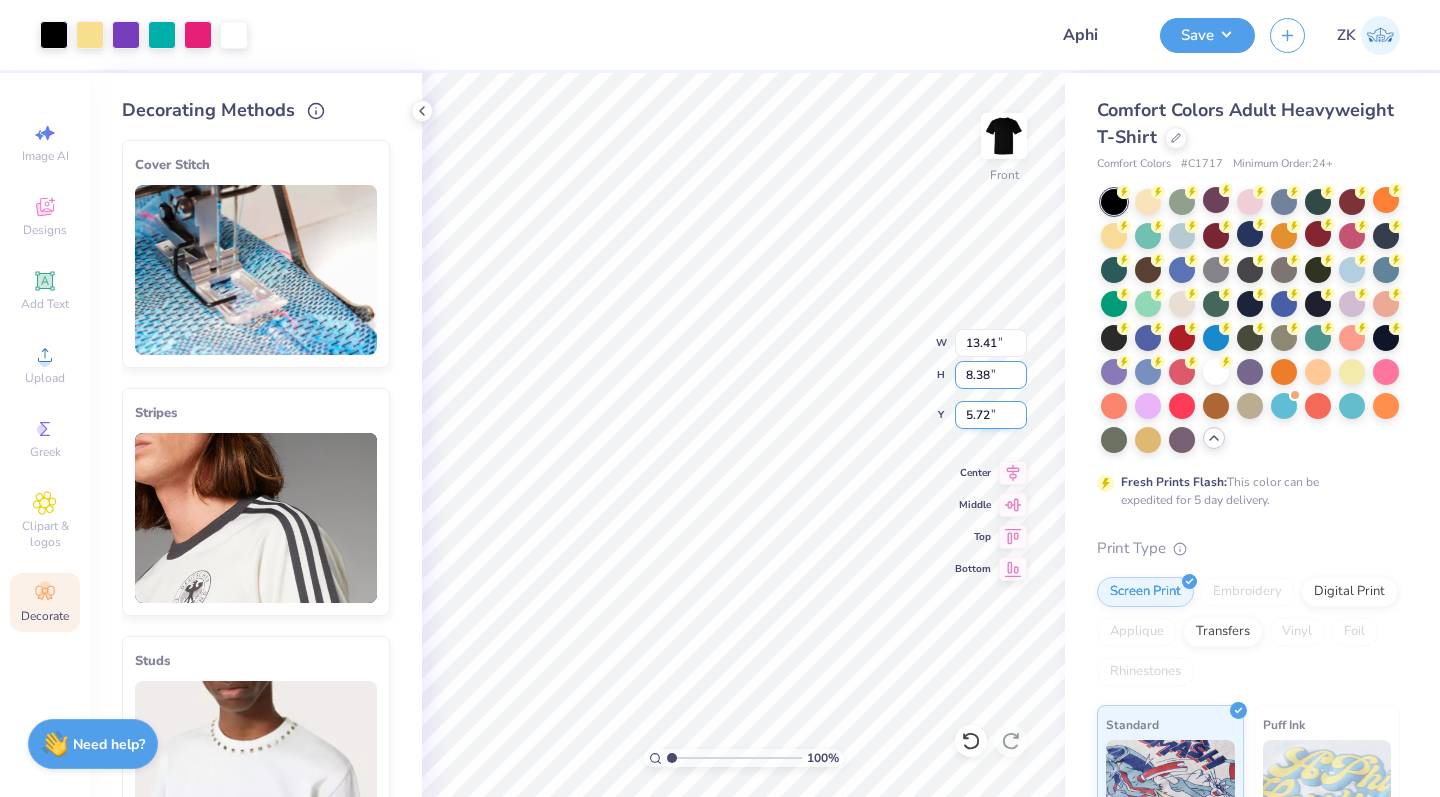 type on "8.38" 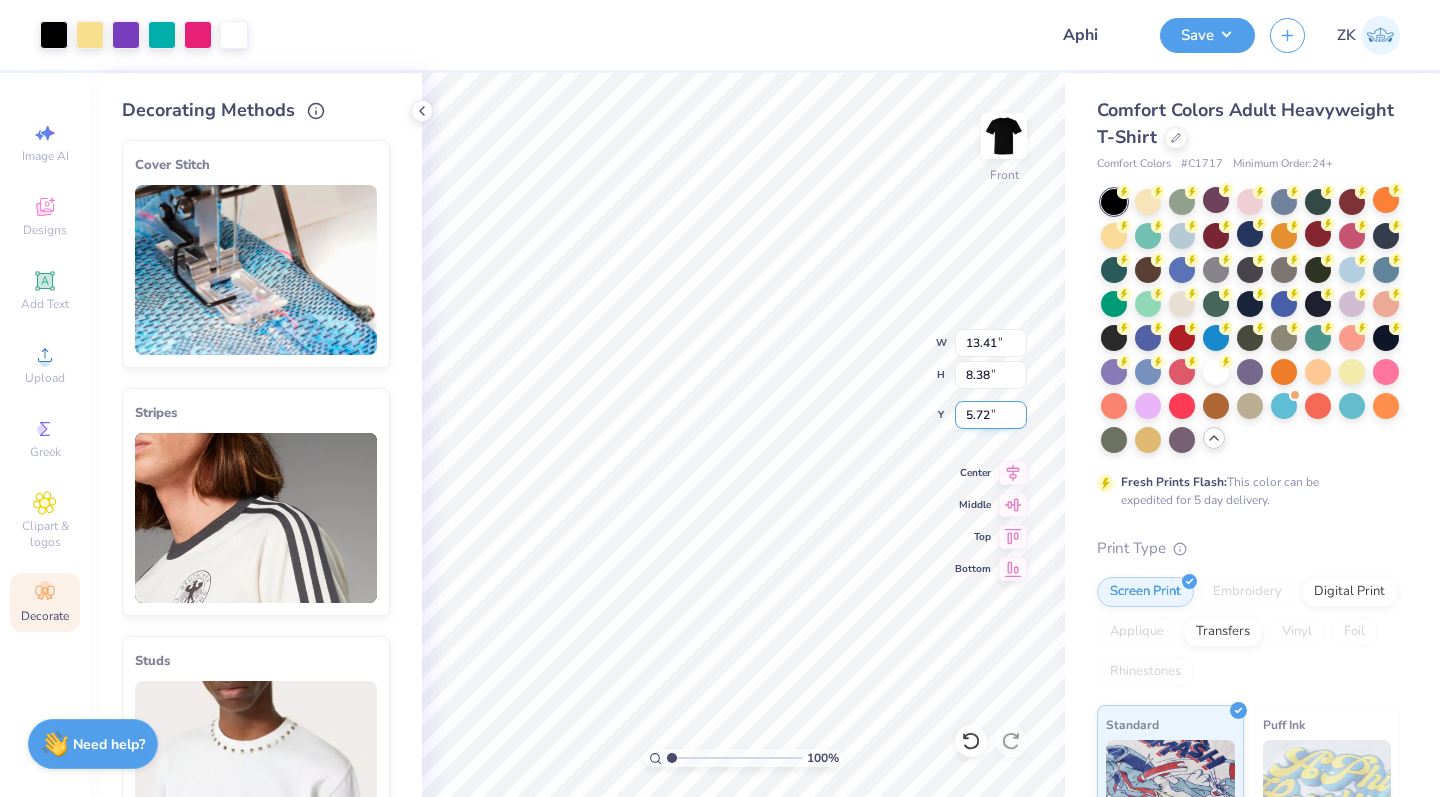 click on "5.72" at bounding box center (991, 415) 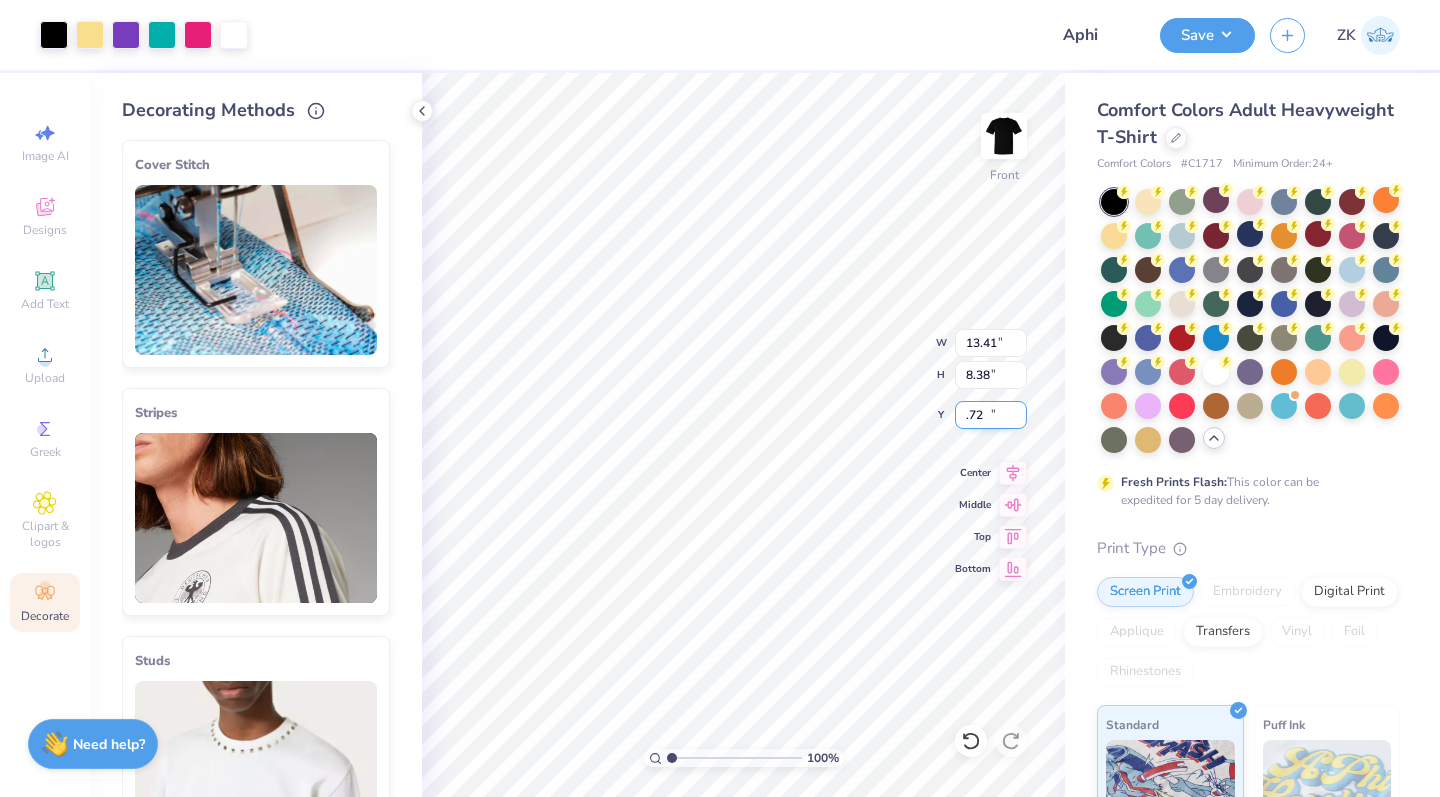 type on "12.88" 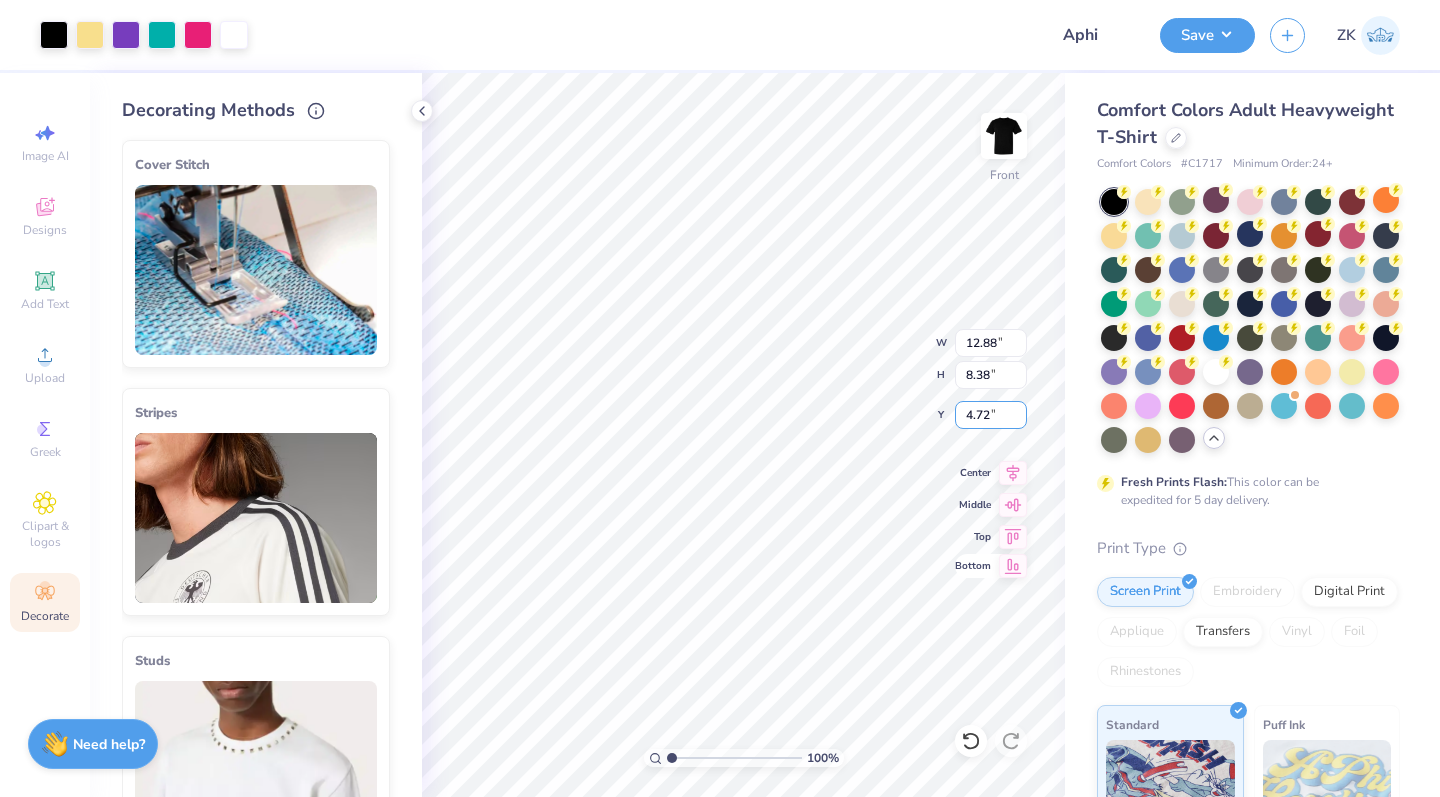 type on "4.72" 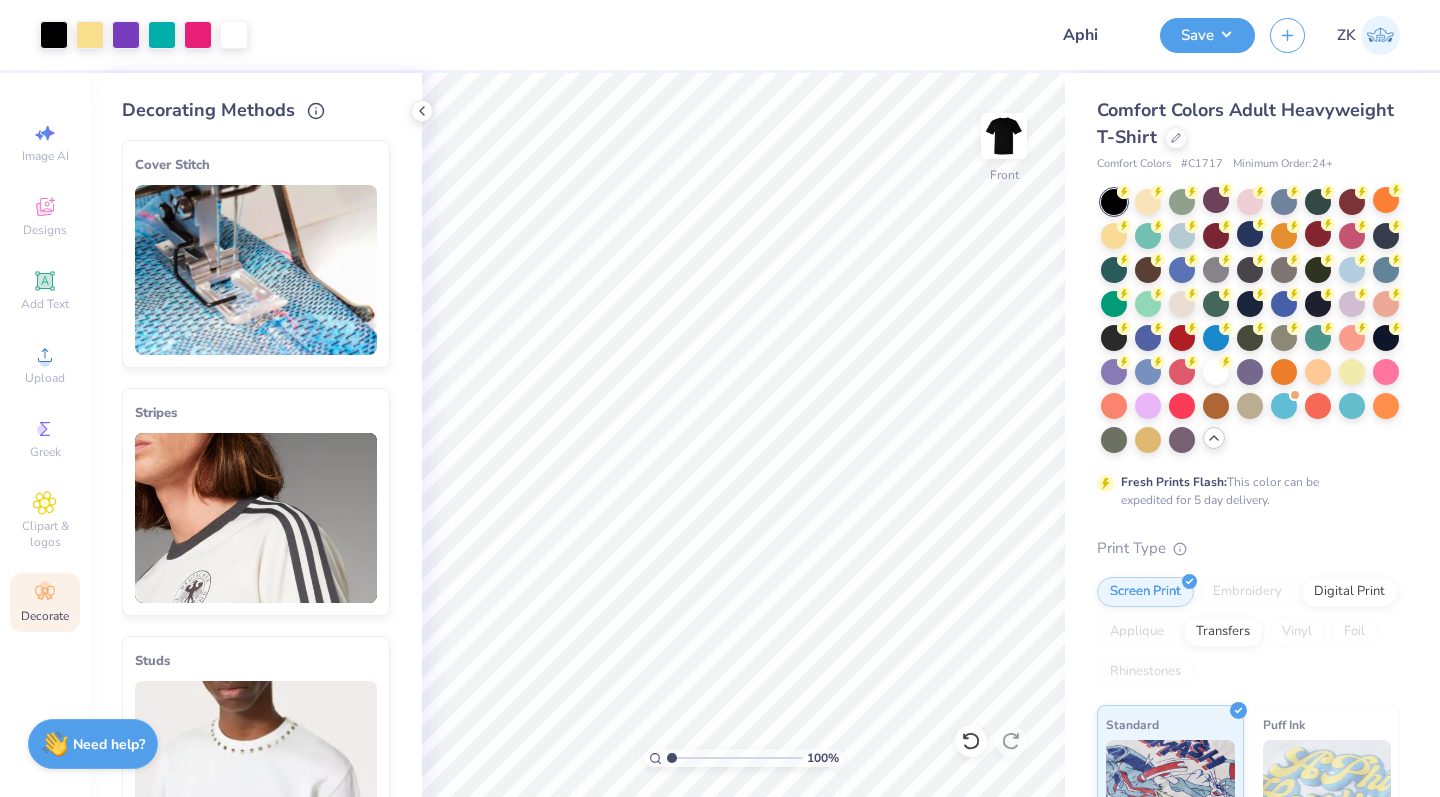 scroll, scrollTop: 0, scrollLeft: 41, axis: horizontal 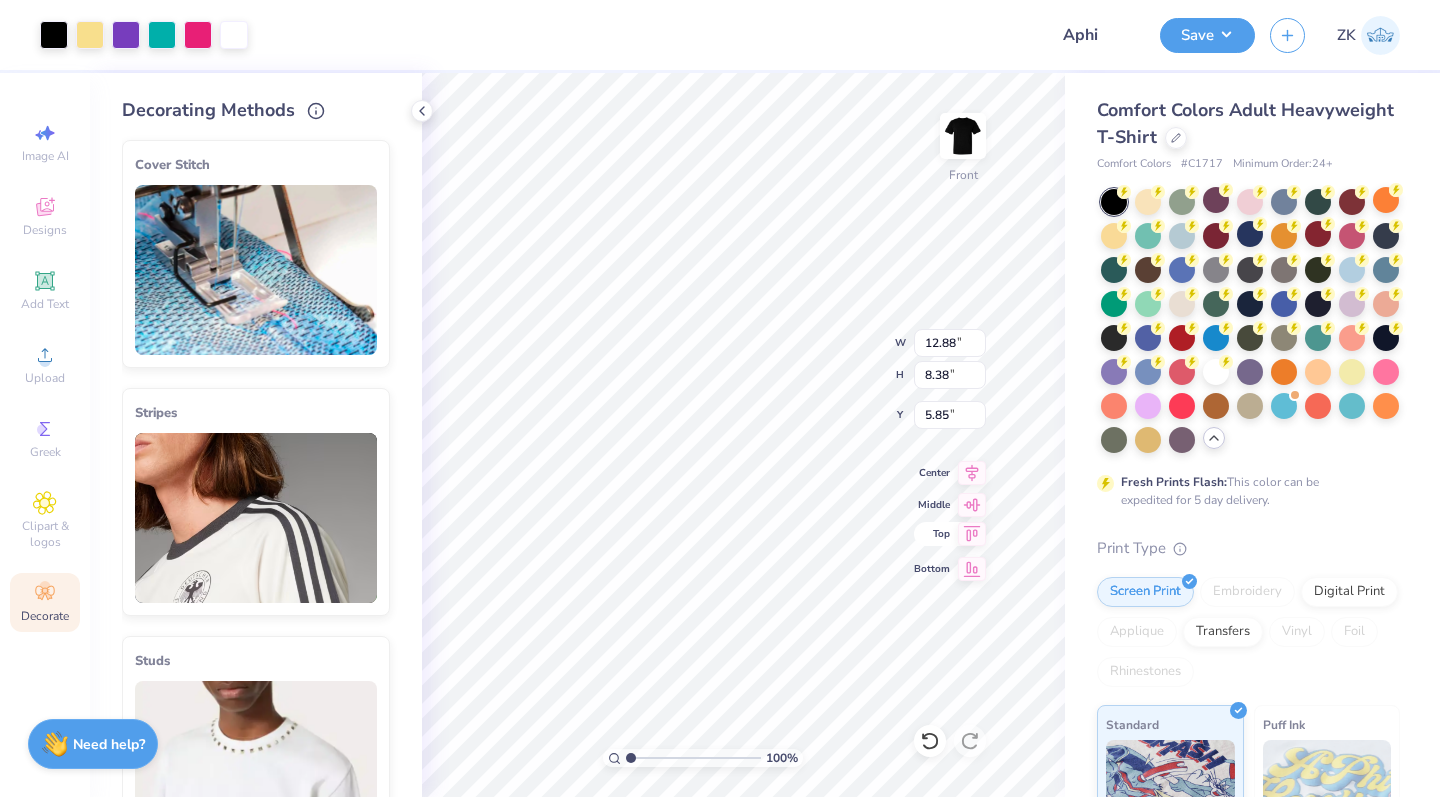 click 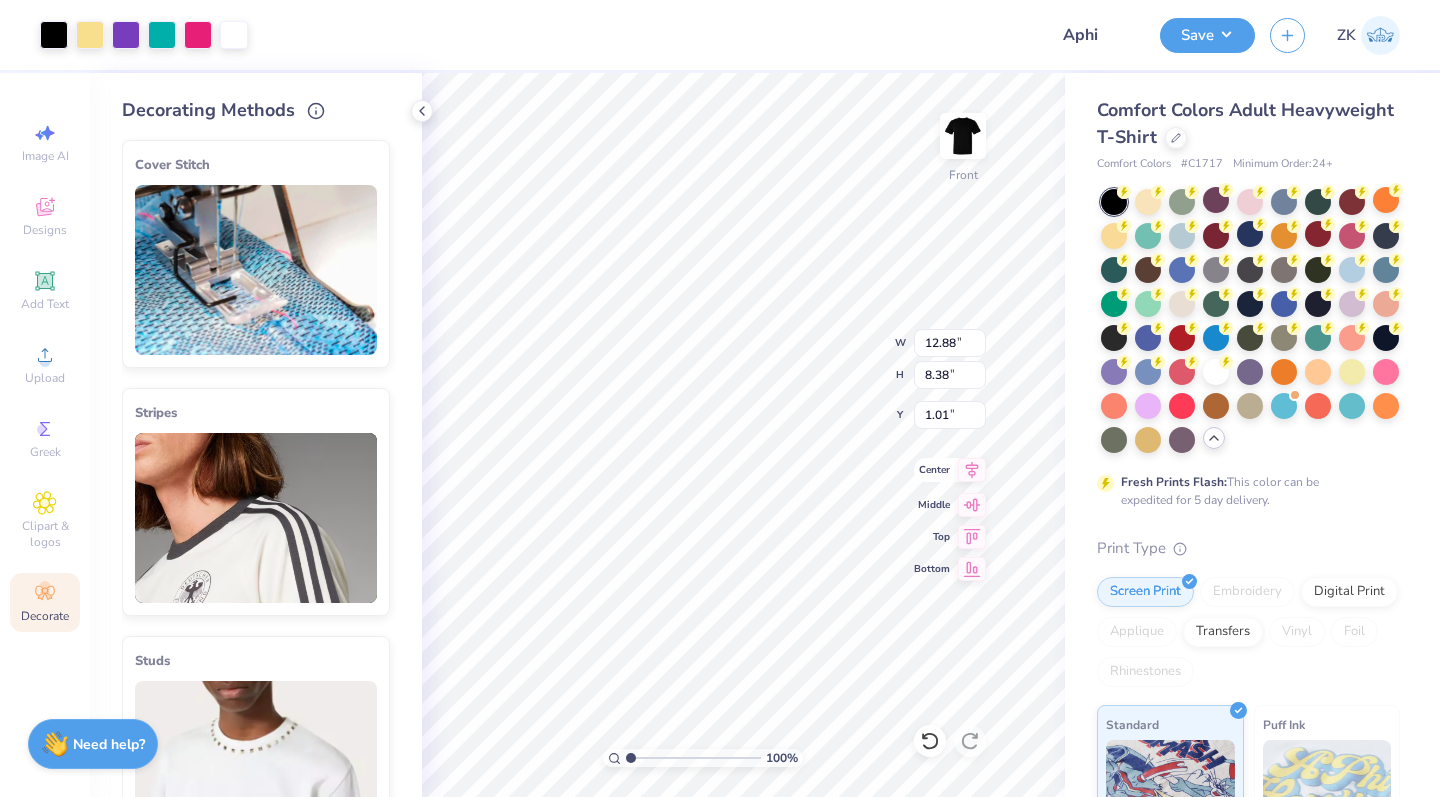 type on "2.68" 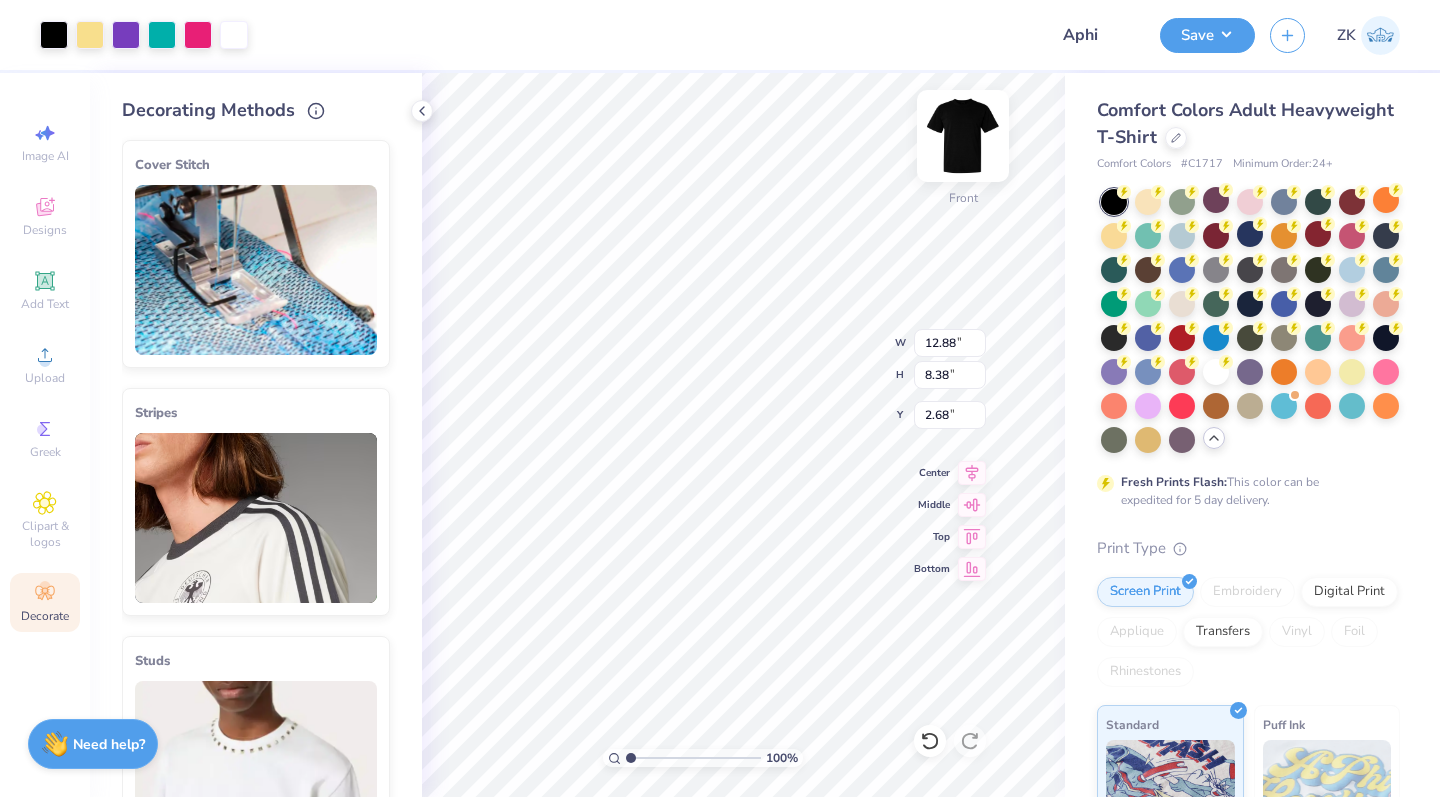 click at bounding box center [963, 136] 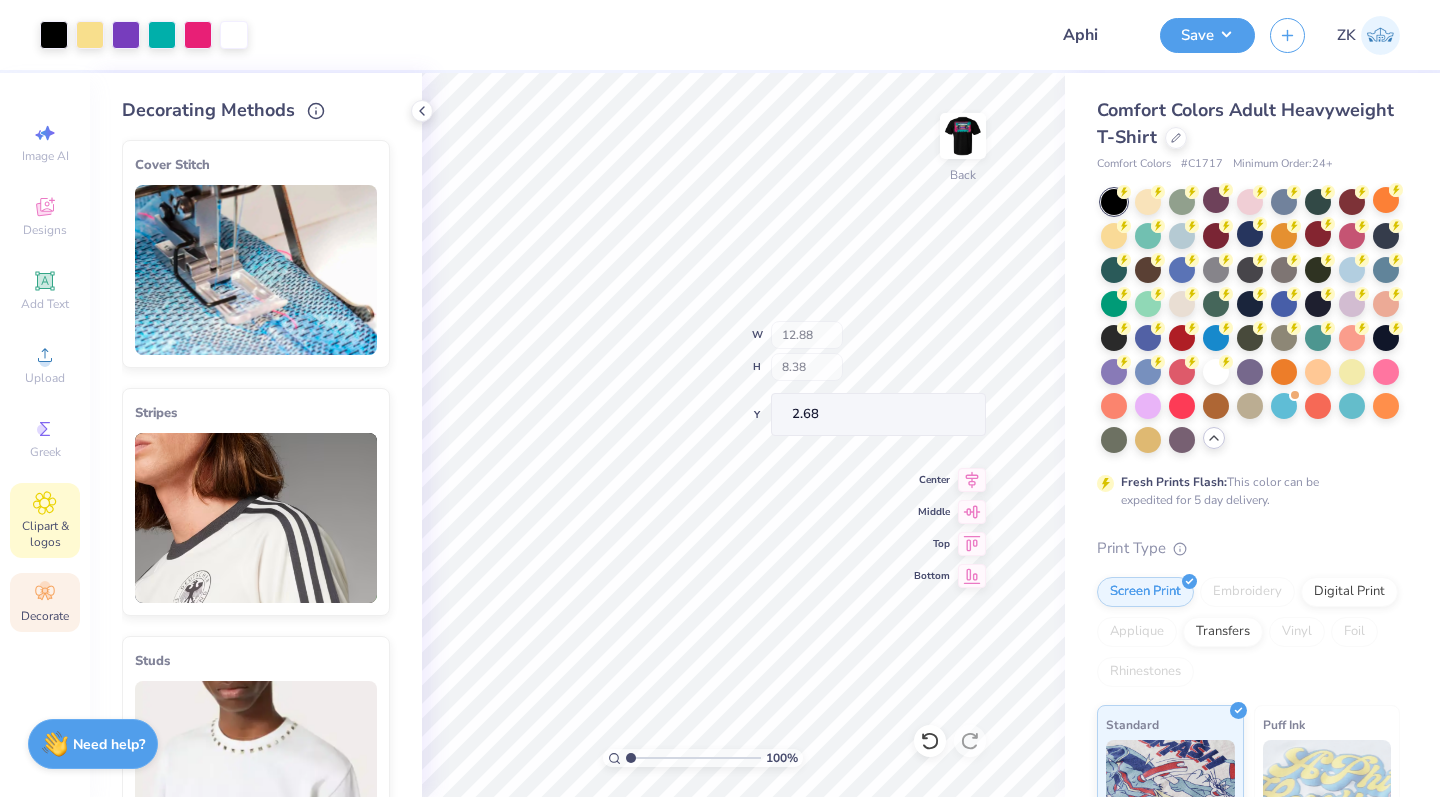 click 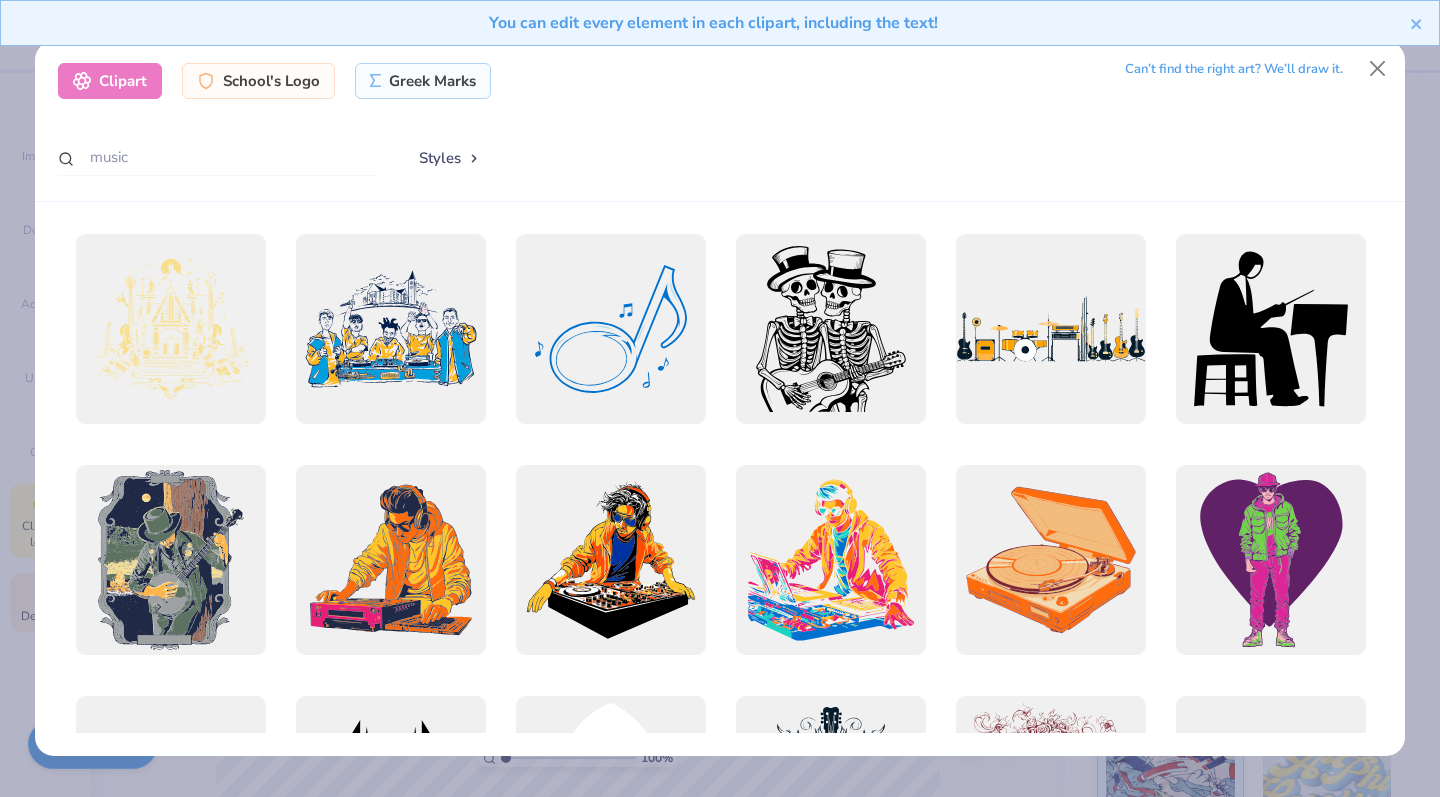 scroll, scrollTop: 0, scrollLeft: 0, axis: both 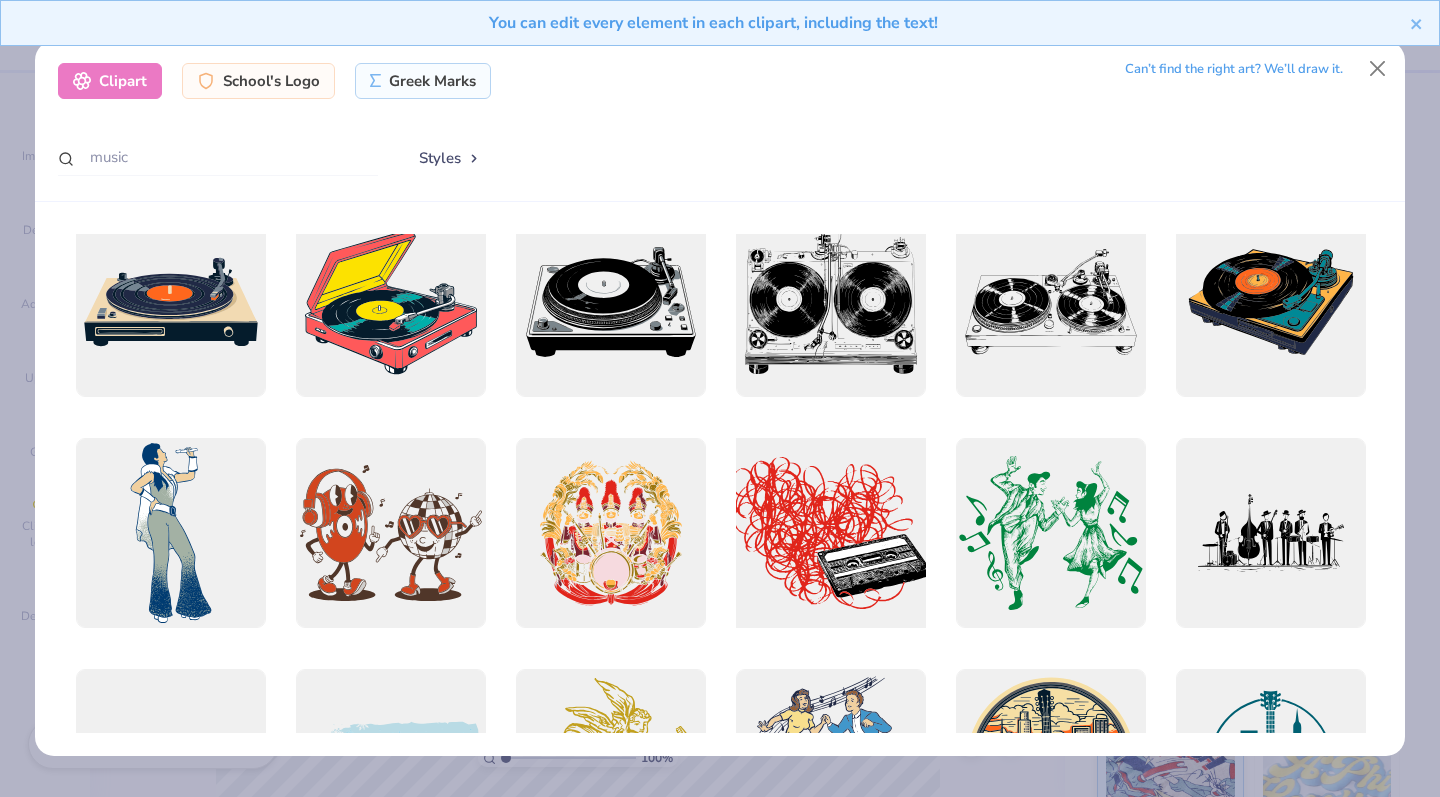 click at bounding box center [830, 533] 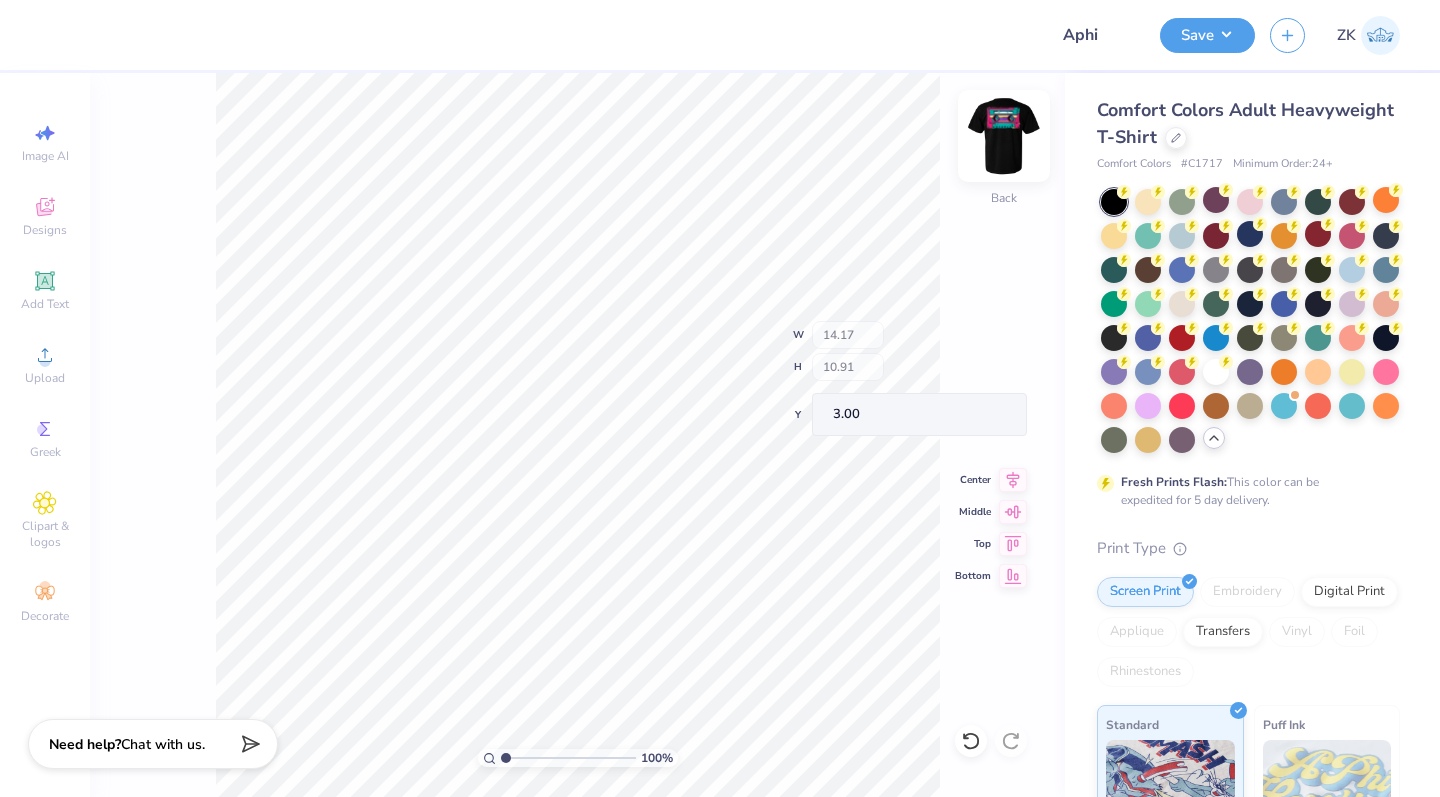 click at bounding box center (1004, 136) 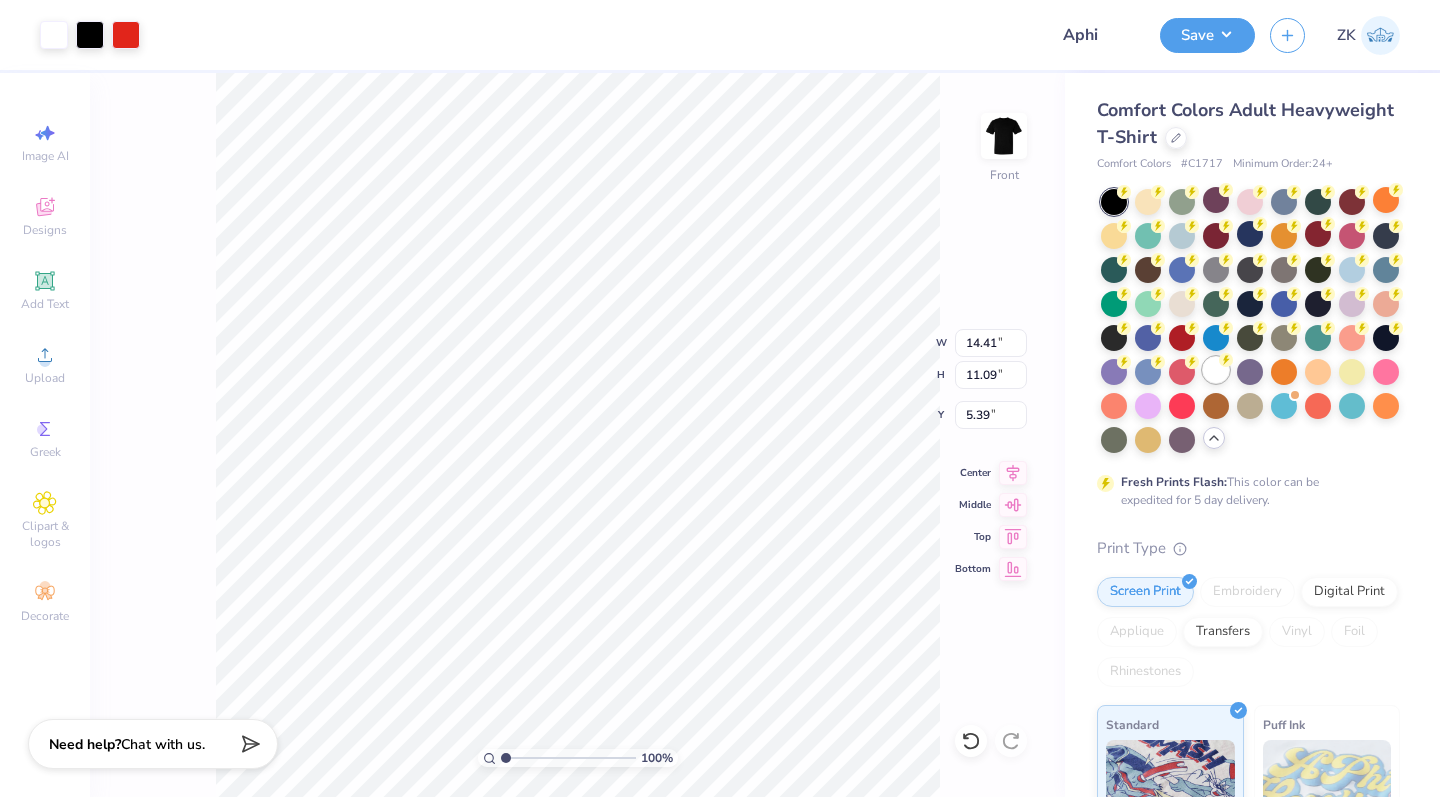 click at bounding box center (1216, 370) 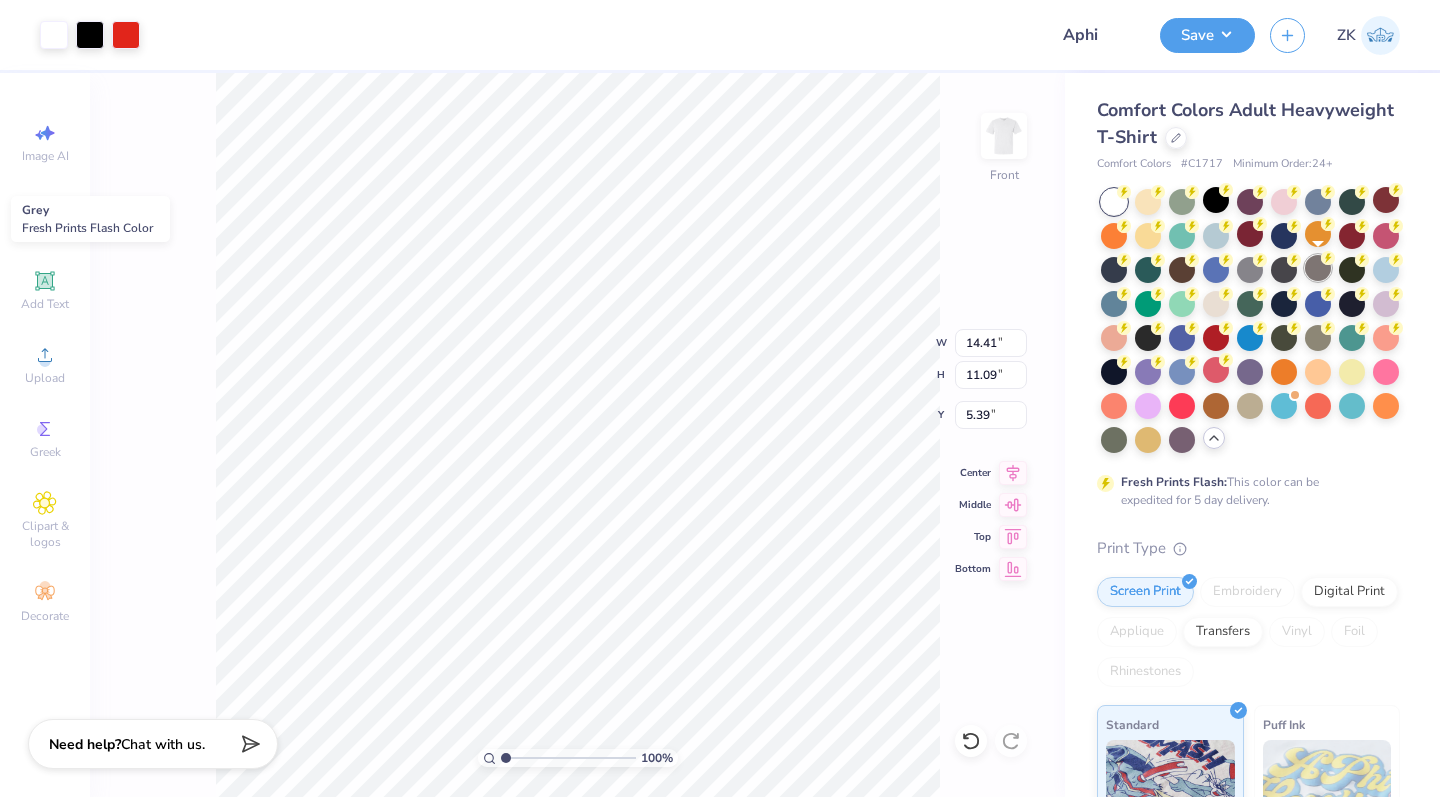 click at bounding box center [1318, 268] 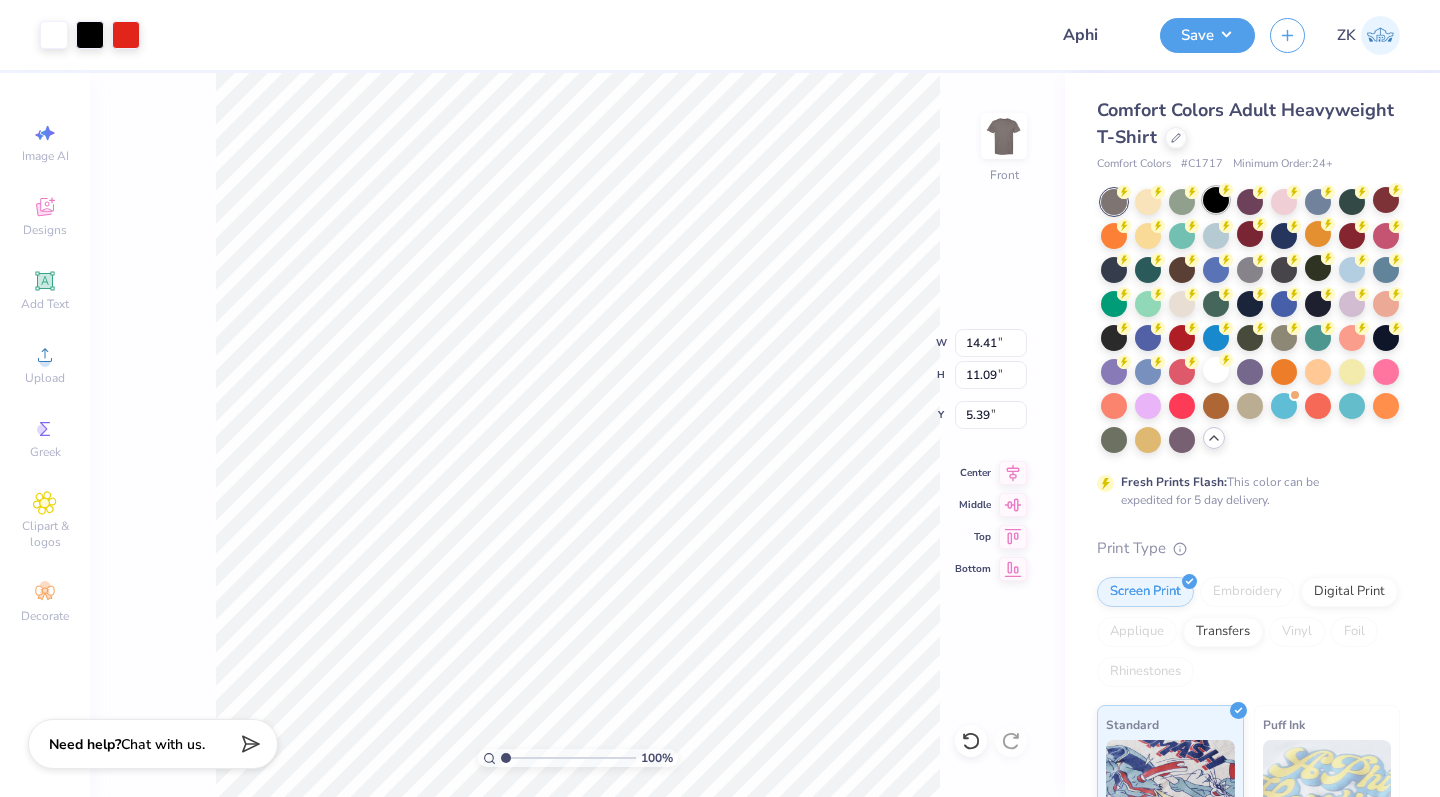 click at bounding box center [1284, 270] 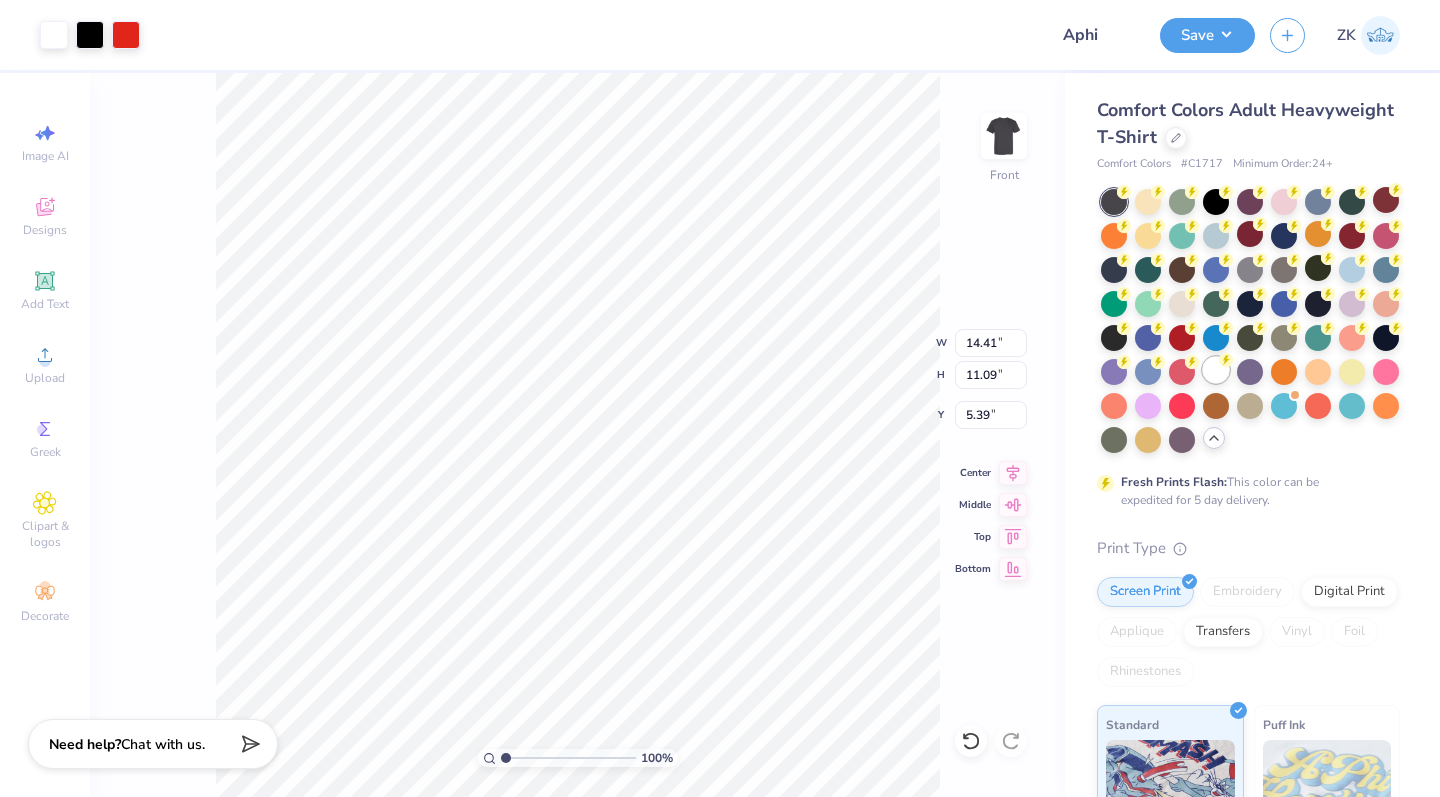 click at bounding box center (1216, 370) 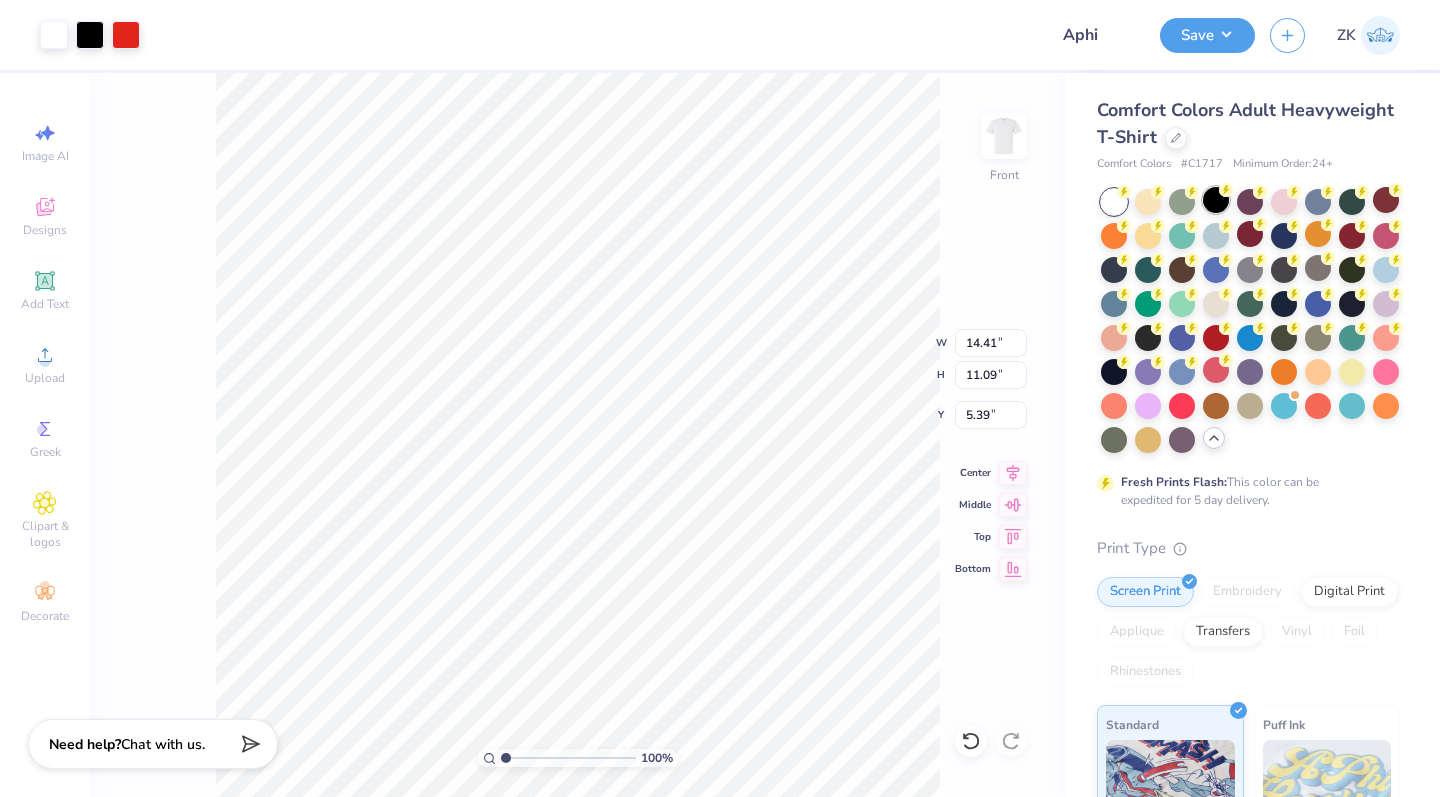click at bounding box center (1216, 200) 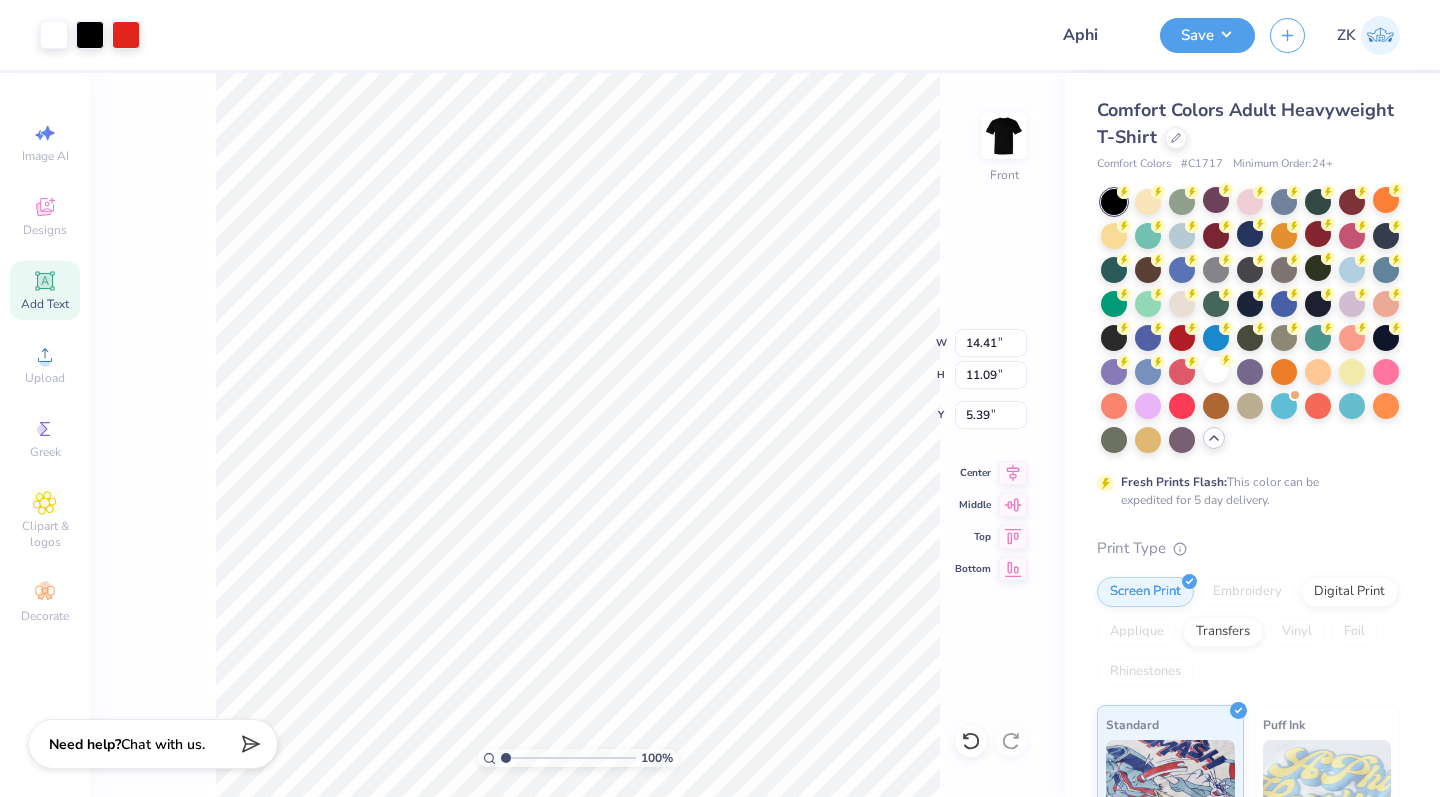 click 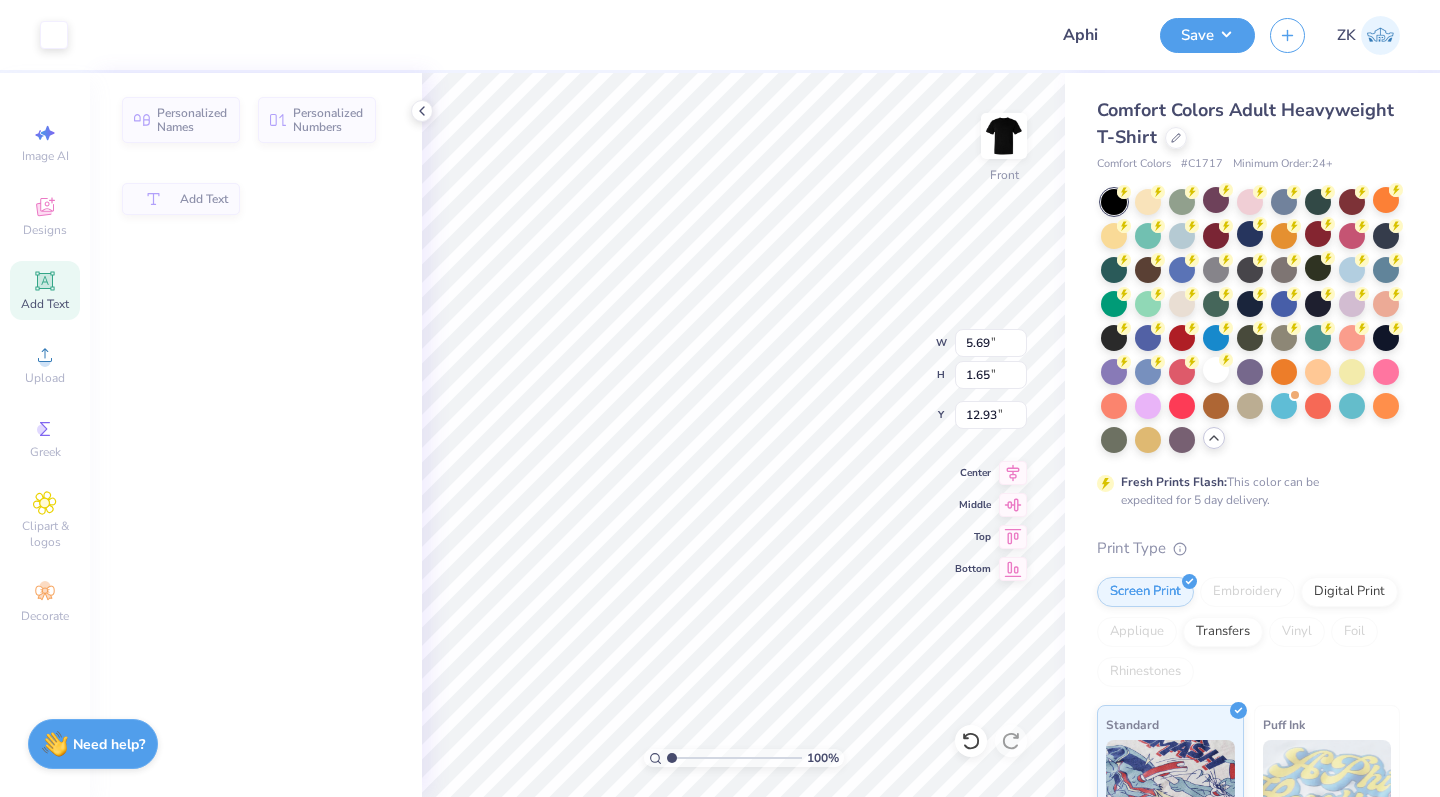type on "5.69" 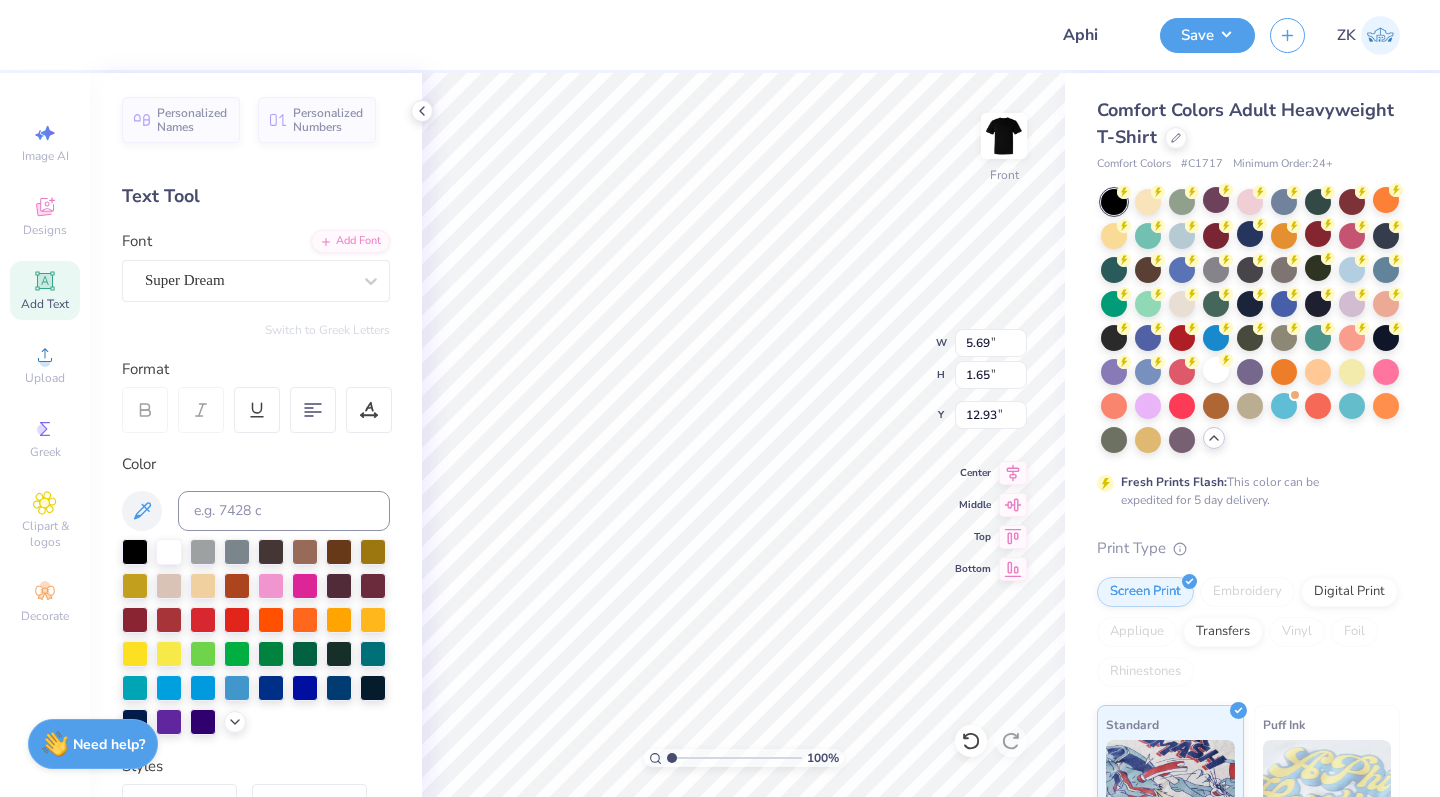 type on "17.62" 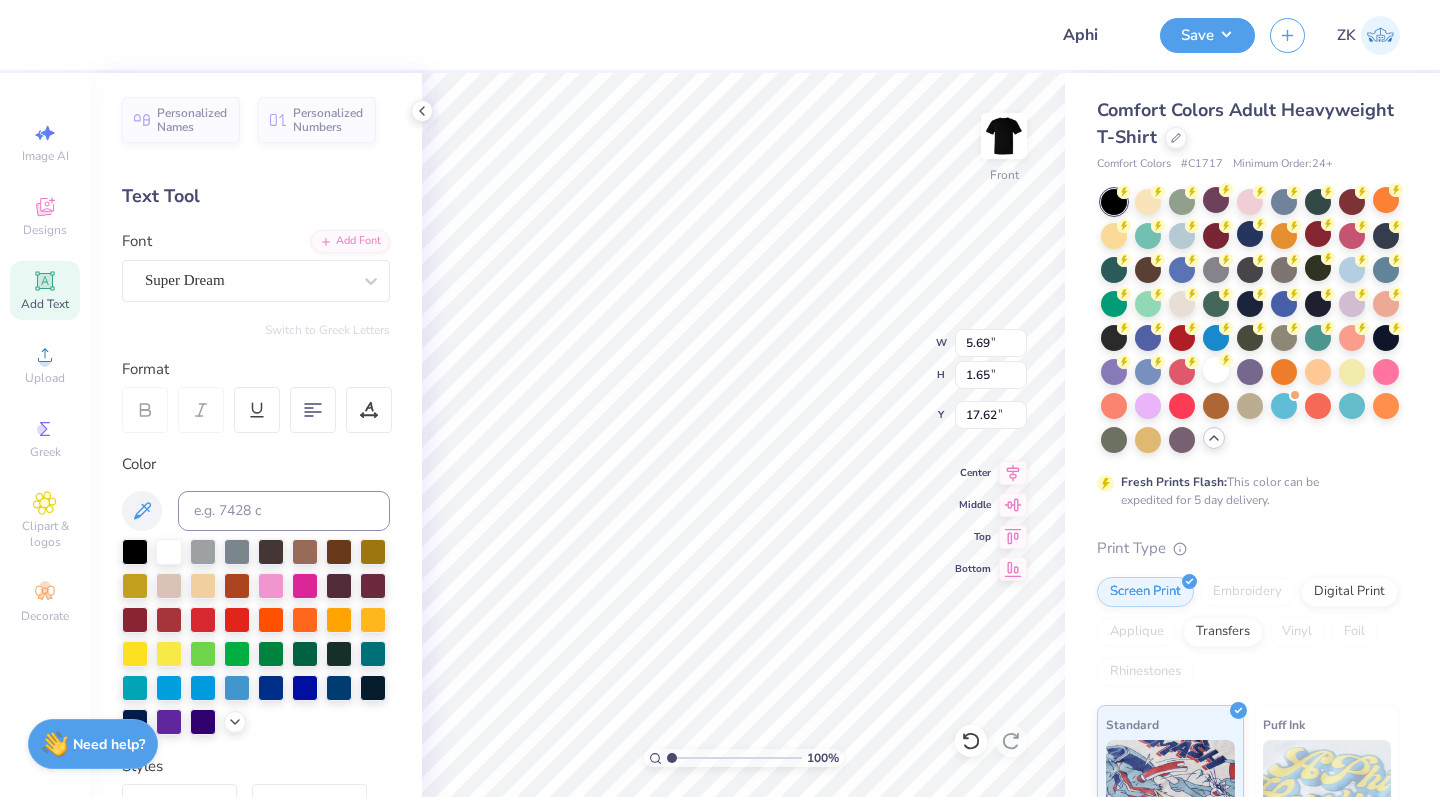 scroll, scrollTop: 0, scrollLeft: 6, axis: horizontal 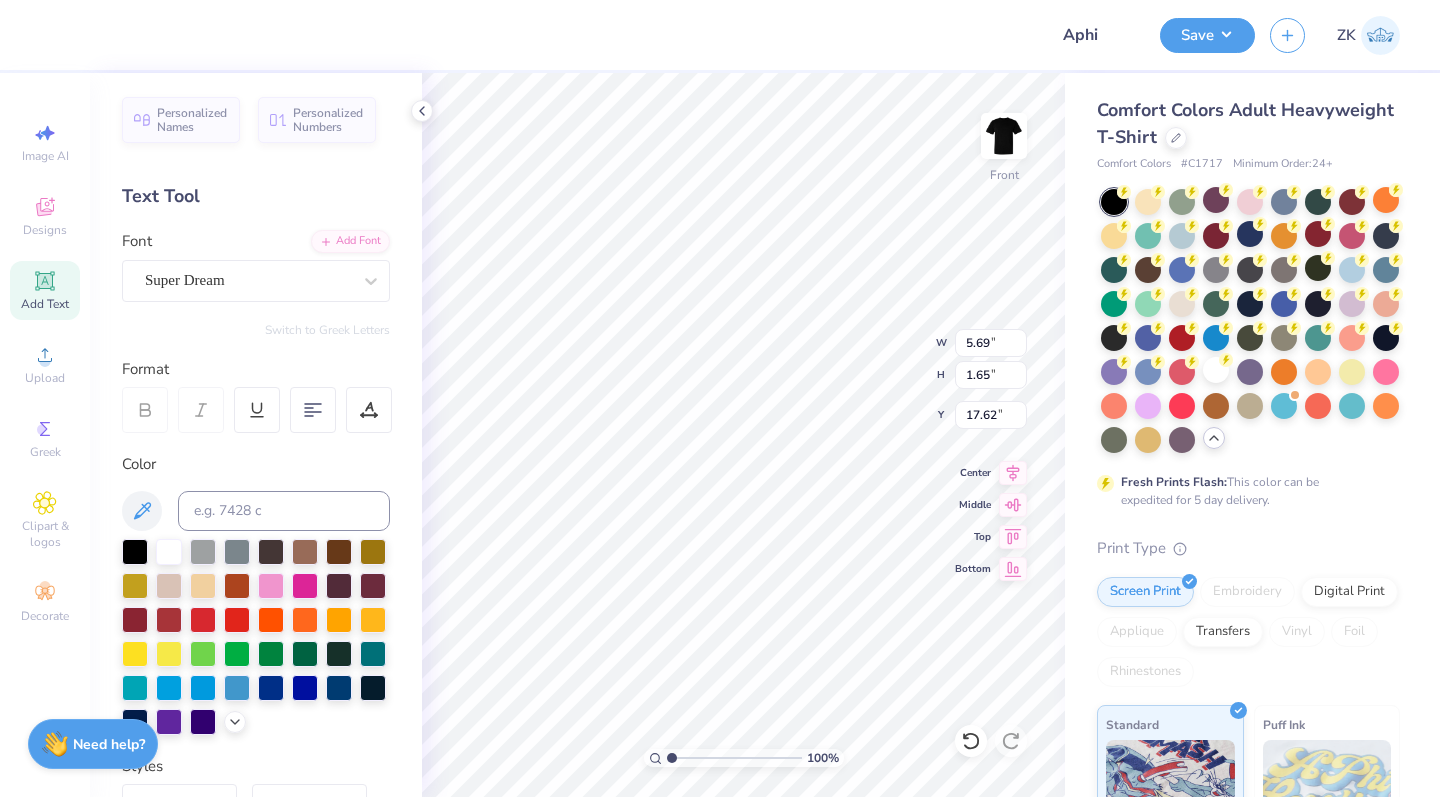 type on "Rythm in our roots -" 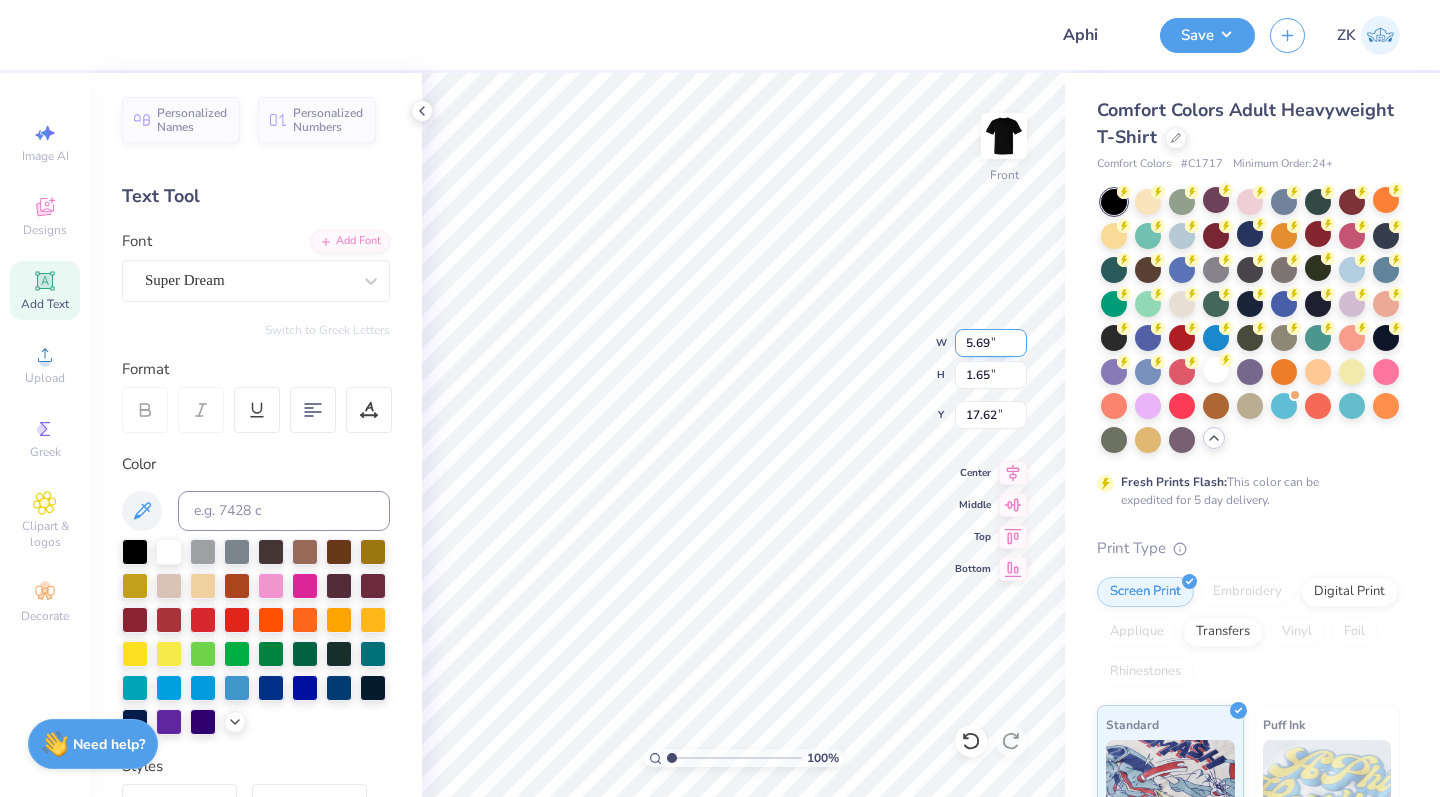 click on "5.69" at bounding box center (991, 343) 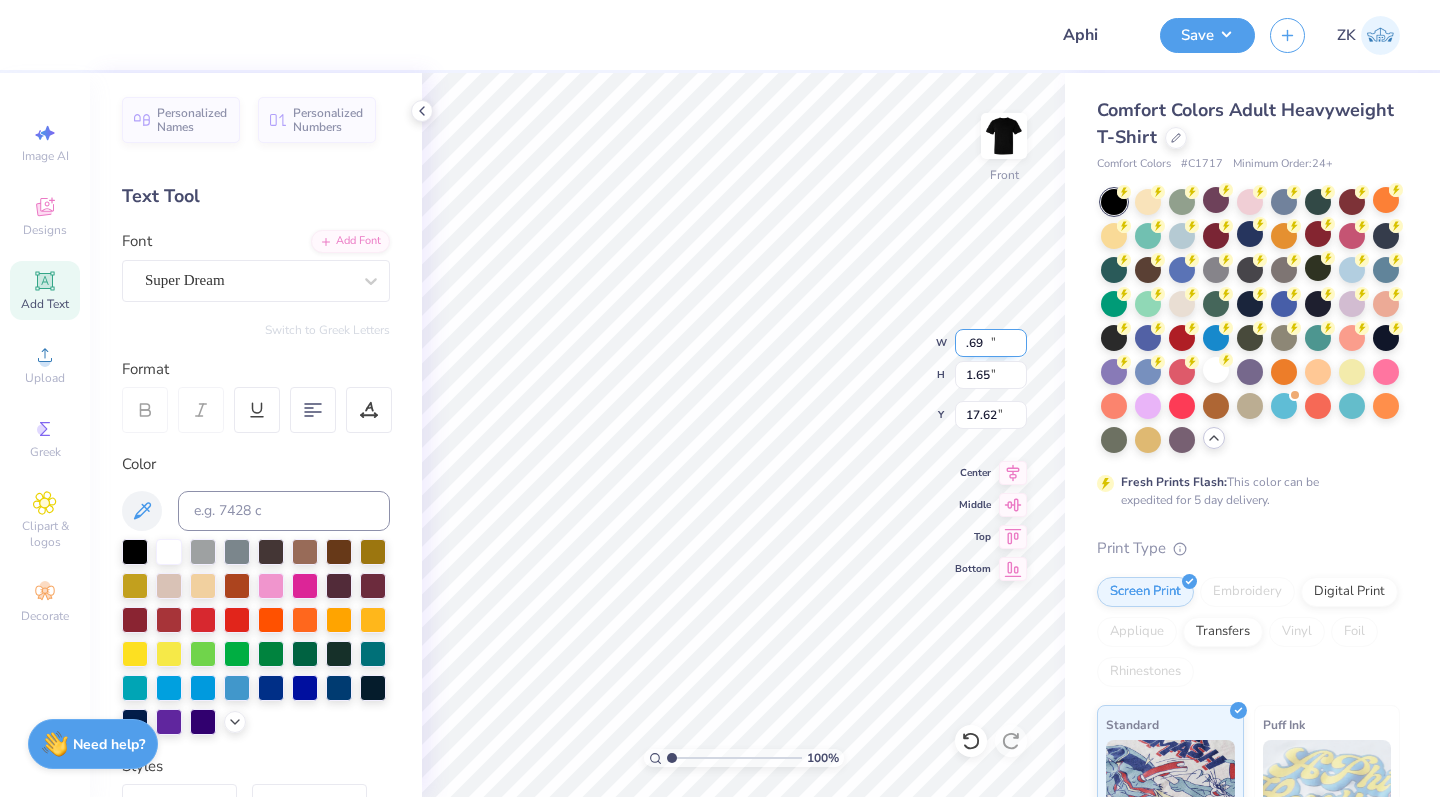 type on "3.69" 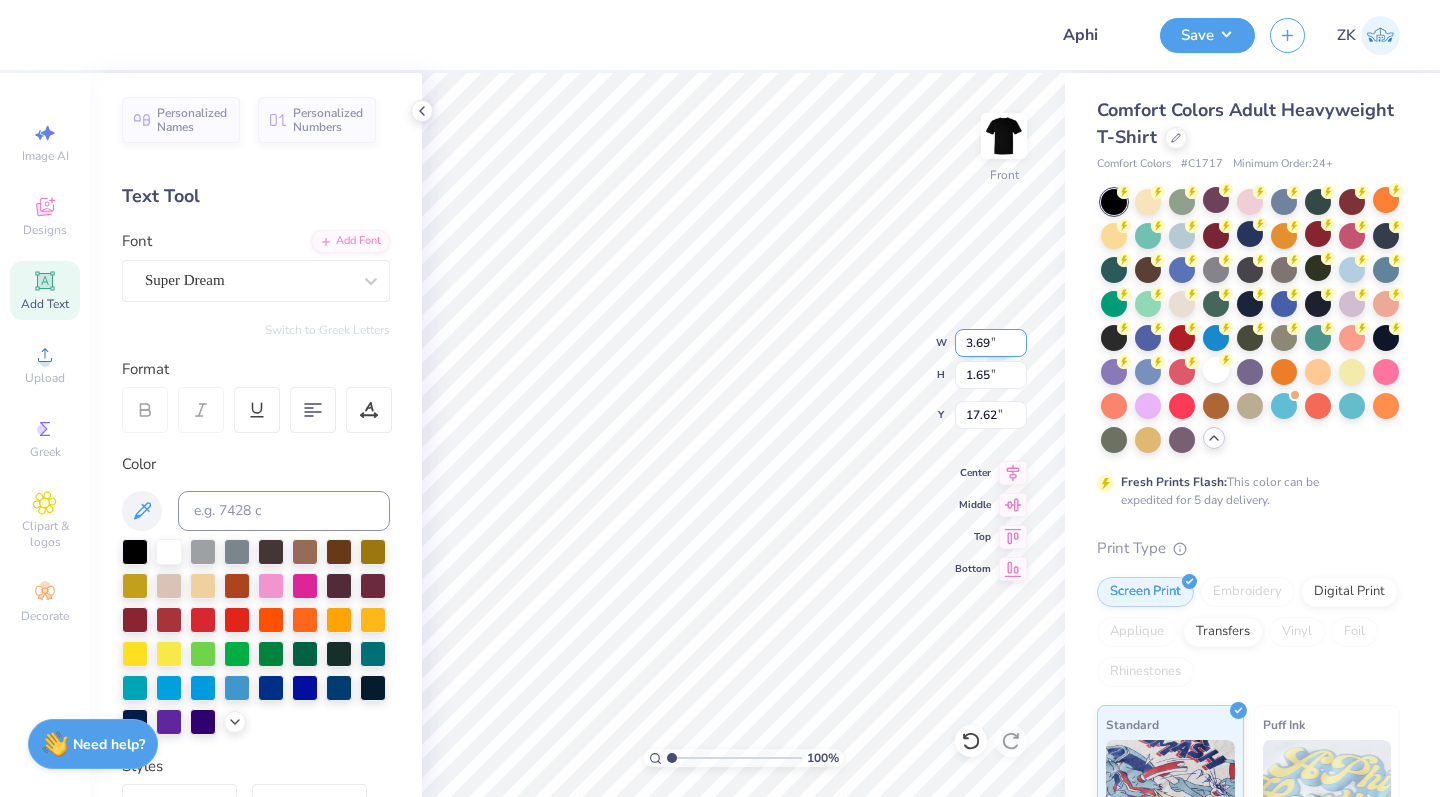 type on "1.28" 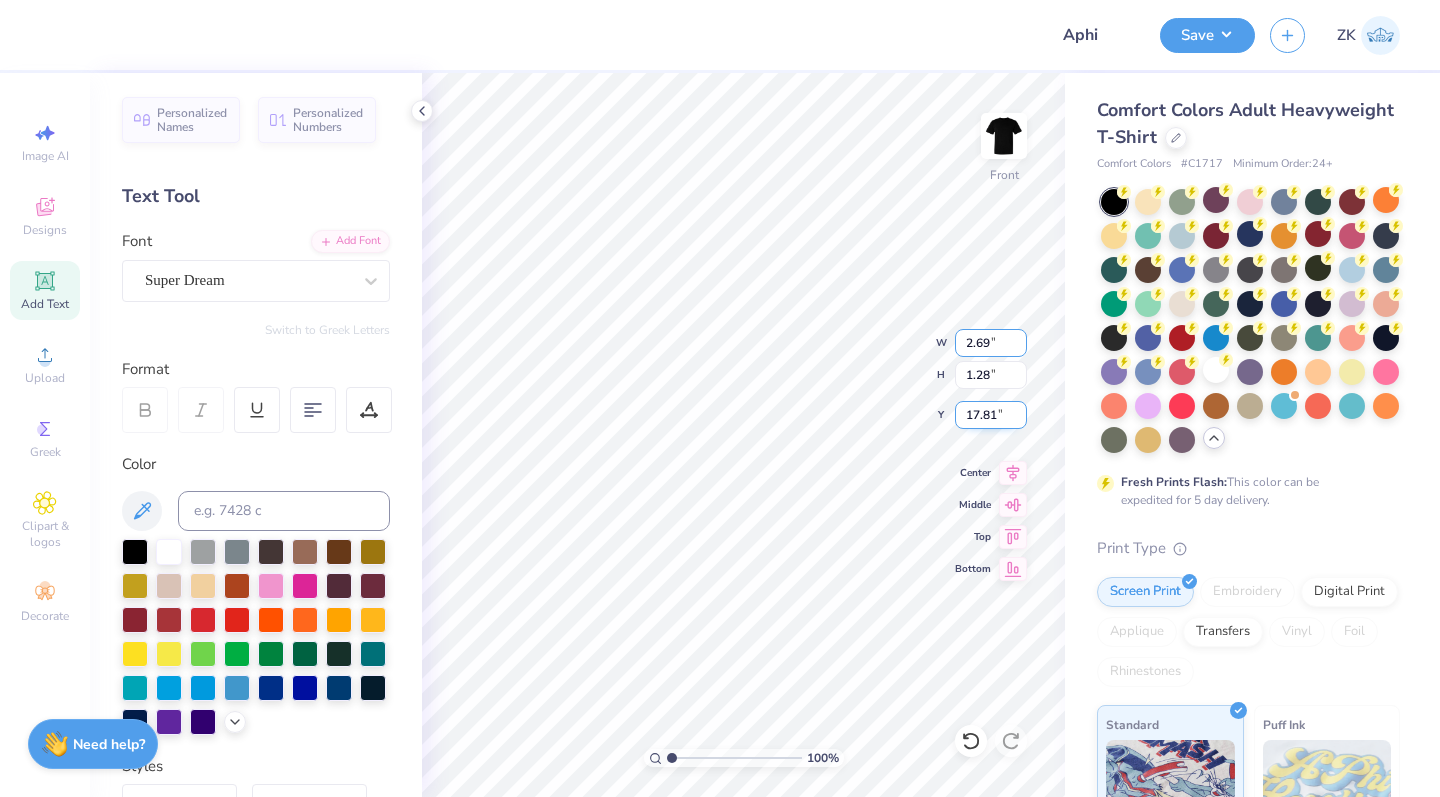 type on "2.69" 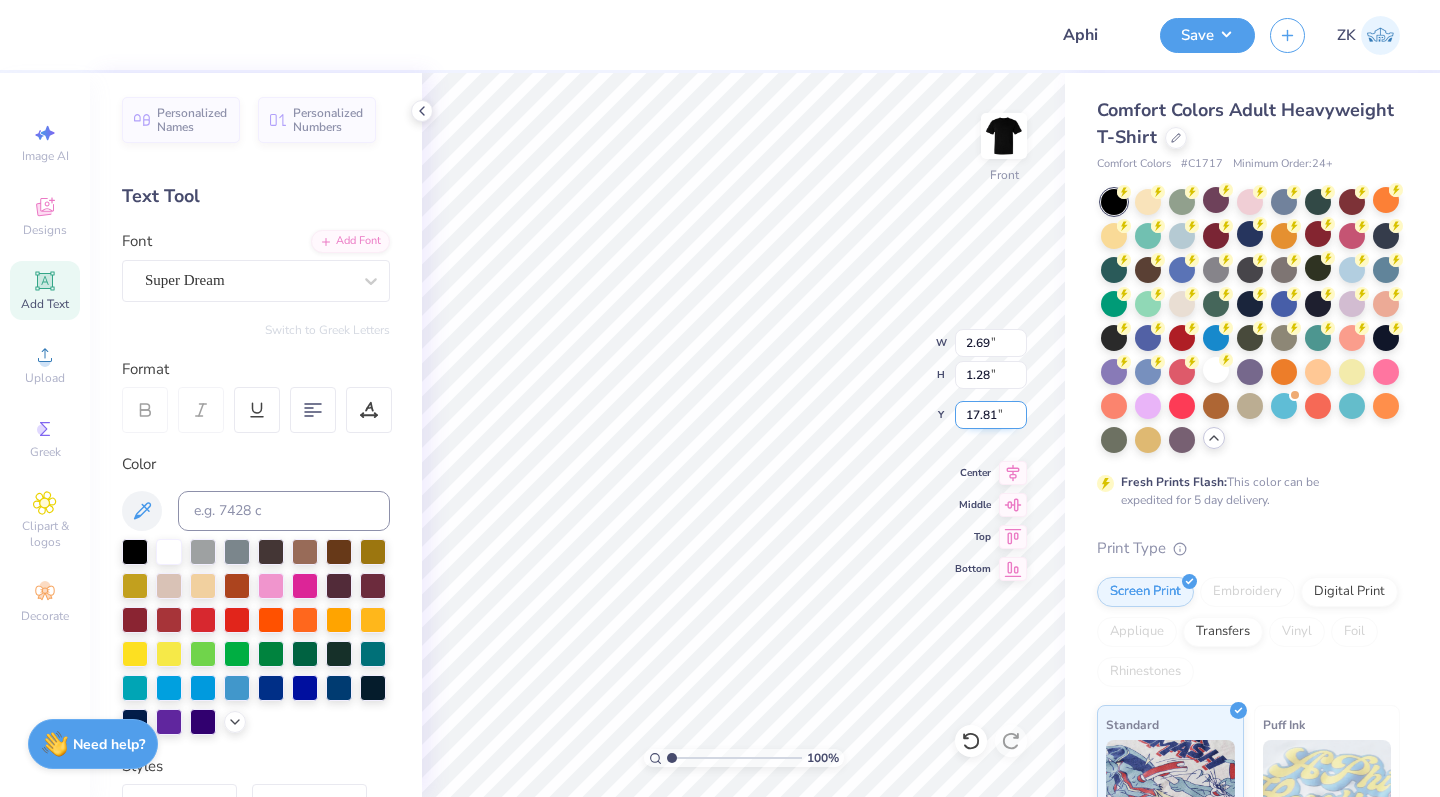 click on "17.81" at bounding box center (991, 415) 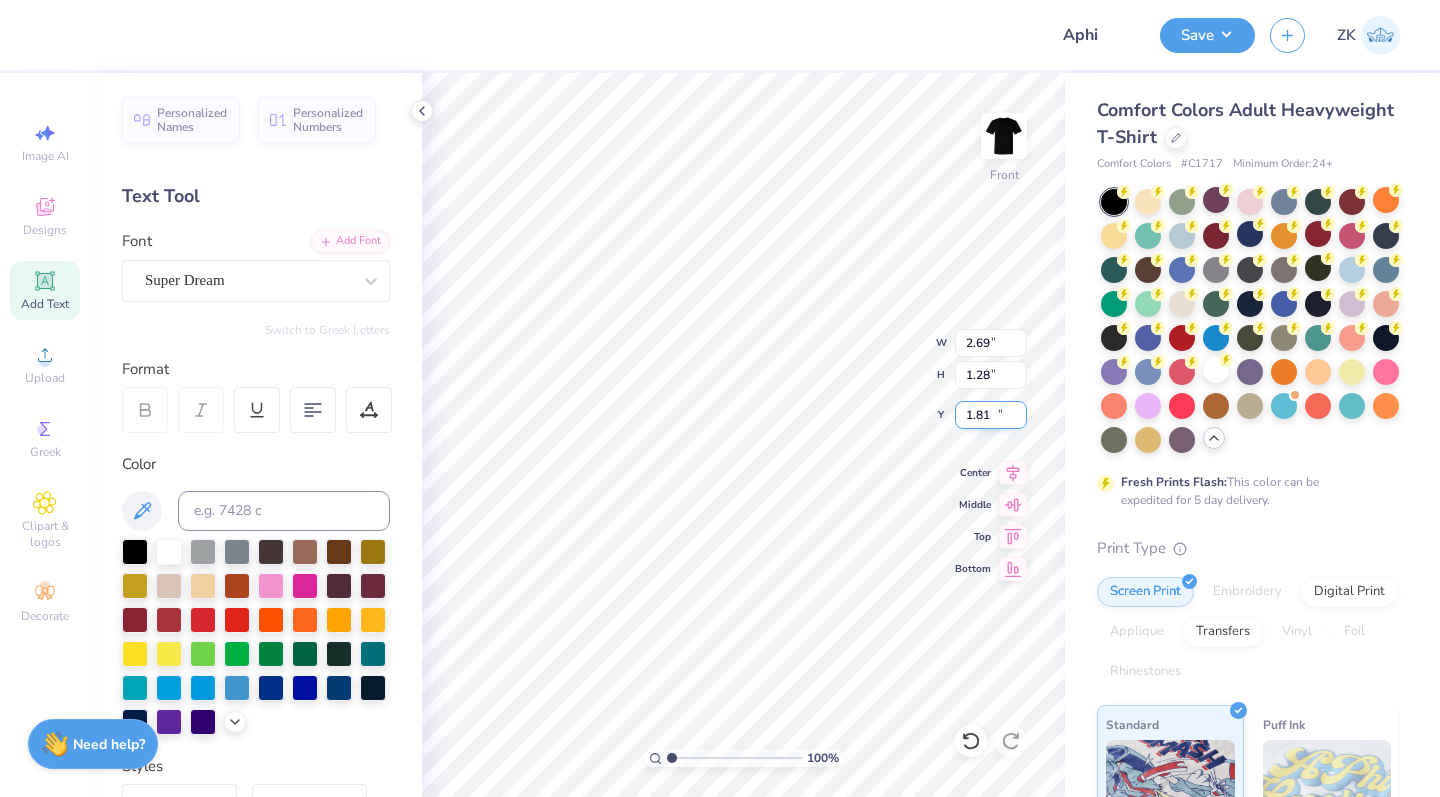 type on ".81" 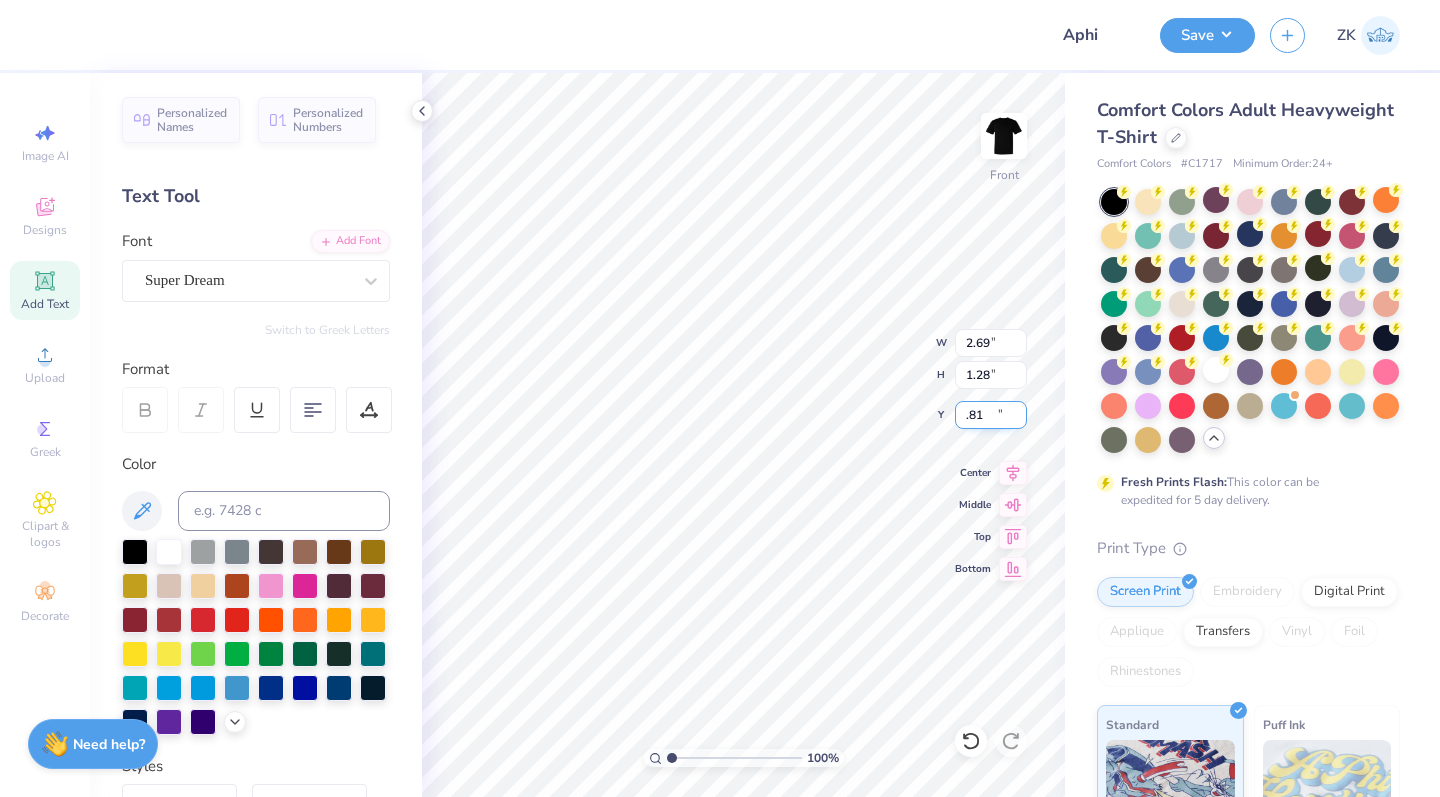 type on "0.24" 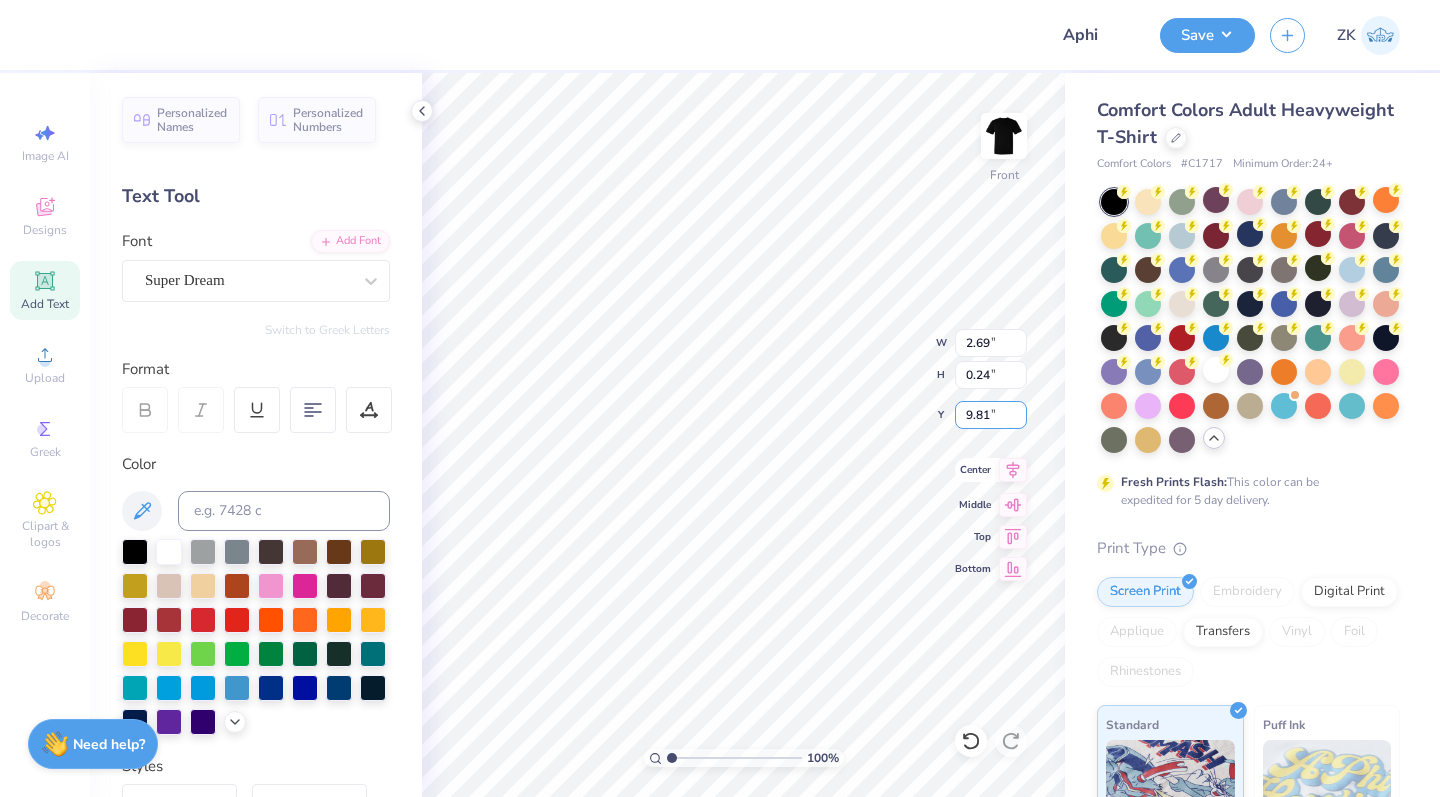type on "9.81" 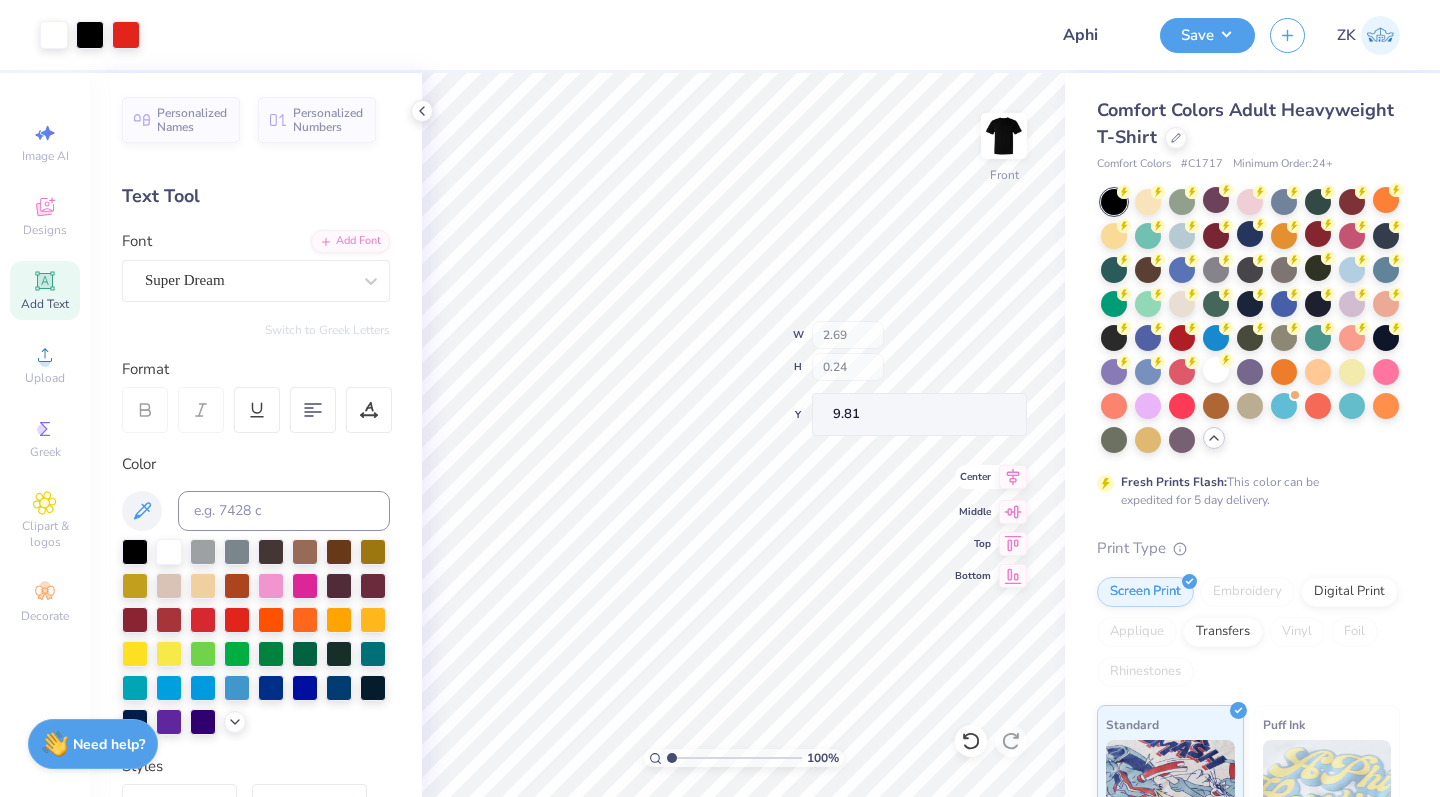 scroll, scrollTop: 0, scrollLeft: 41, axis: horizontal 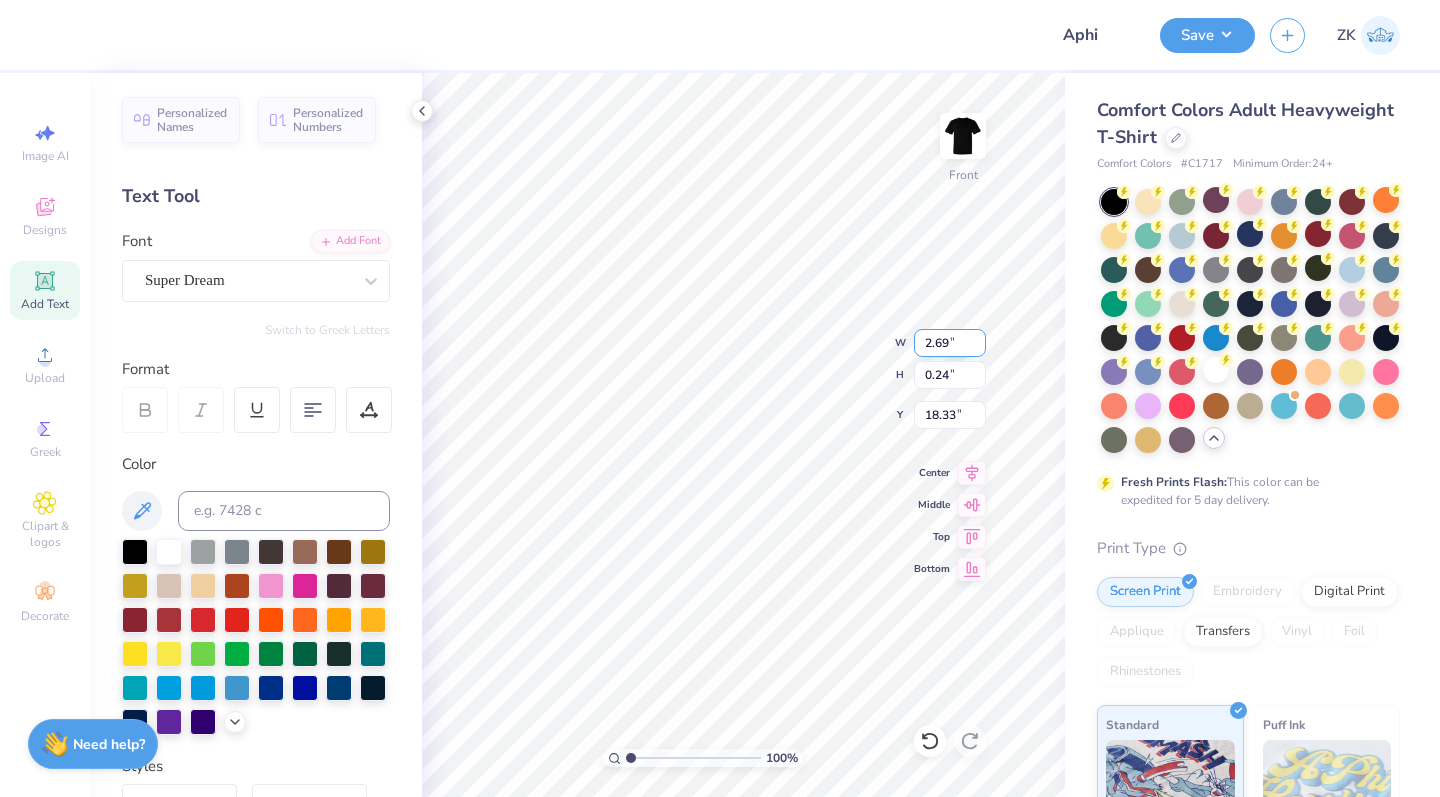 click on "2.69" at bounding box center [950, 343] 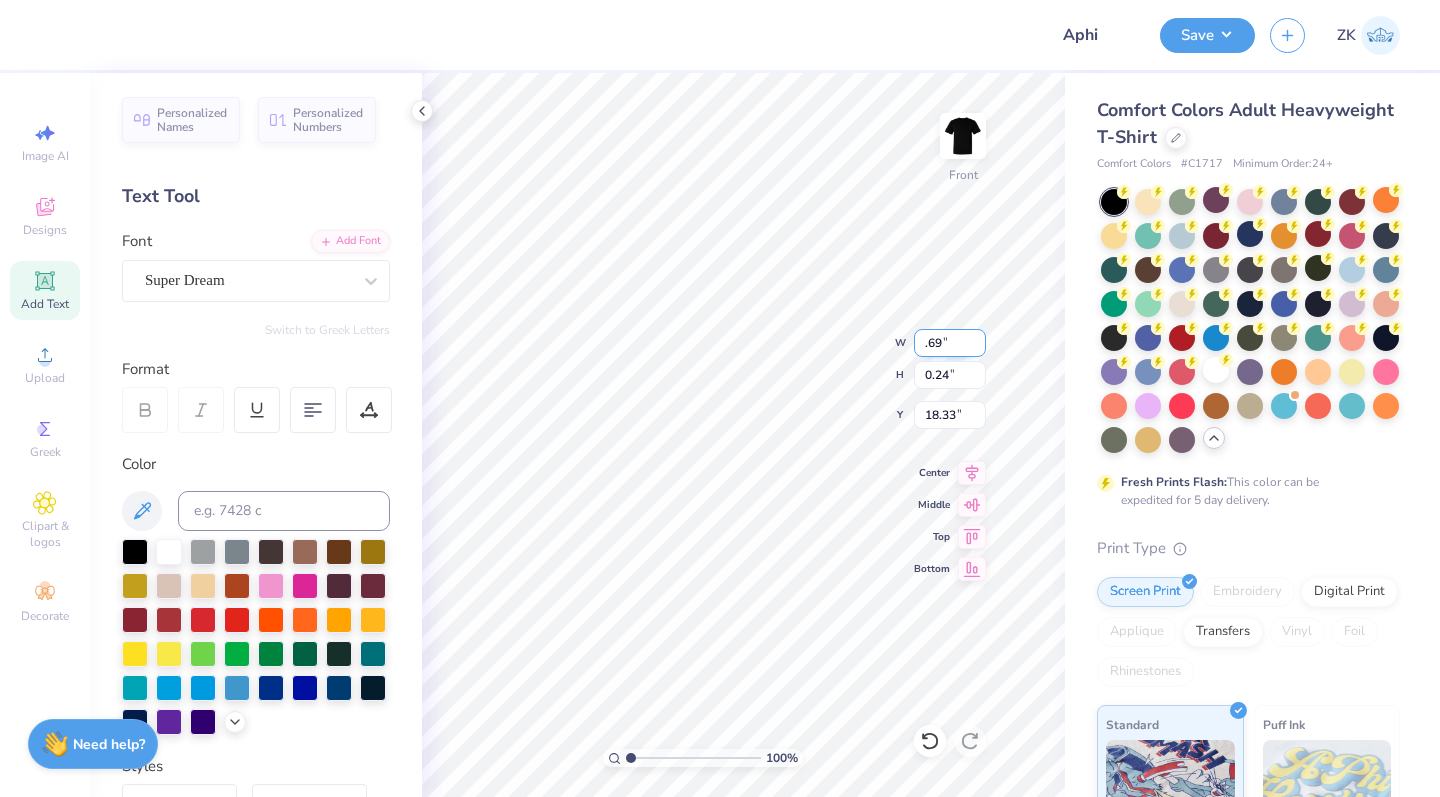 type on "3.69" 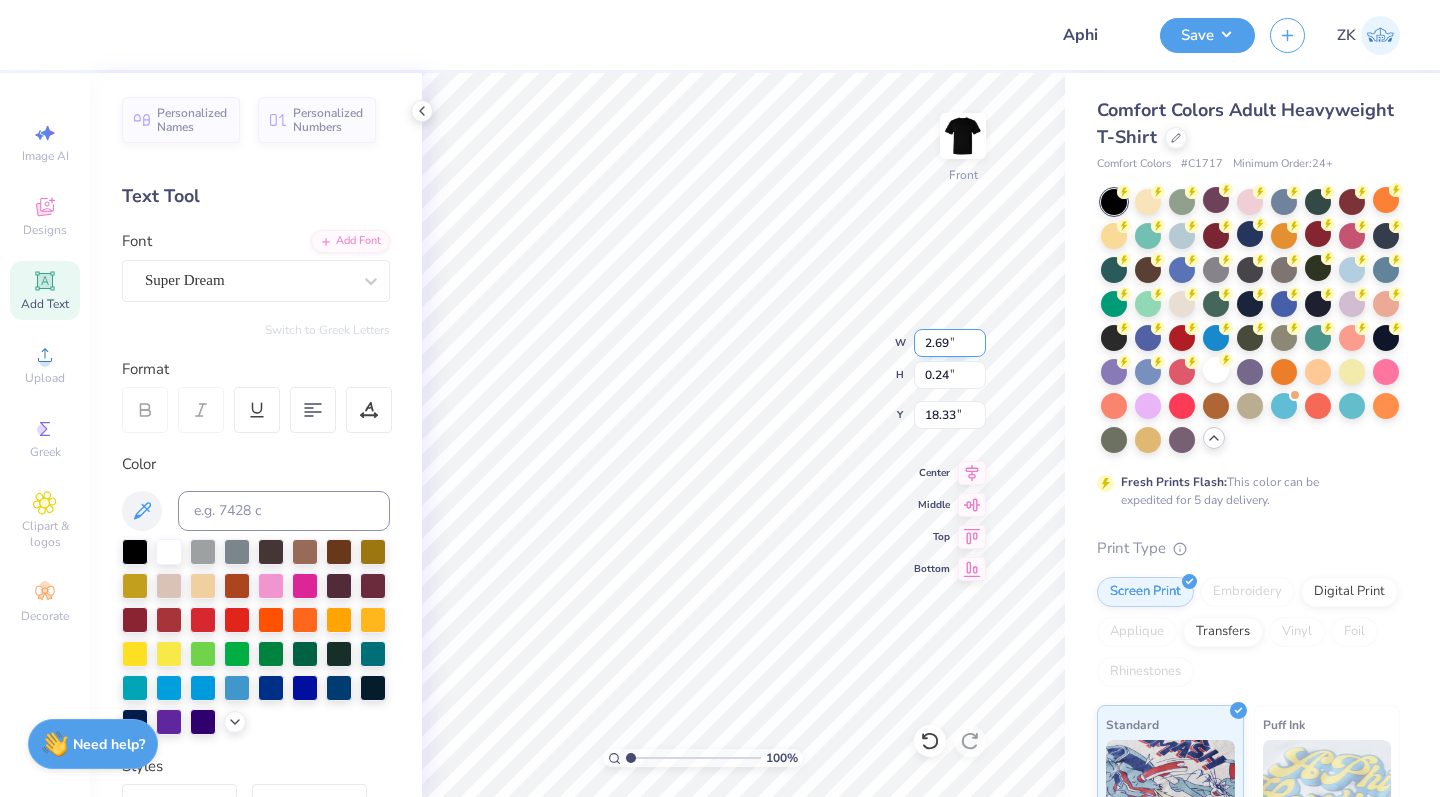 click on "2.69" at bounding box center (950, 343) 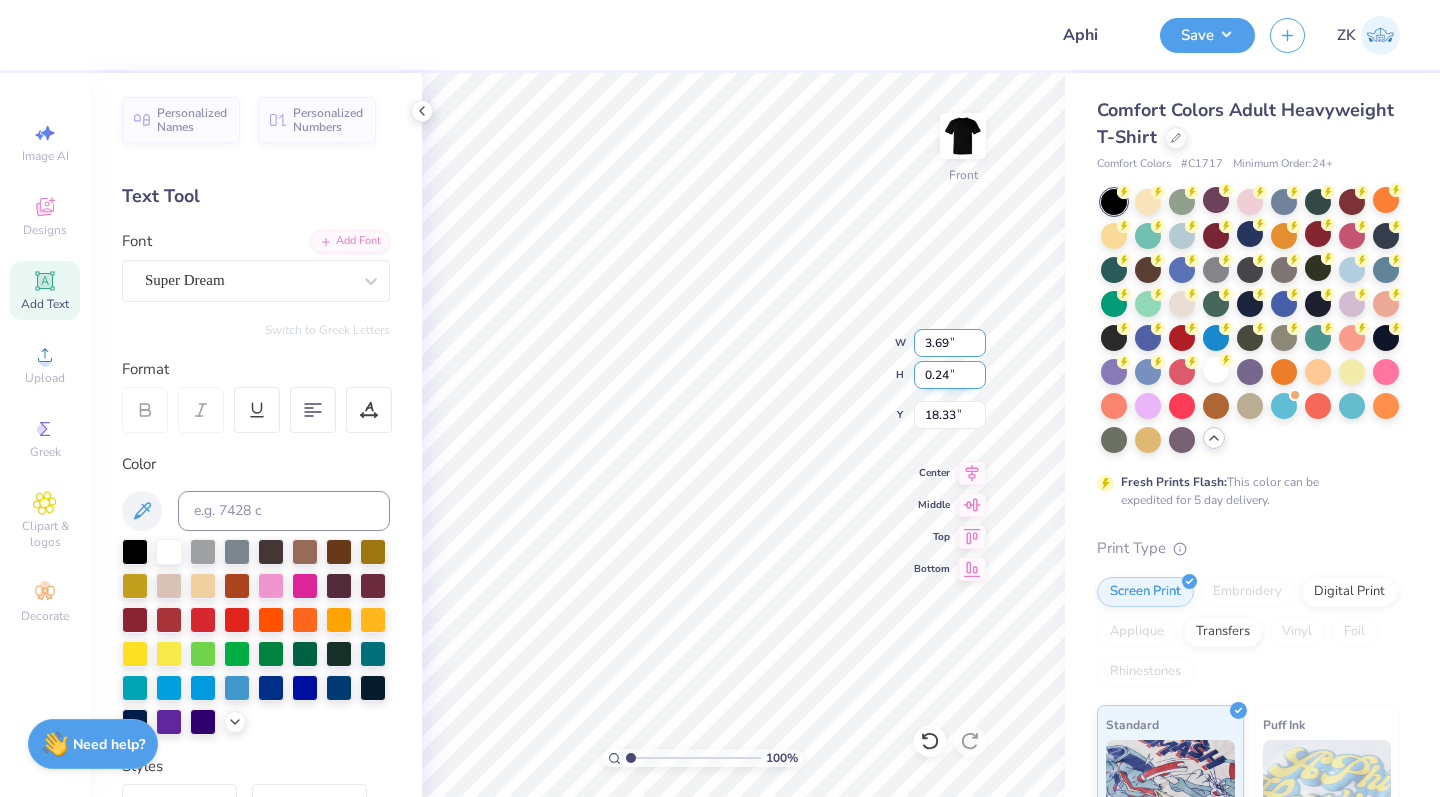 type on "3.69" 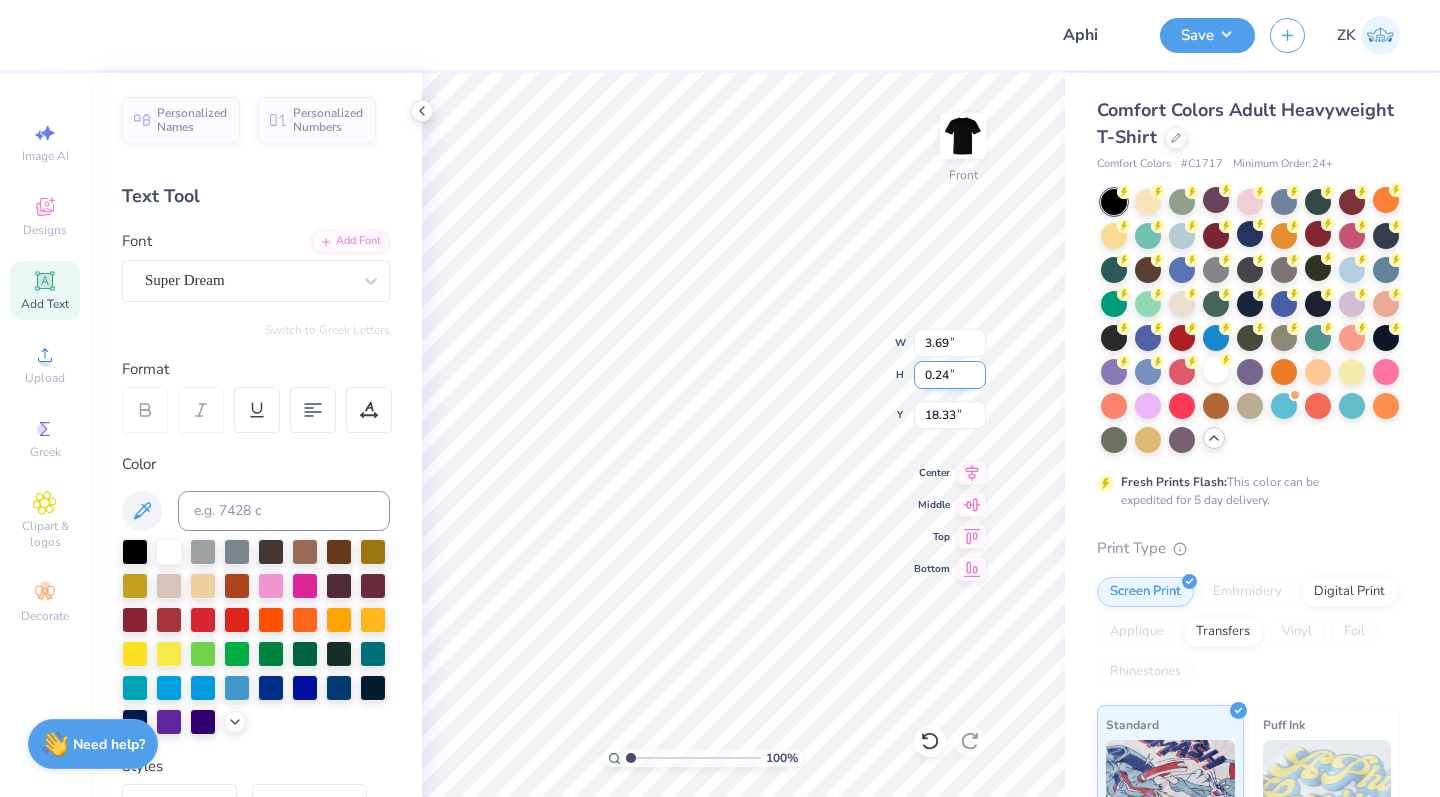 click on "0.24" at bounding box center [950, 375] 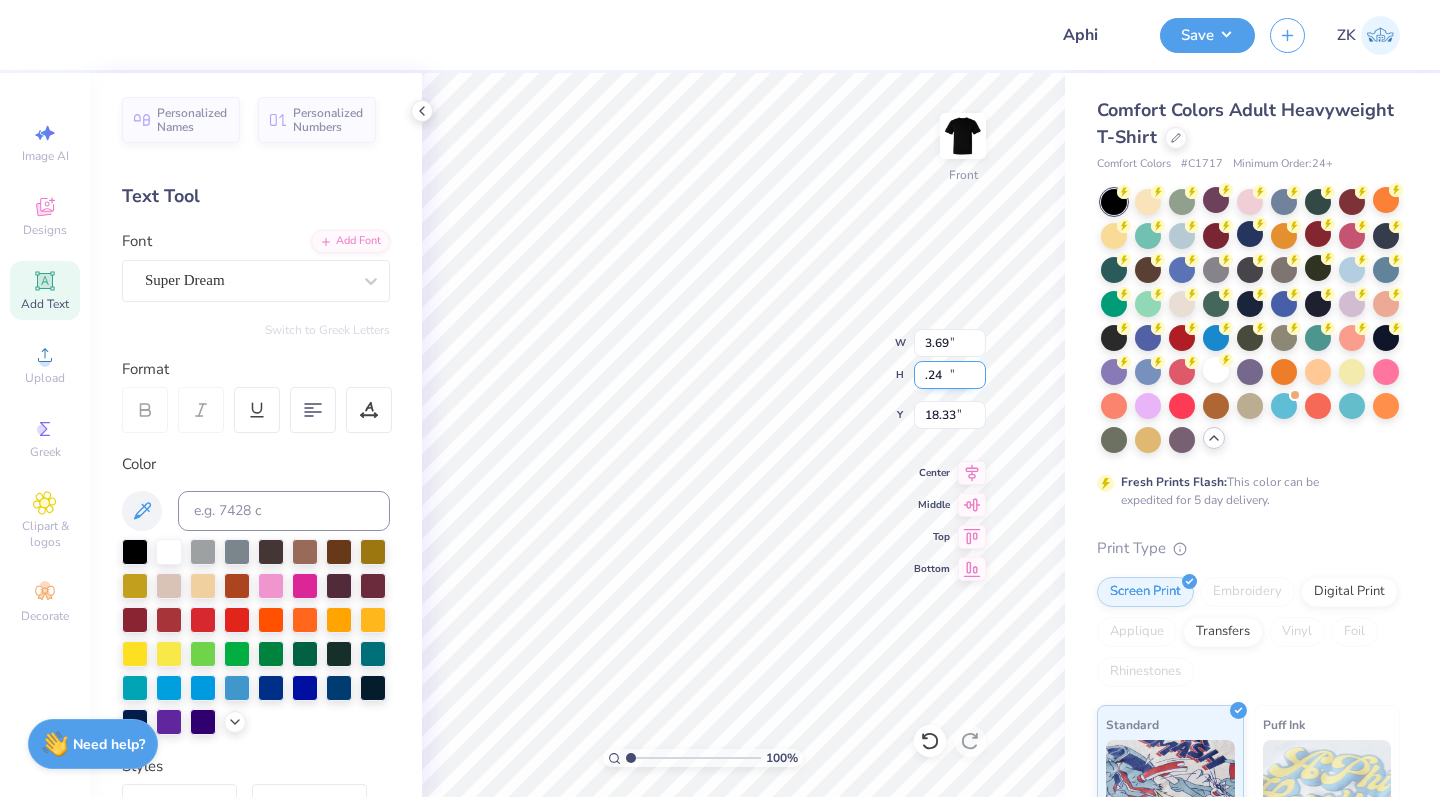 type on "1.24" 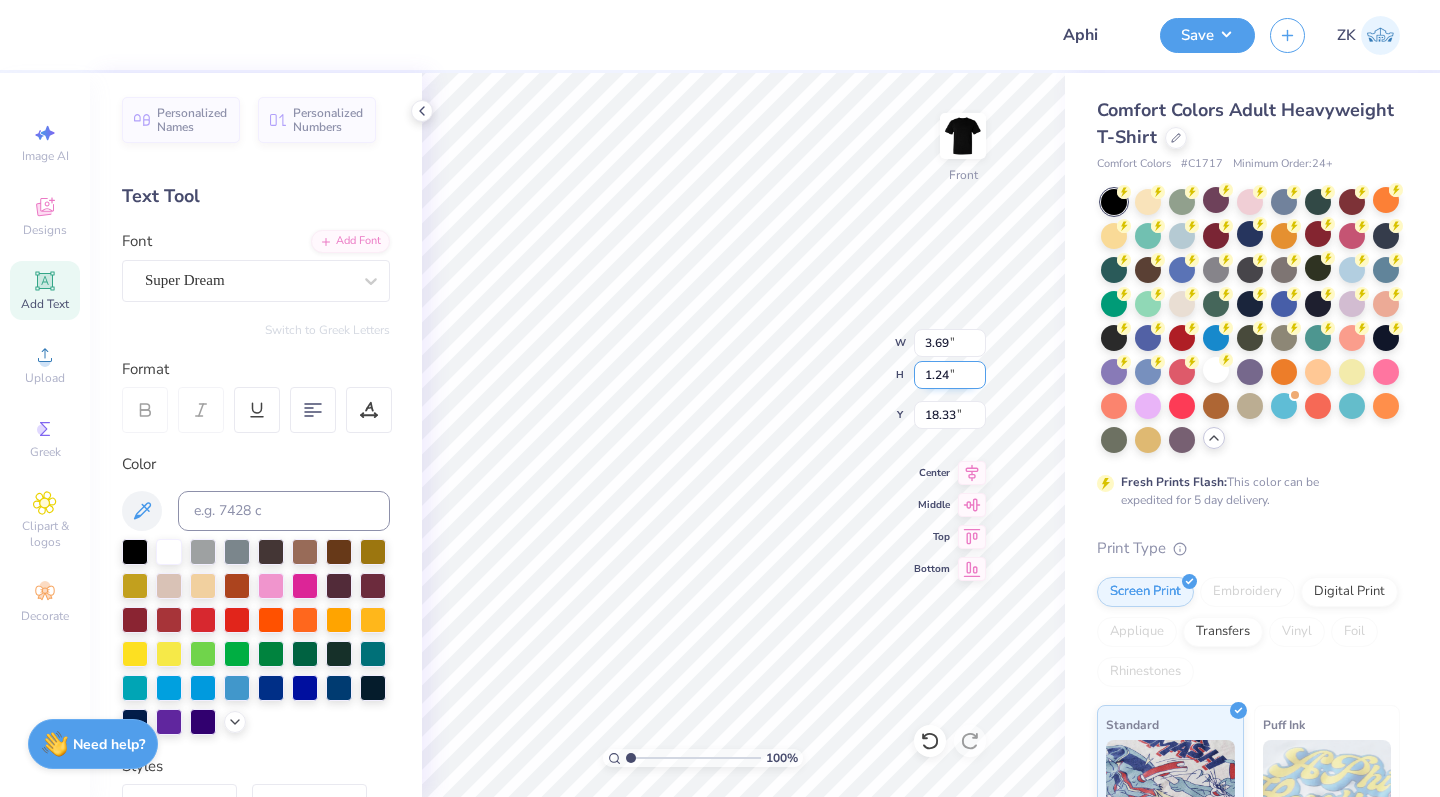 type on "18.29" 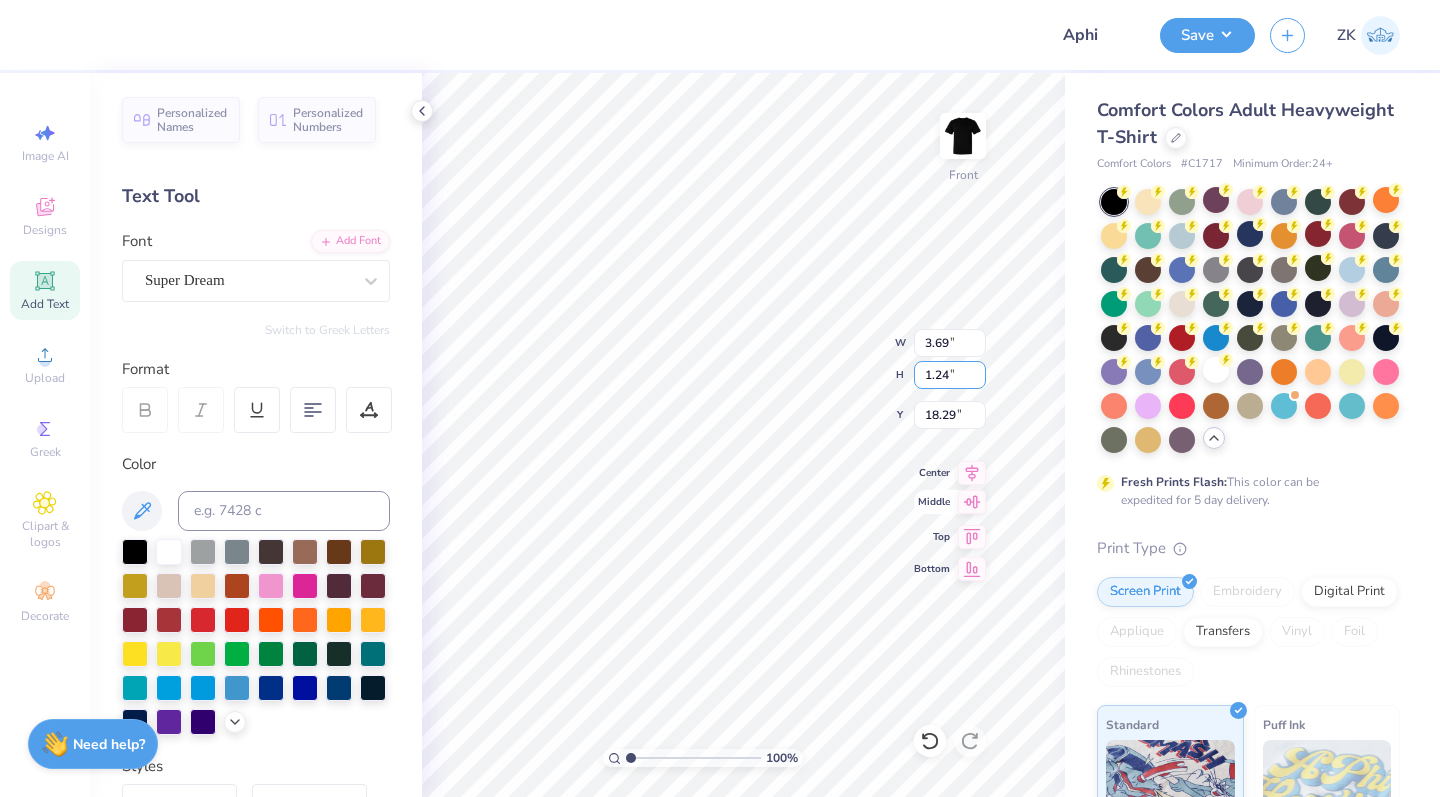 type on "1.24" 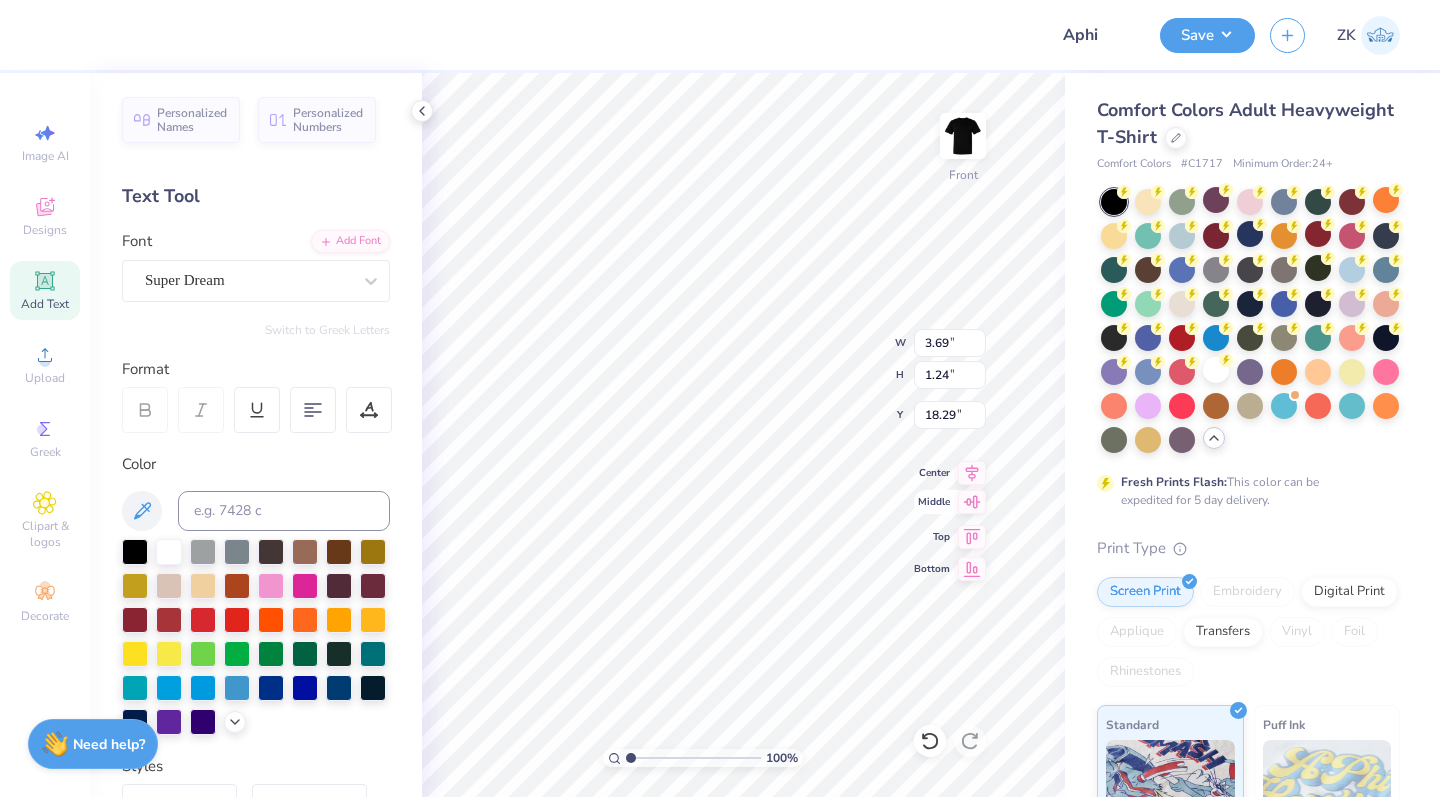type on "14.07" 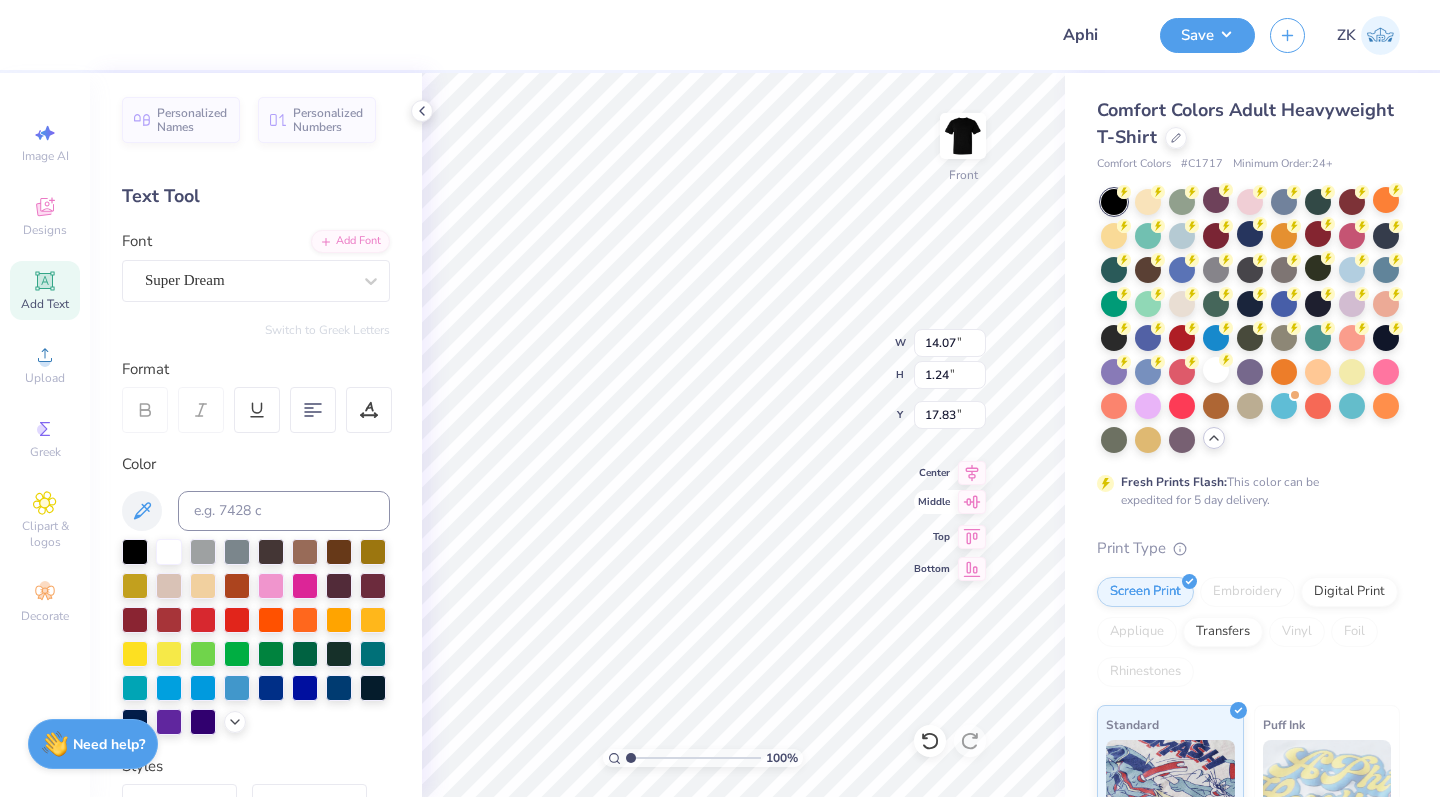 scroll, scrollTop: 0, scrollLeft: 7, axis: horizontal 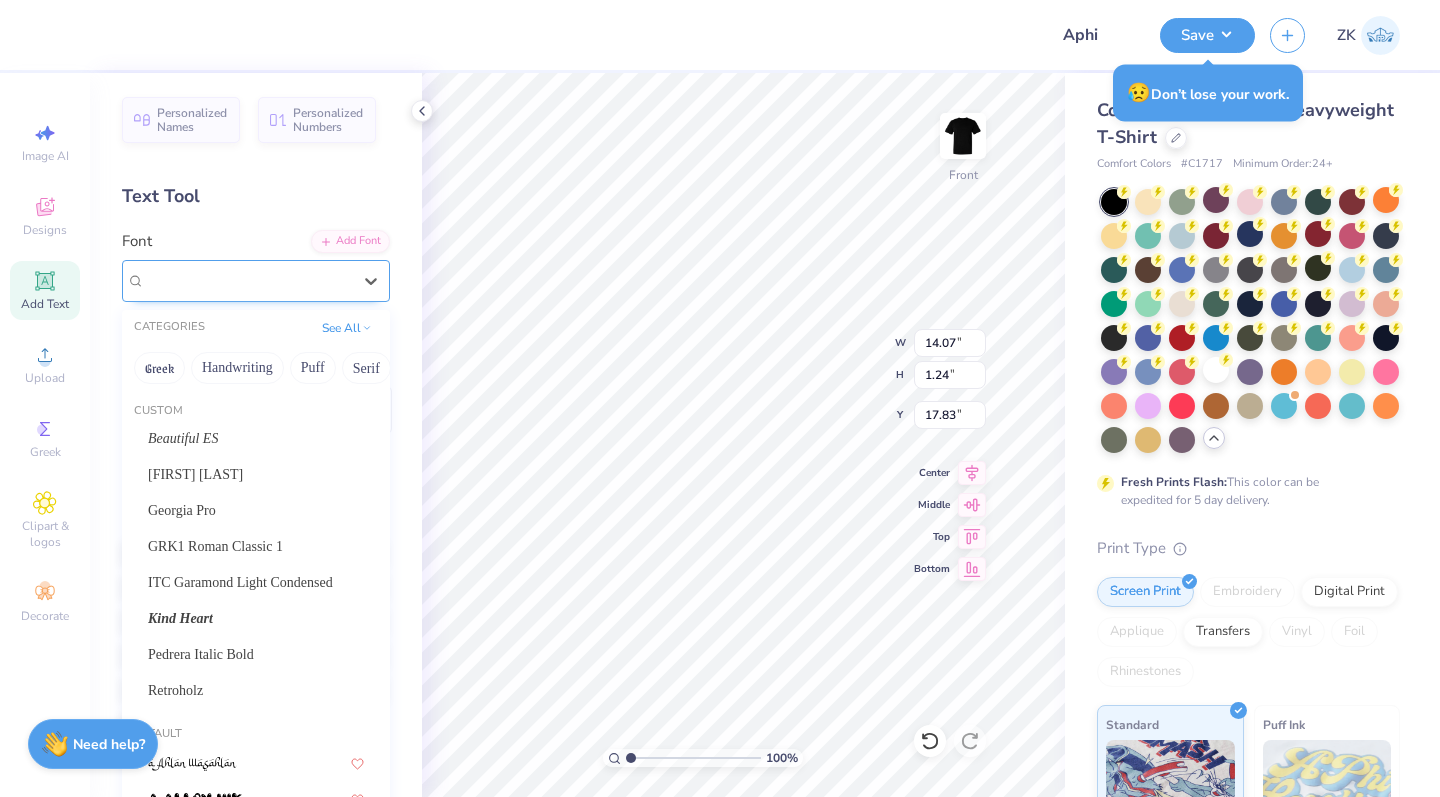 click on "Super Dream" at bounding box center [185, 280] 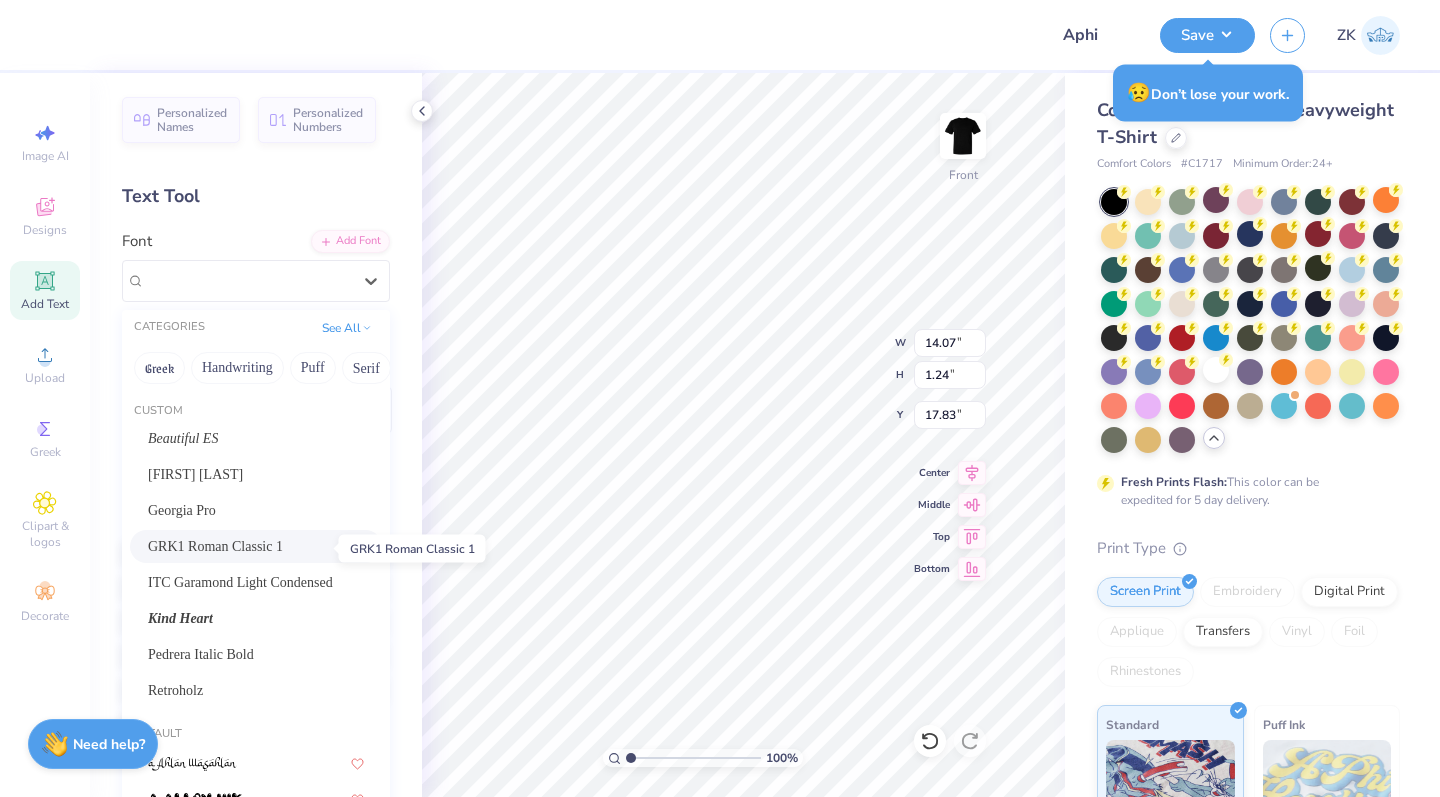 click on "GRK1 Roman Classic 1" at bounding box center (215, 546) 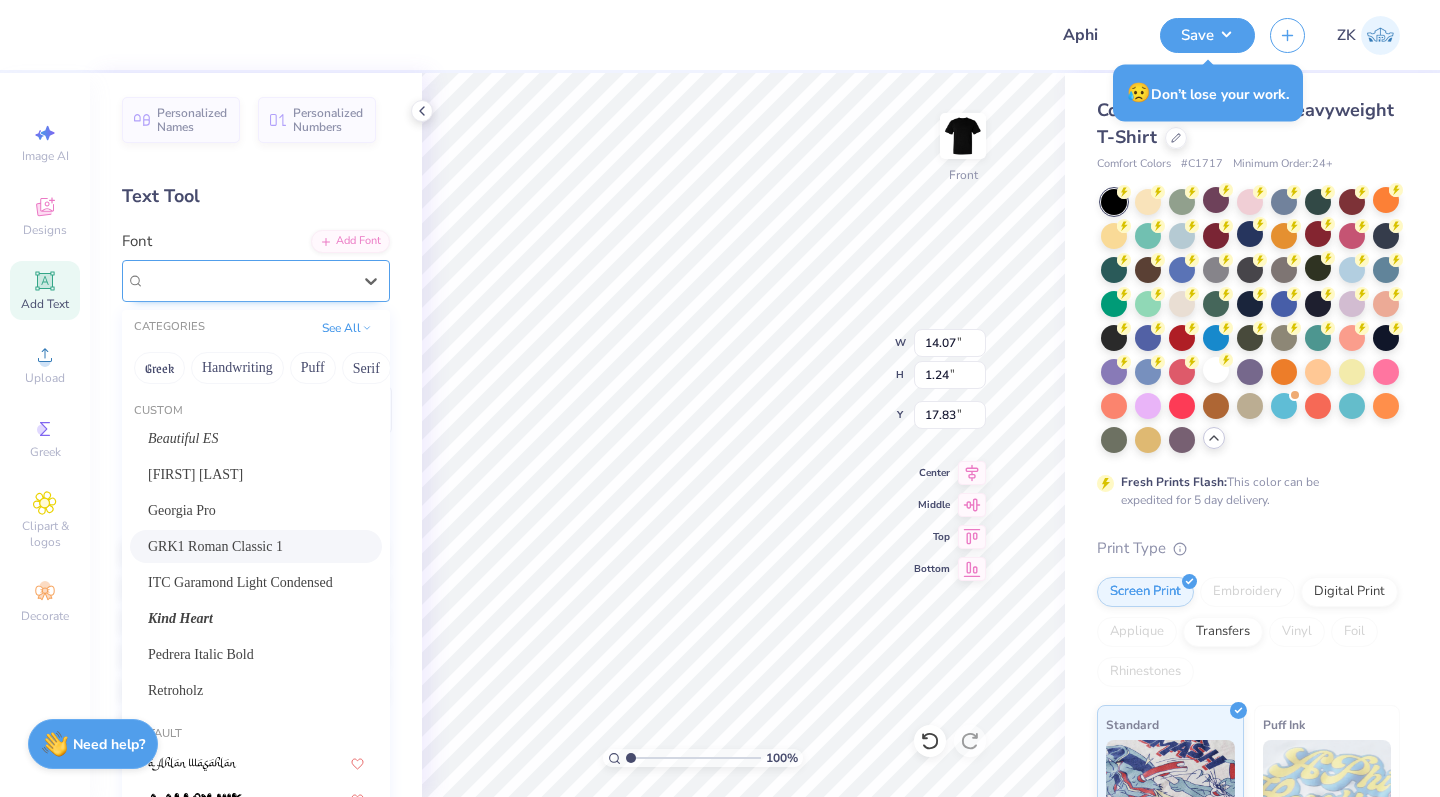 click on "GRK1 Roman Classic 1" at bounding box center (248, 280) 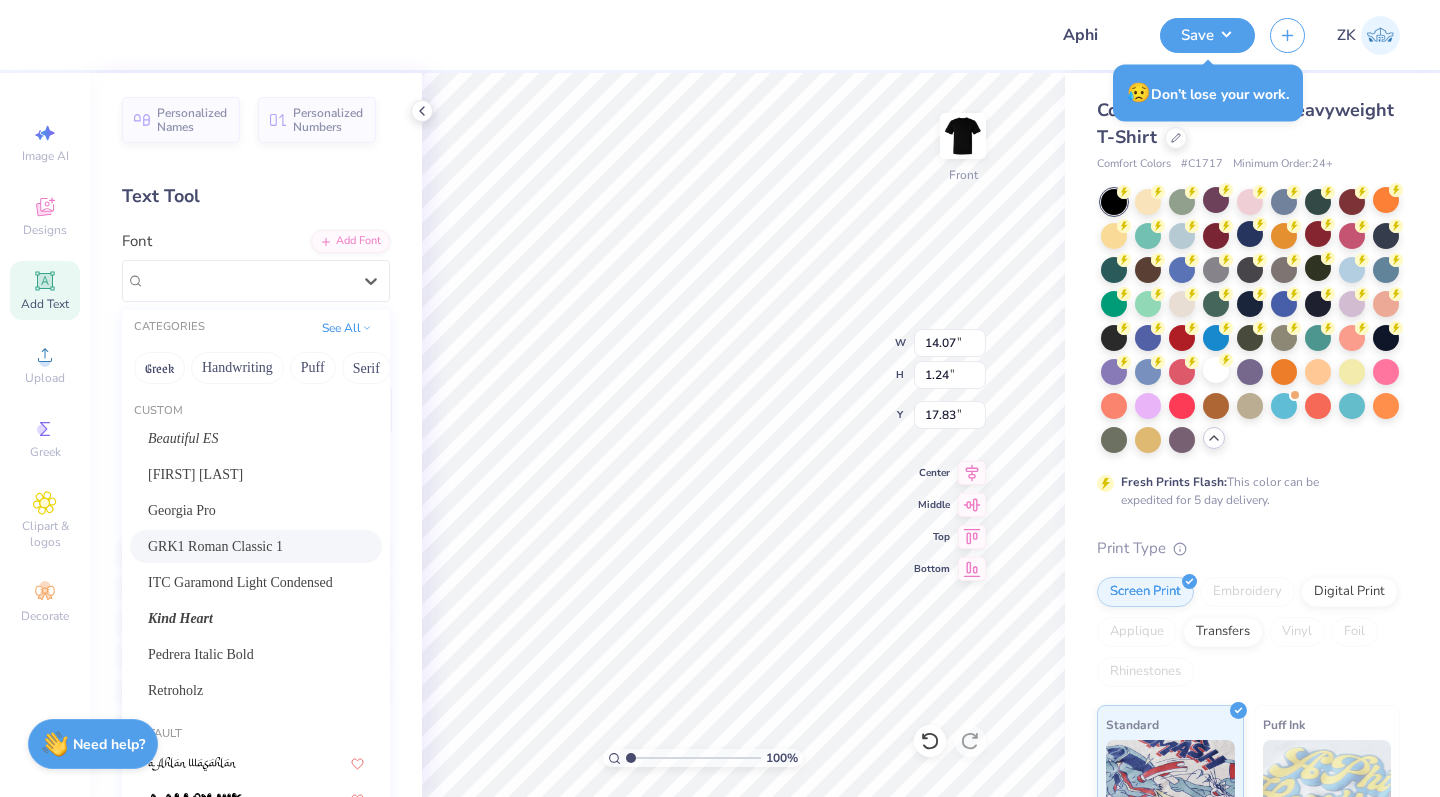 click on "GRK1 Roman Classic 1" at bounding box center [217, 280] 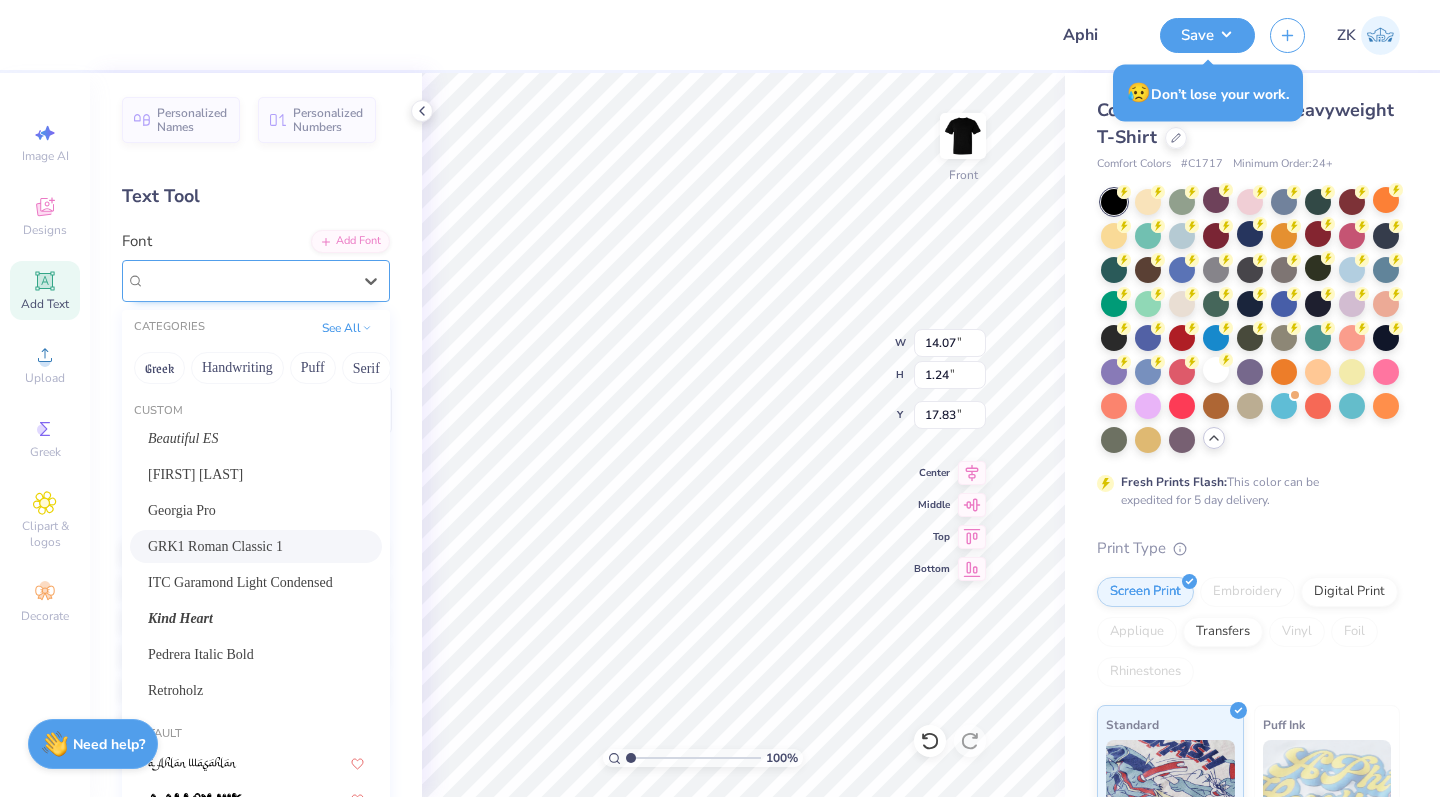 click on "GRK1 Roman Classic 1" at bounding box center (217, 280) 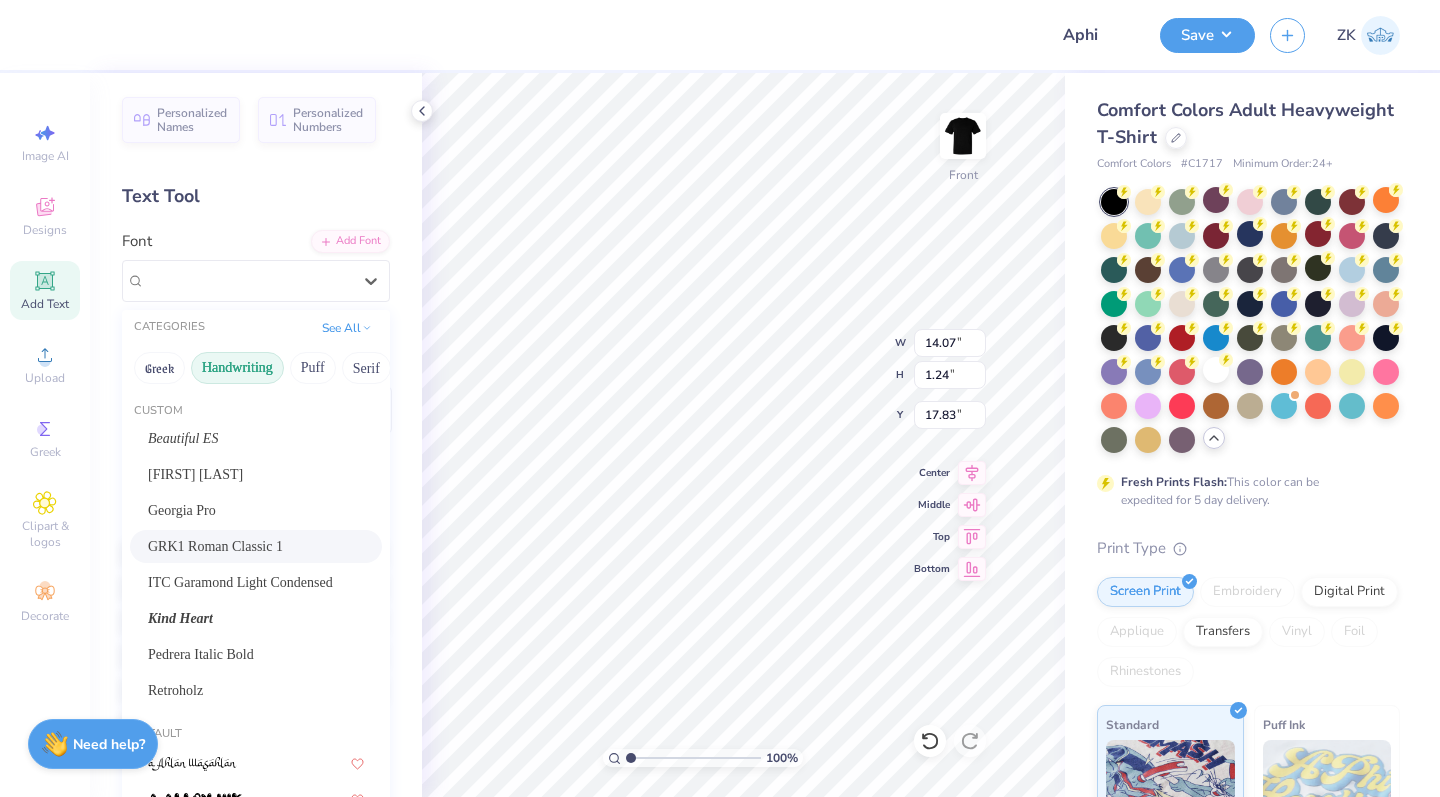 click on "Handwriting" at bounding box center (237, 368) 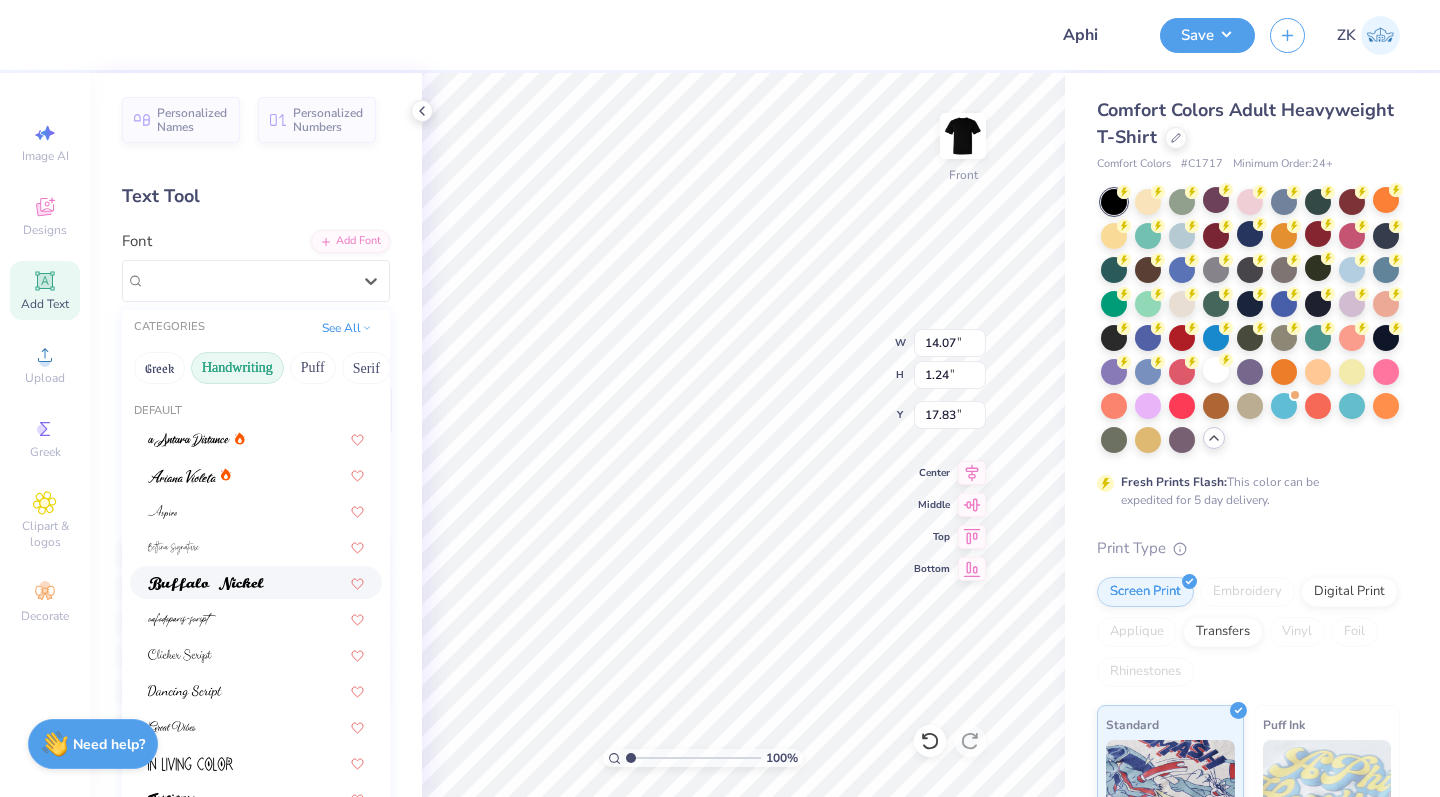 click at bounding box center [206, 584] 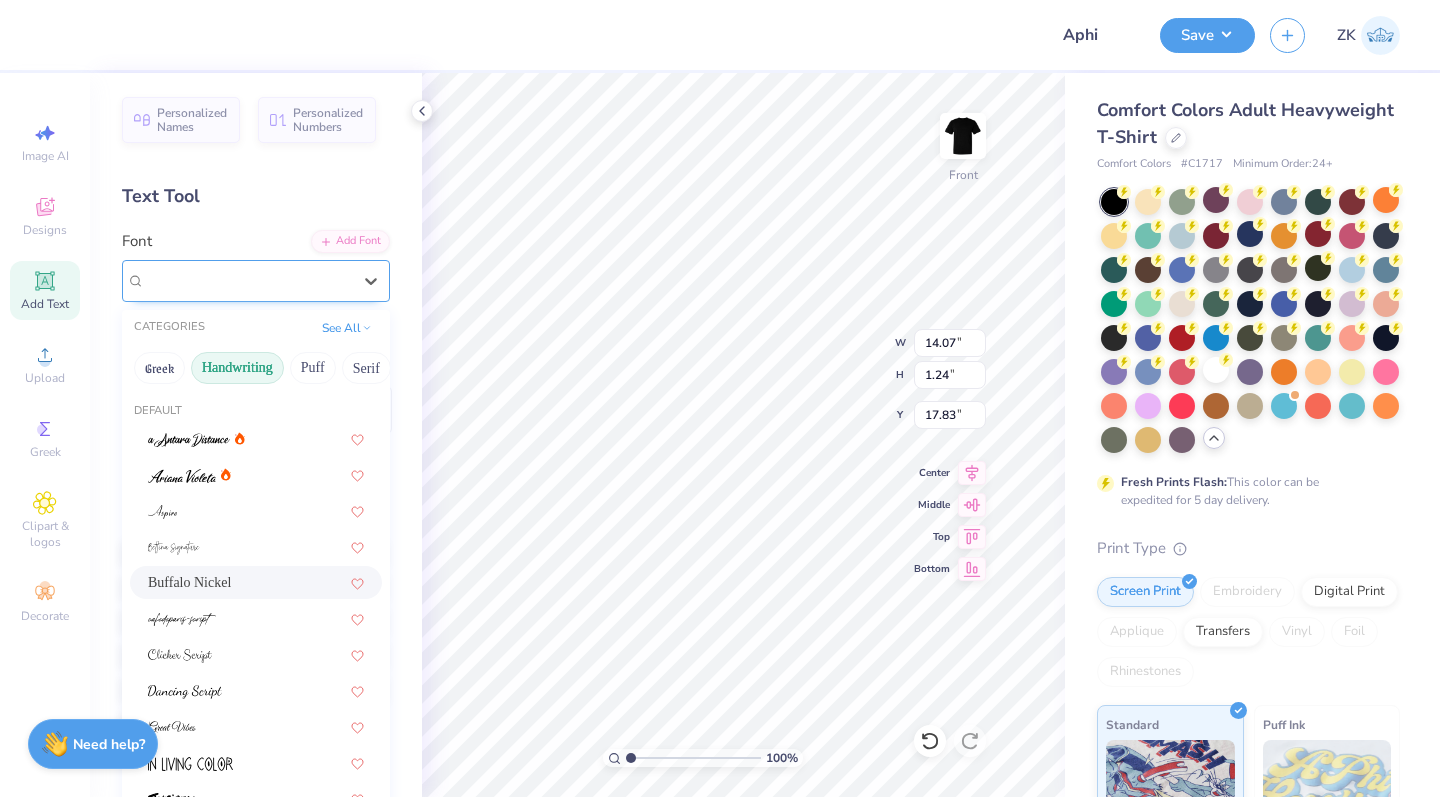click on "Buffalo Nickel" at bounding box center (189, 280) 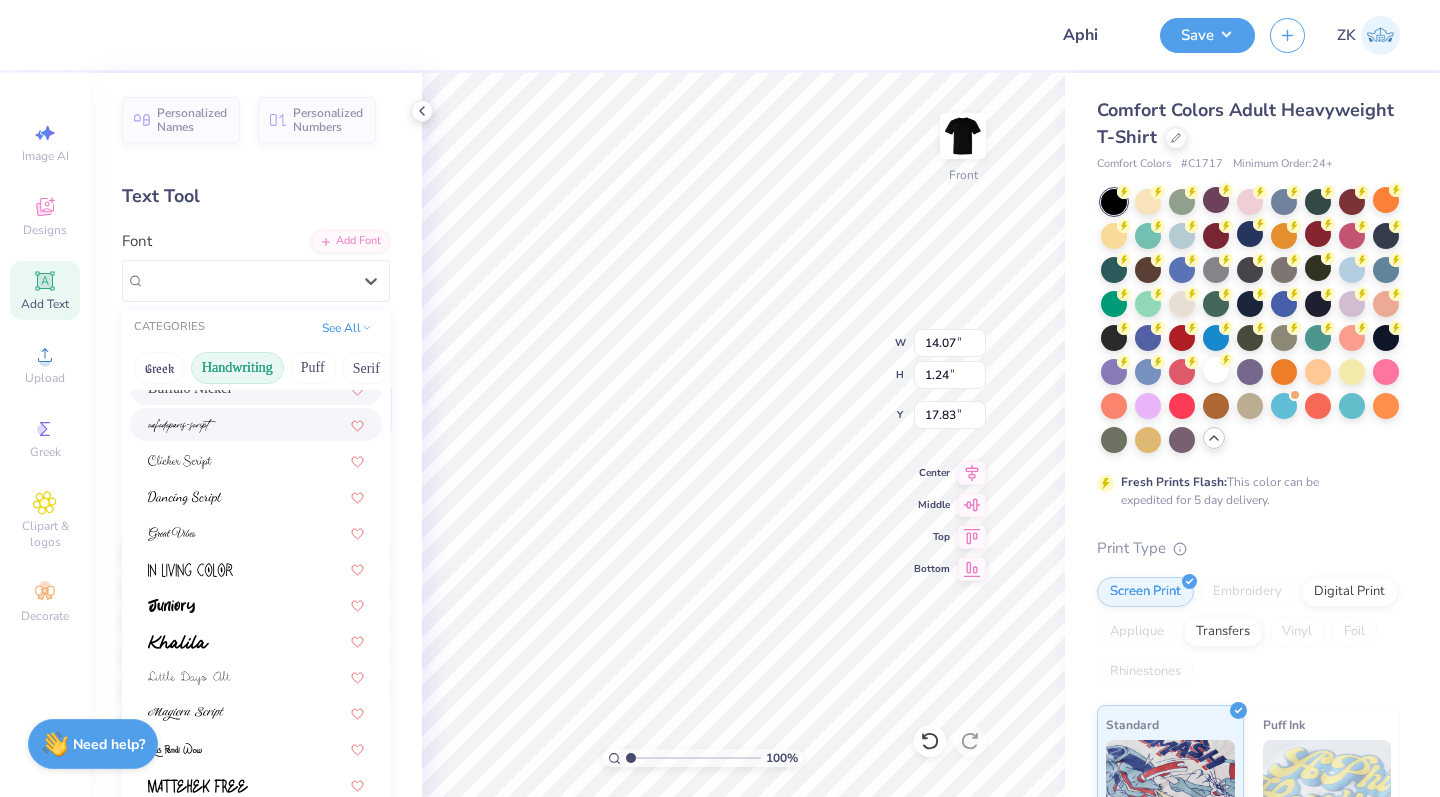 scroll, scrollTop: 217, scrollLeft: 0, axis: vertical 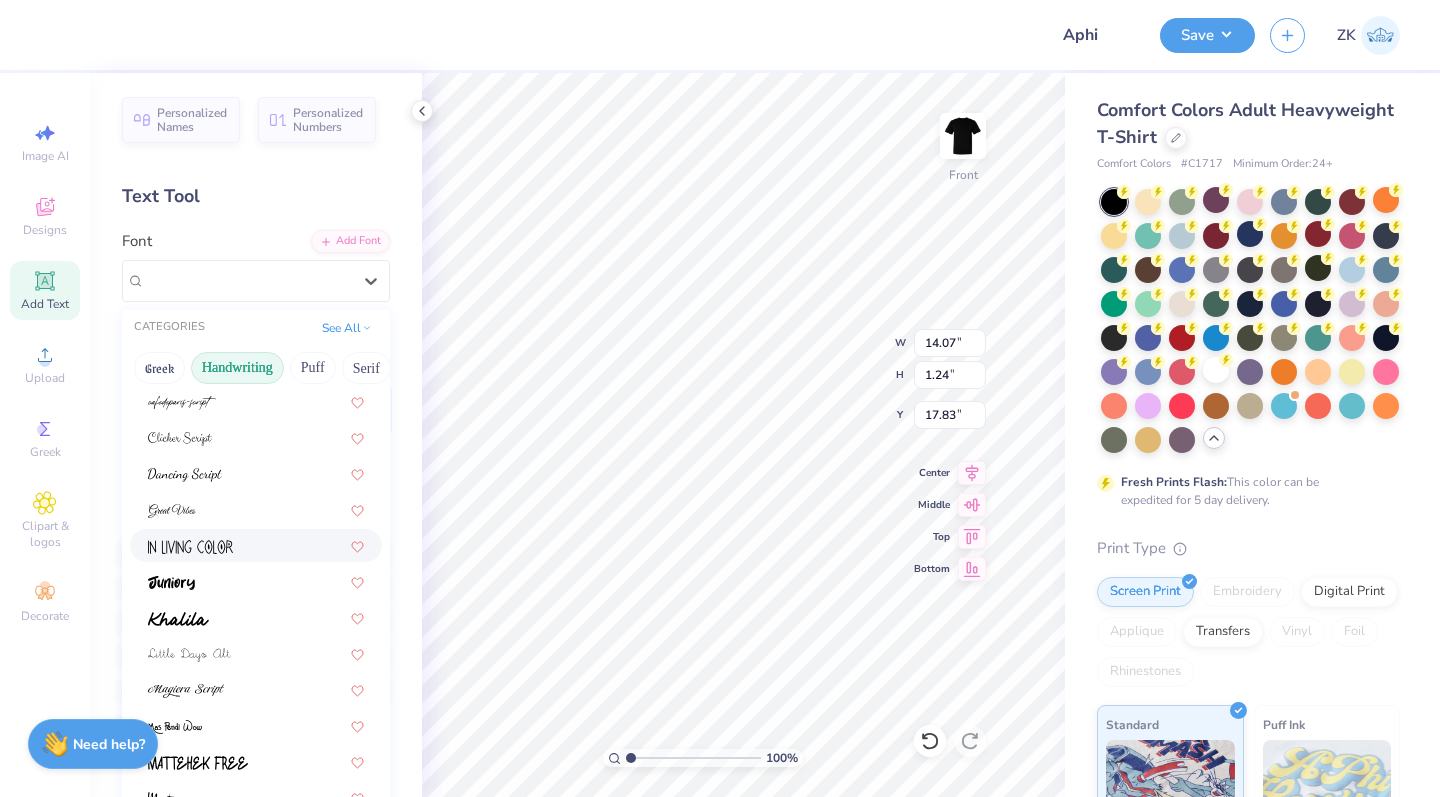 click at bounding box center [256, 545] 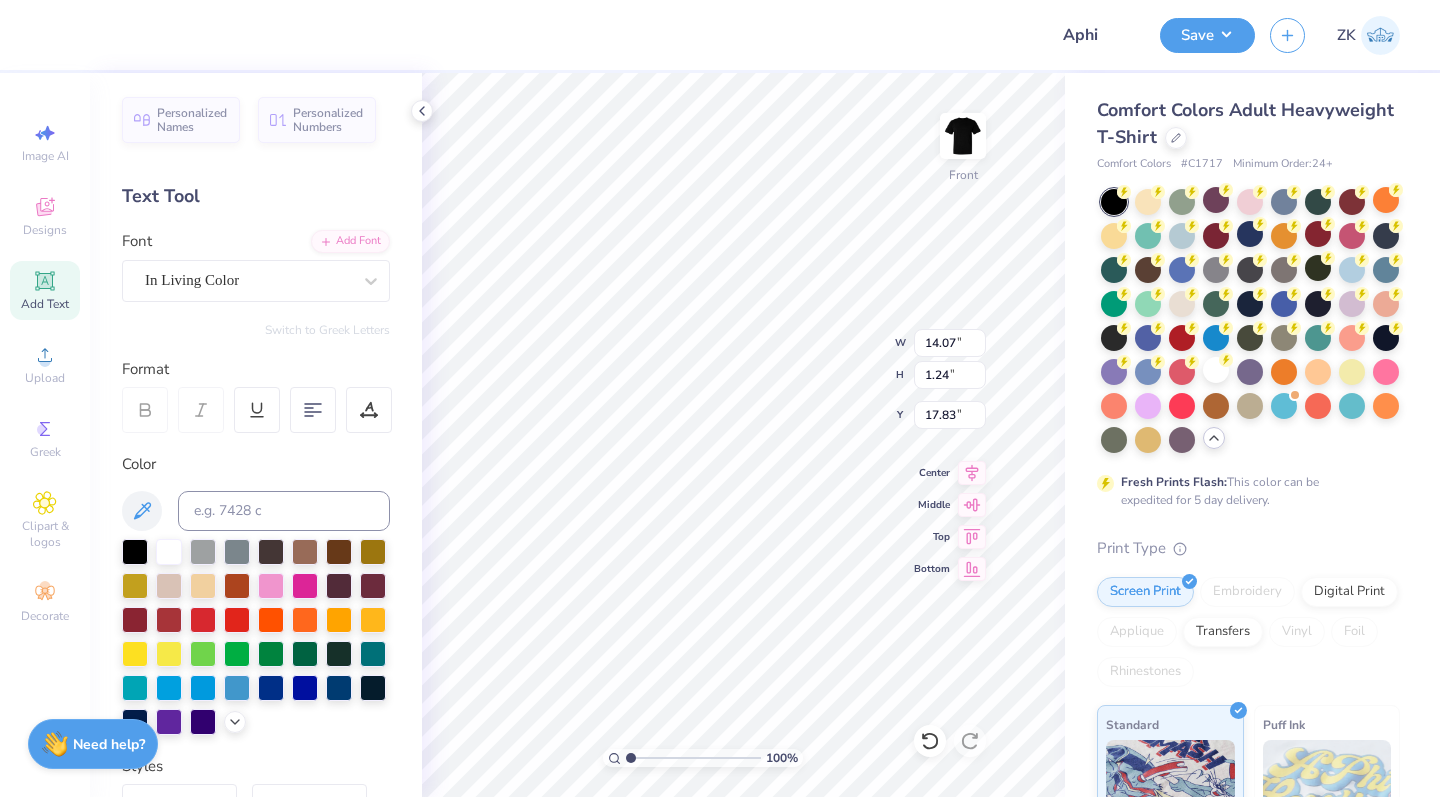 scroll, scrollTop: 0, scrollLeft: 6, axis: horizontal 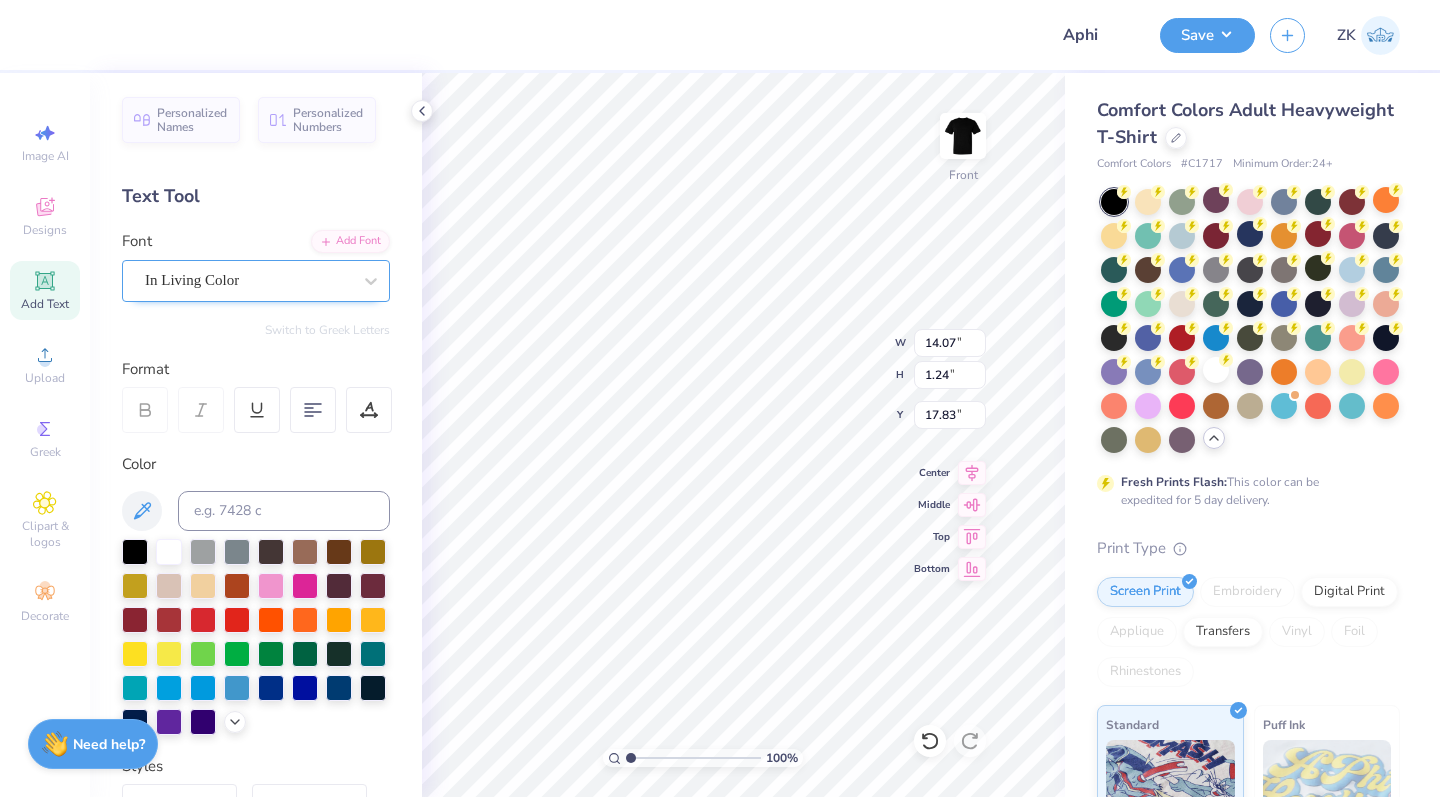 type on "Rythm in our roots" 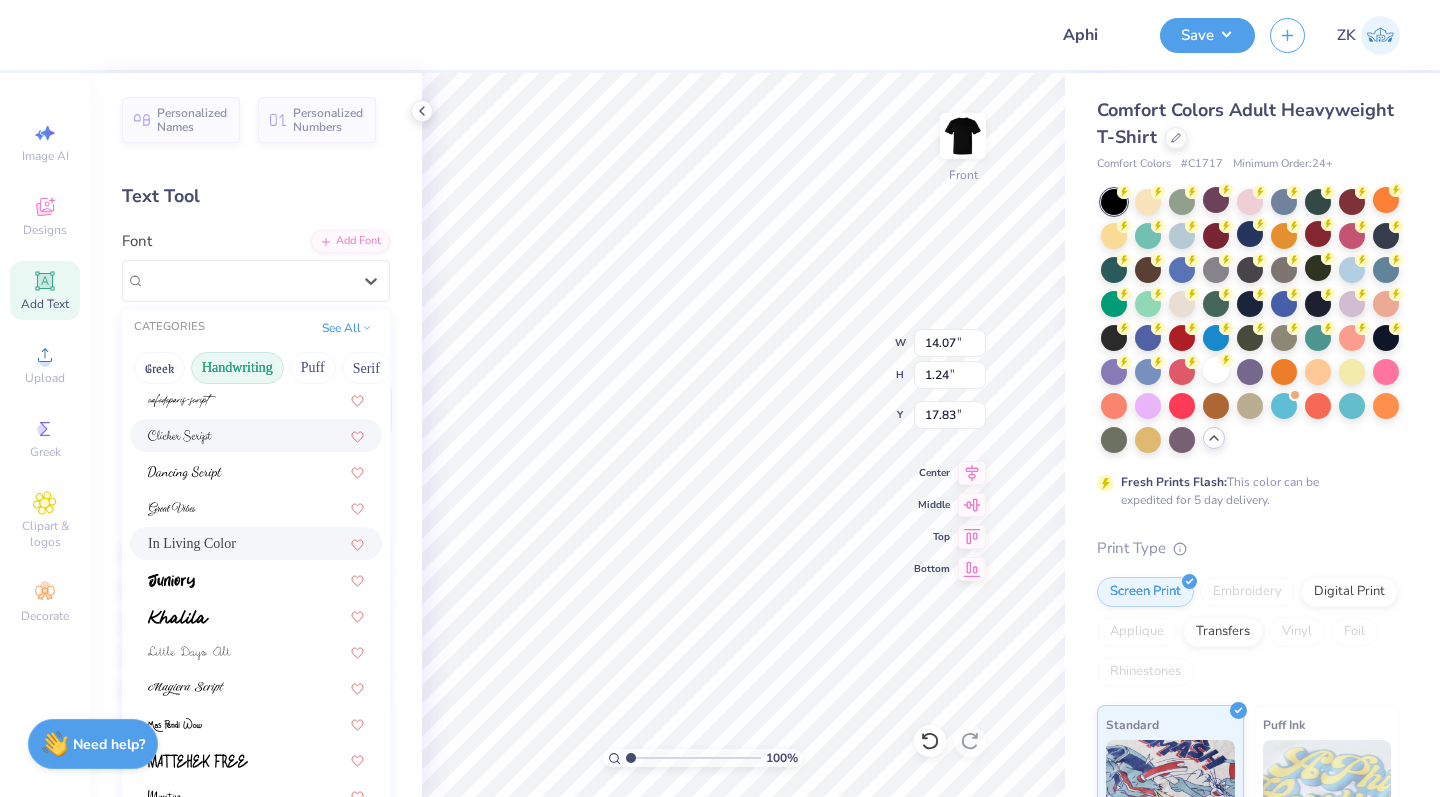 scroll, scrollTop: 246, scrollLeft: 0, axis: vertical 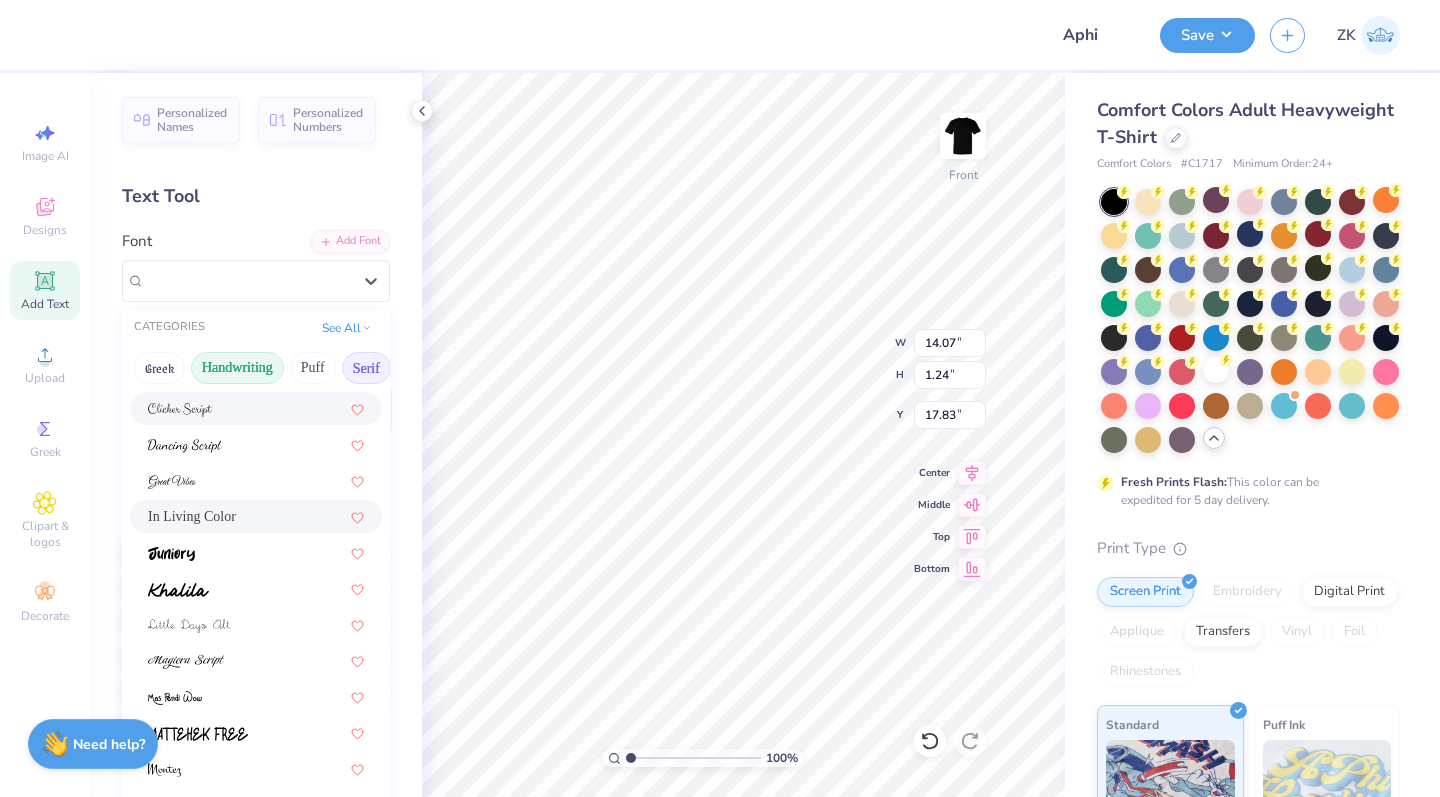 click on "Serif" at bounding box center [366, 368] 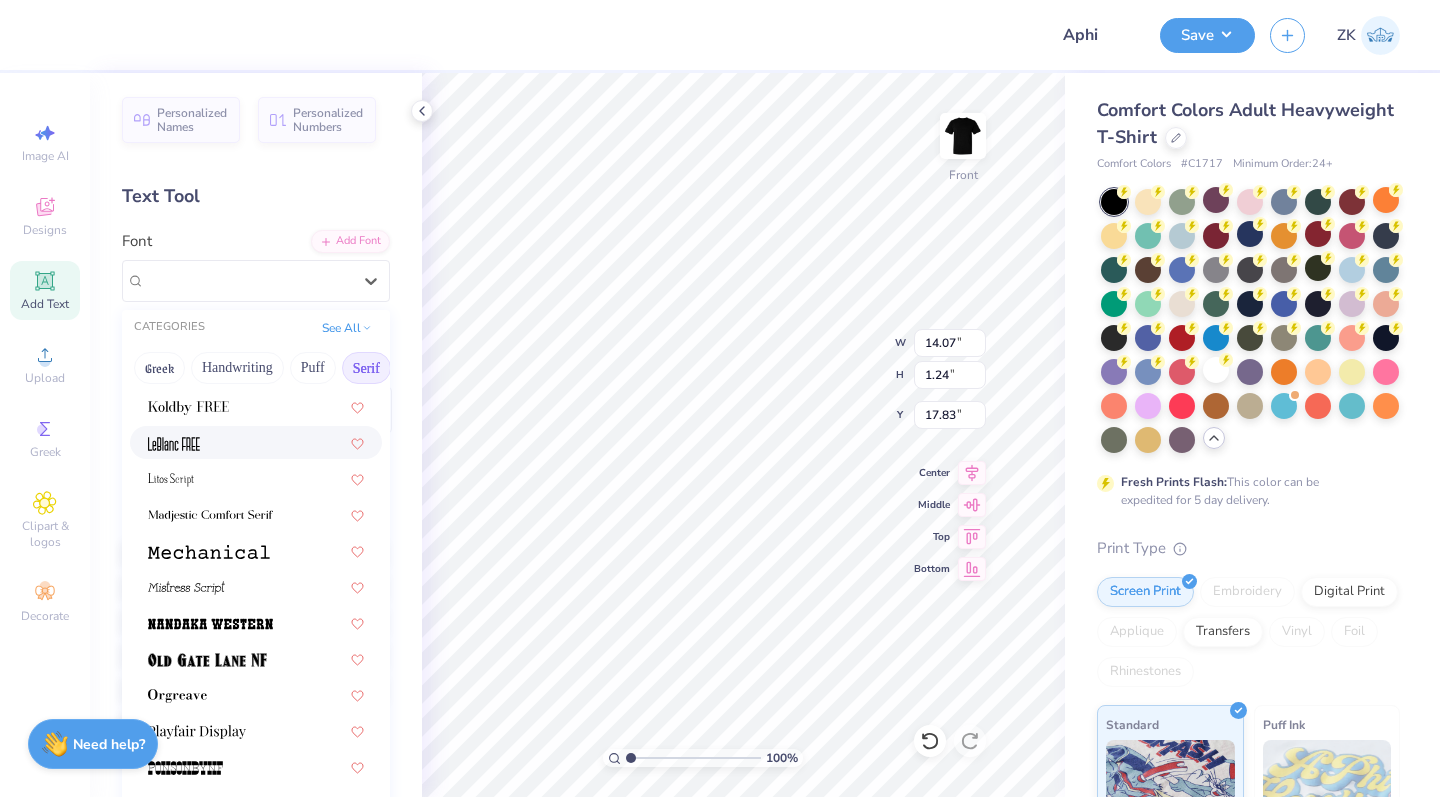 scroll, scrollTop: 1943, scrollLeft: 0, axis: vertical 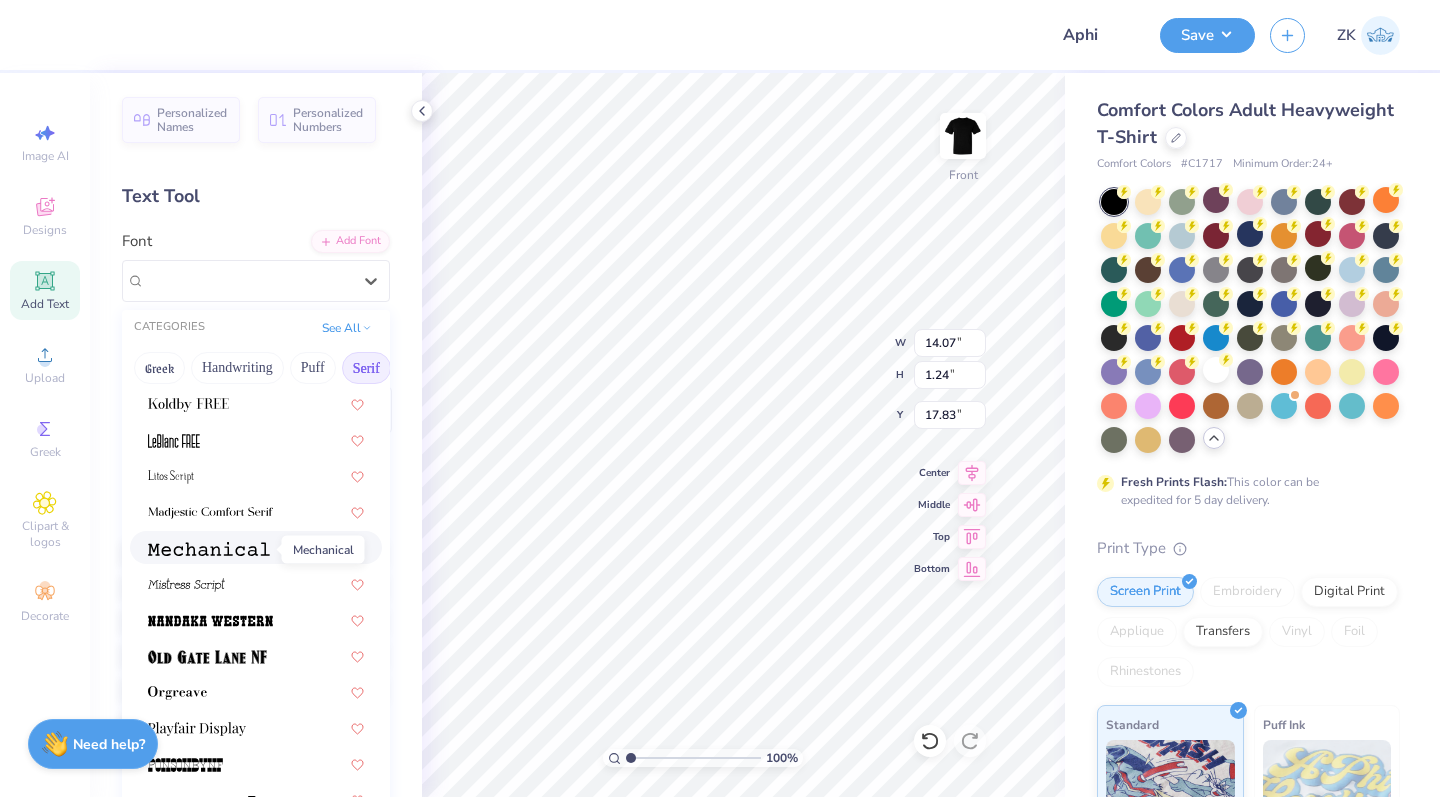 click at bounding box center [209, 547] 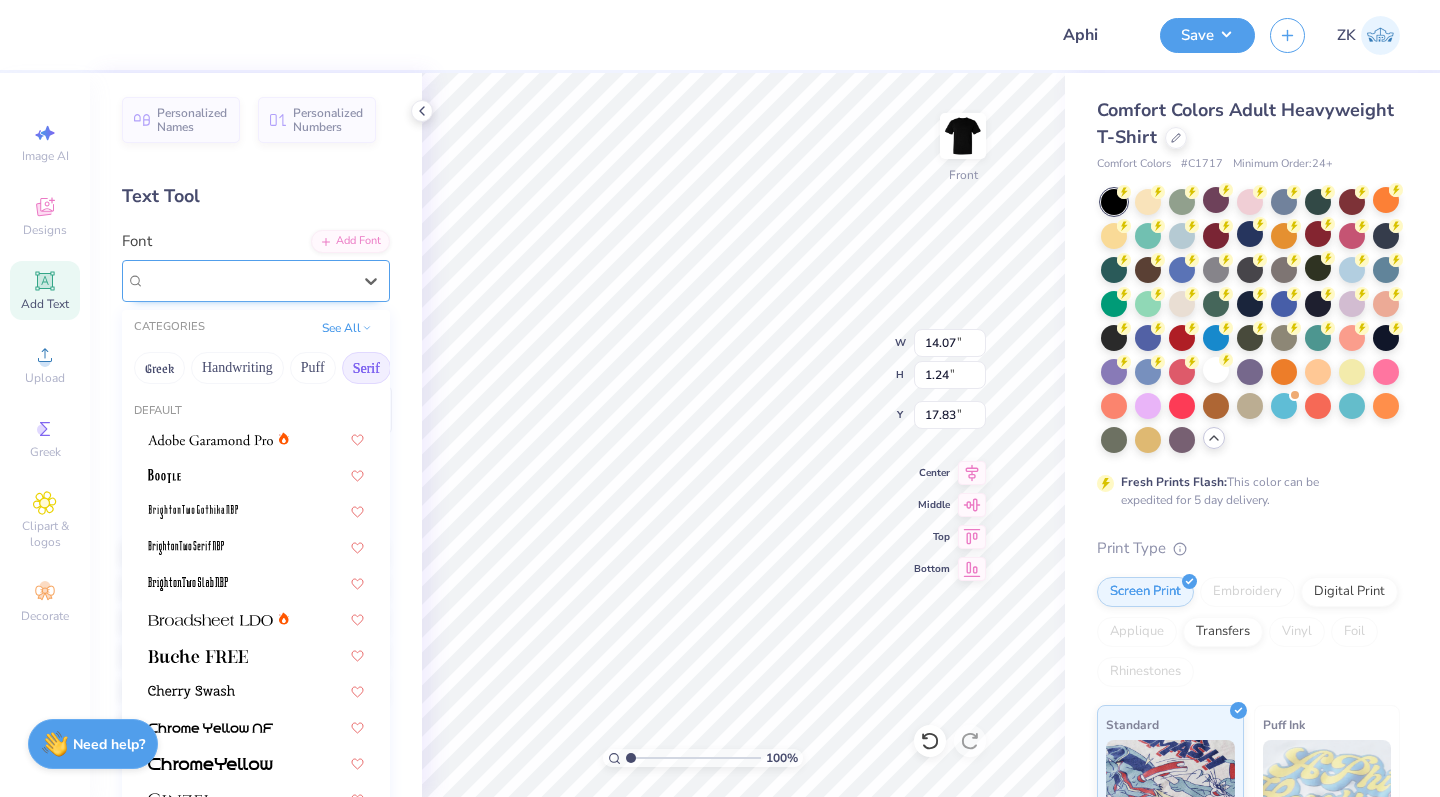 click on "Mechanical" at bounding box center (248, 280) 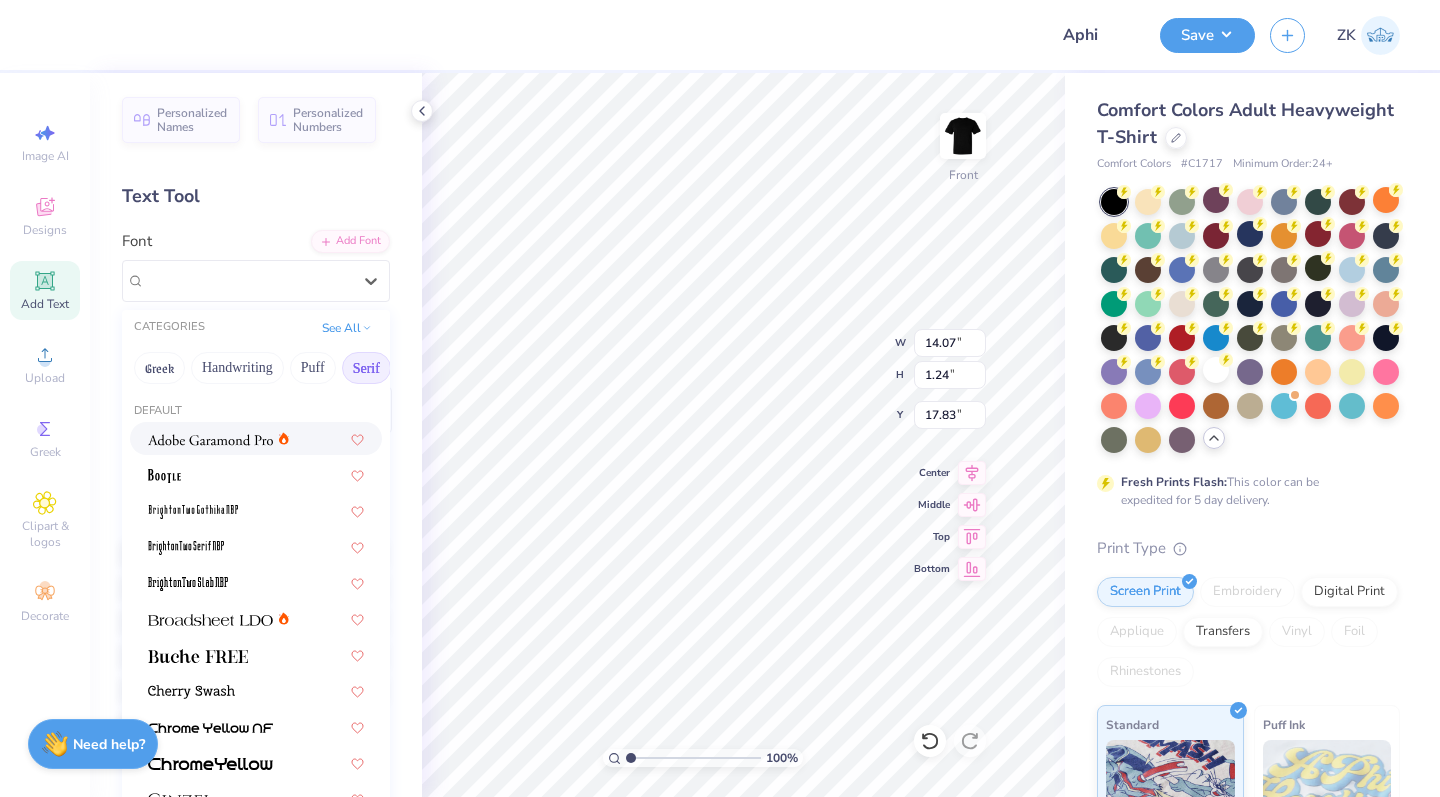 click at bounding box center [210, 440] 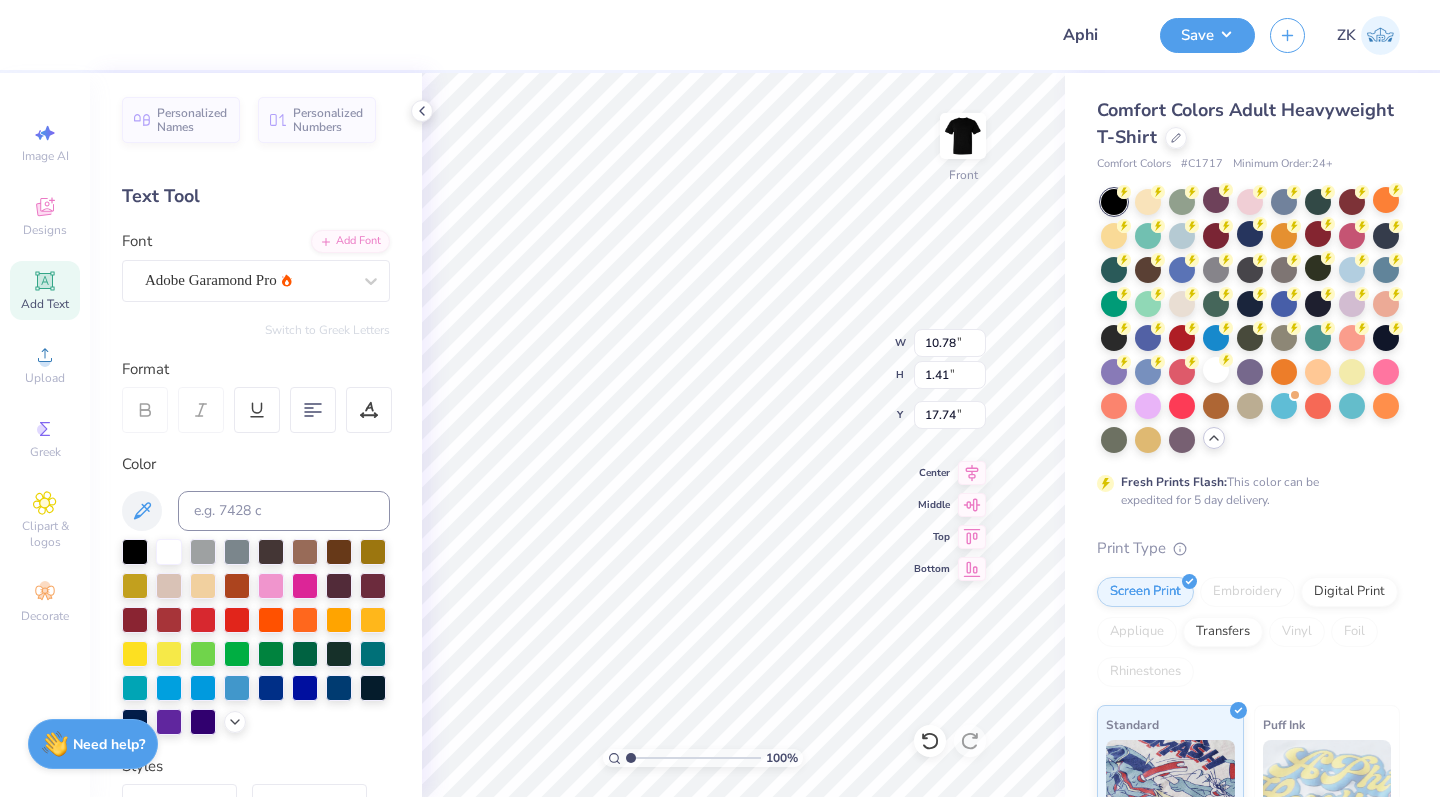 scroll, scrollTop: 1, scrollLeft: 1, axis: both 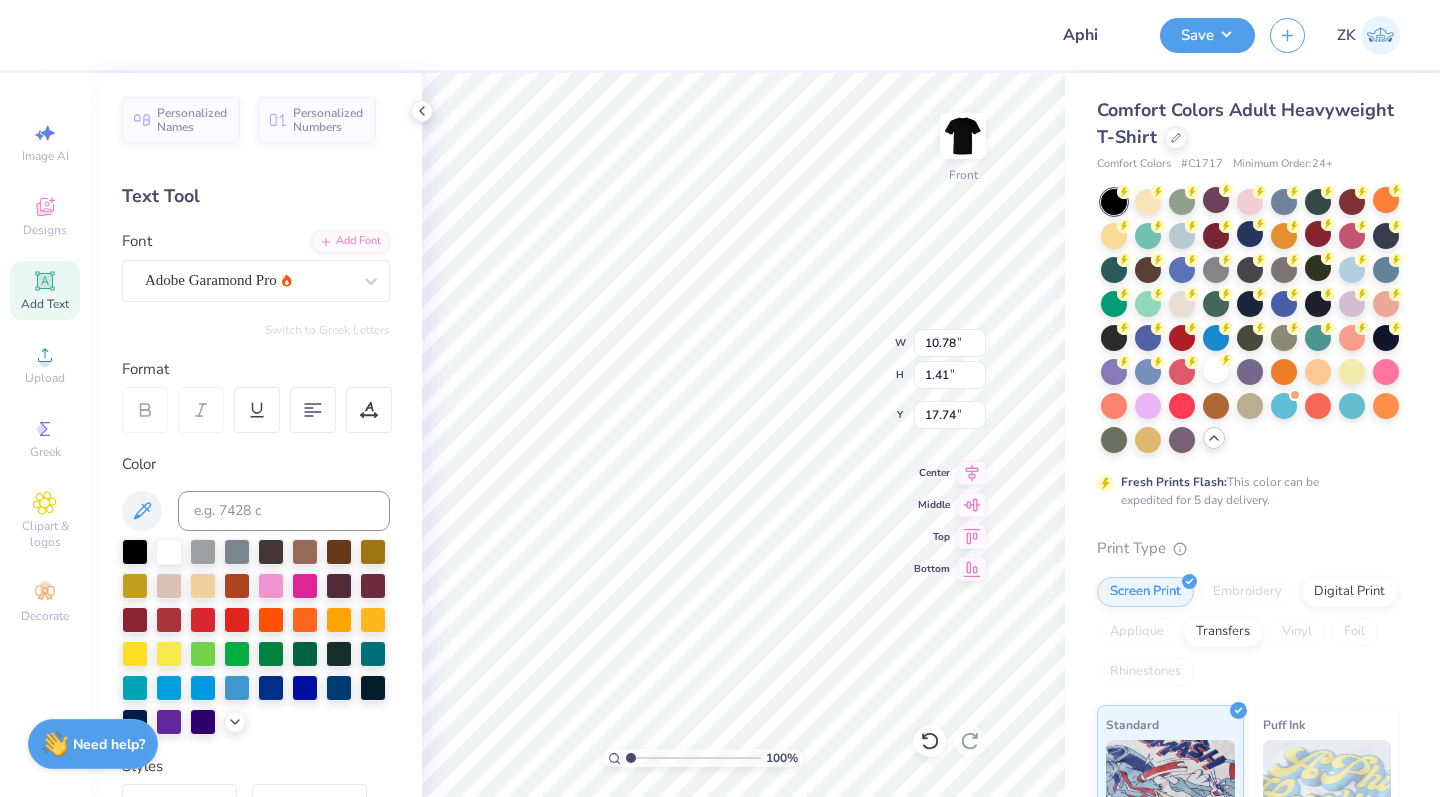 type on "[FIRST] [LAST]
[WORD] in our roots" 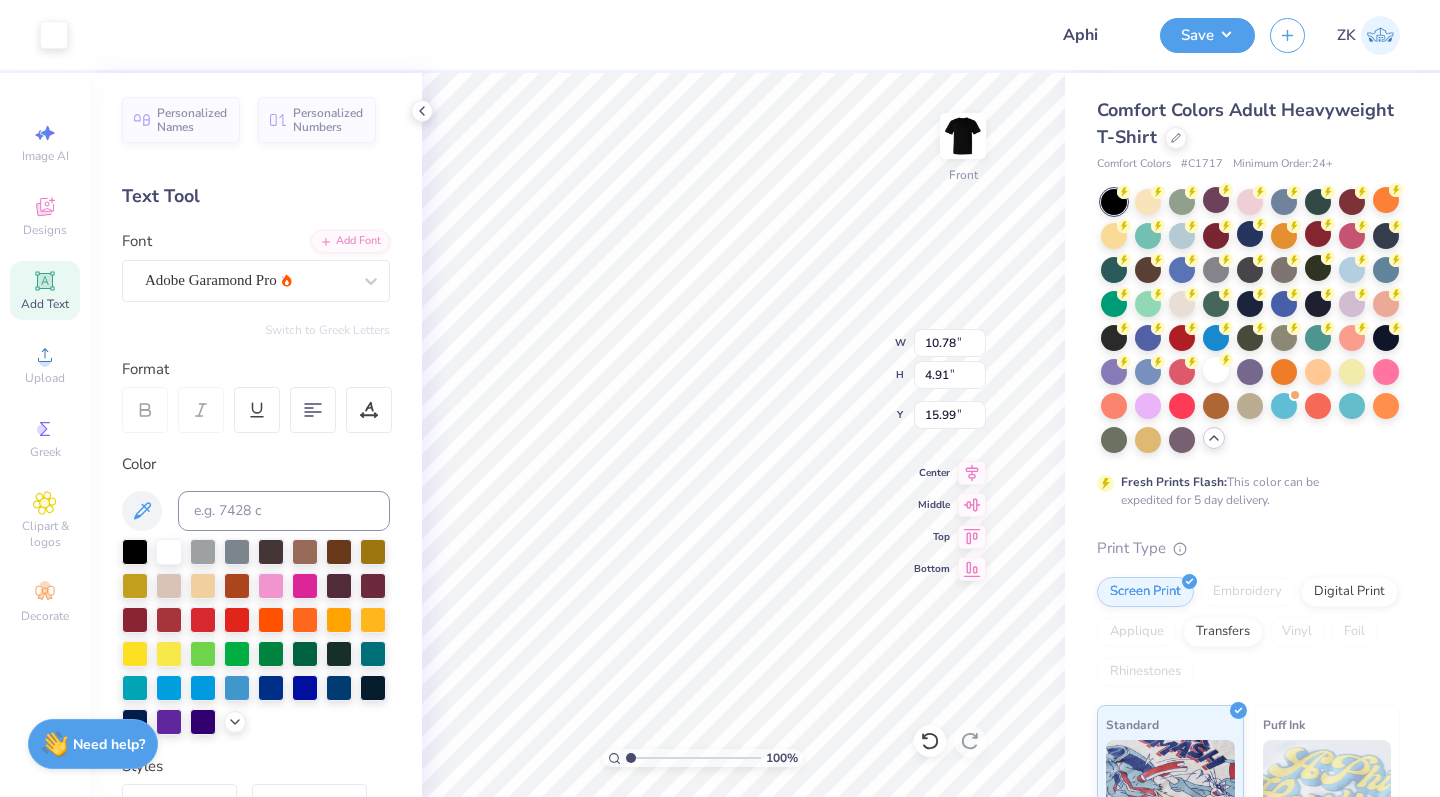 scroll, scrollTop: 0, scrollLeft: 1, axis: horizontal 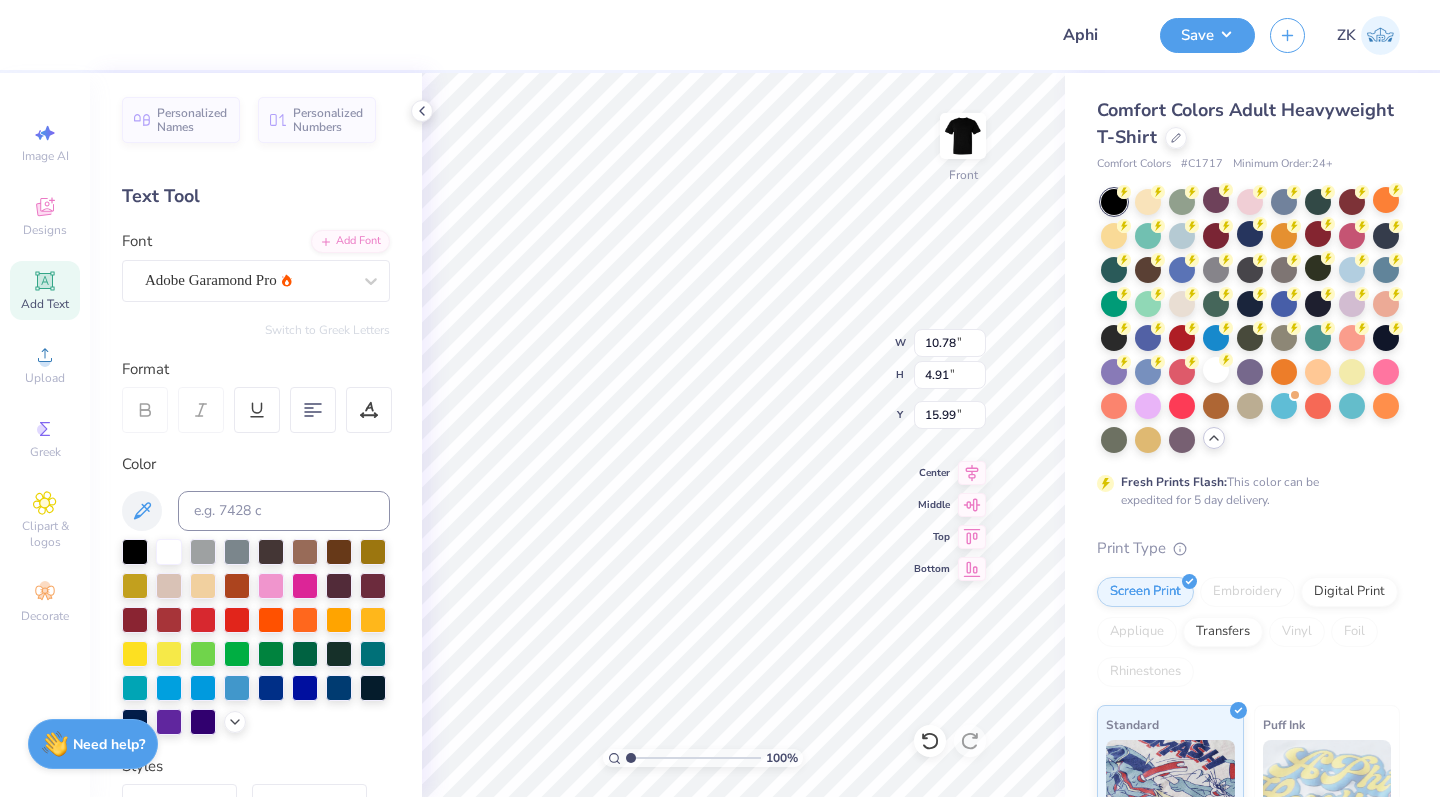 type on "[FIRST] [LAST]
[WORD] in our roots" 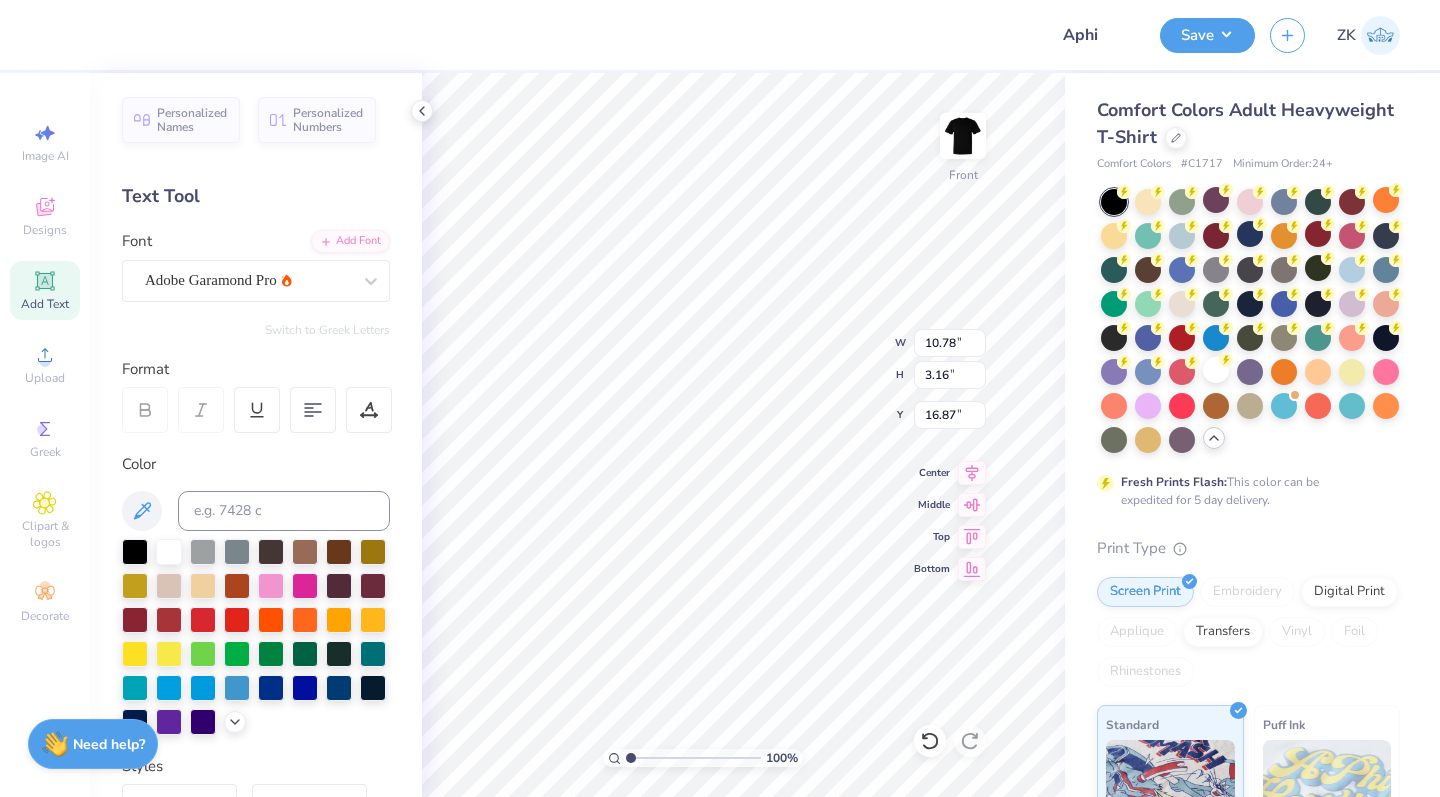 scroll, scrollTop: 1, scrollLeft: 5, axis: both 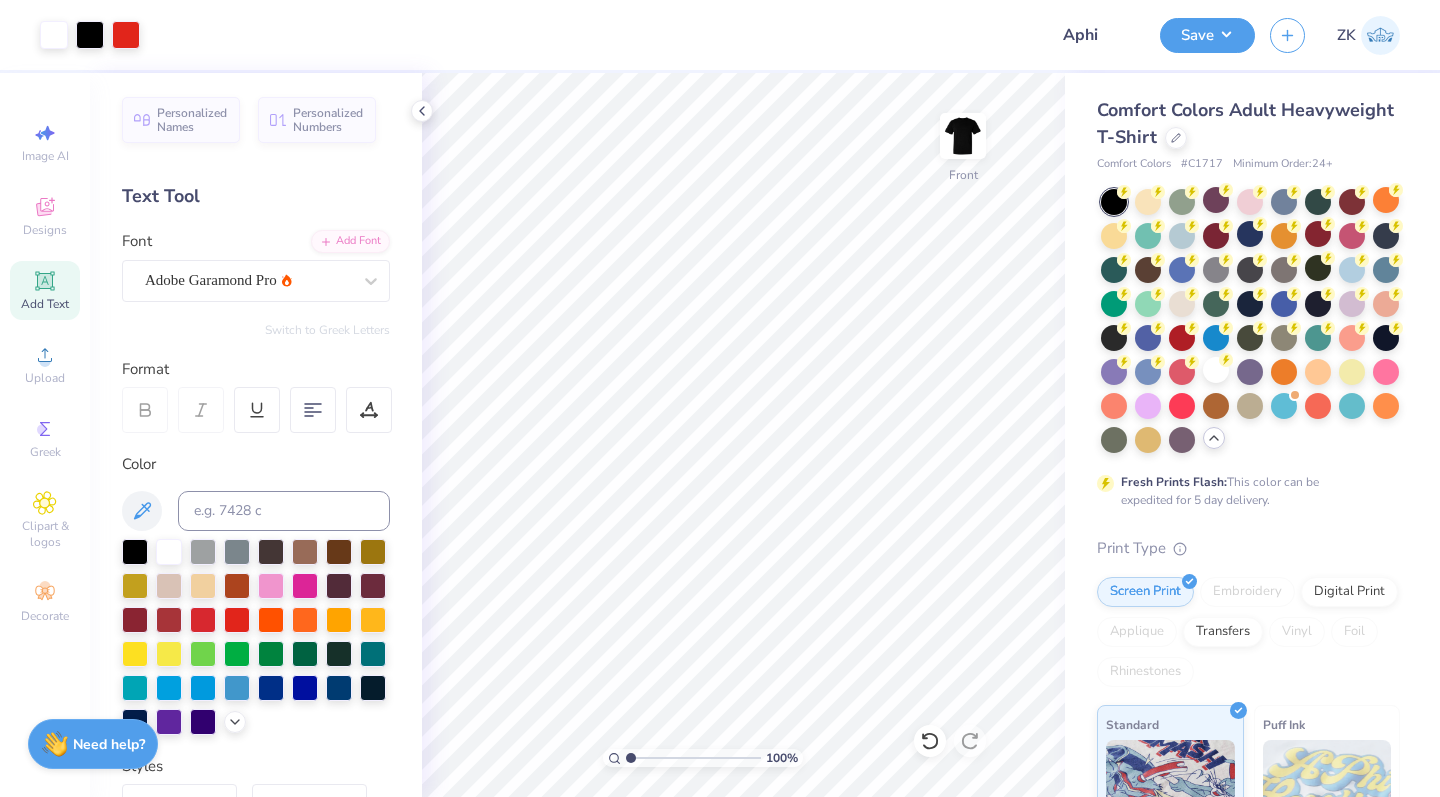 click at bounding box center [593, 35] 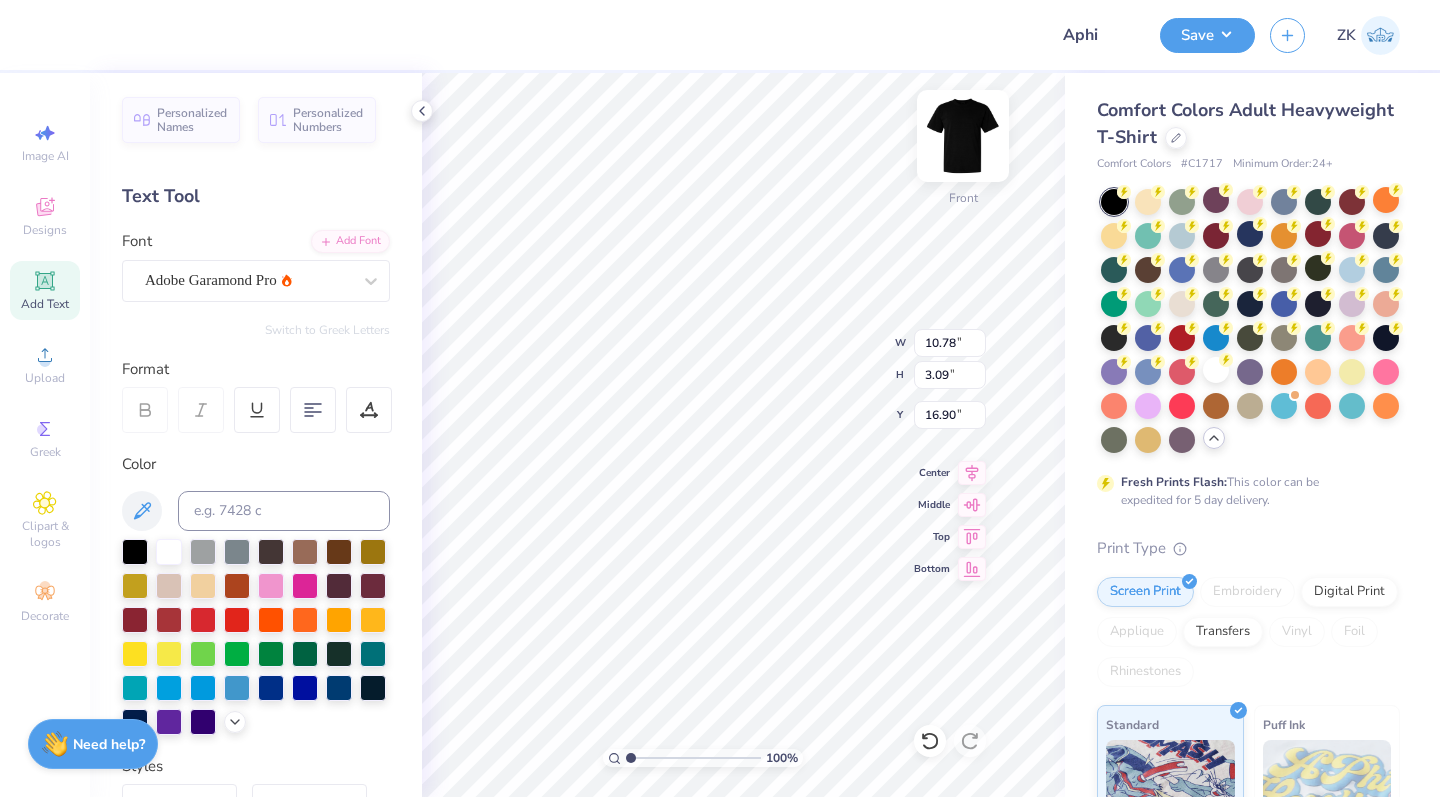scroll, scrollTop: 0, scrollLeft: 6, axis: horizontal 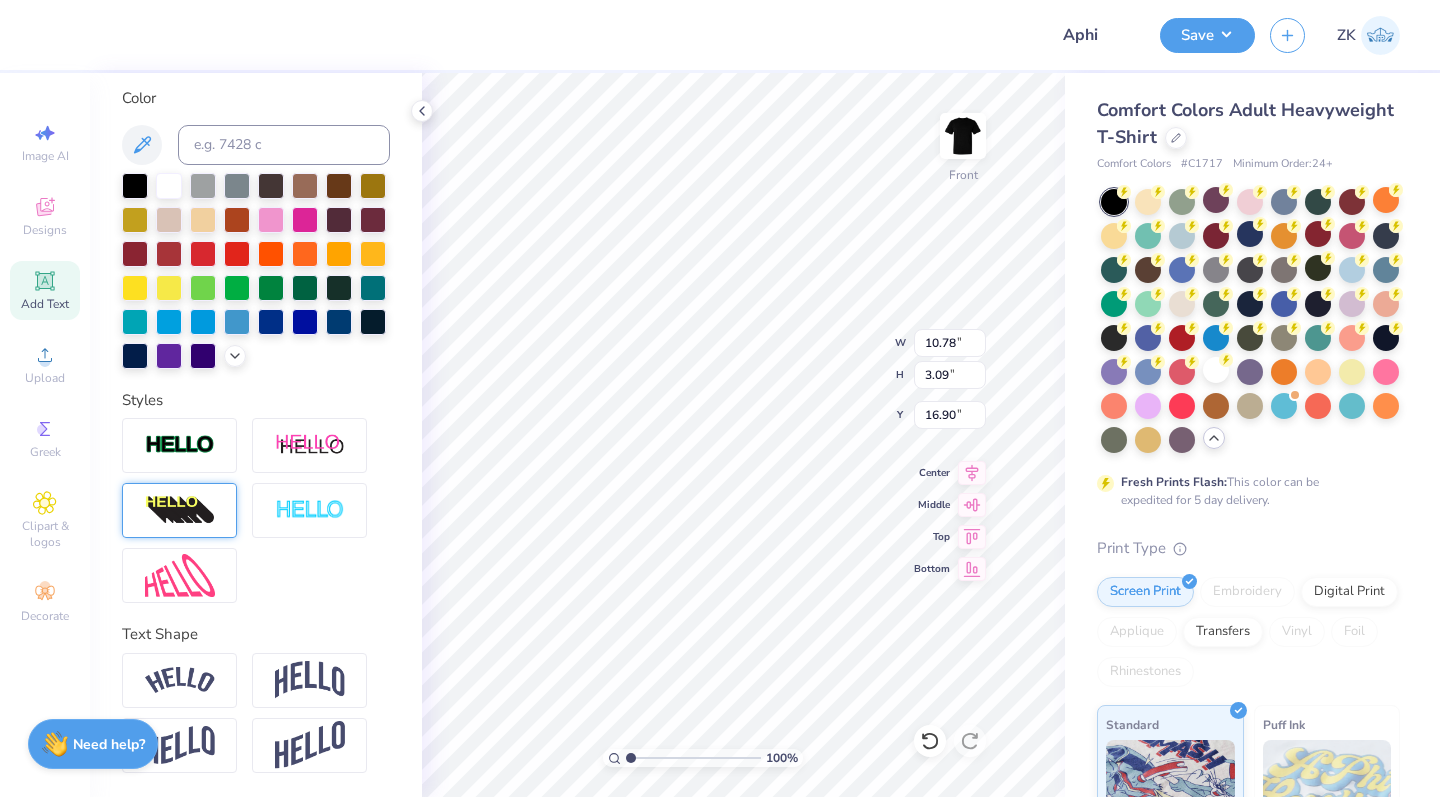 type on "Rythm in our roots" 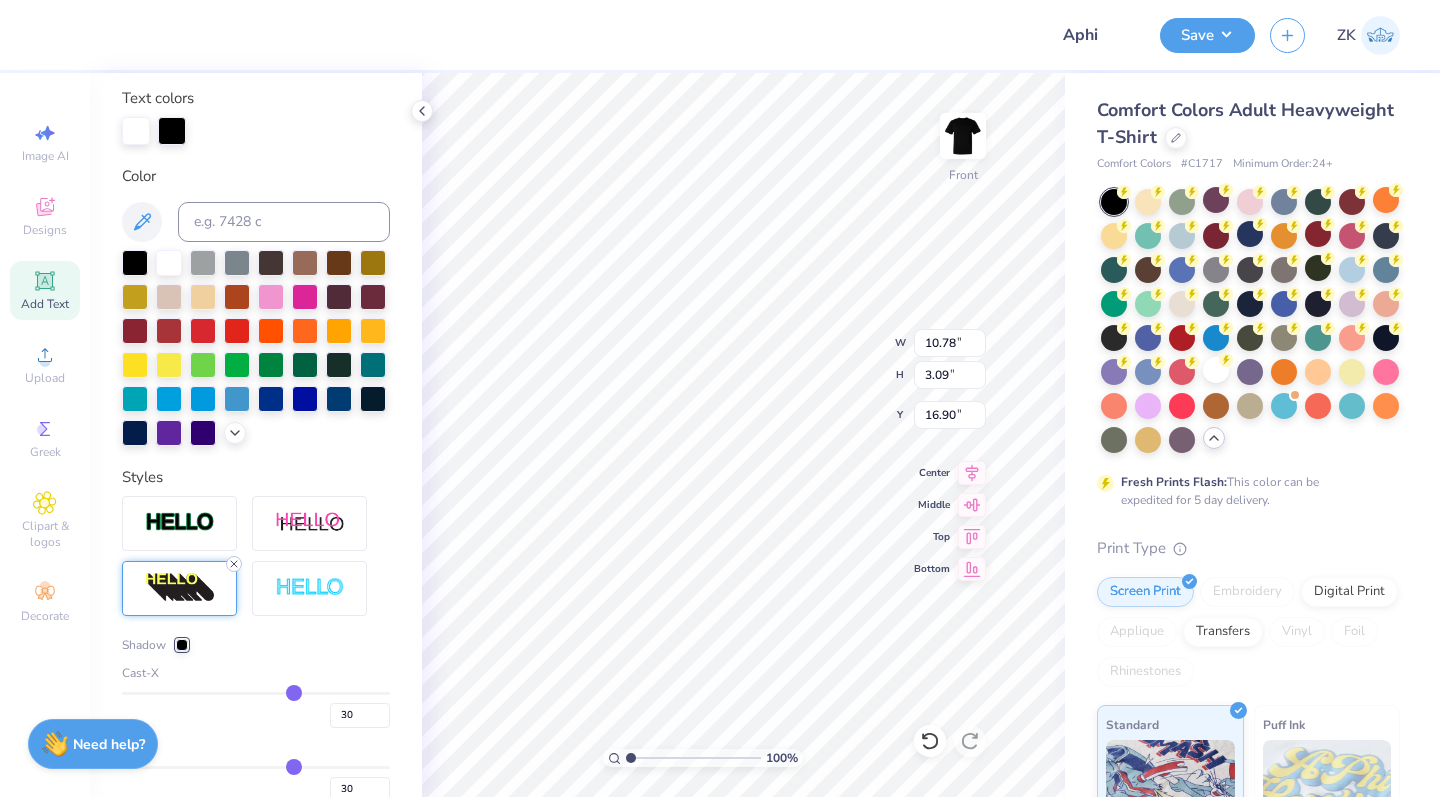 click 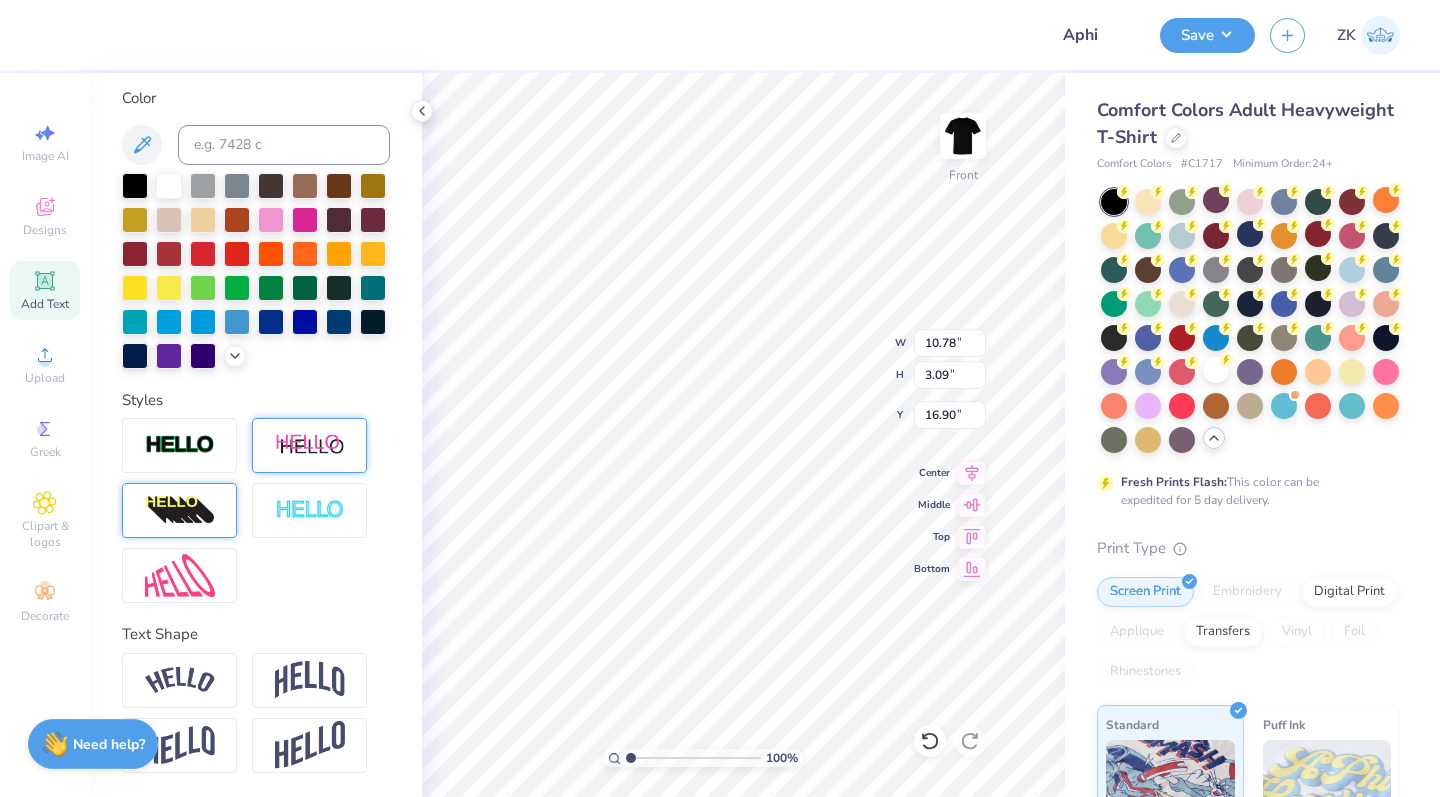 click at bounding box center [310, 445] 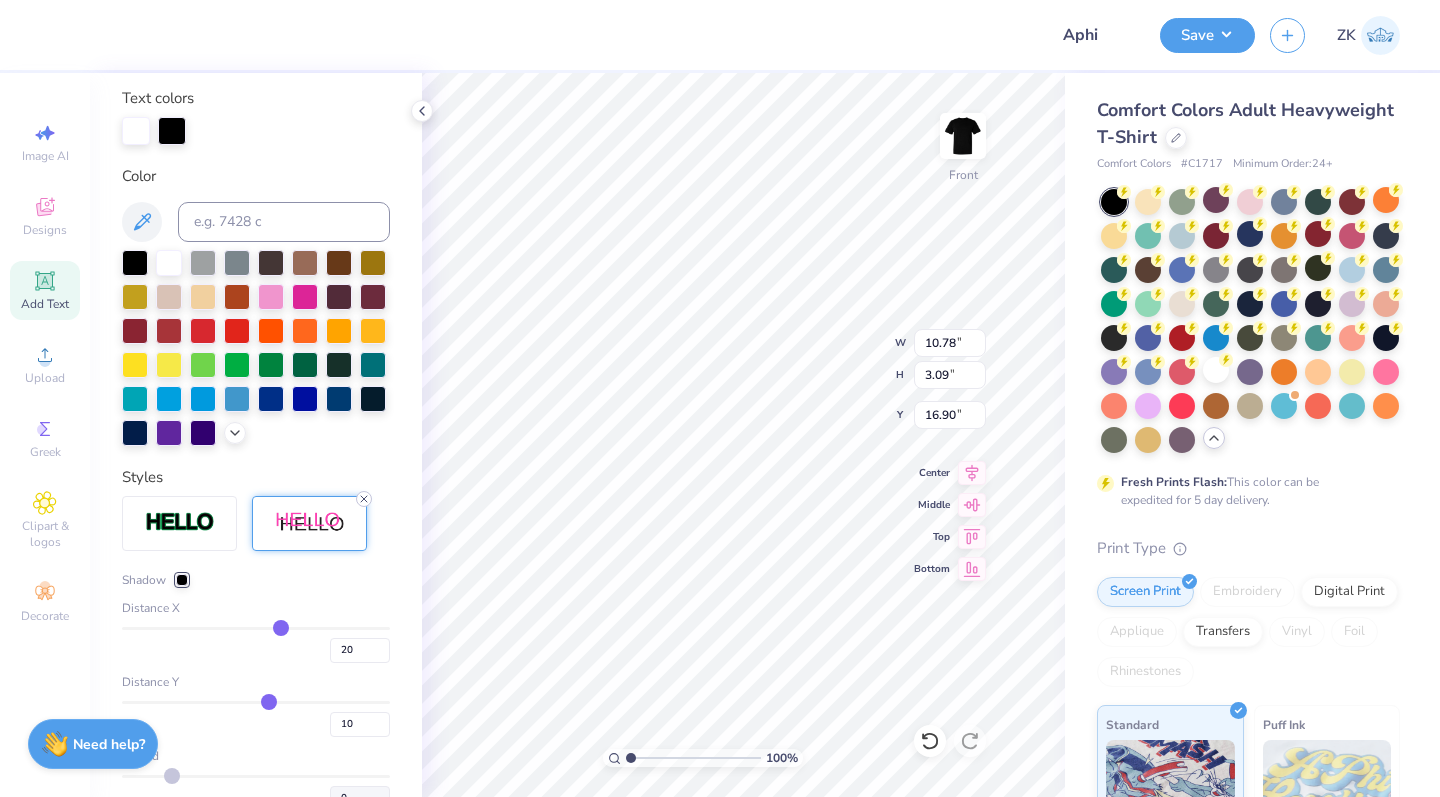 click 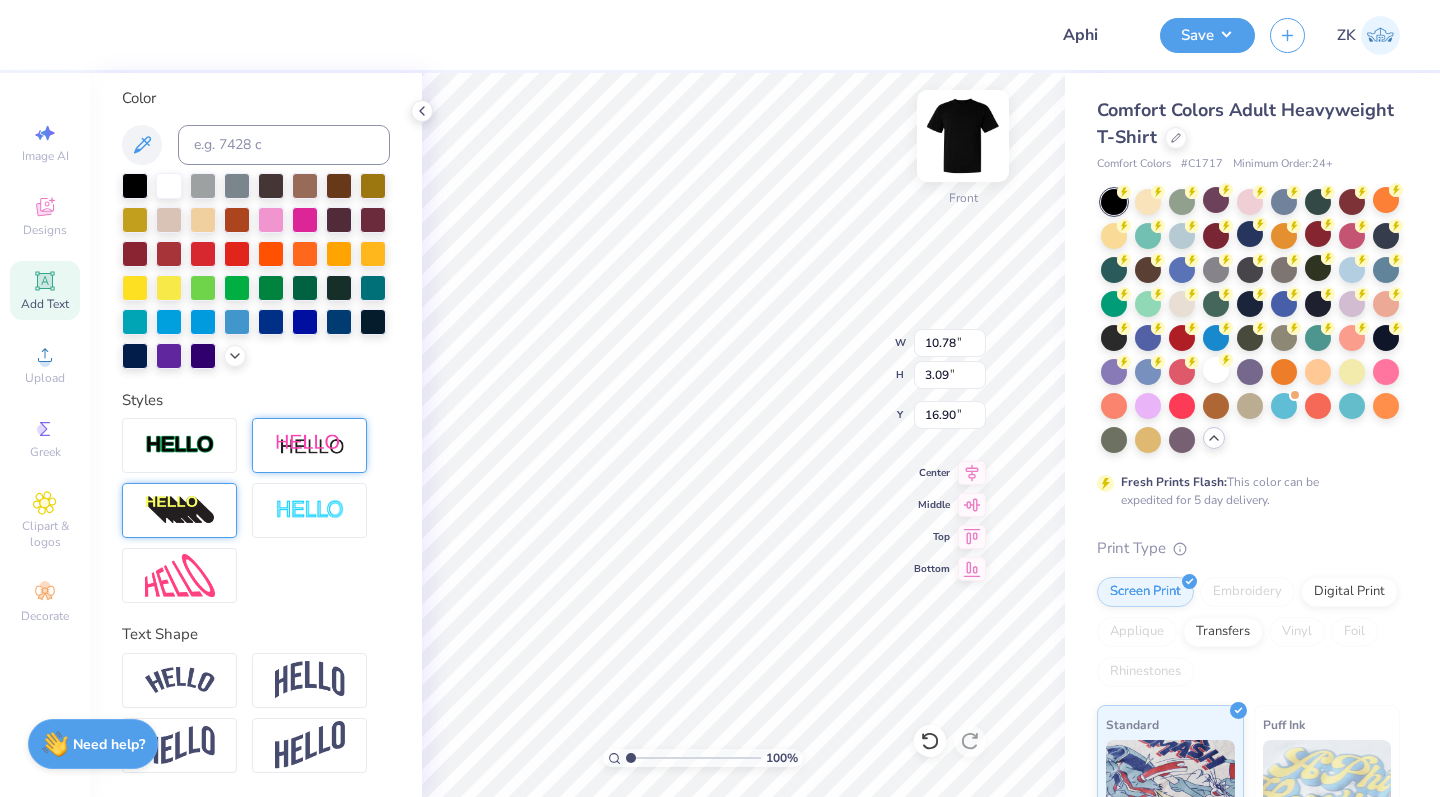 click at bounding box center (963, 136) 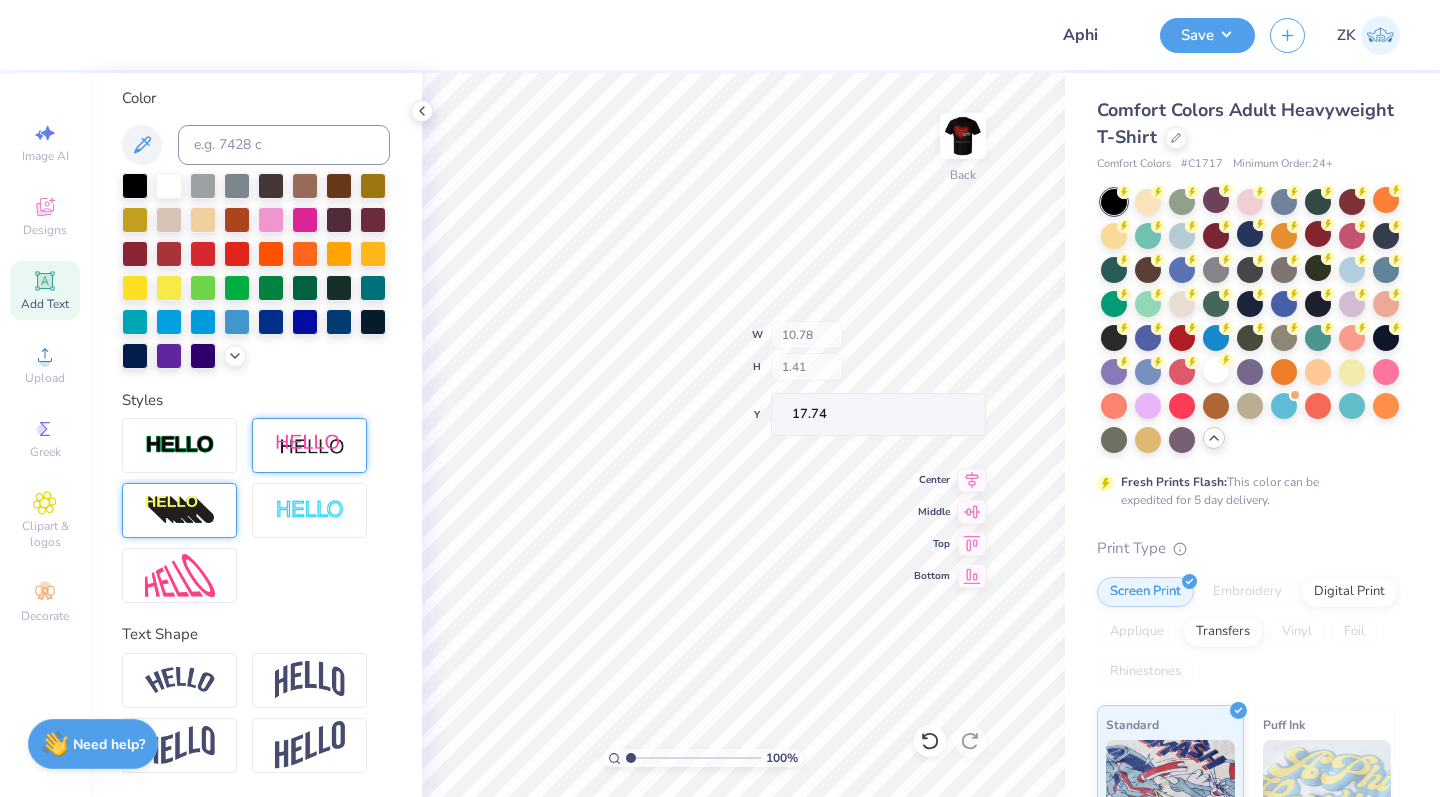 type on "1.41" 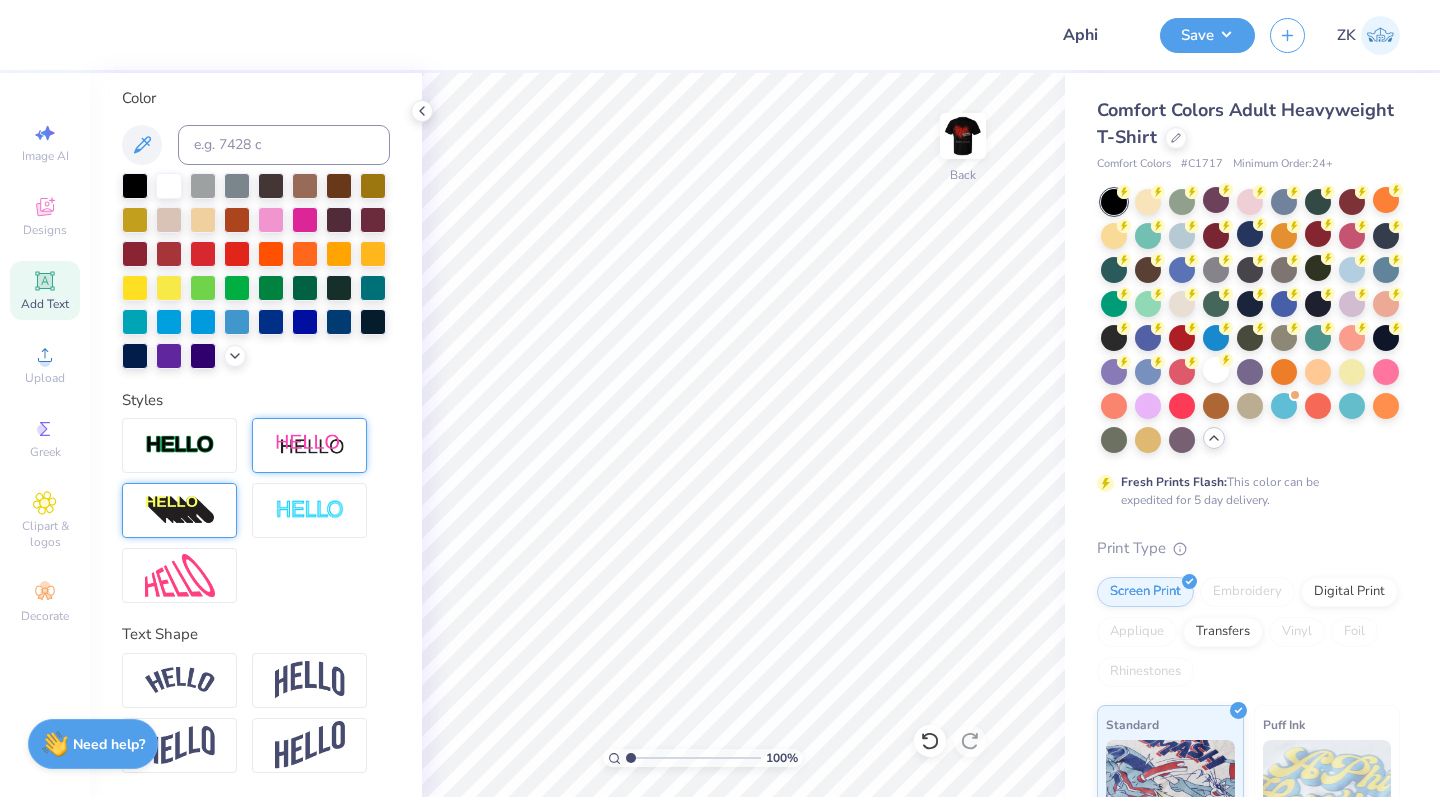 scroll, scrollTop: 366, scrollLeft: 0, axis: vertical 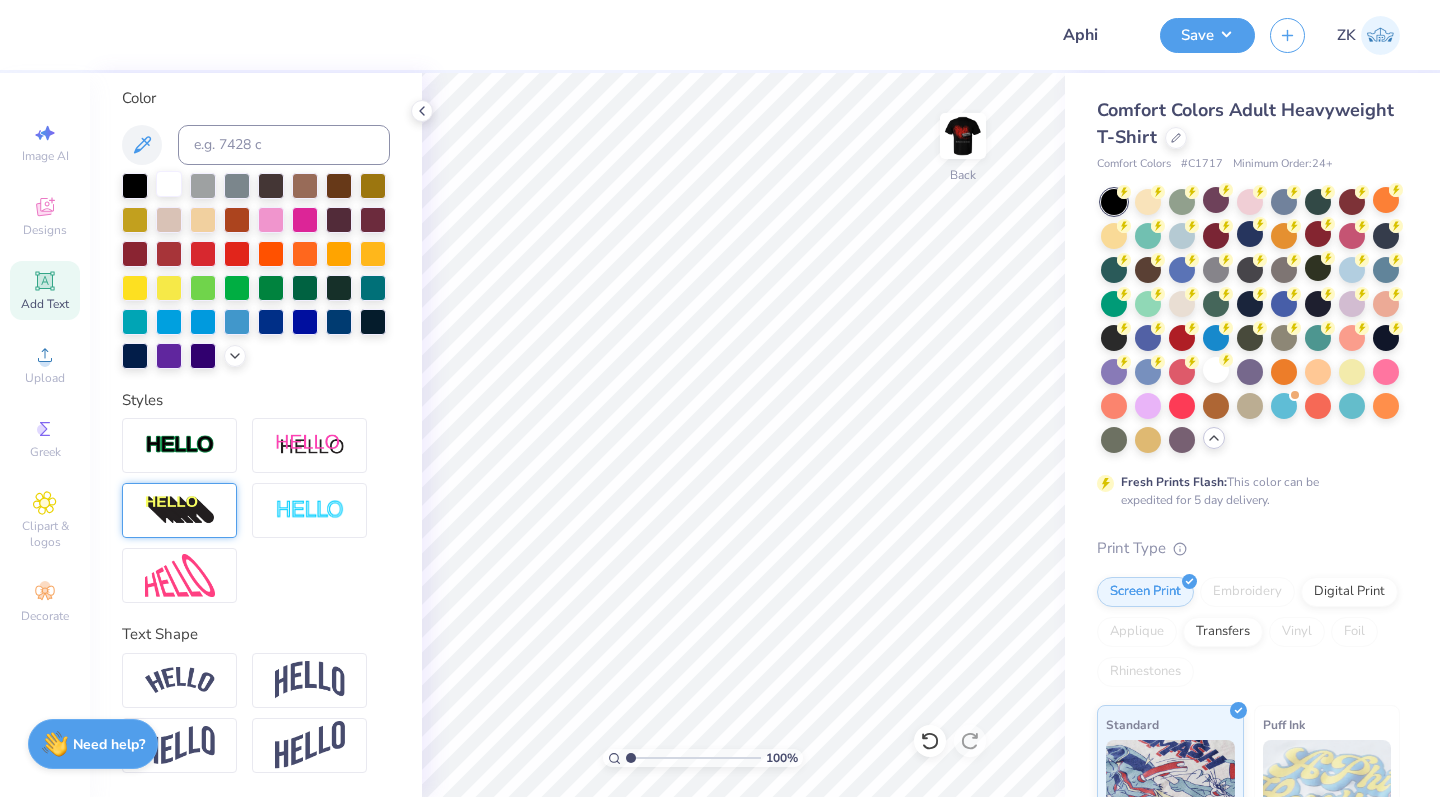click at bounding box center [169, 184] 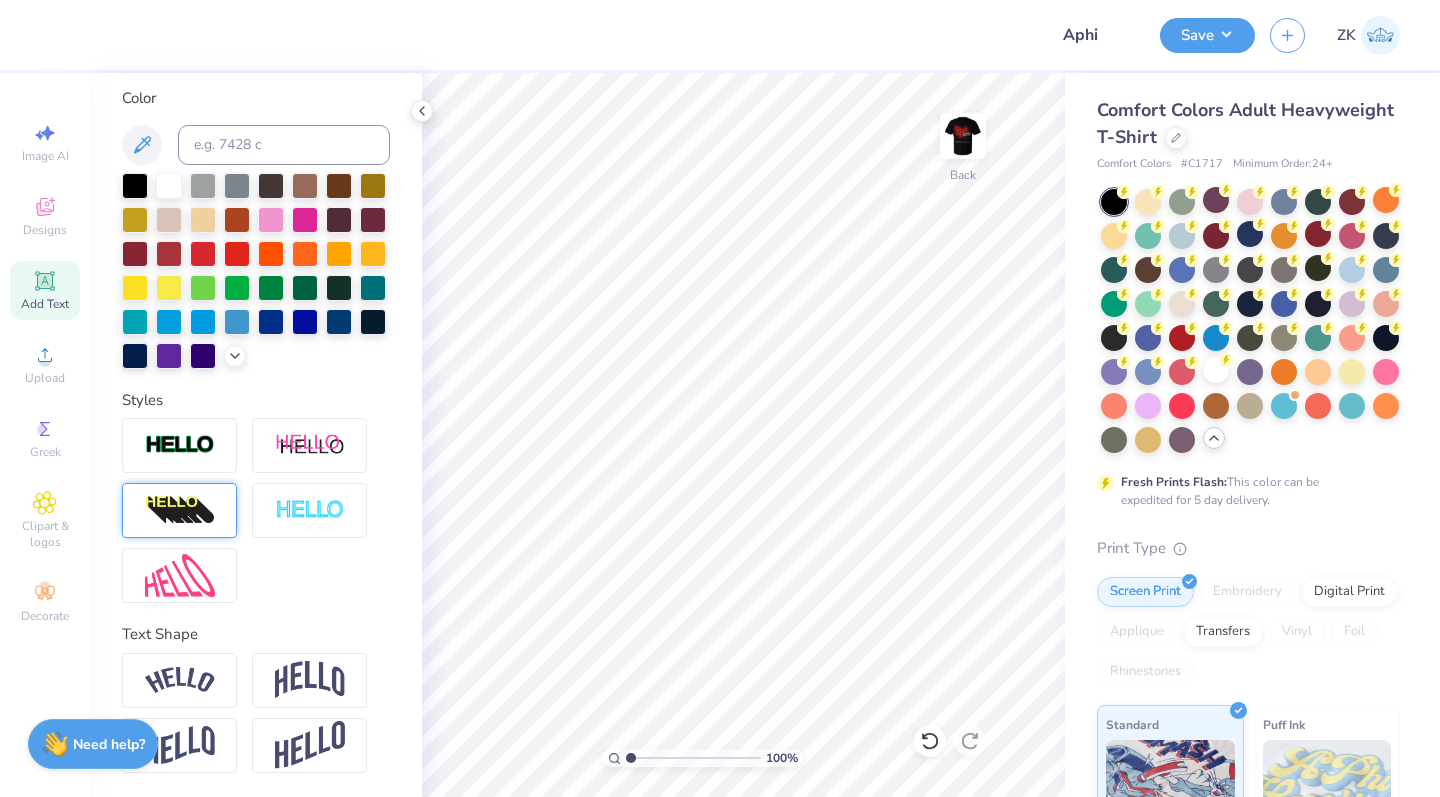 scroll, scrollTop: 0, scrollLeft: 0, axis: both 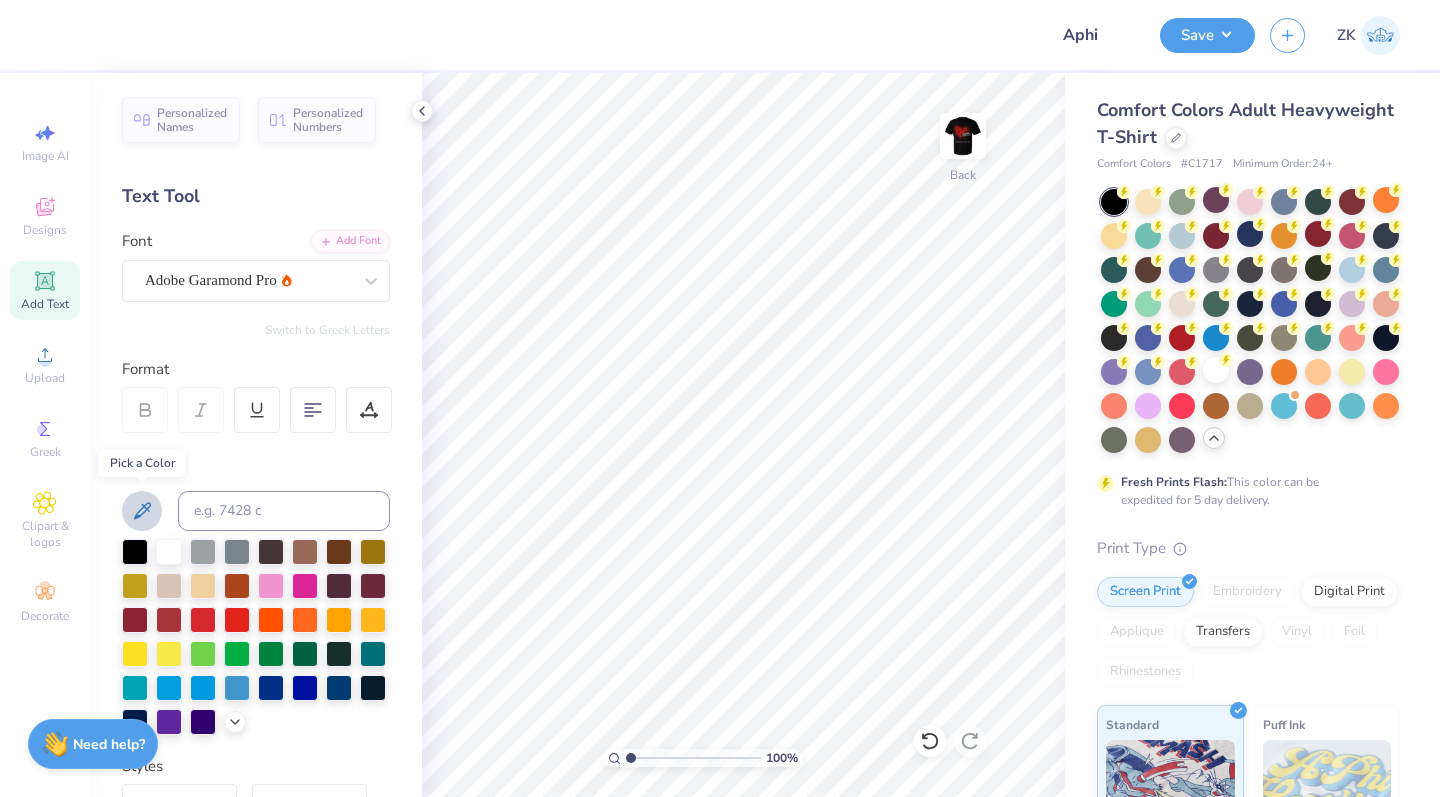 click 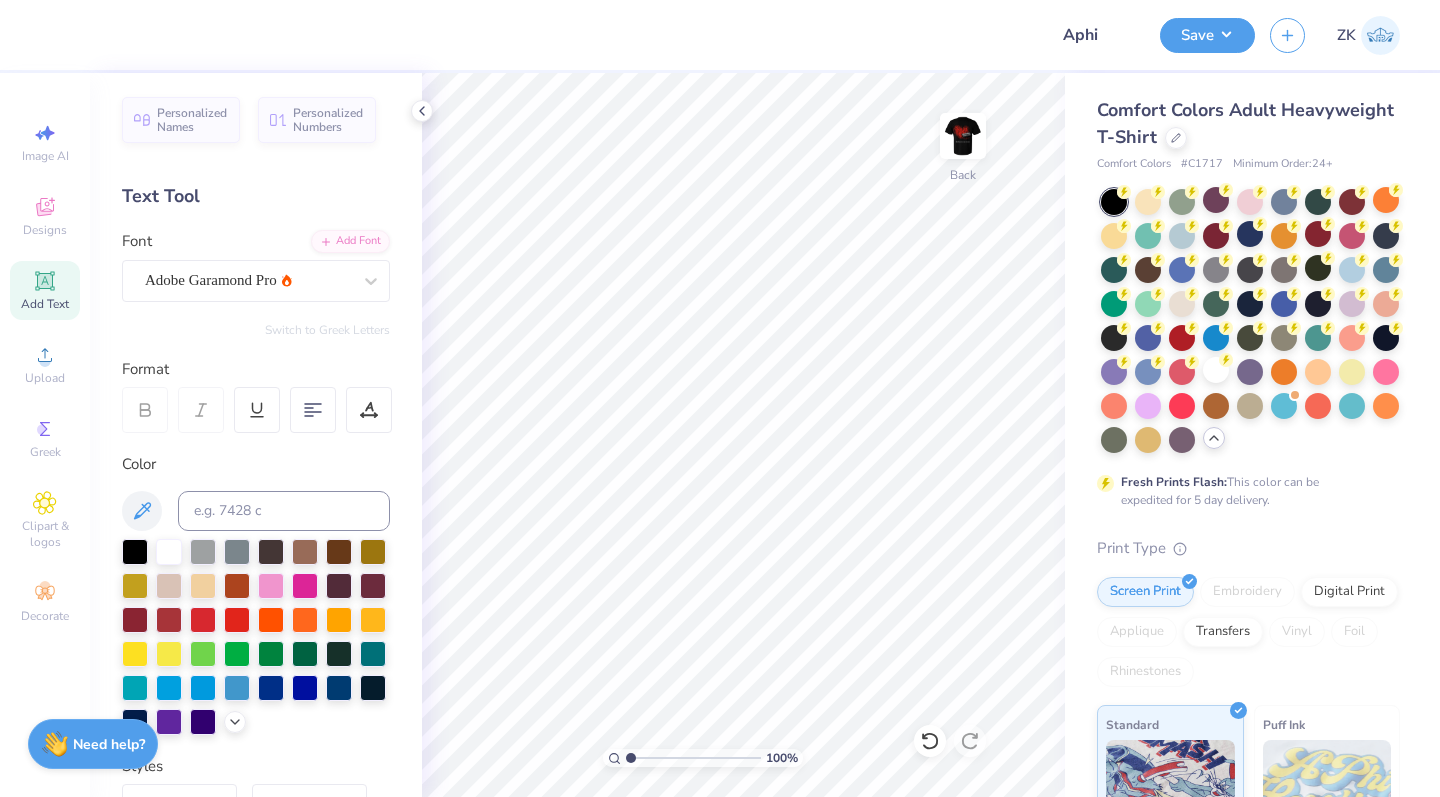 scroll, scrollTop: 0, scrollLeft: 0, axis: both 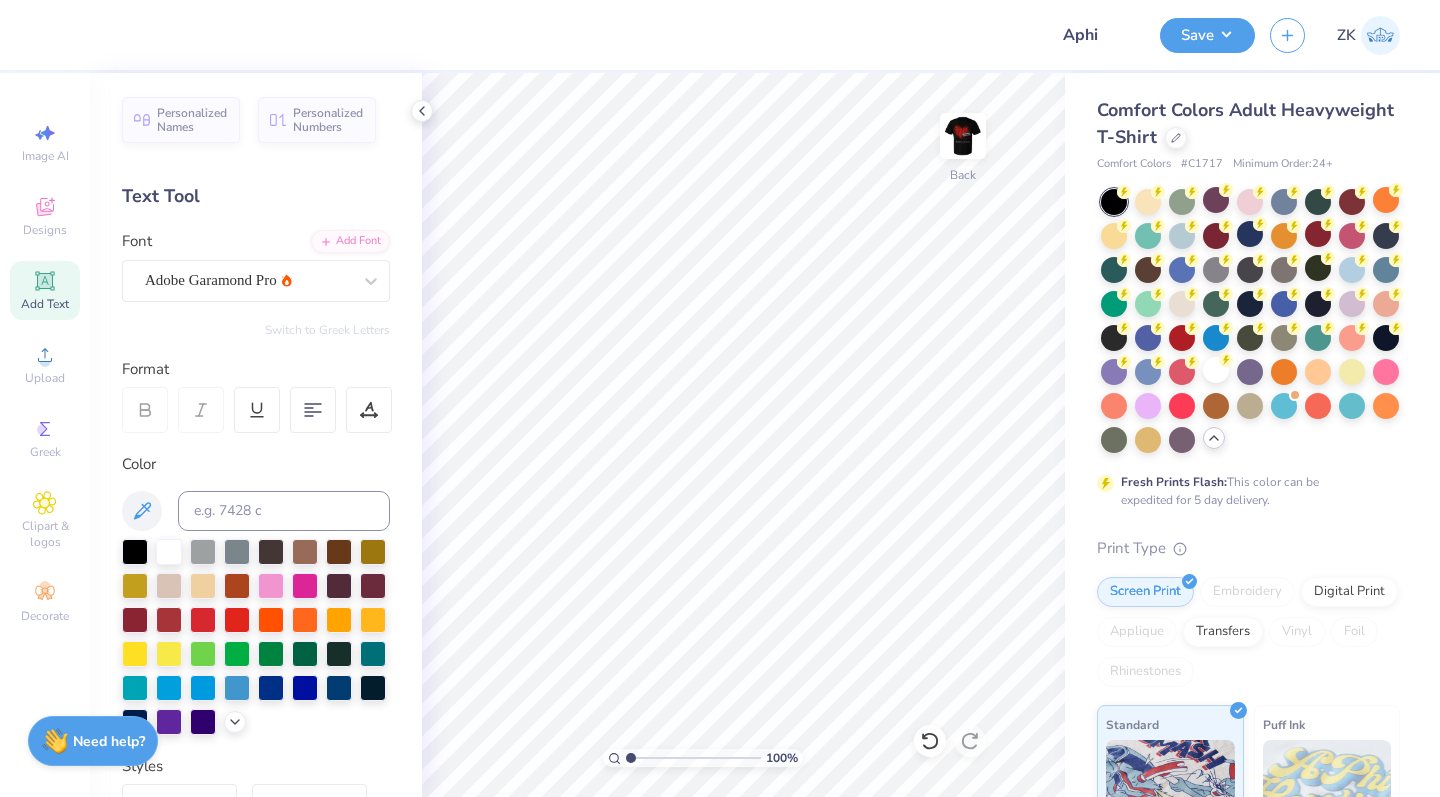 click on "Need help?" at bounding box center (109, 741) 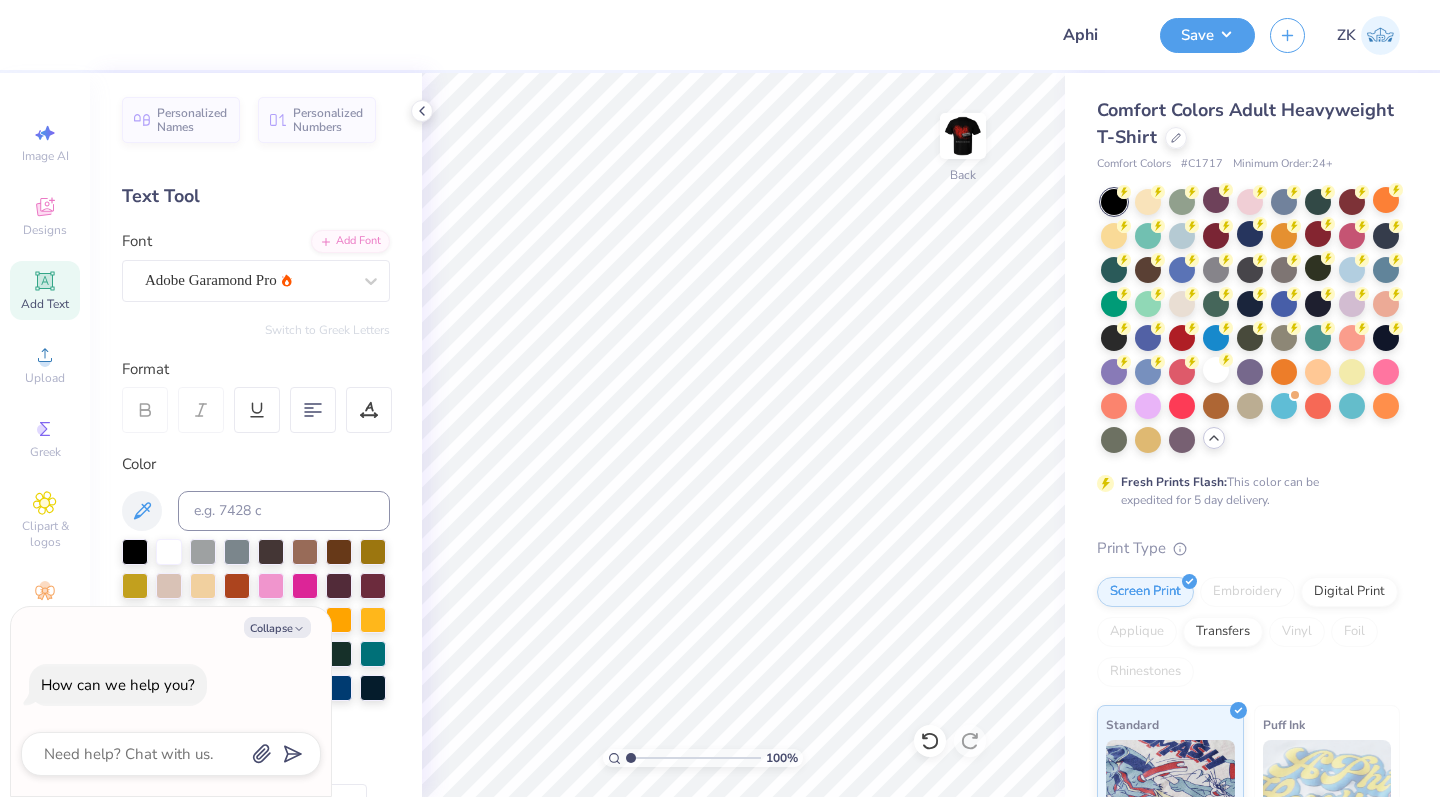 type on "x" 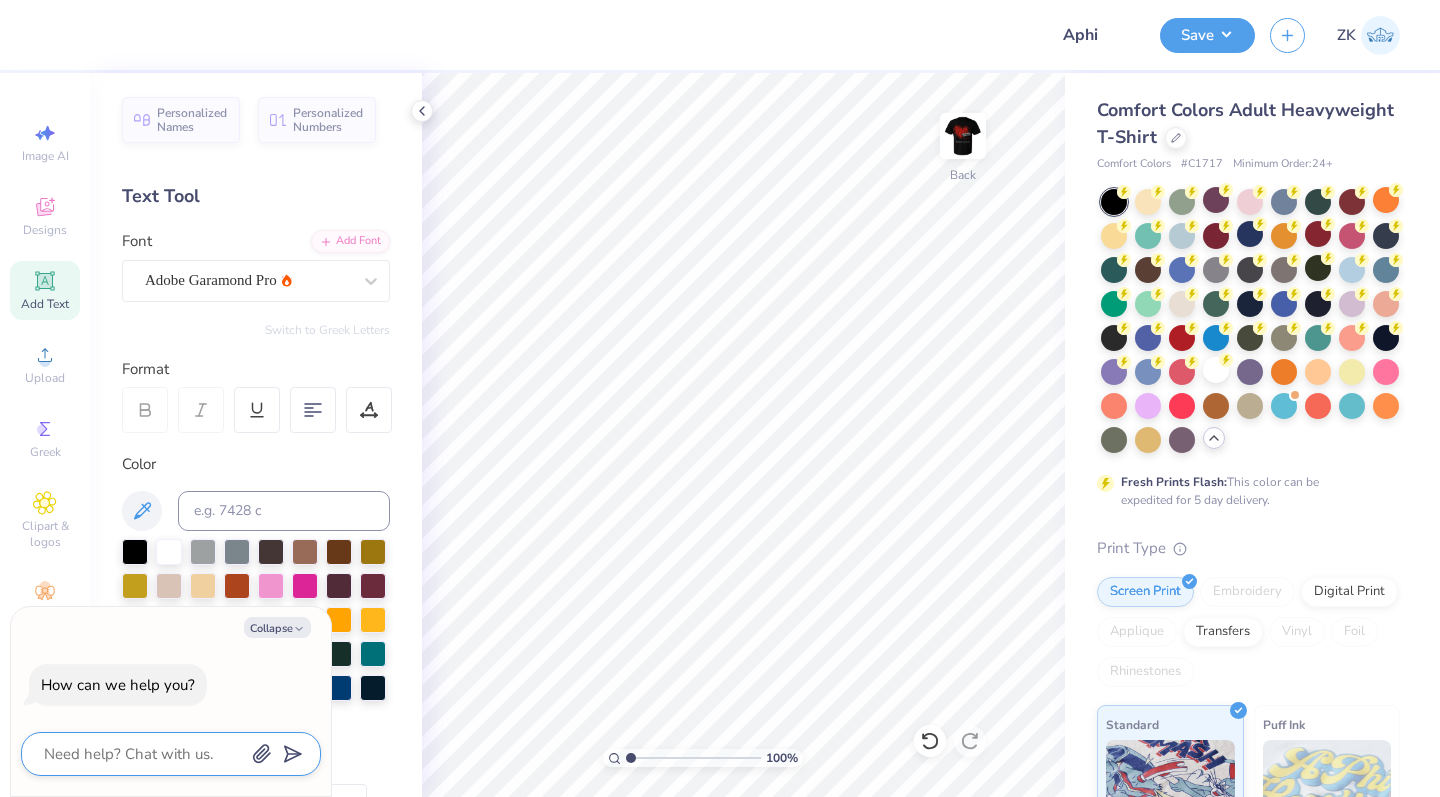 click at bounding box center (143, 754) 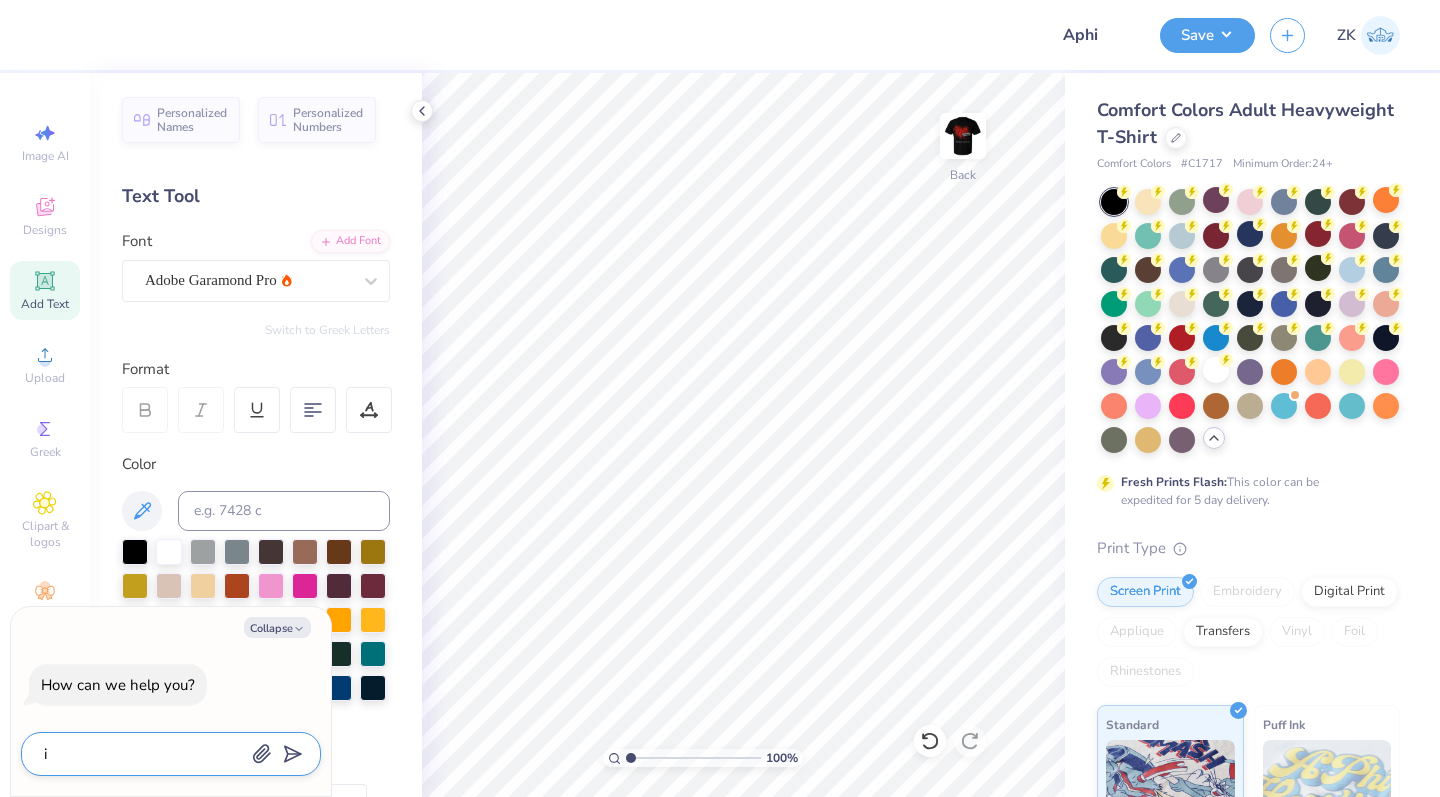 type on "i" 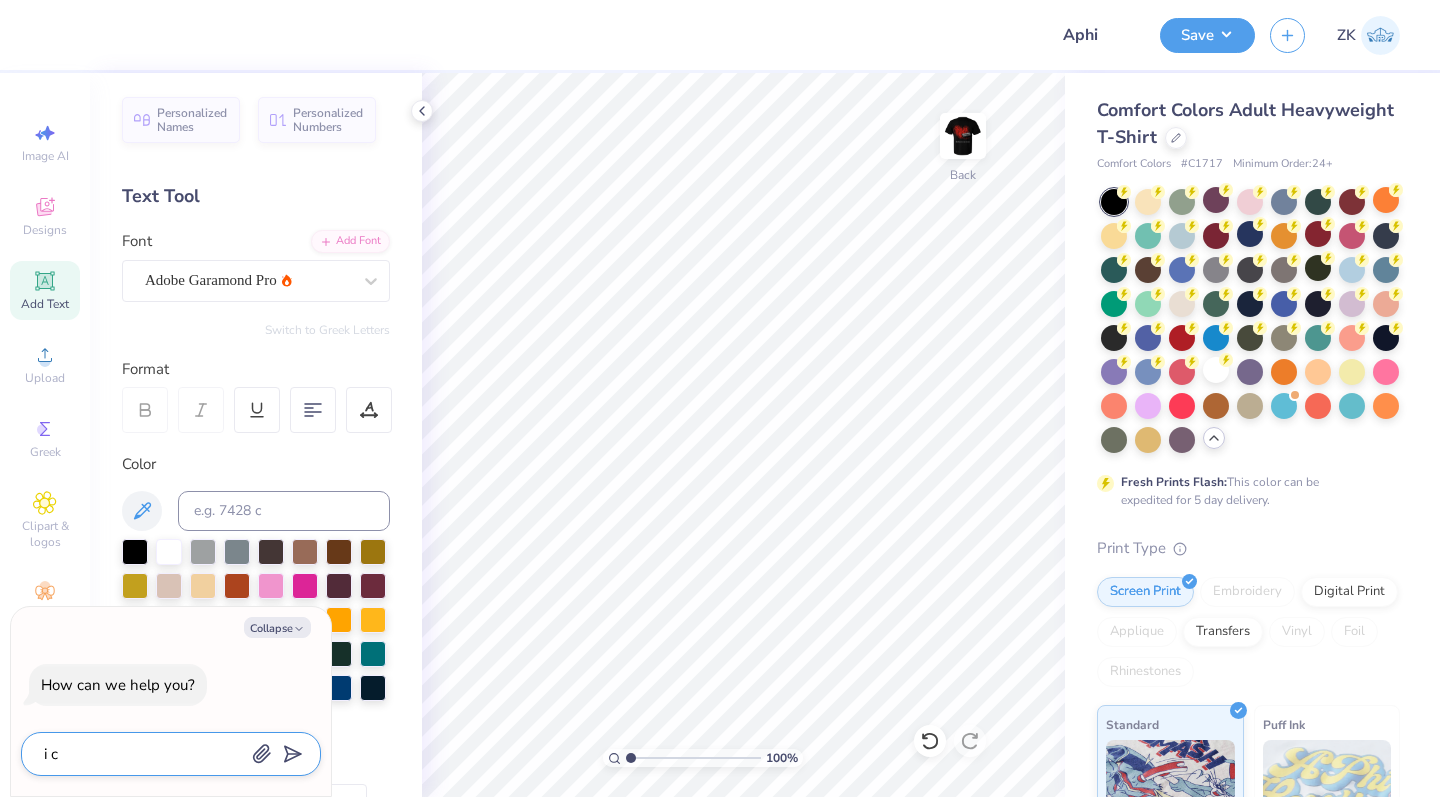 type on "i ca" 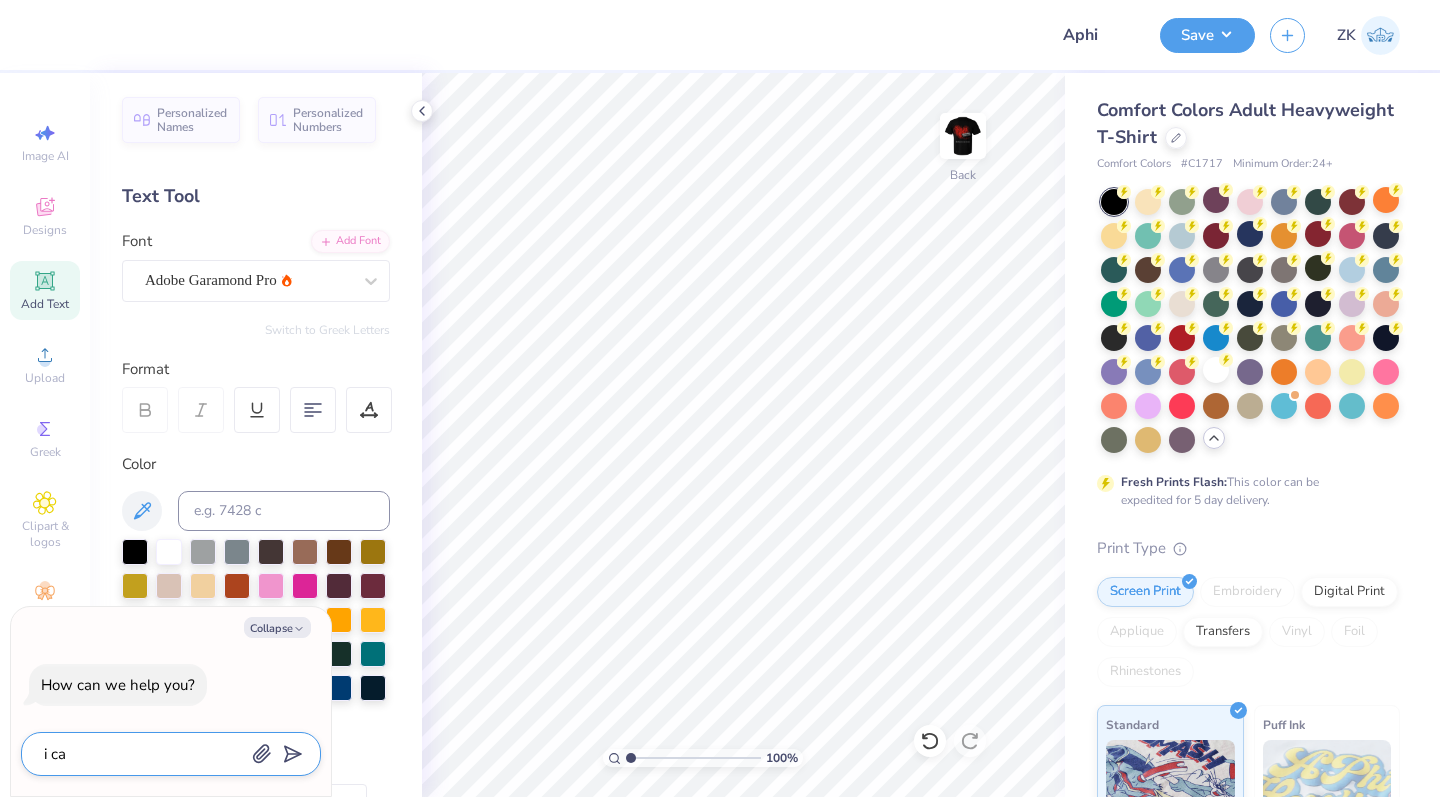 type on "i can" 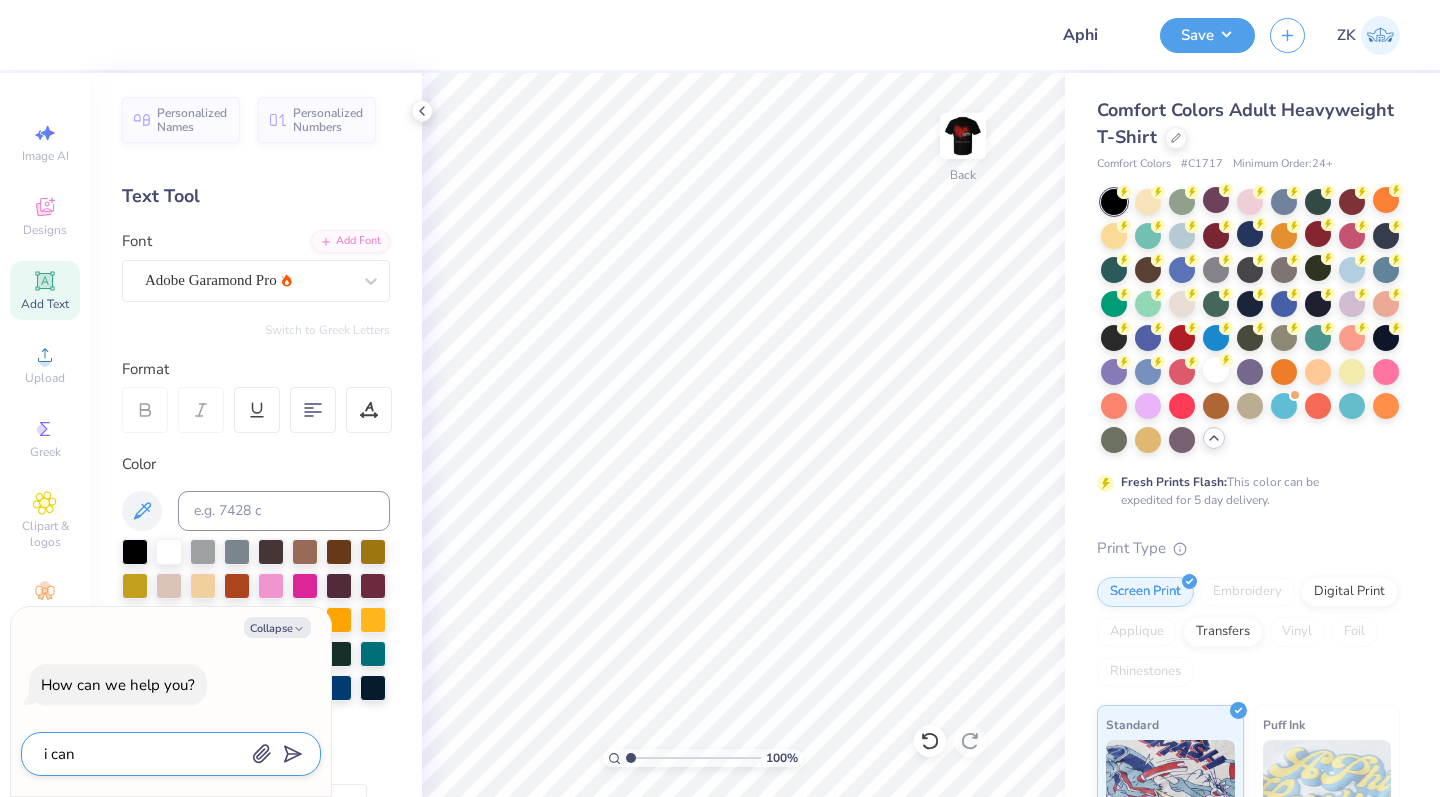 type on "i cand" 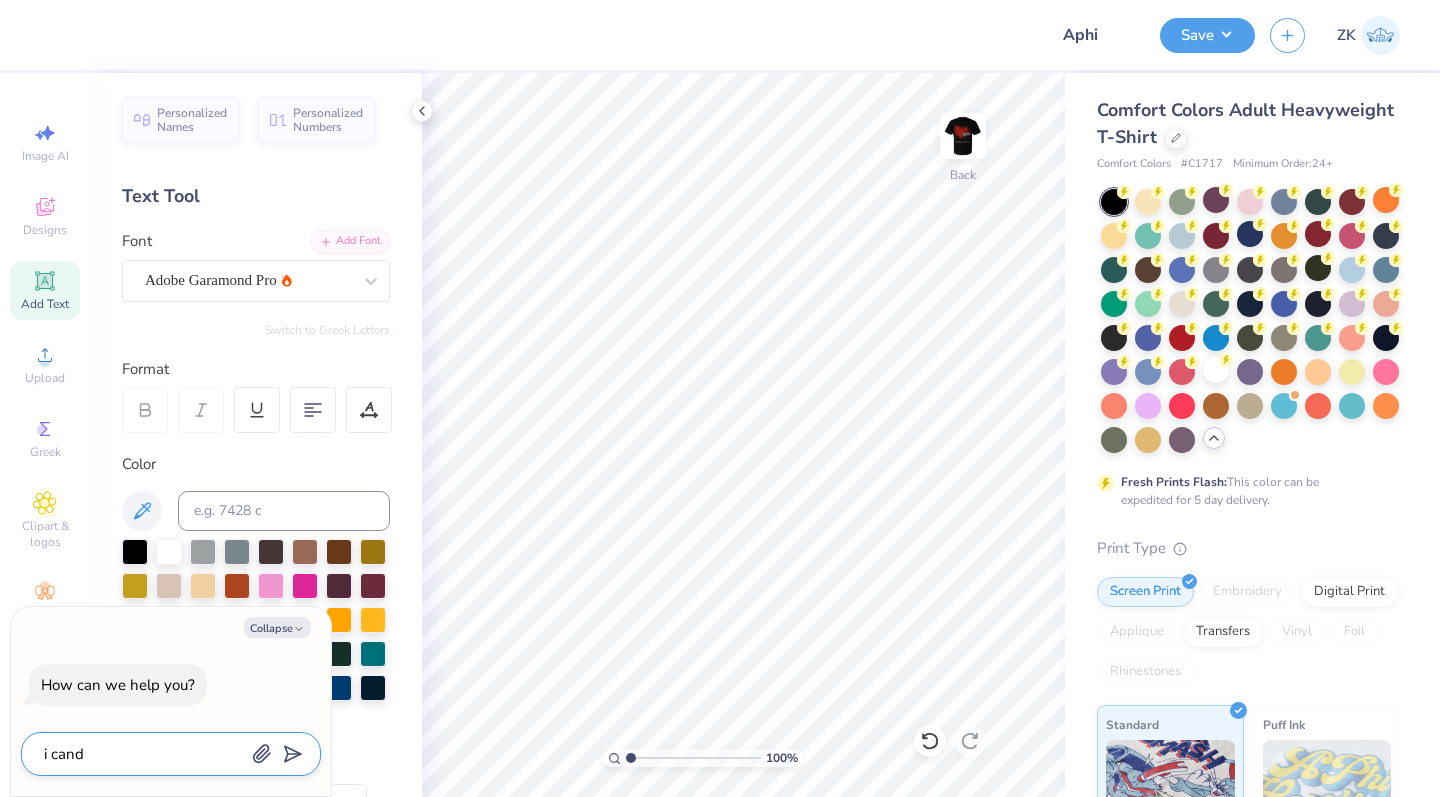 type on "x" 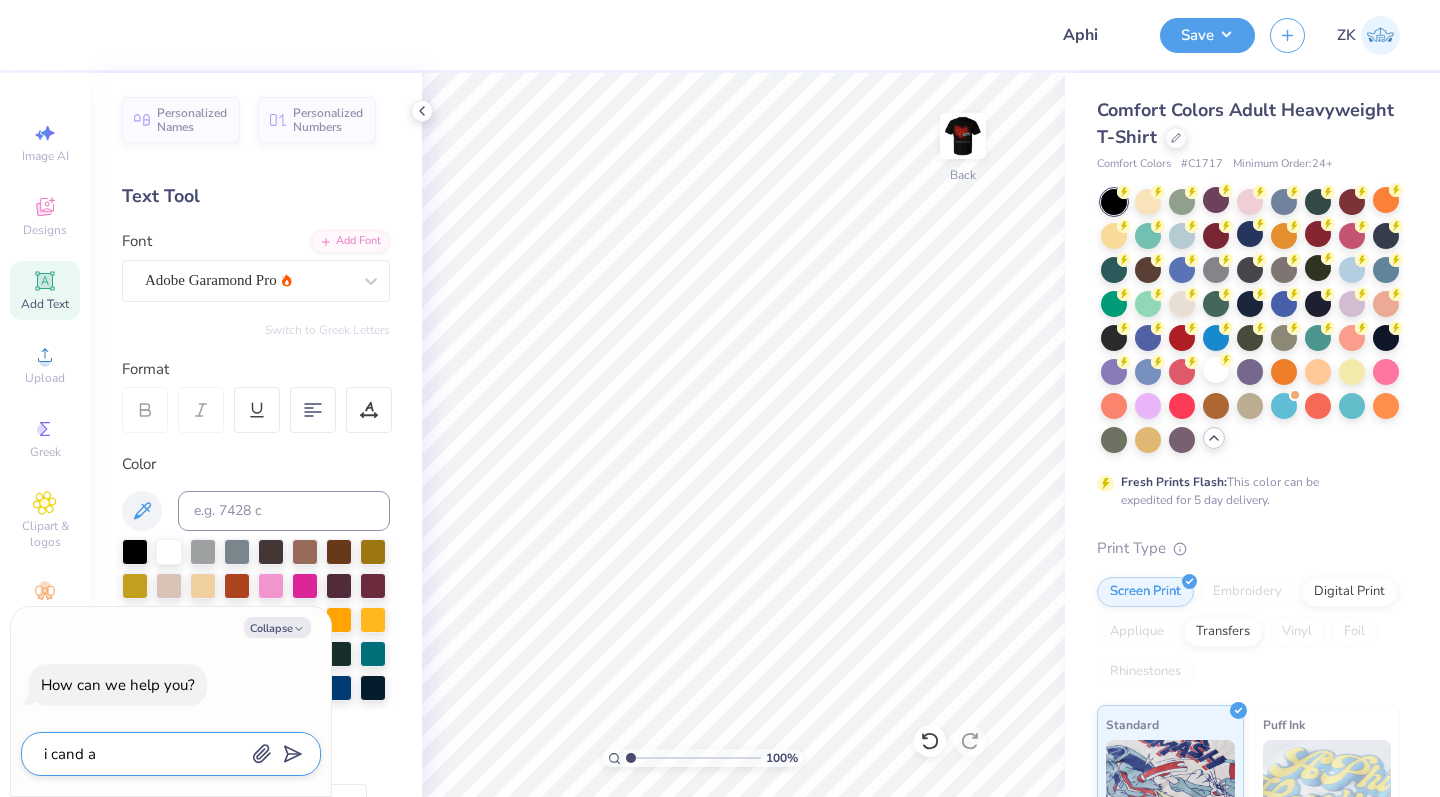 type on "i cand ad" 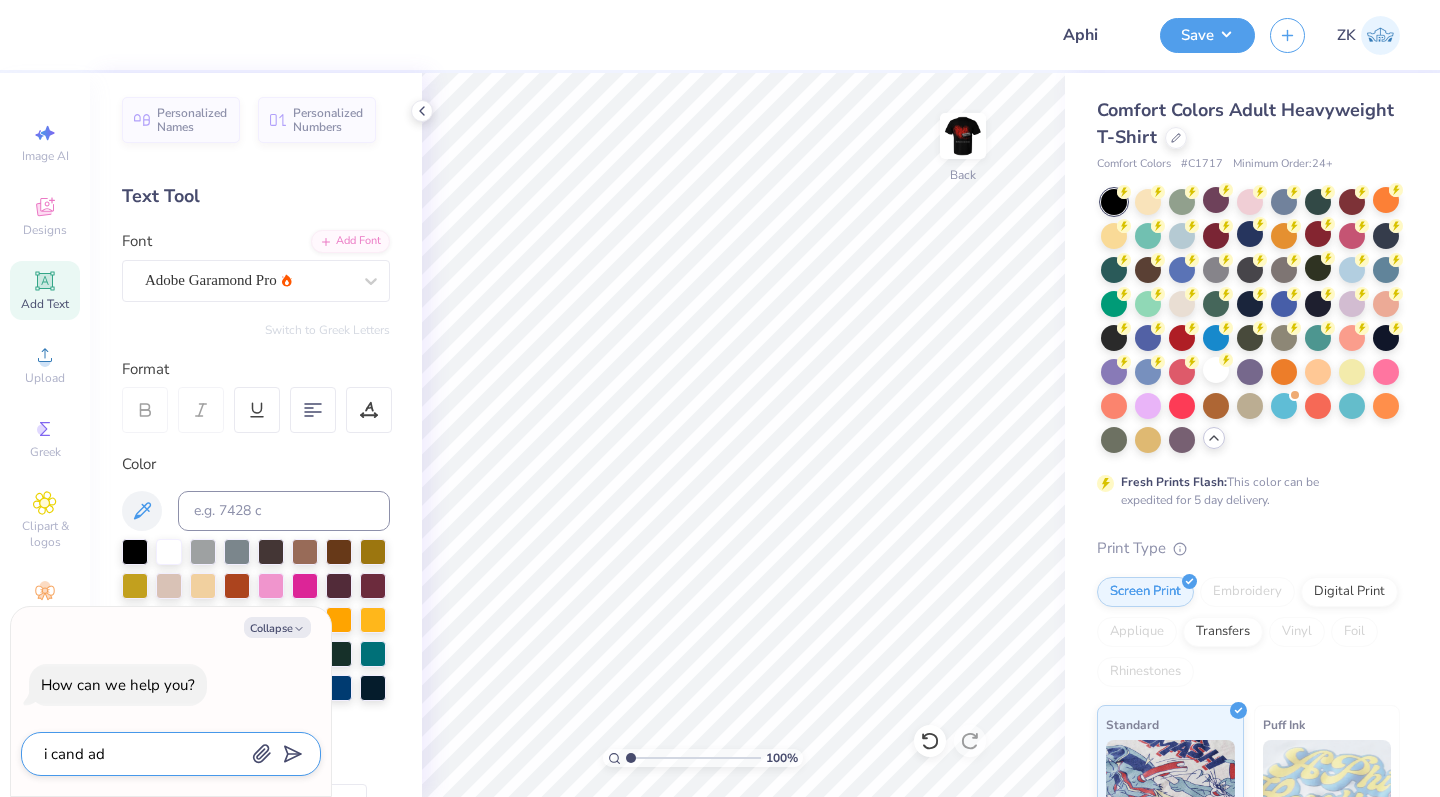 type on "i cand add" 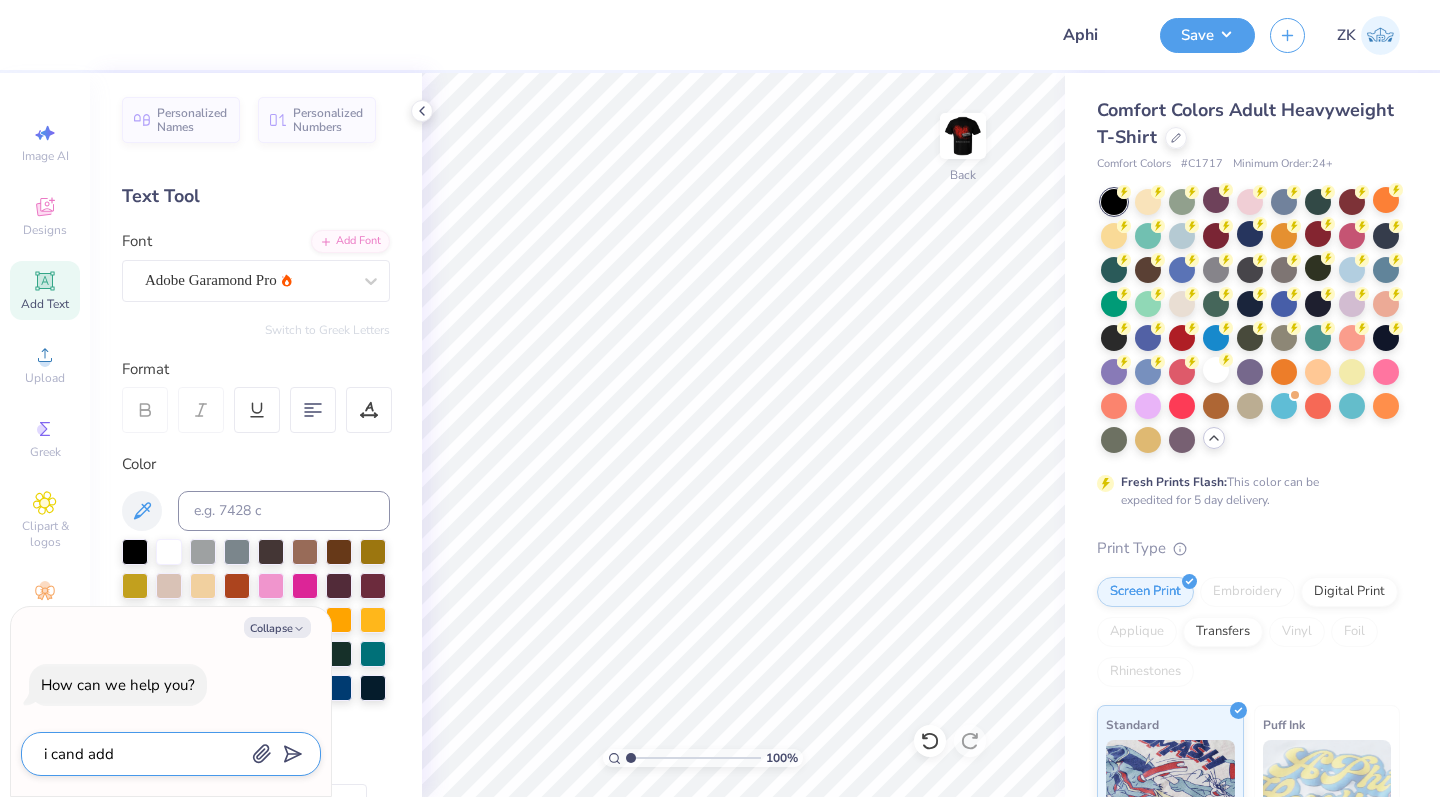 type on "i cand add" 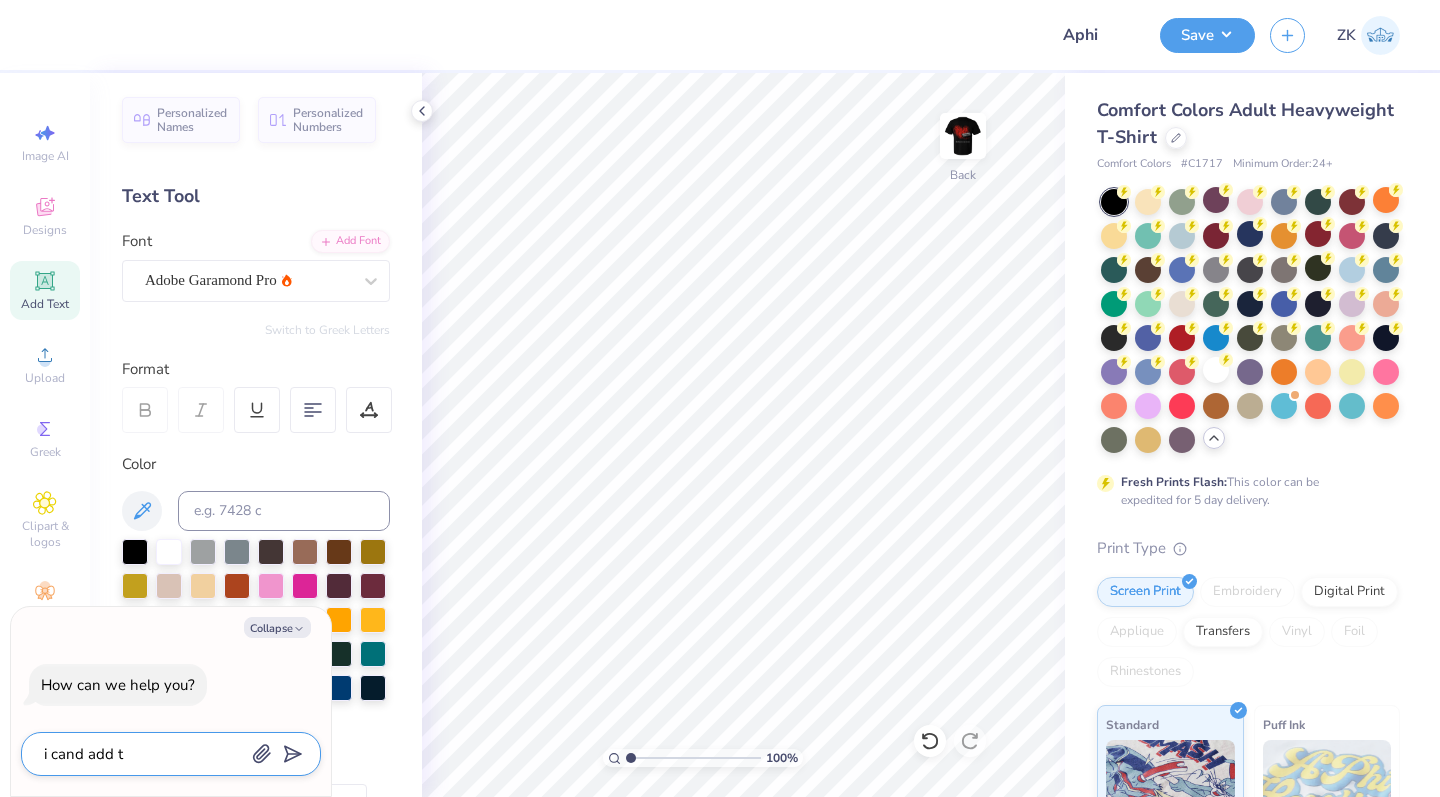 type on "i cand add" 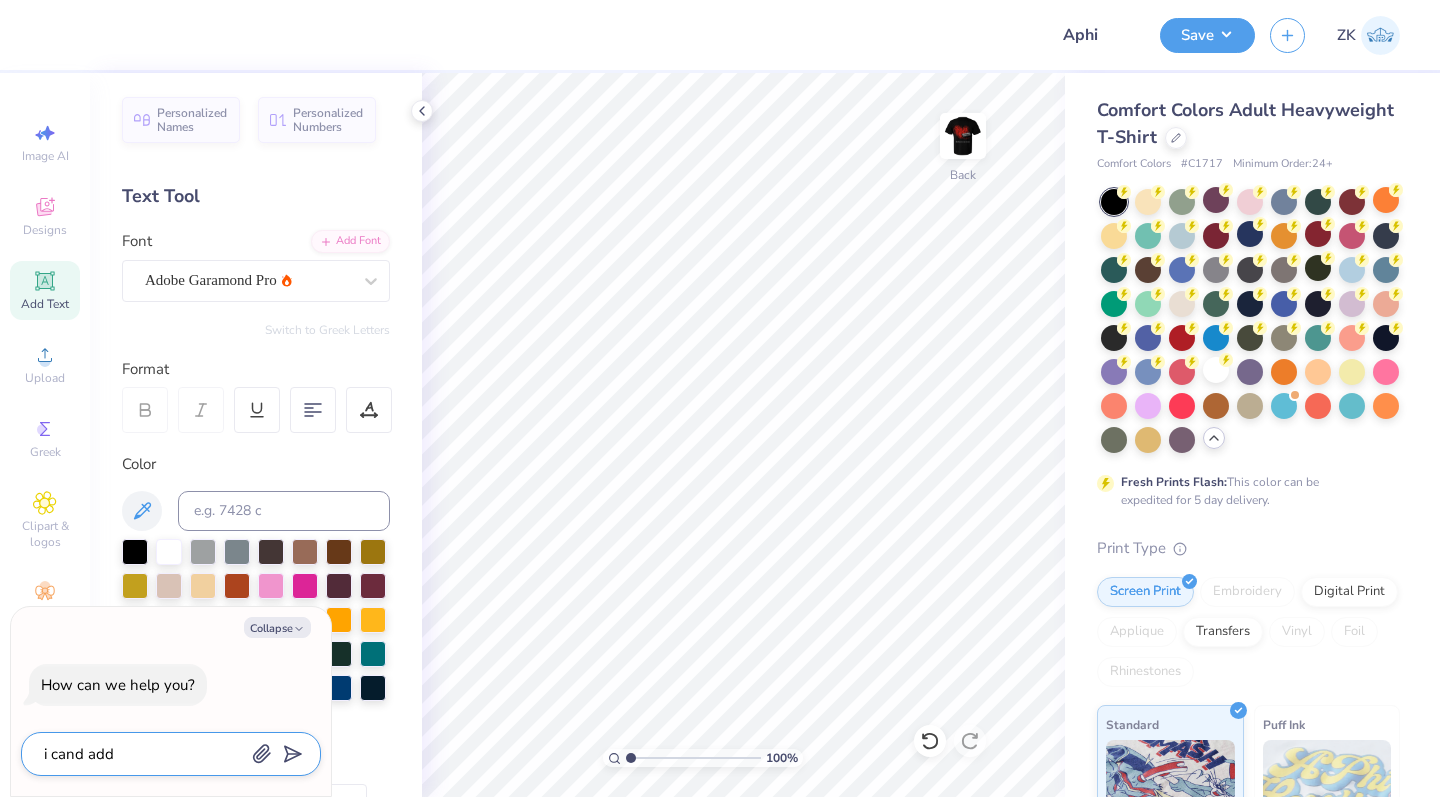 type on "i cand add e" 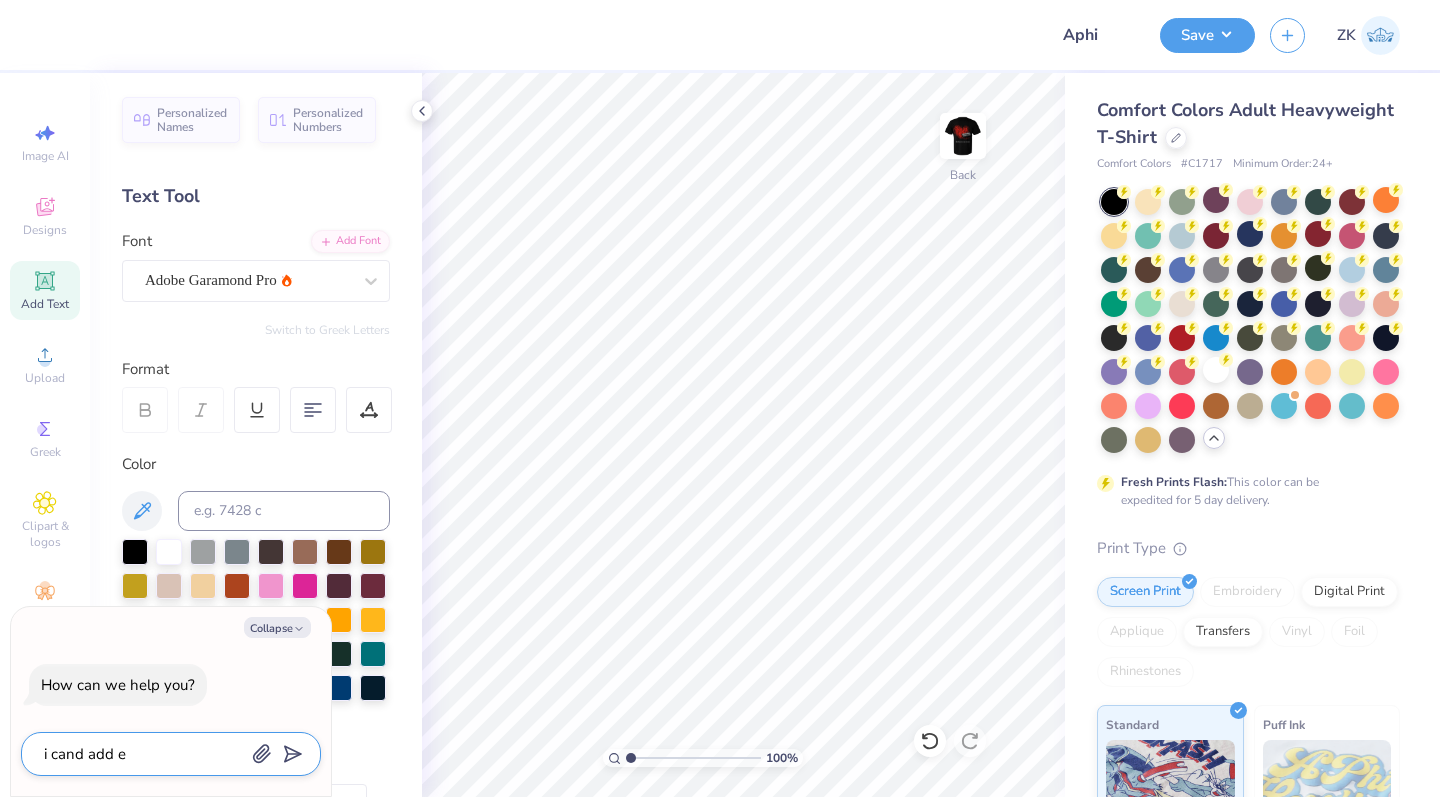 type on "i cand add ex" 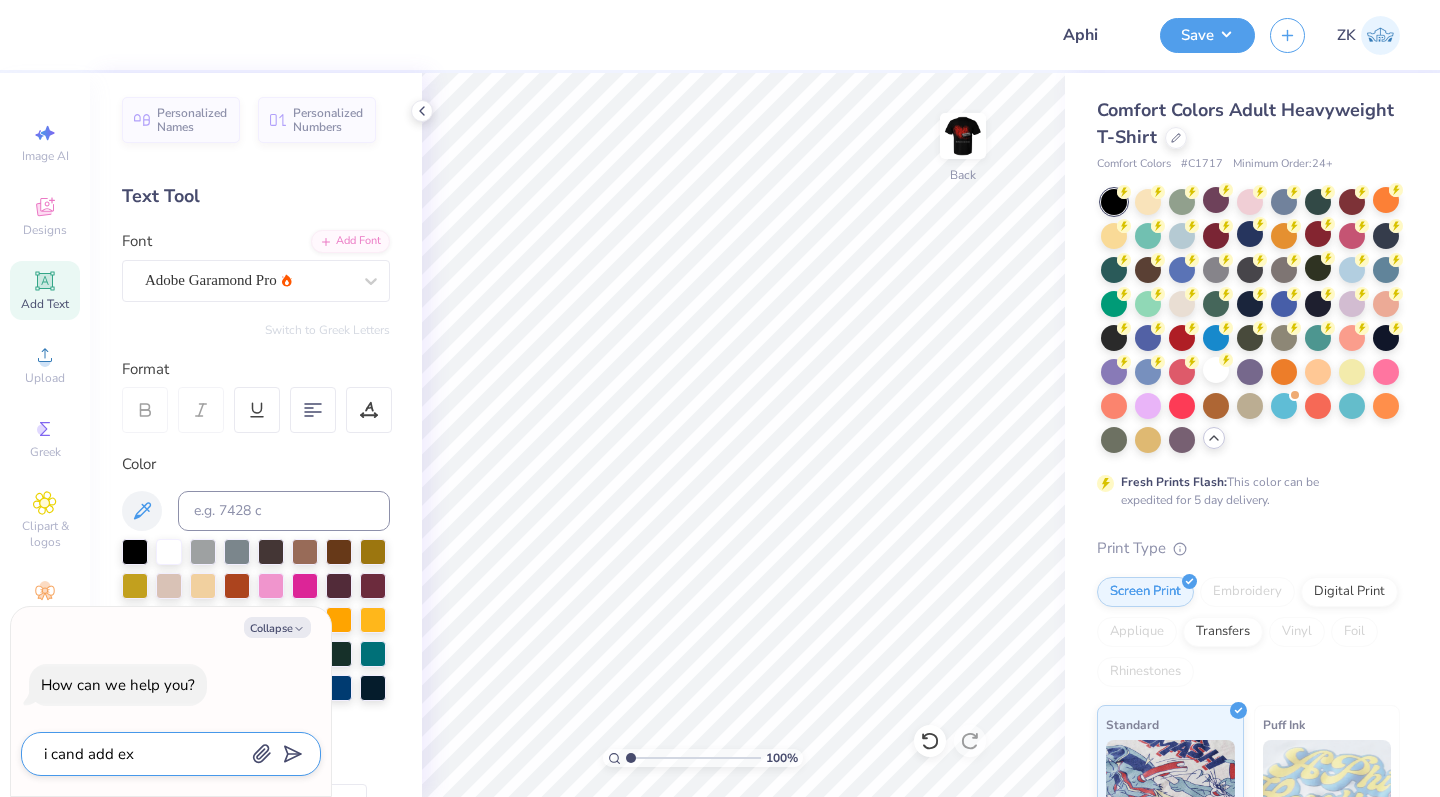 type on "i cand add e" 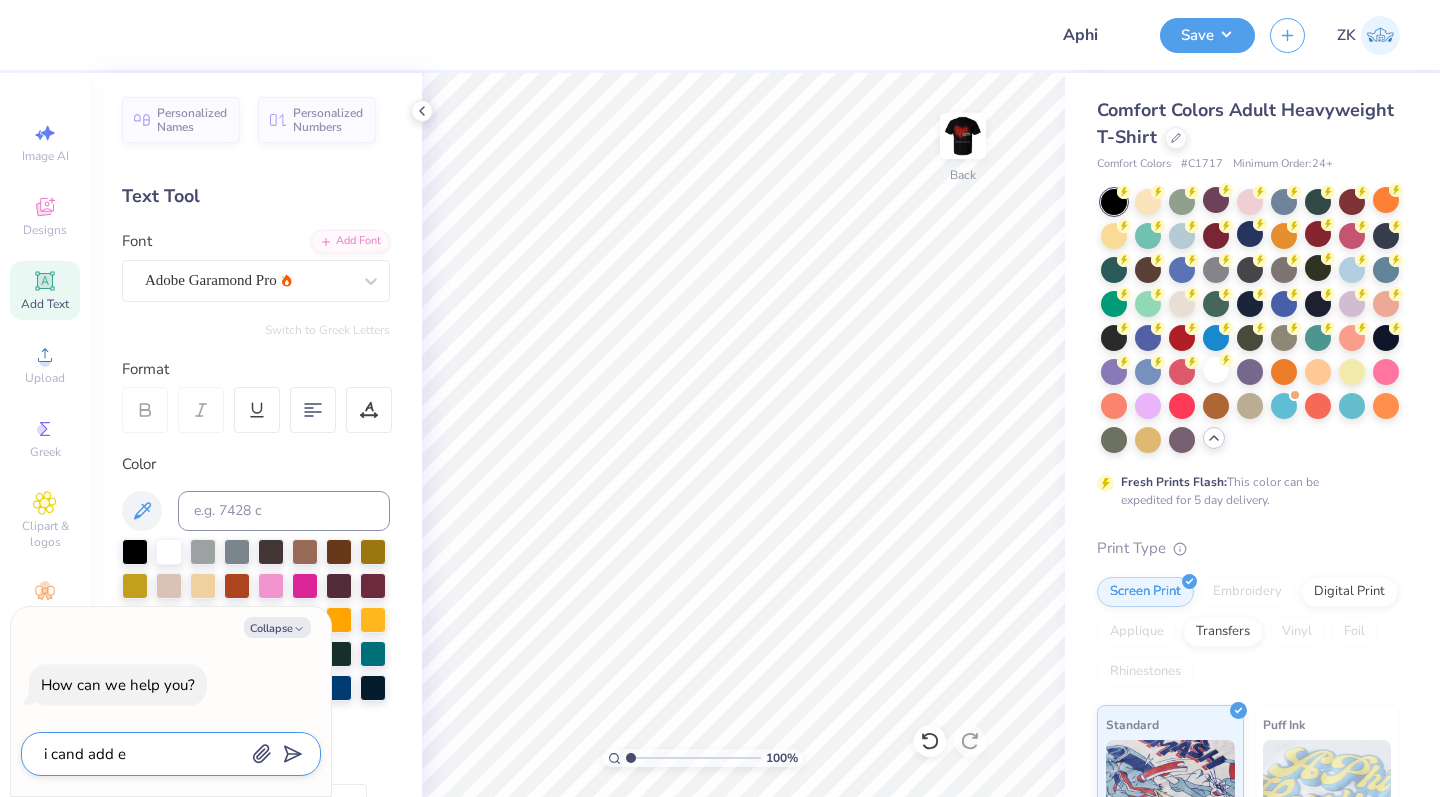 type on "i cand add" 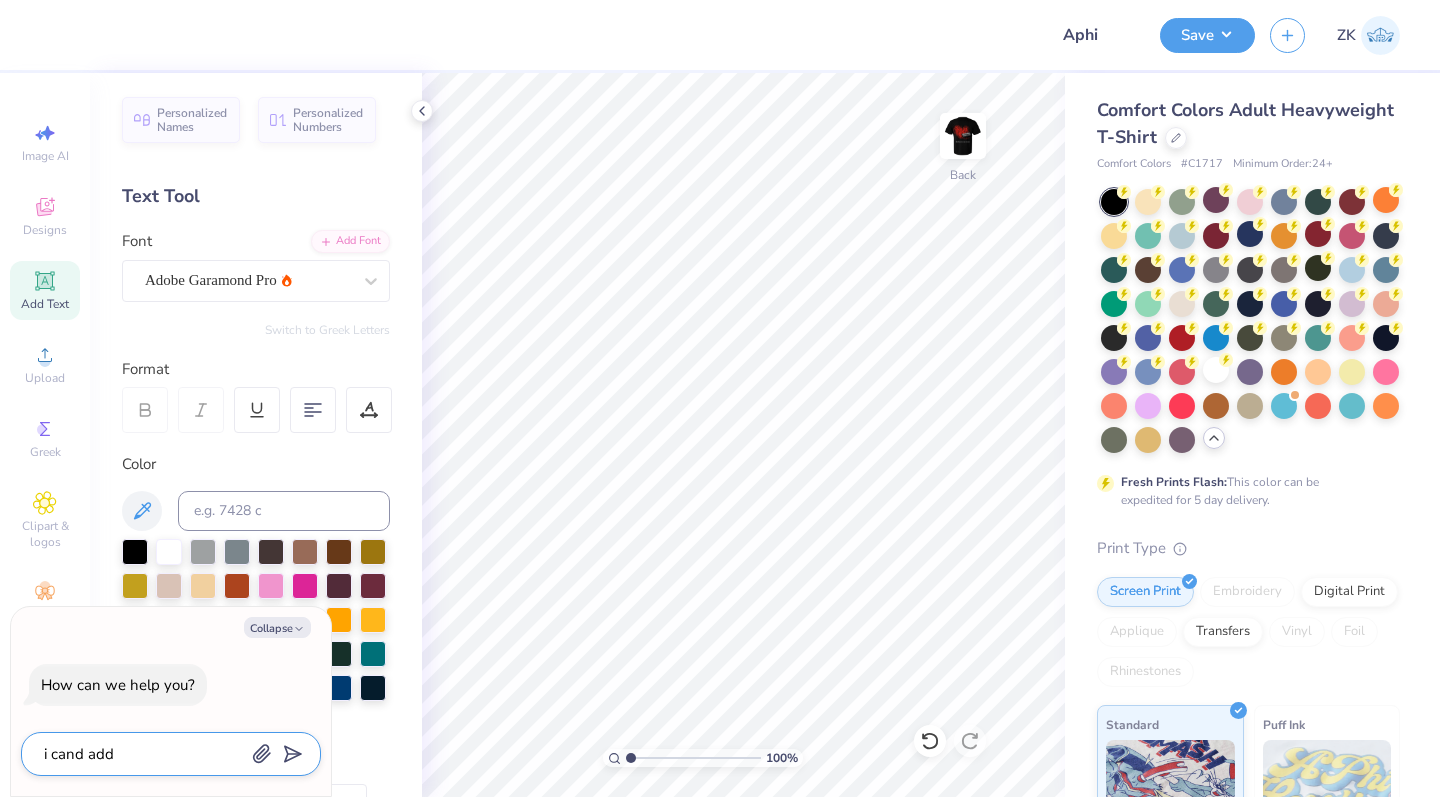 type on "i cand add t" 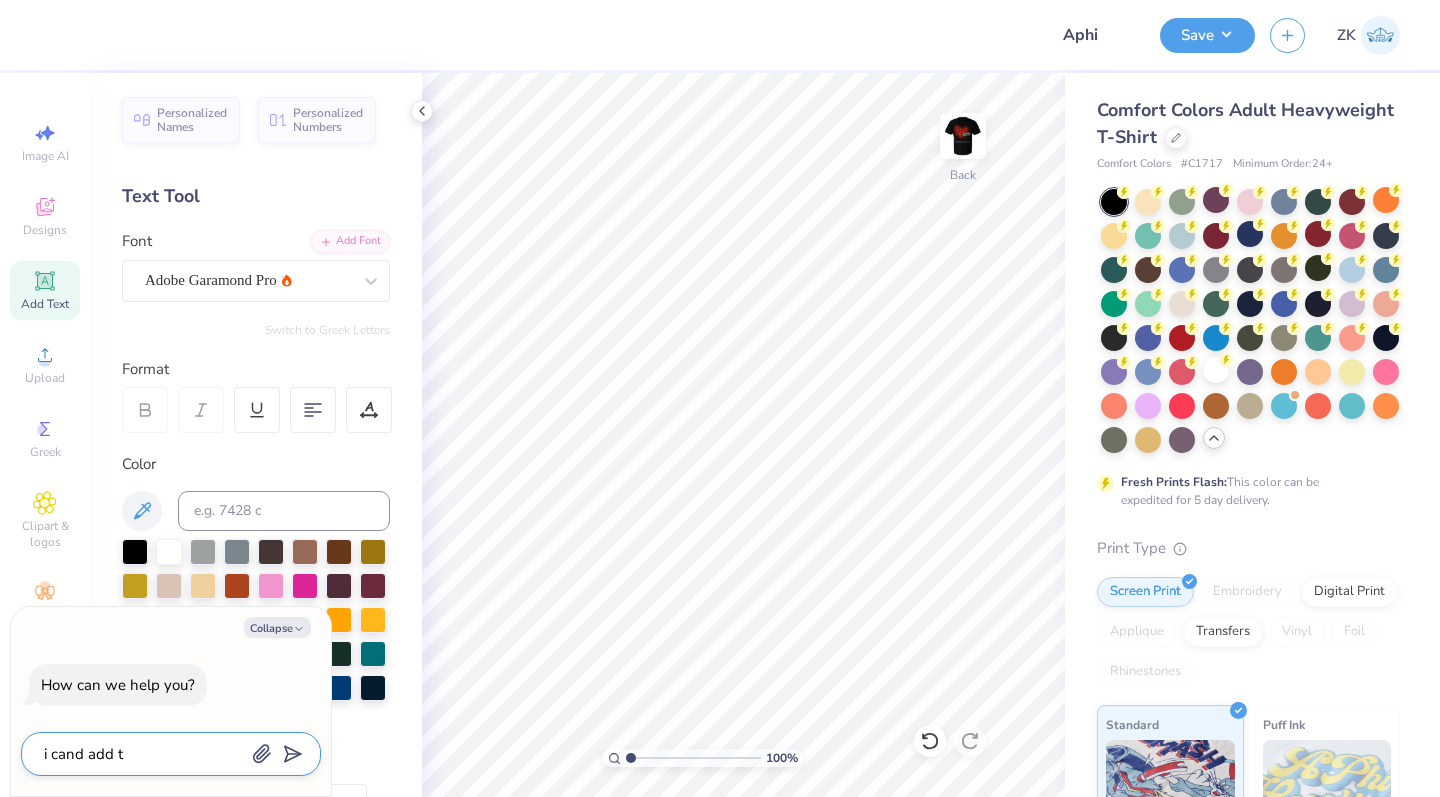 type on "x" 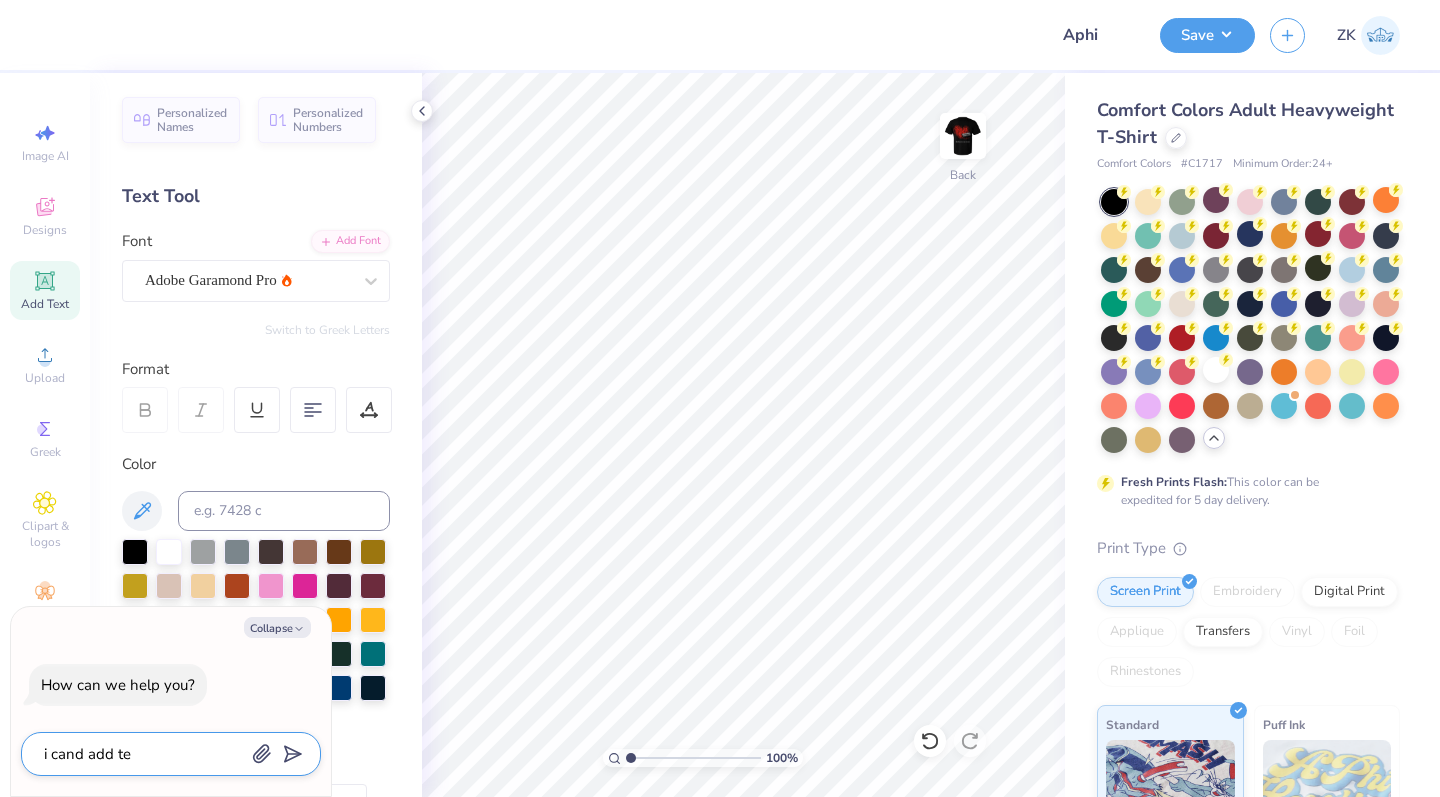 type on "i cand add tex" 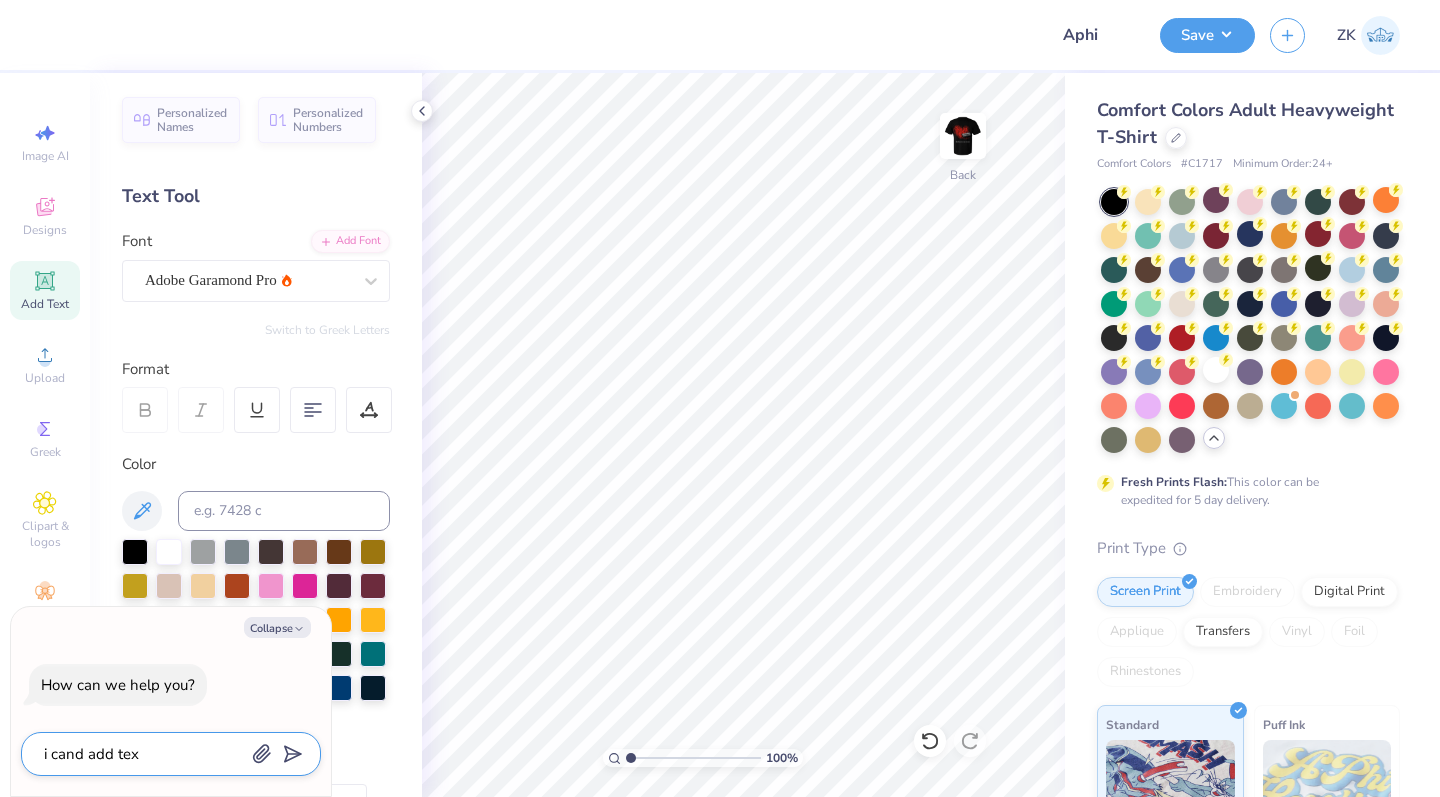 type on "i cand add text" 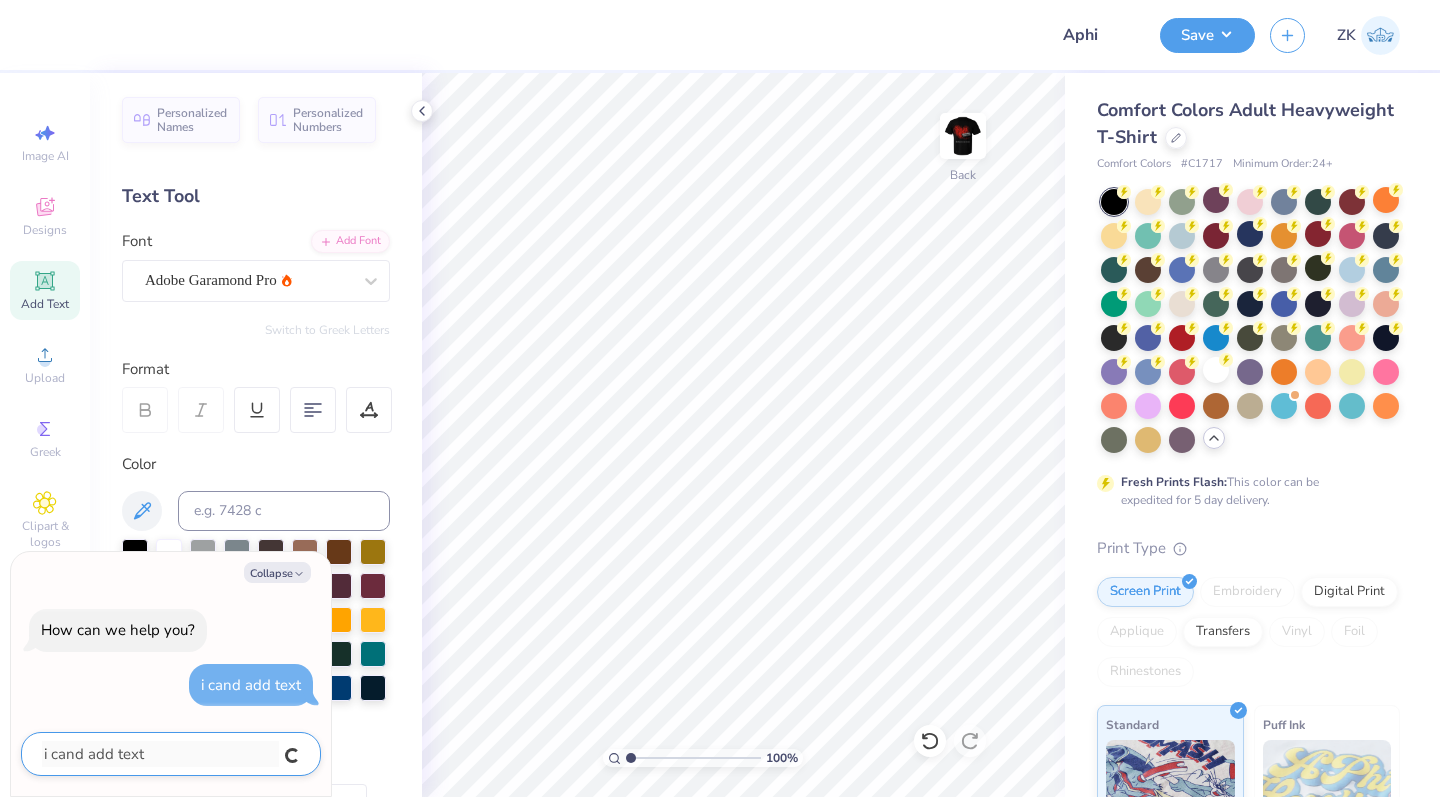 type on "x" 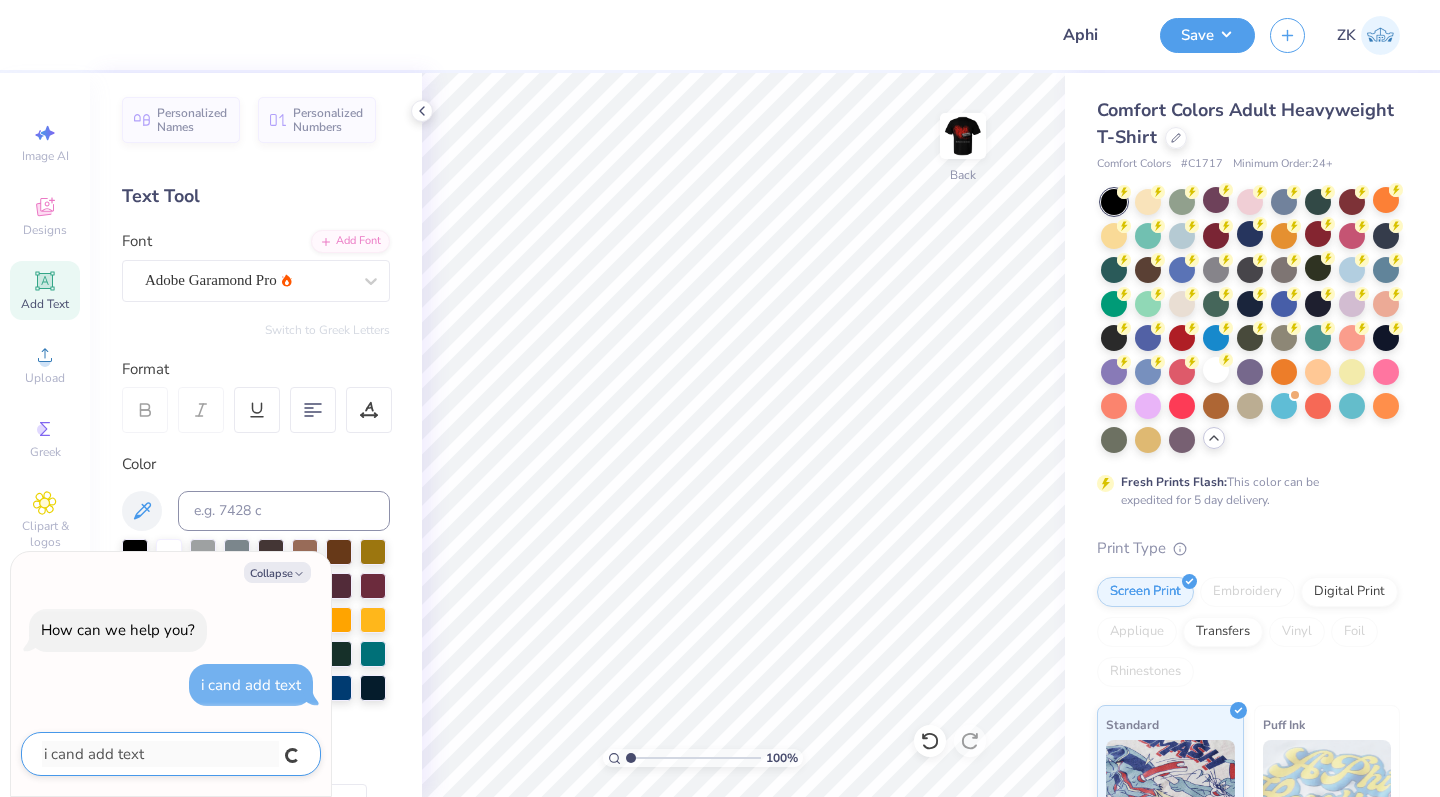 type 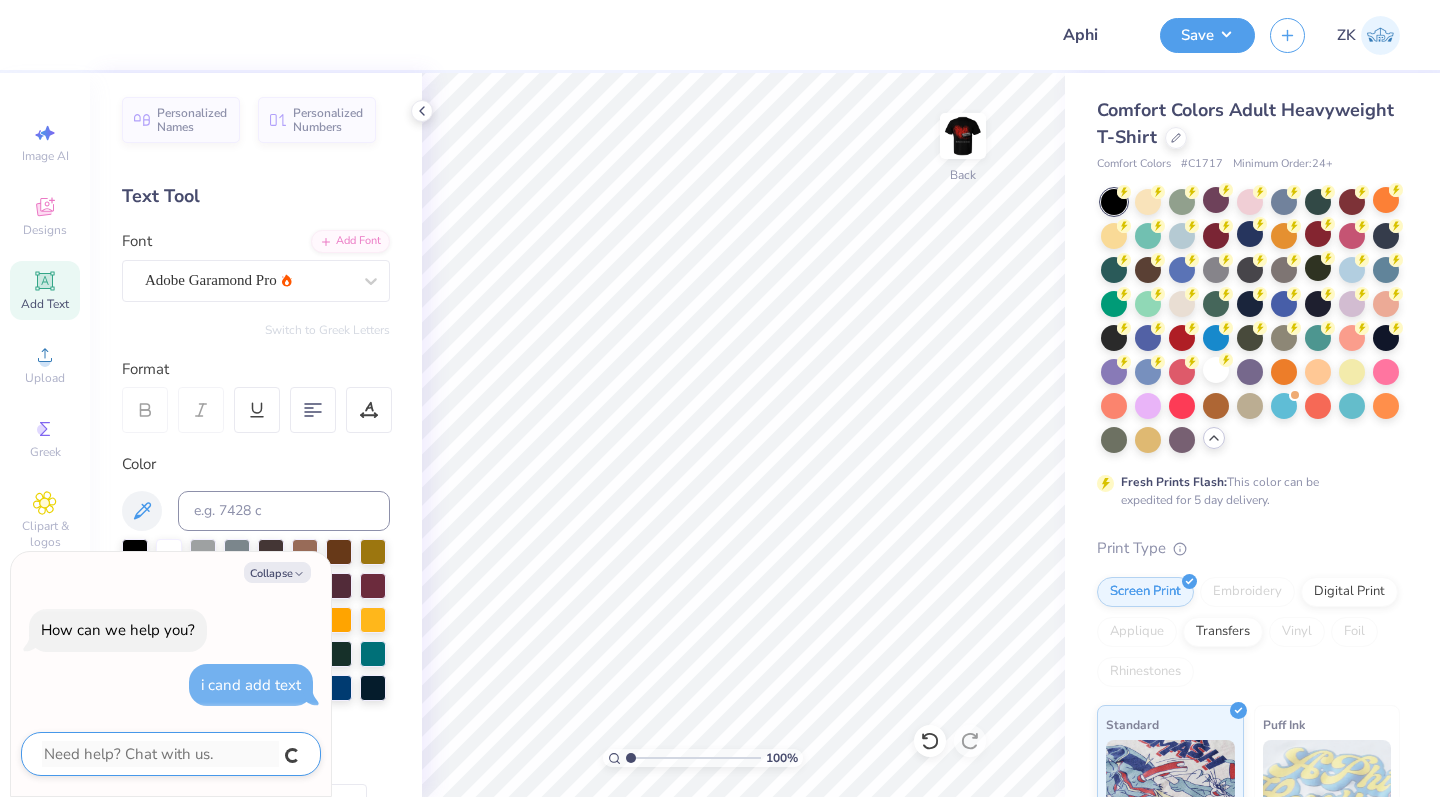 type on "x" 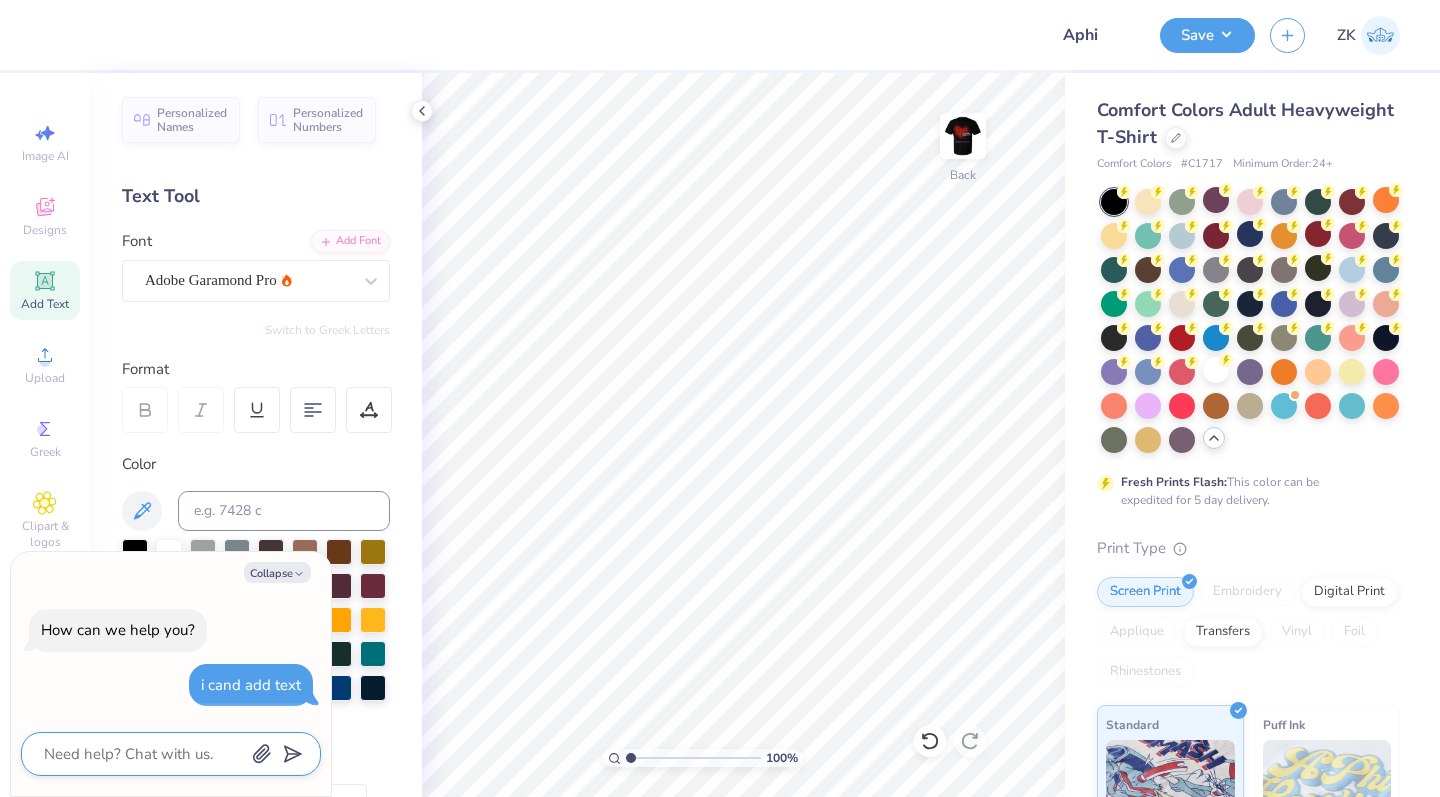 type on "z" 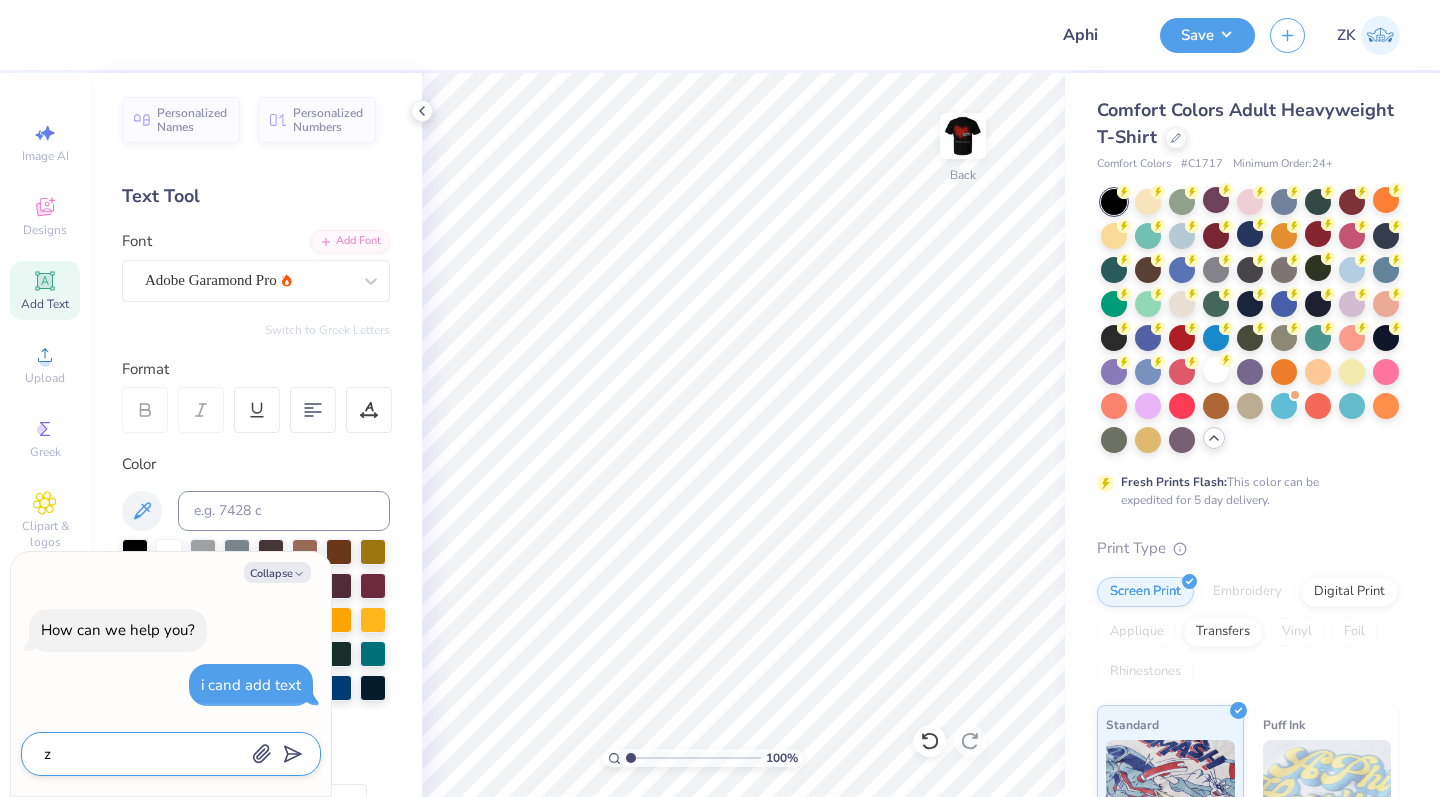type 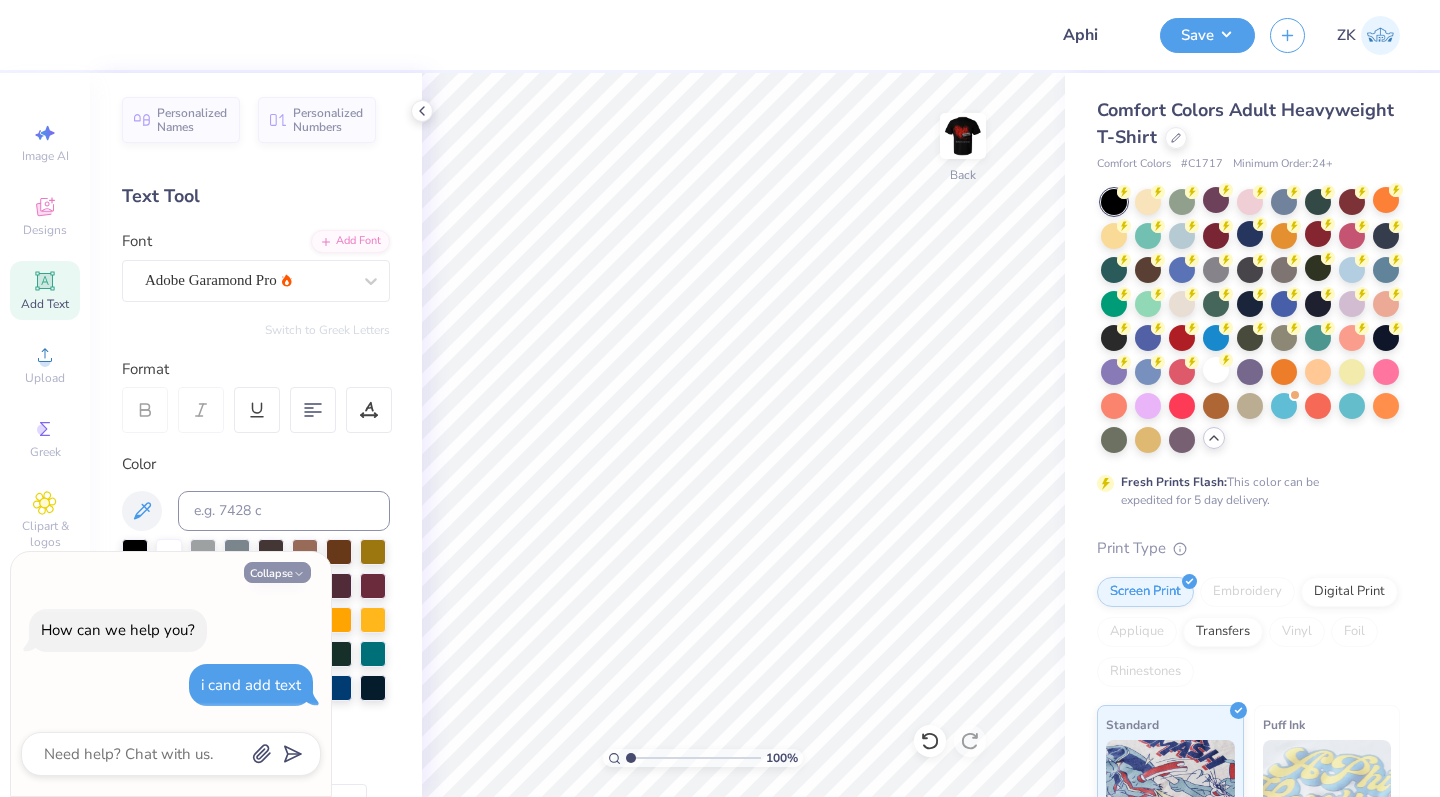 click on "Collapse" at bounding box center (277, 572) 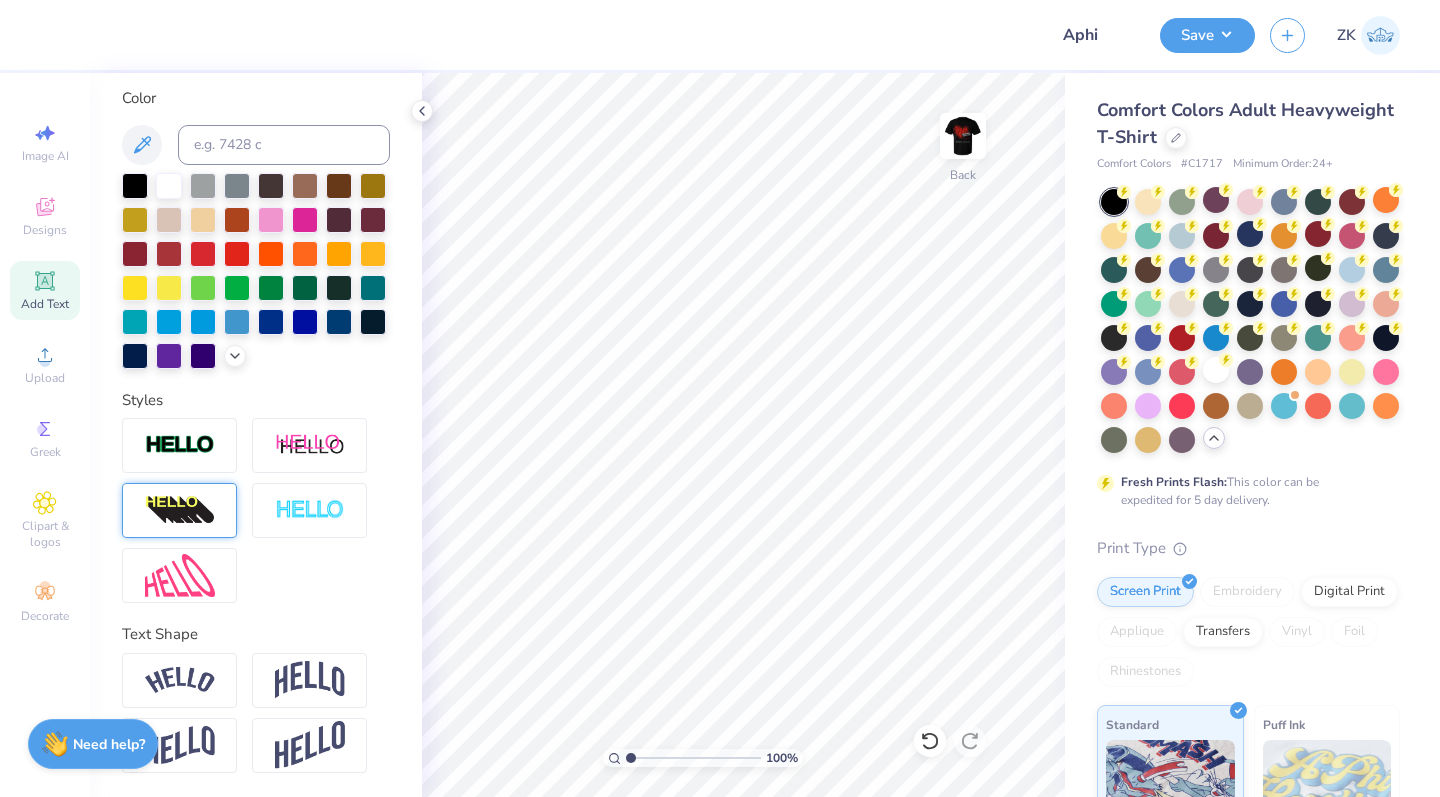 scroll, scrollTop: 366, scrollLeft: 0, axis: vertical 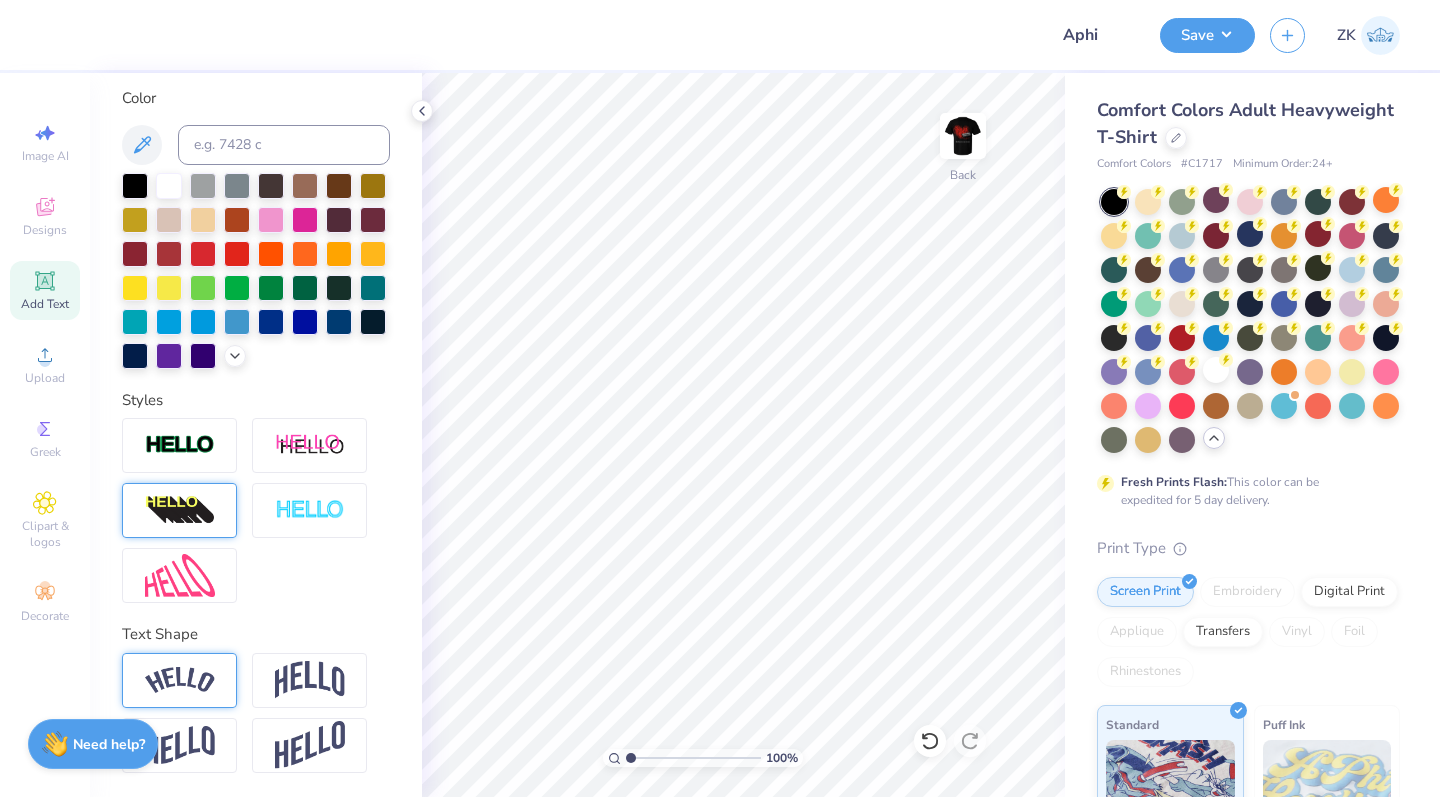 click at bounding box center (179, 680) 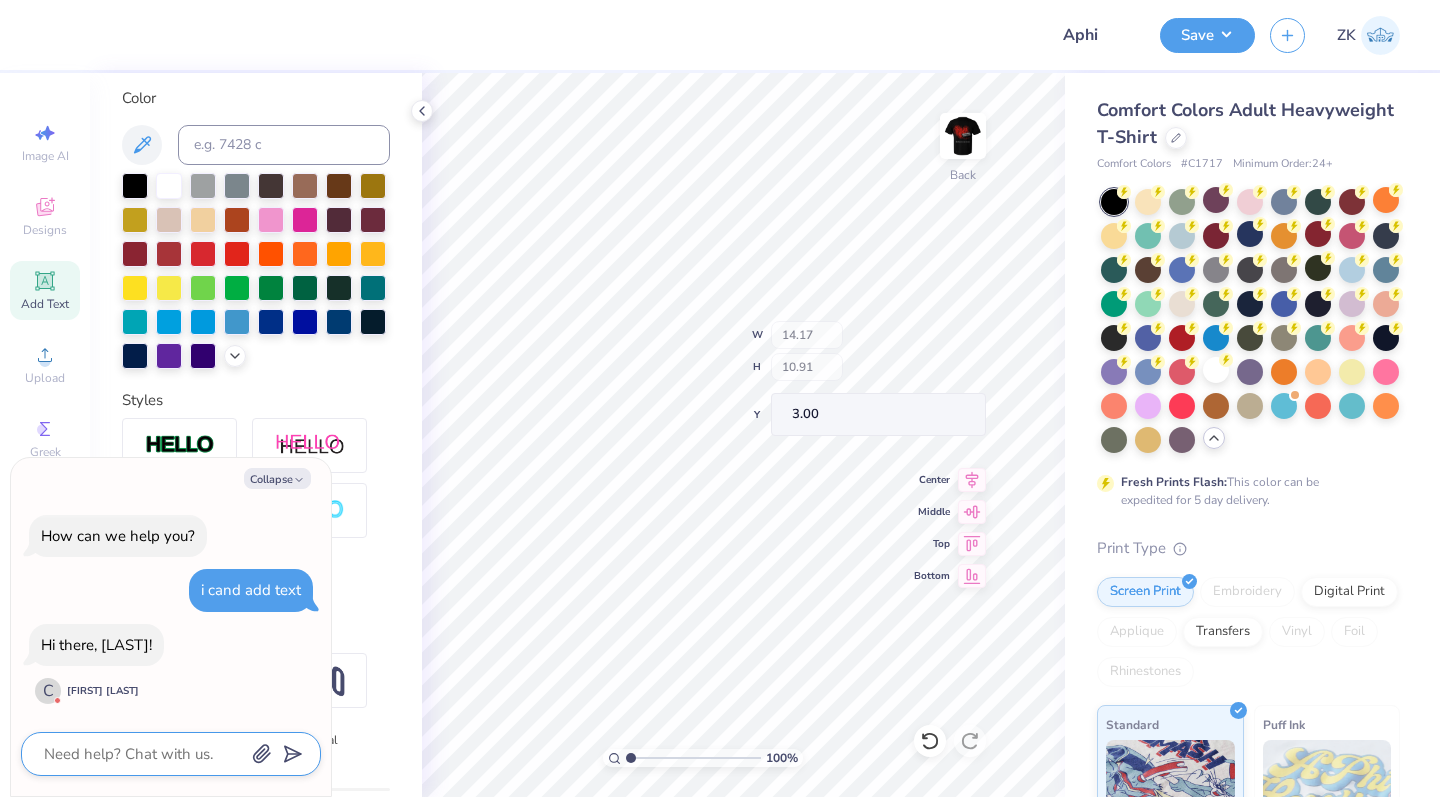 click at bounding box center [143, 754] 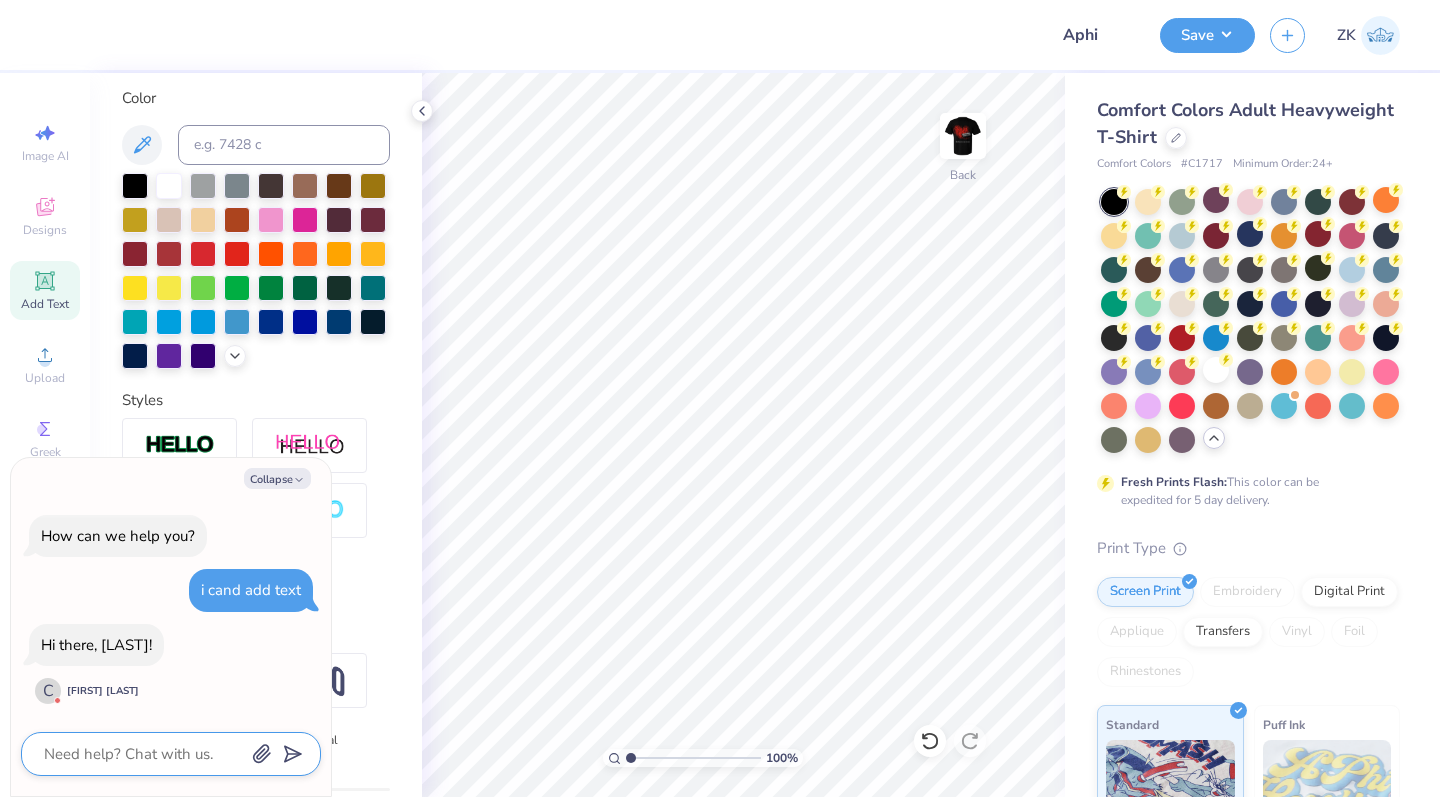 type on "x" 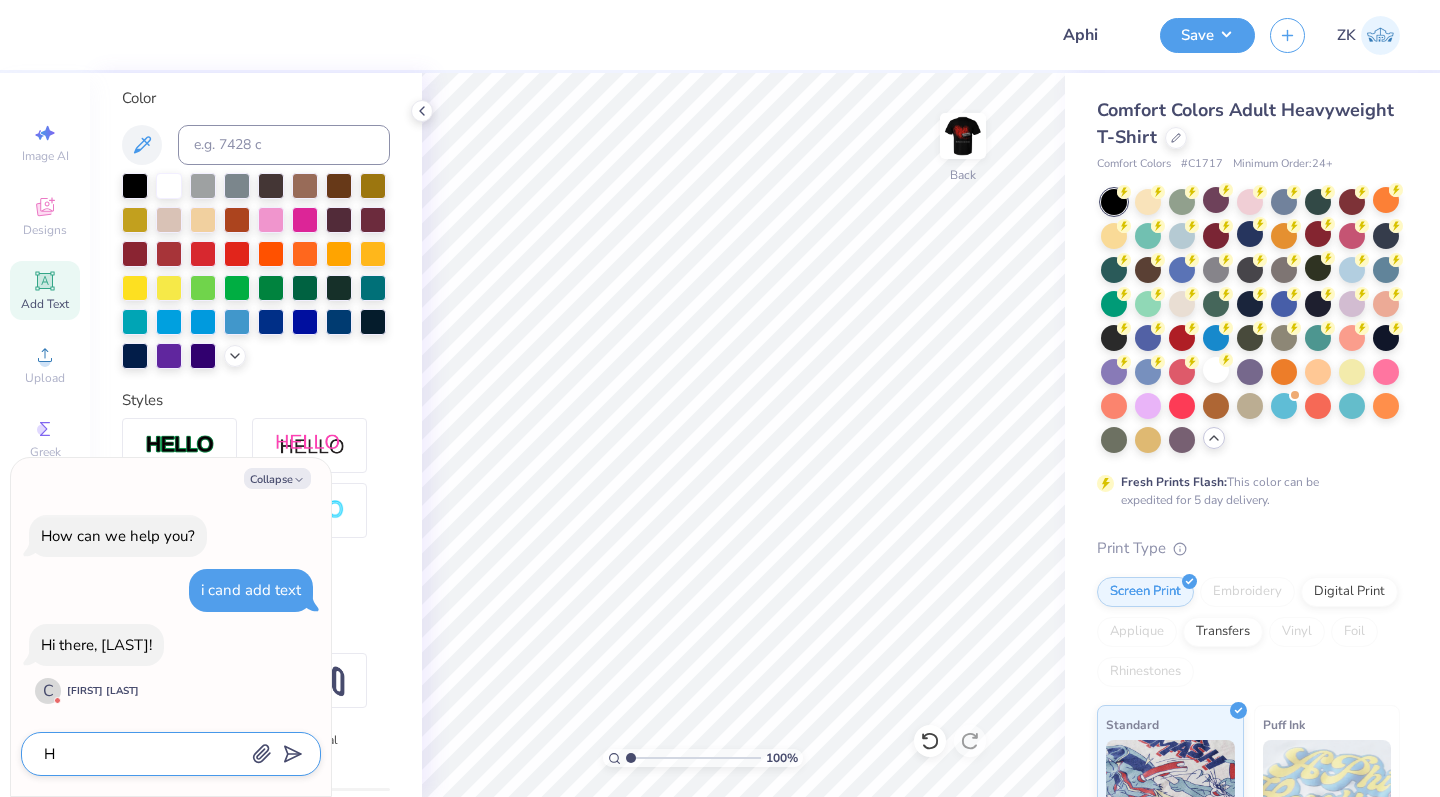 type on "x" 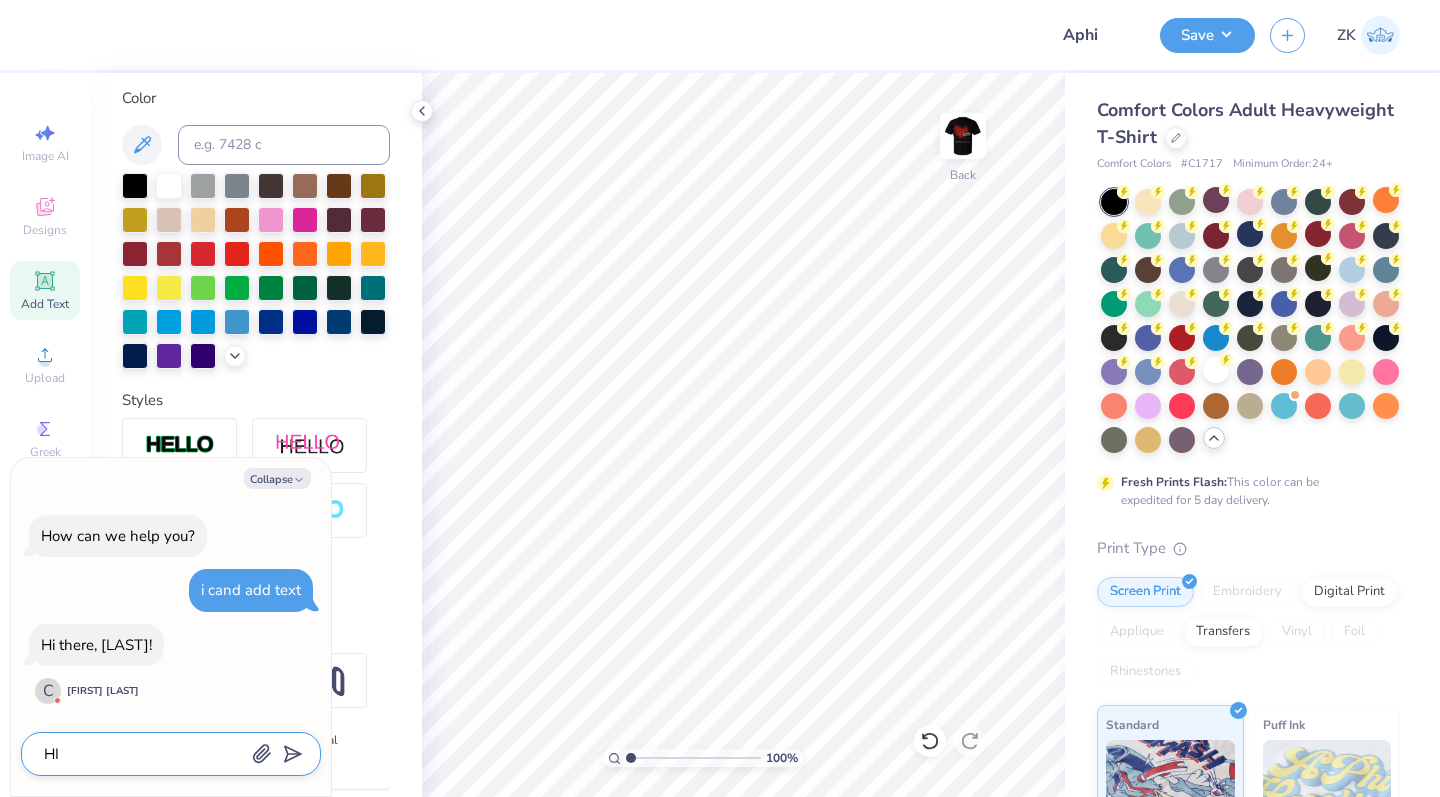 type on "HI!" 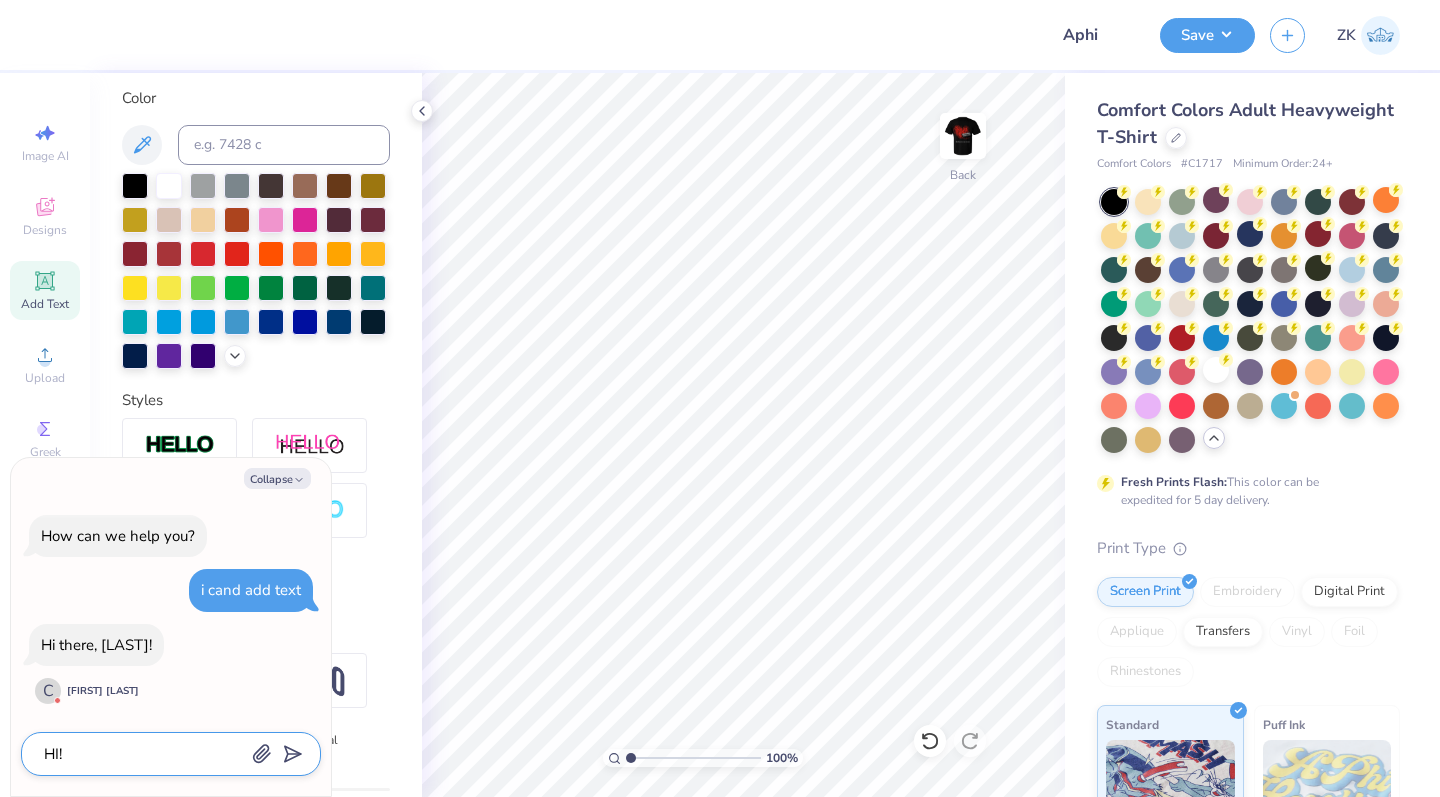 type on "x" 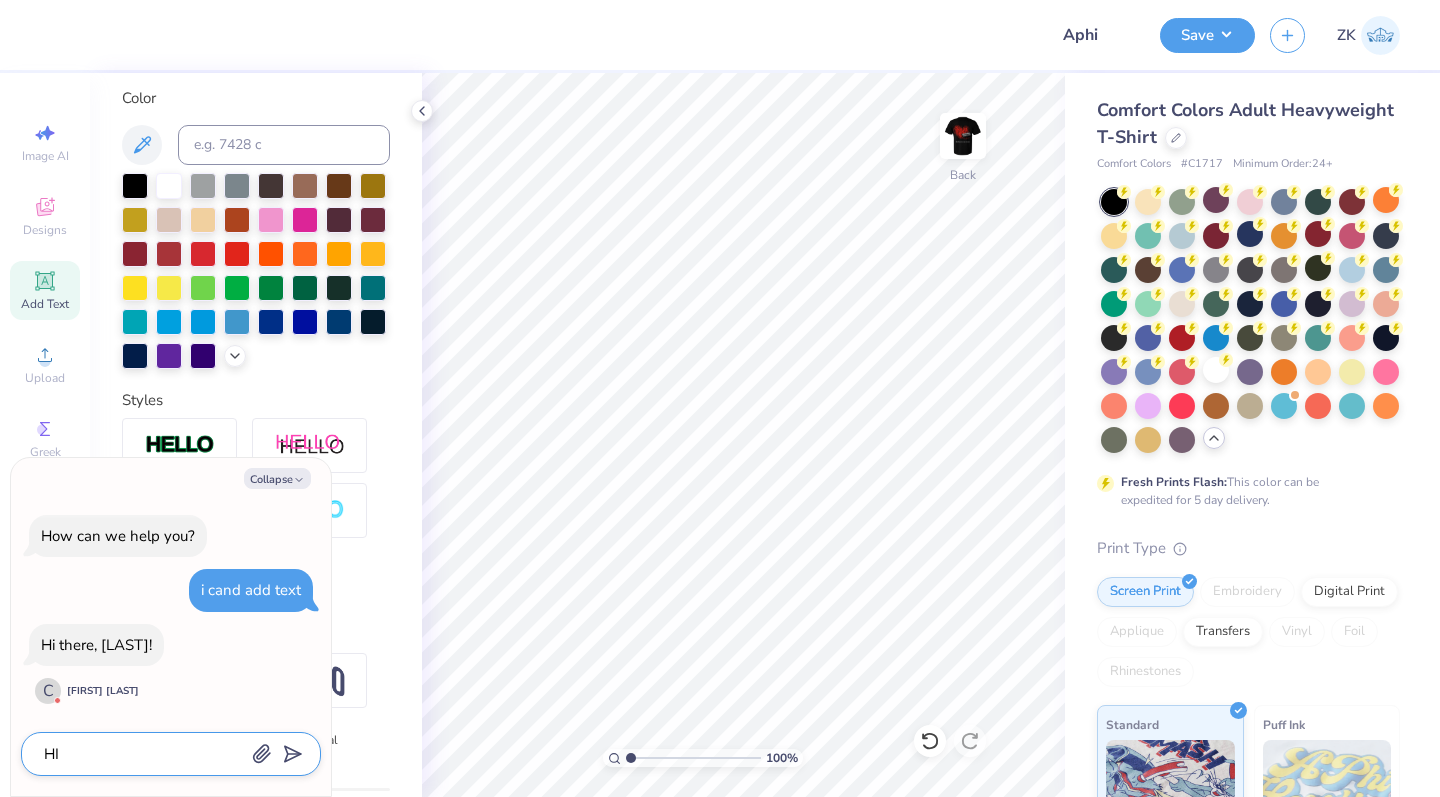 type on "x" 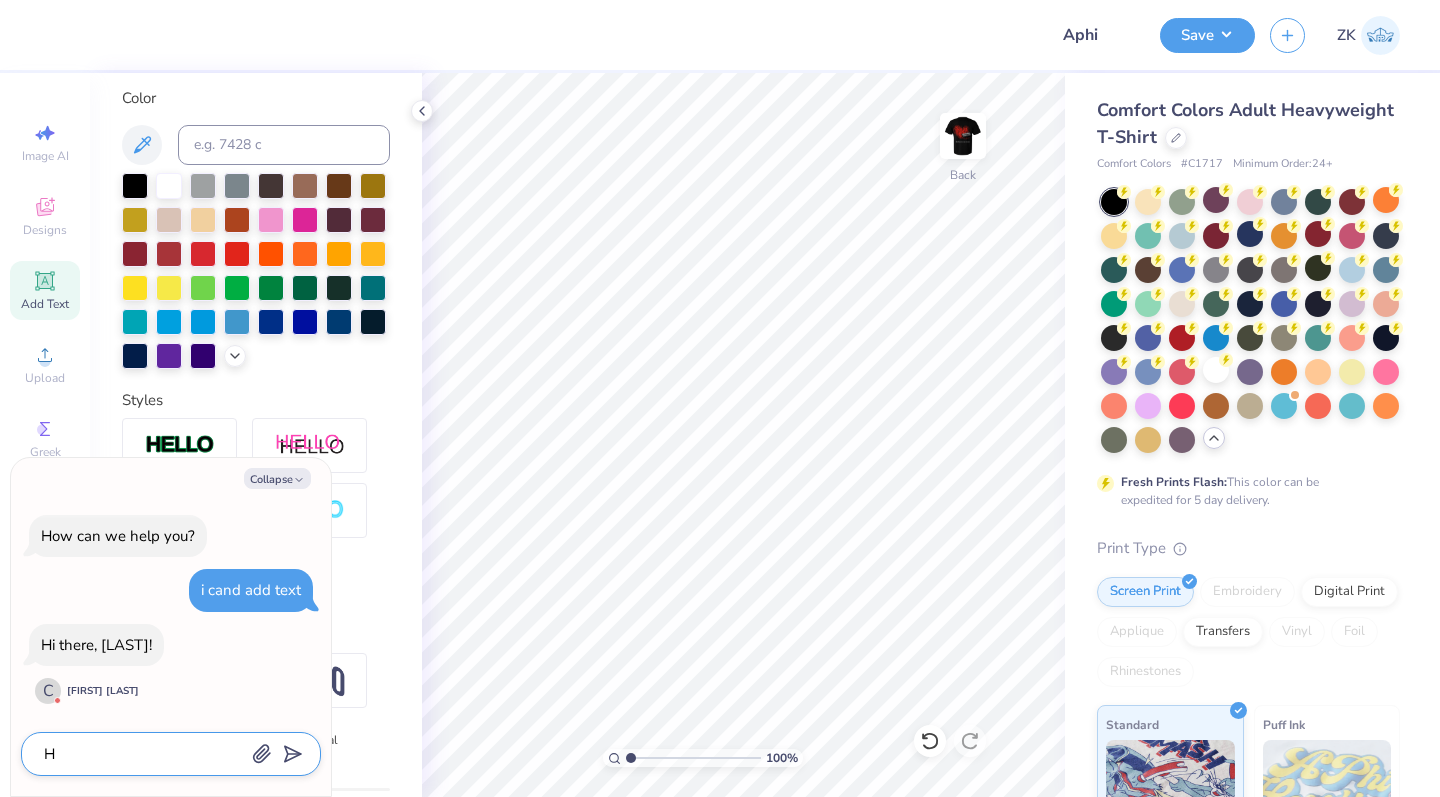 type on "x" 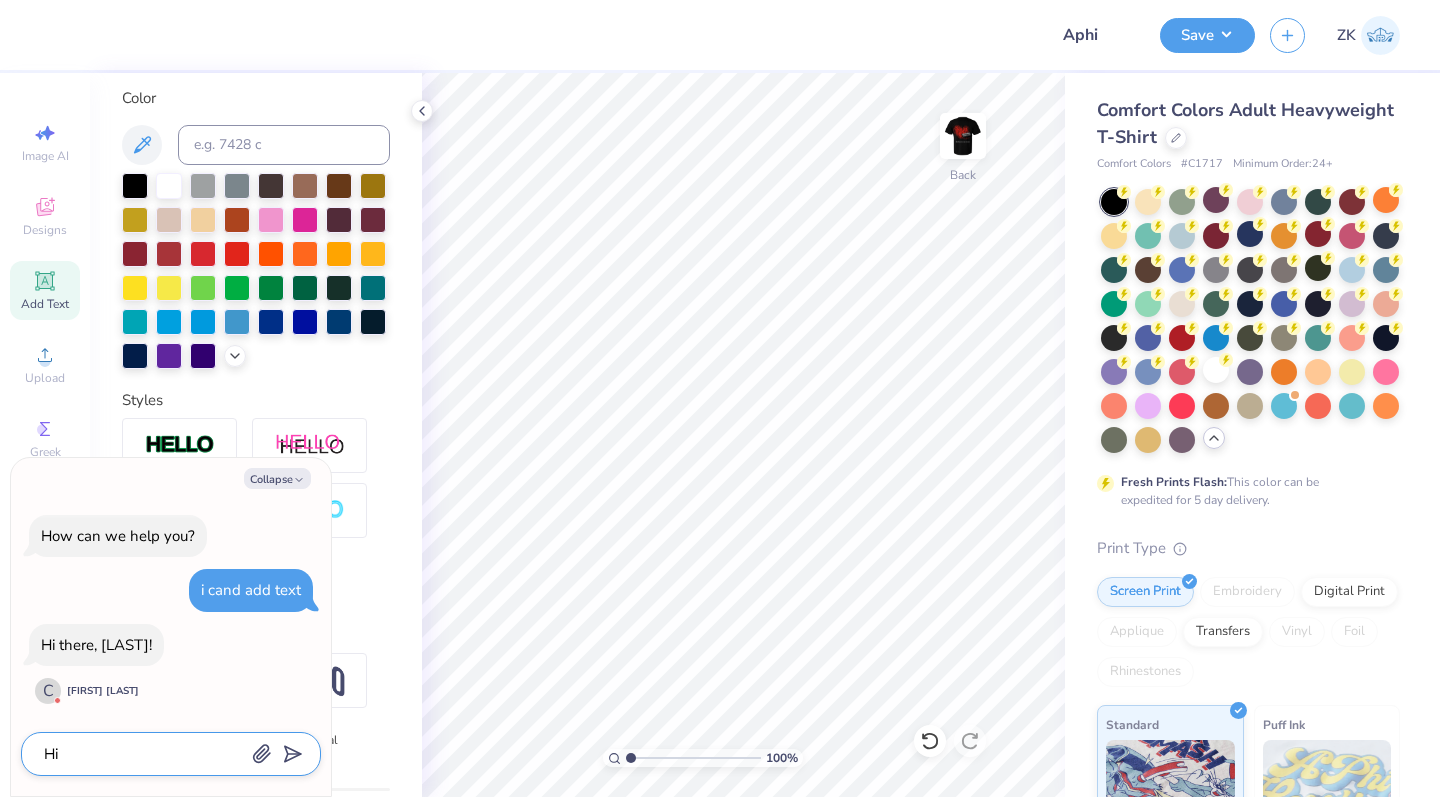 type on "x" 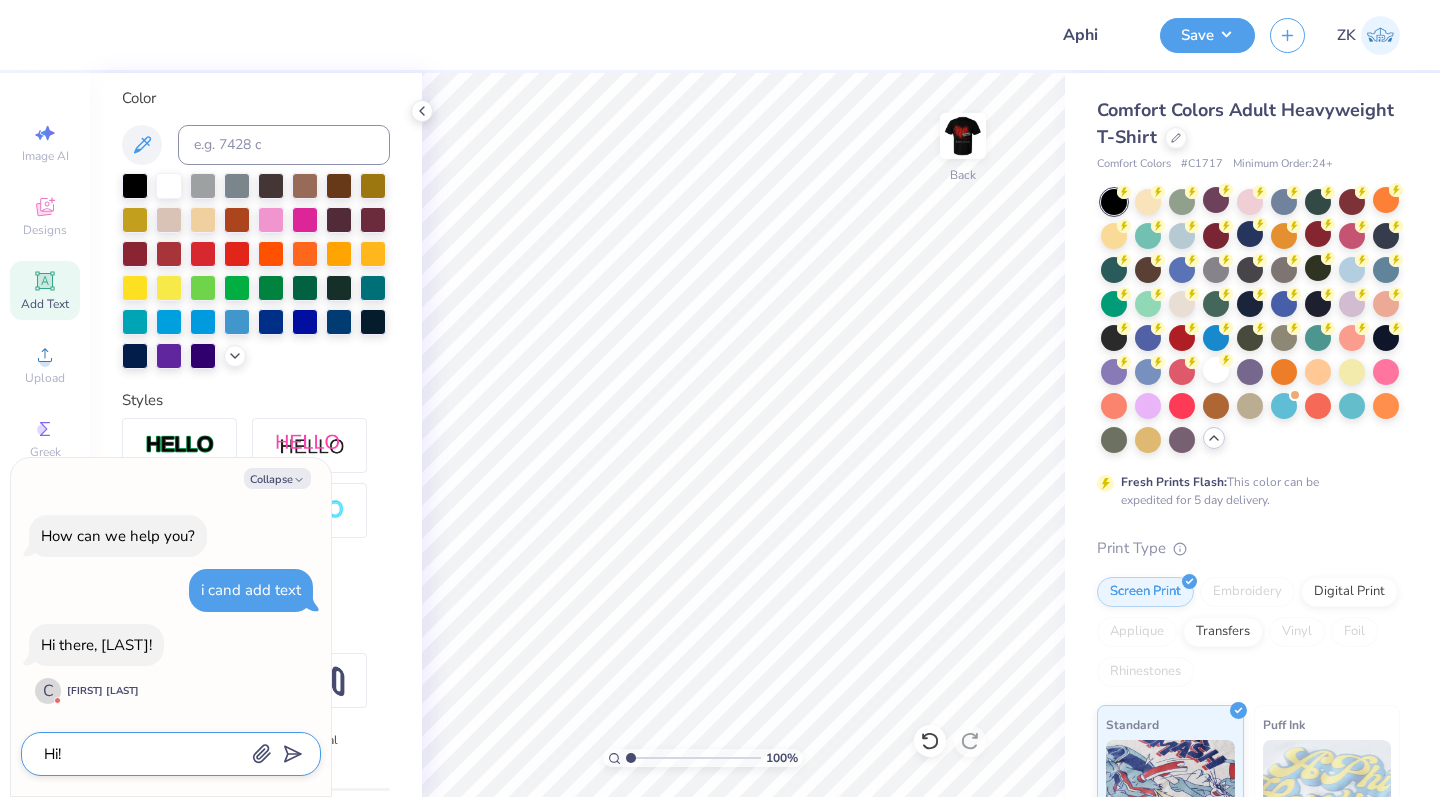 type on "x" 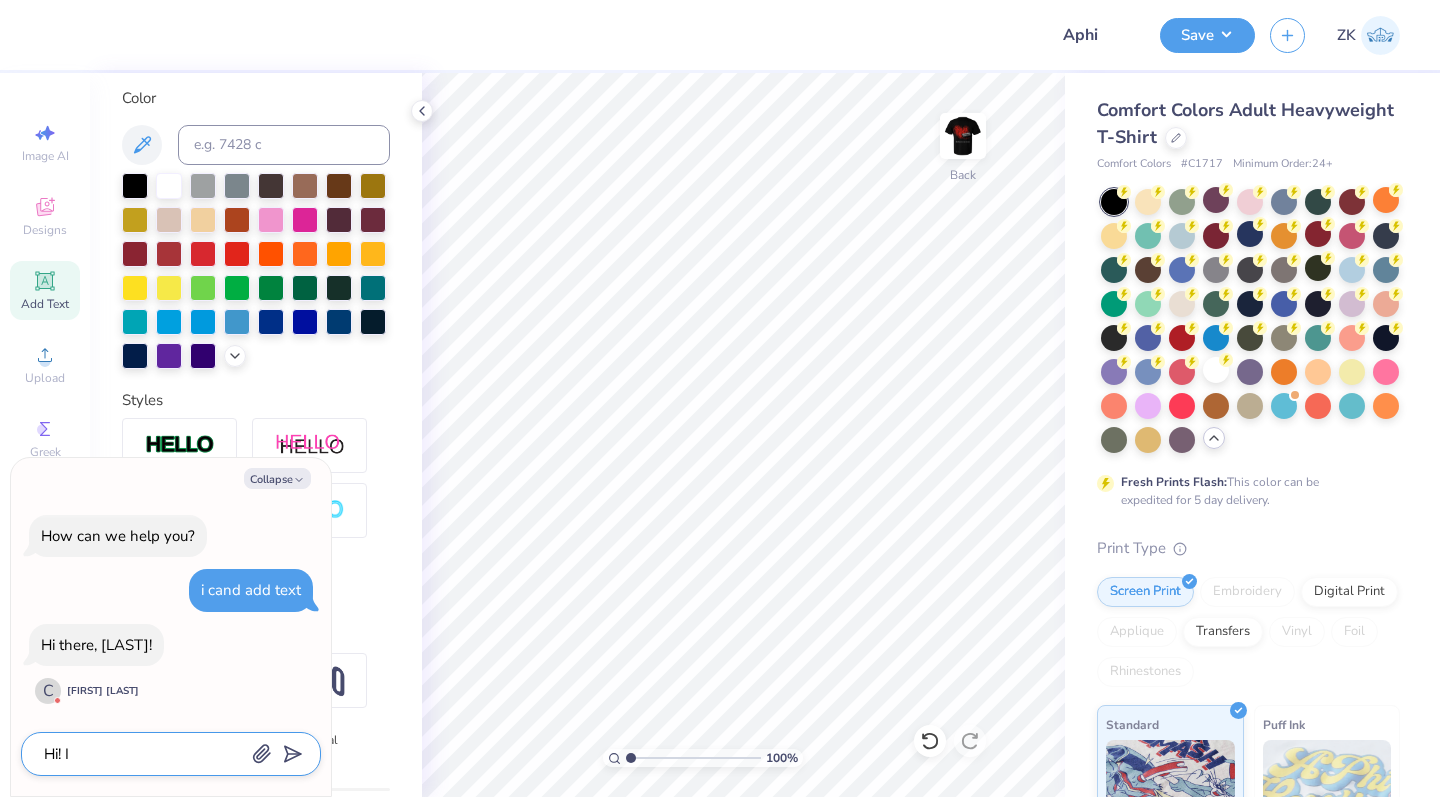 type on "x" 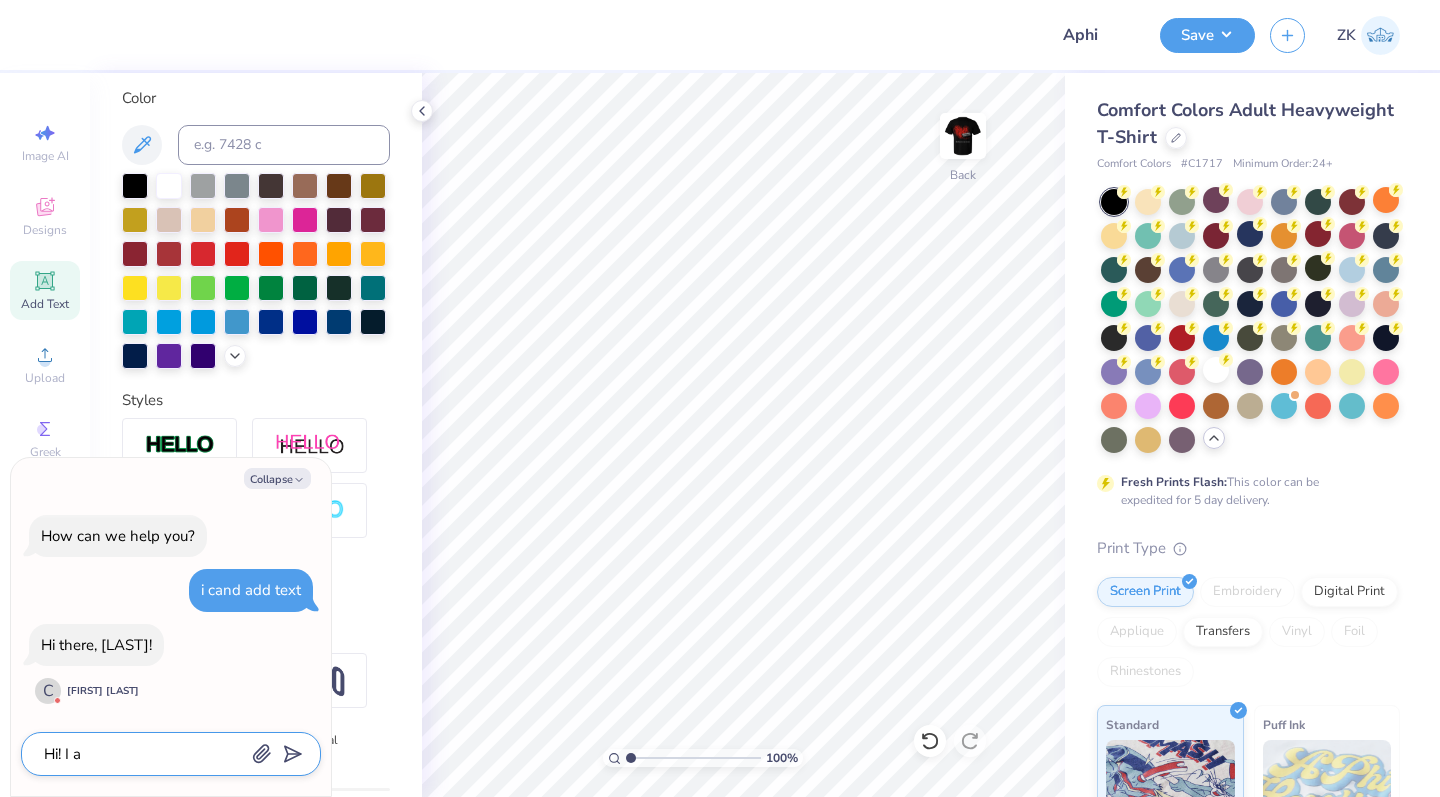 type on "x" 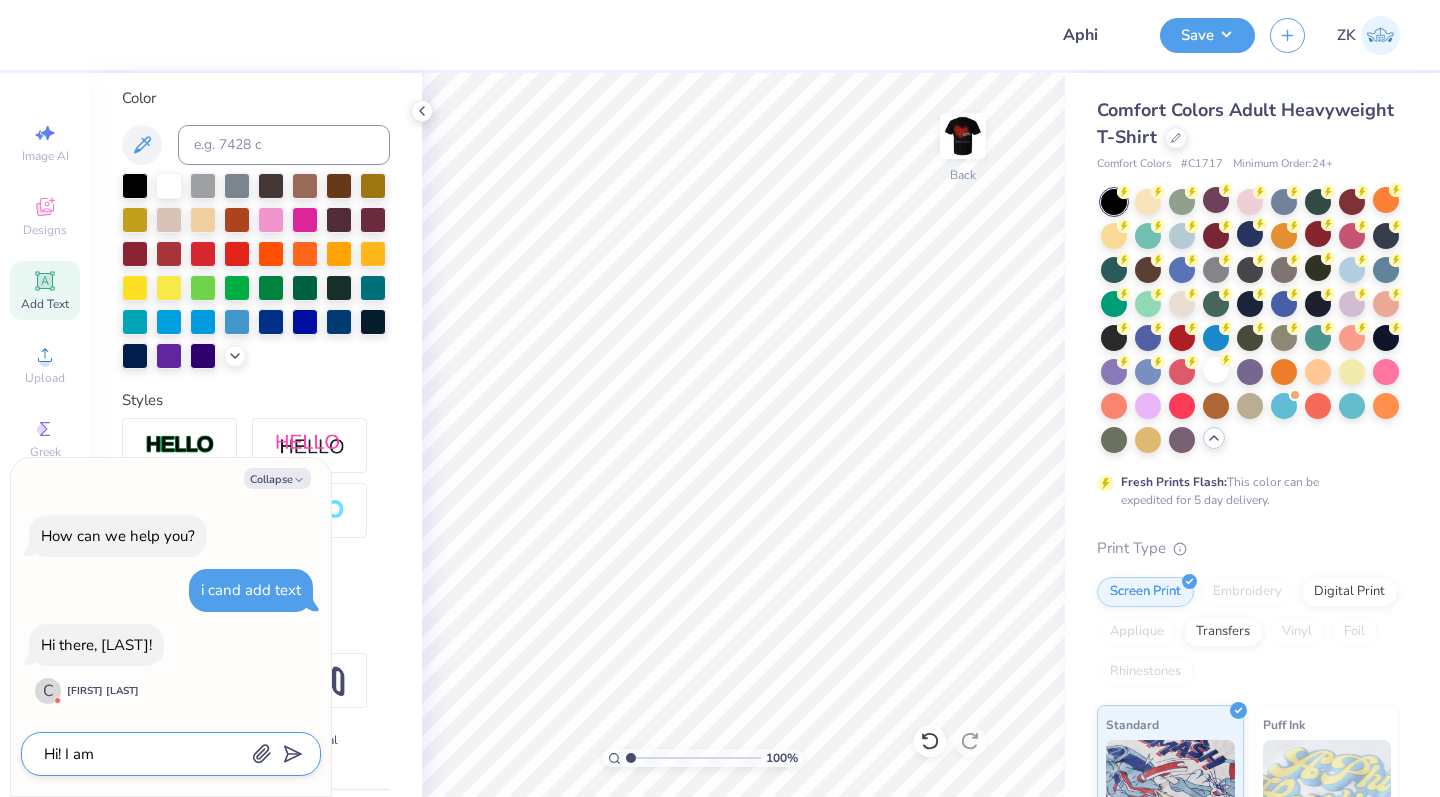 type on "x" 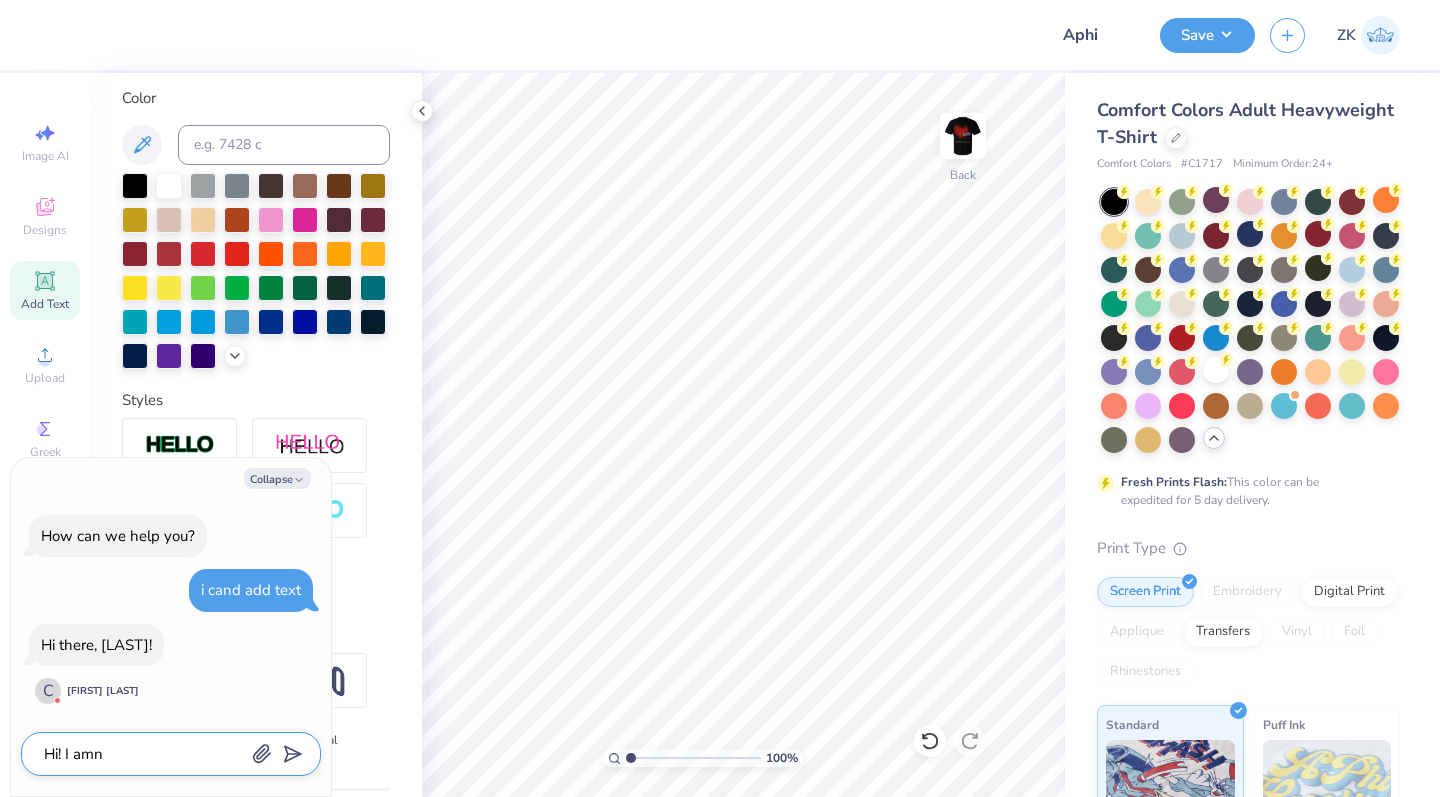 type on "x" 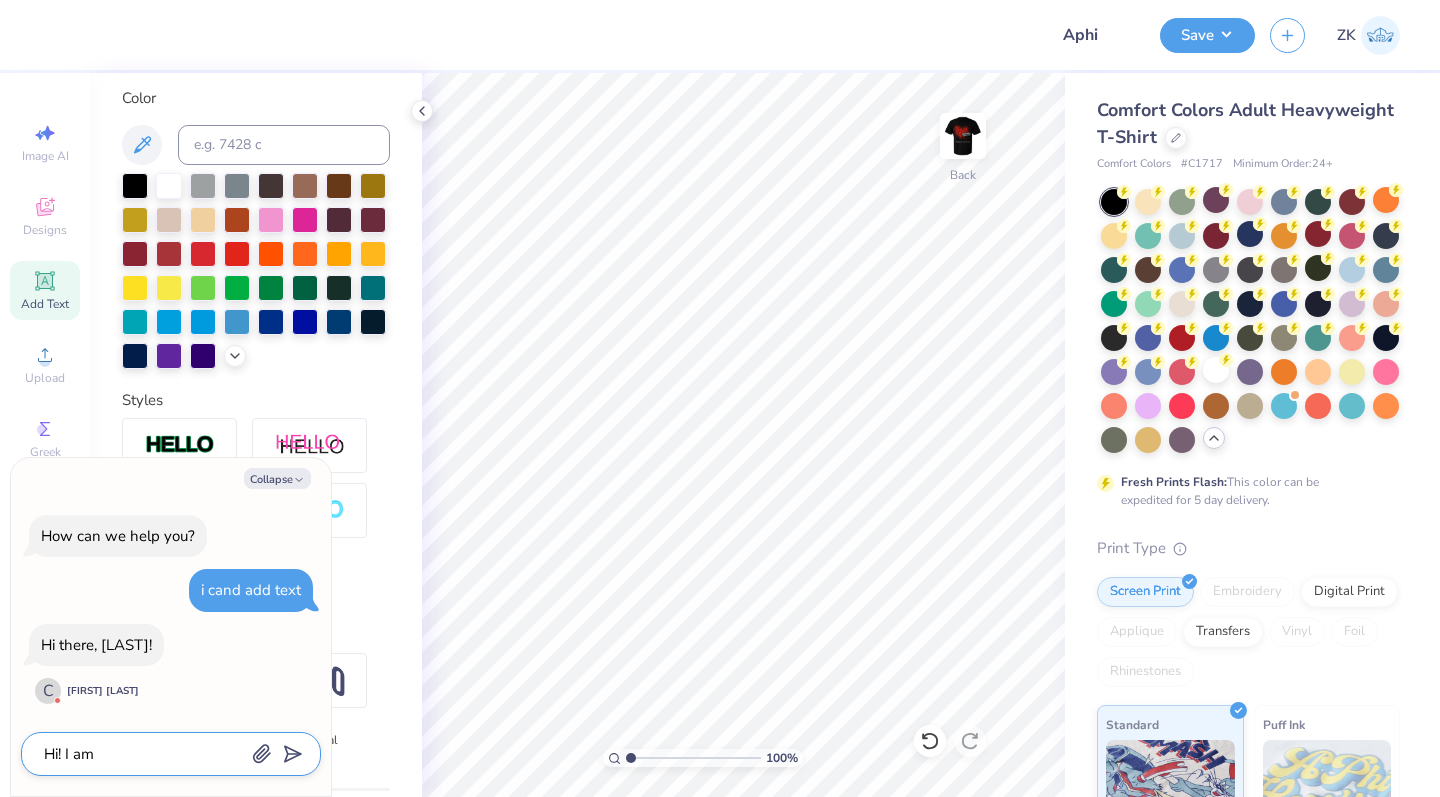type on "x" 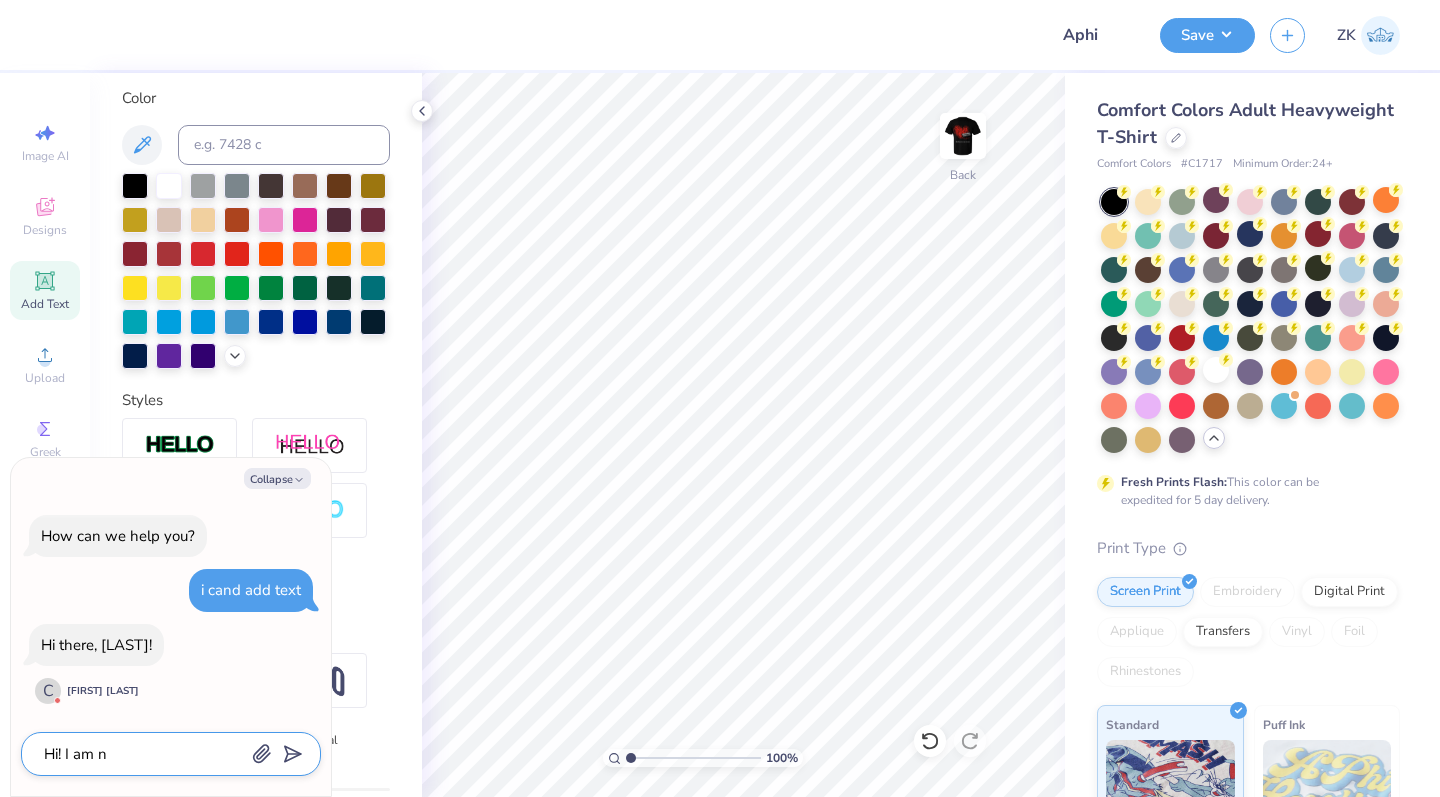 type on "x" 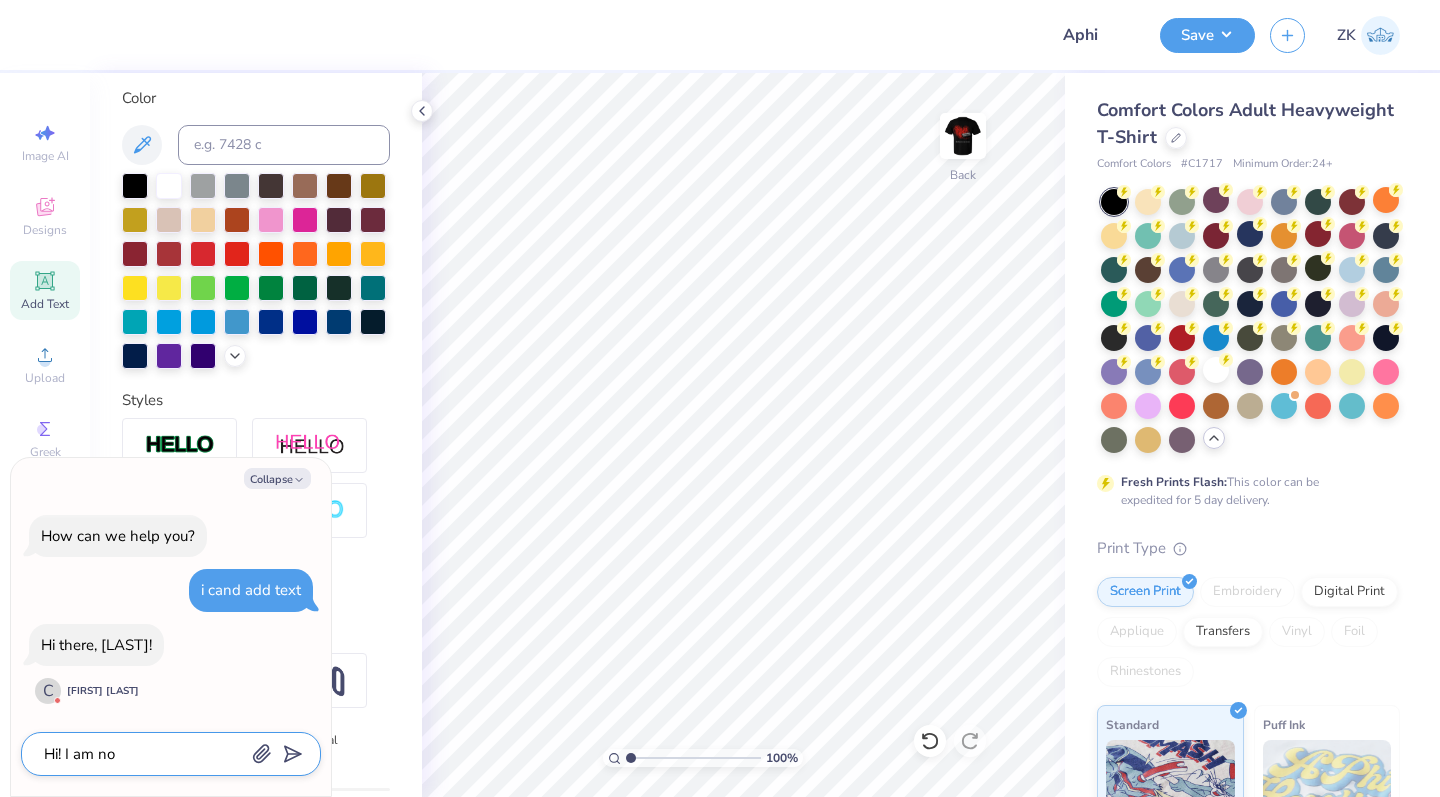 type on "x" 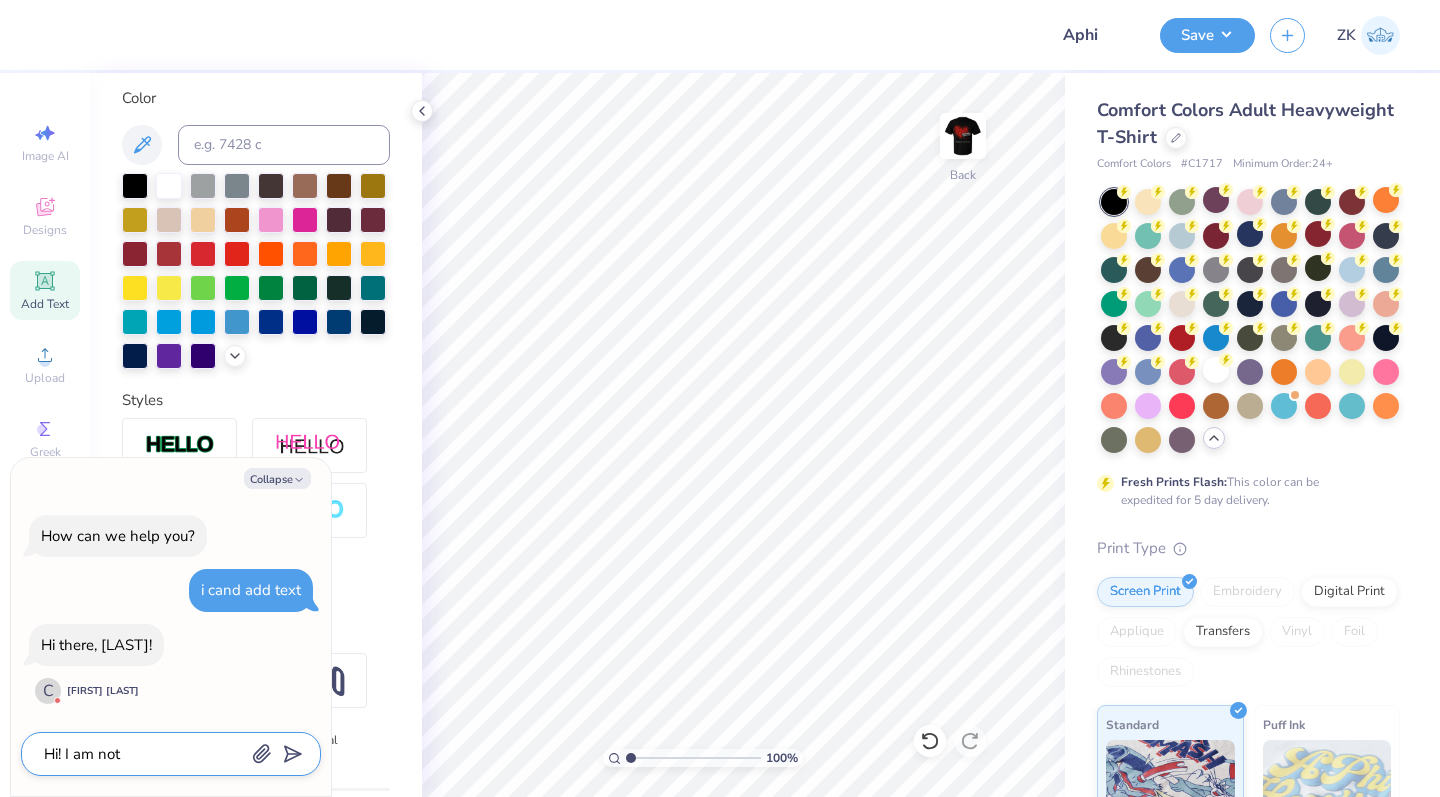 type on "x" 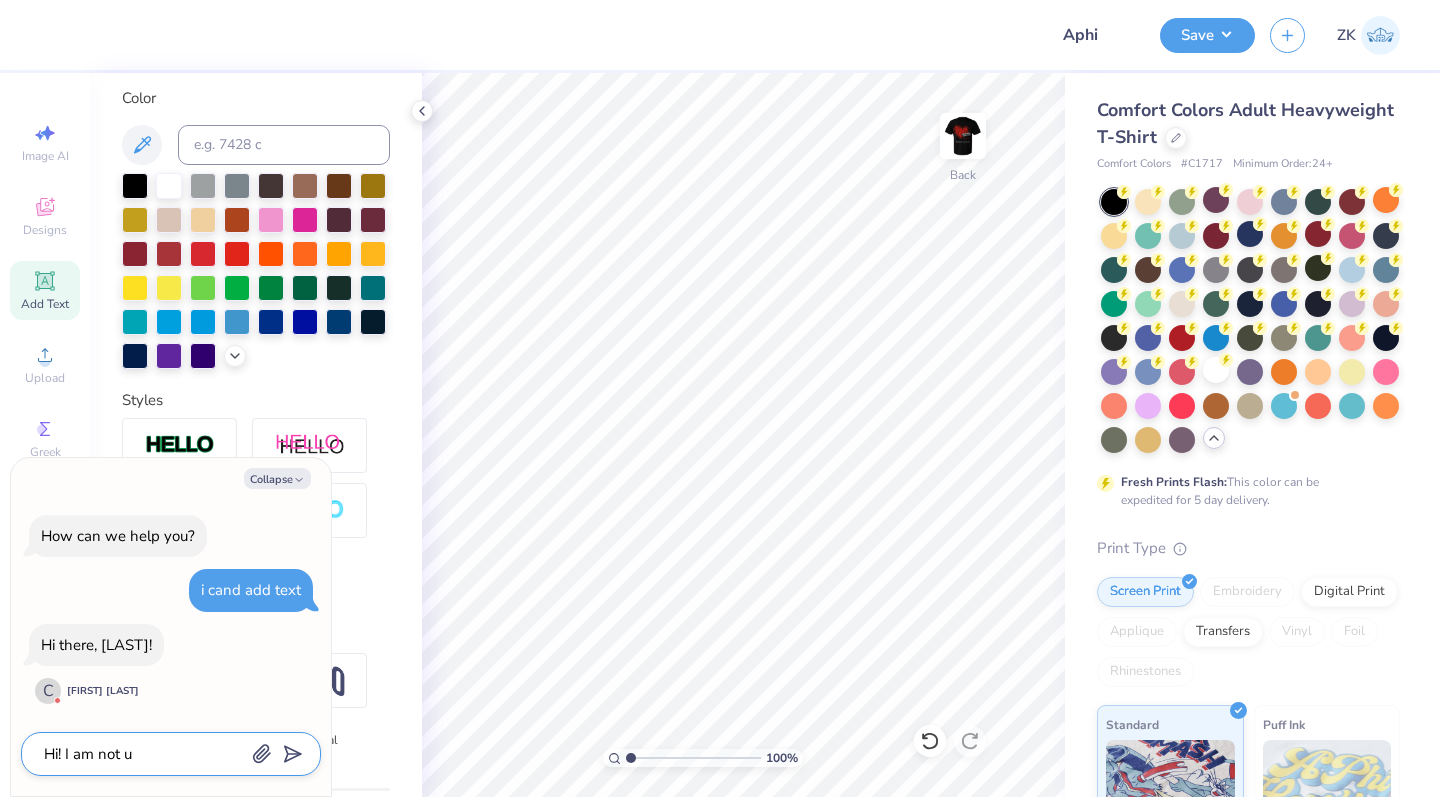 type on "x" 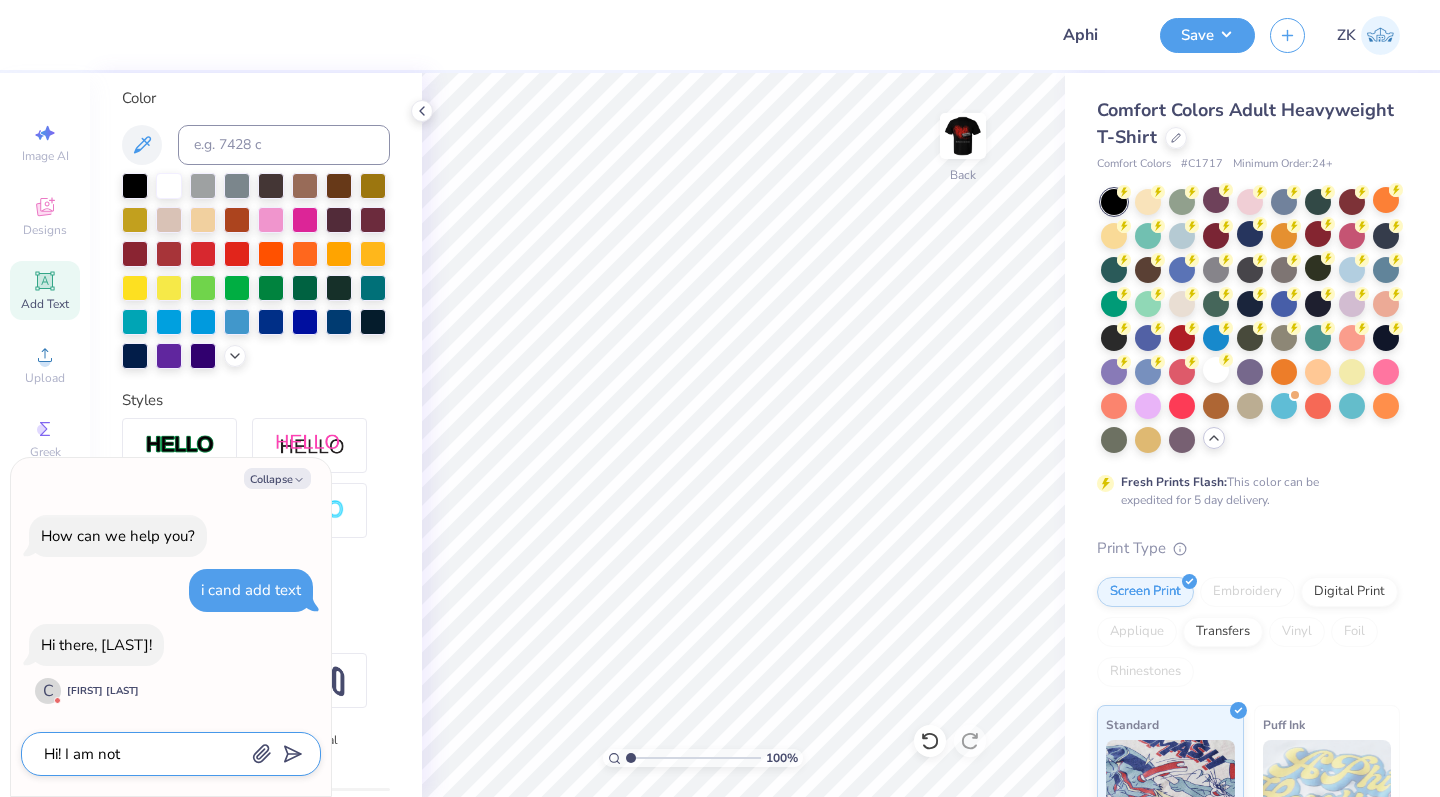 type on "x" 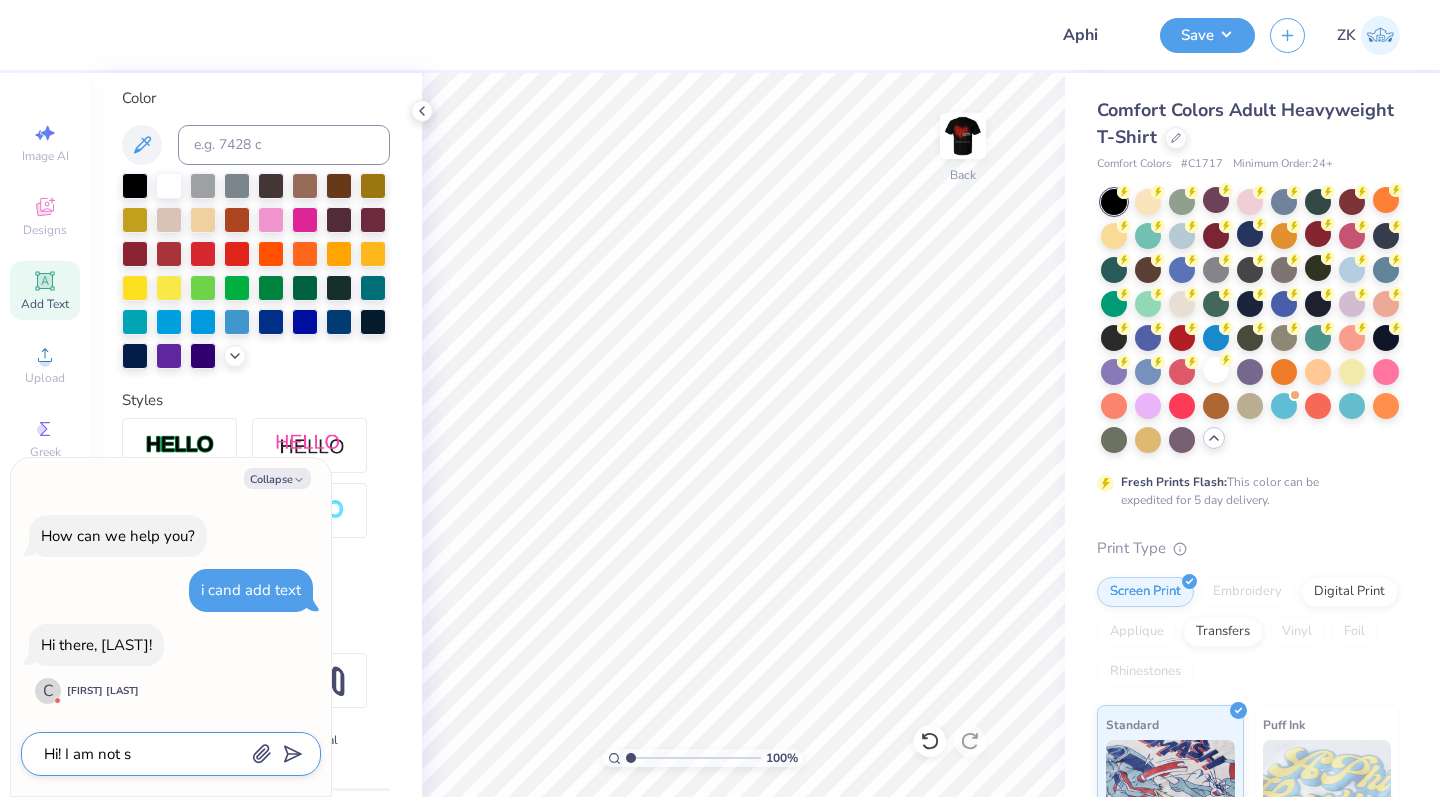 type on "x" 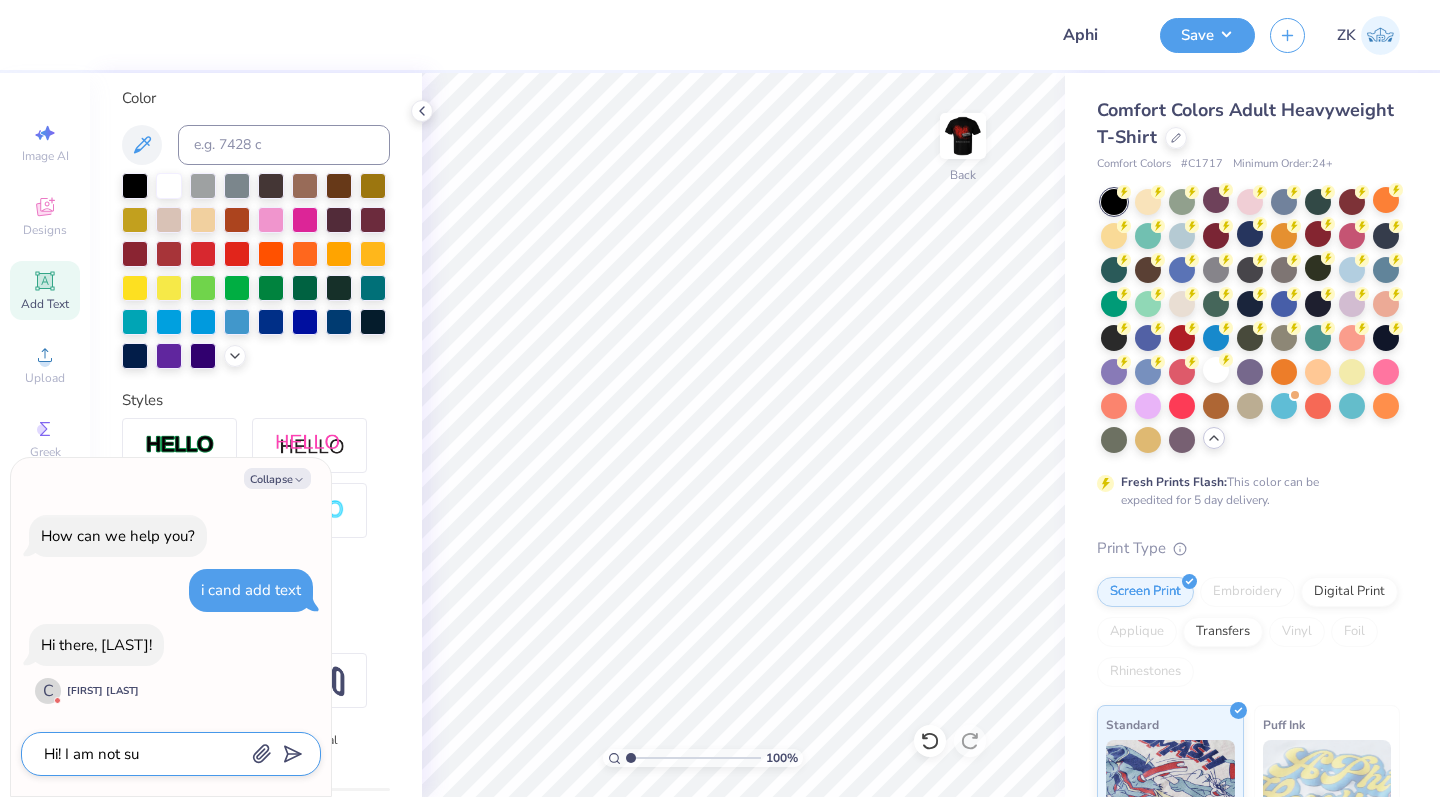 type on "x" 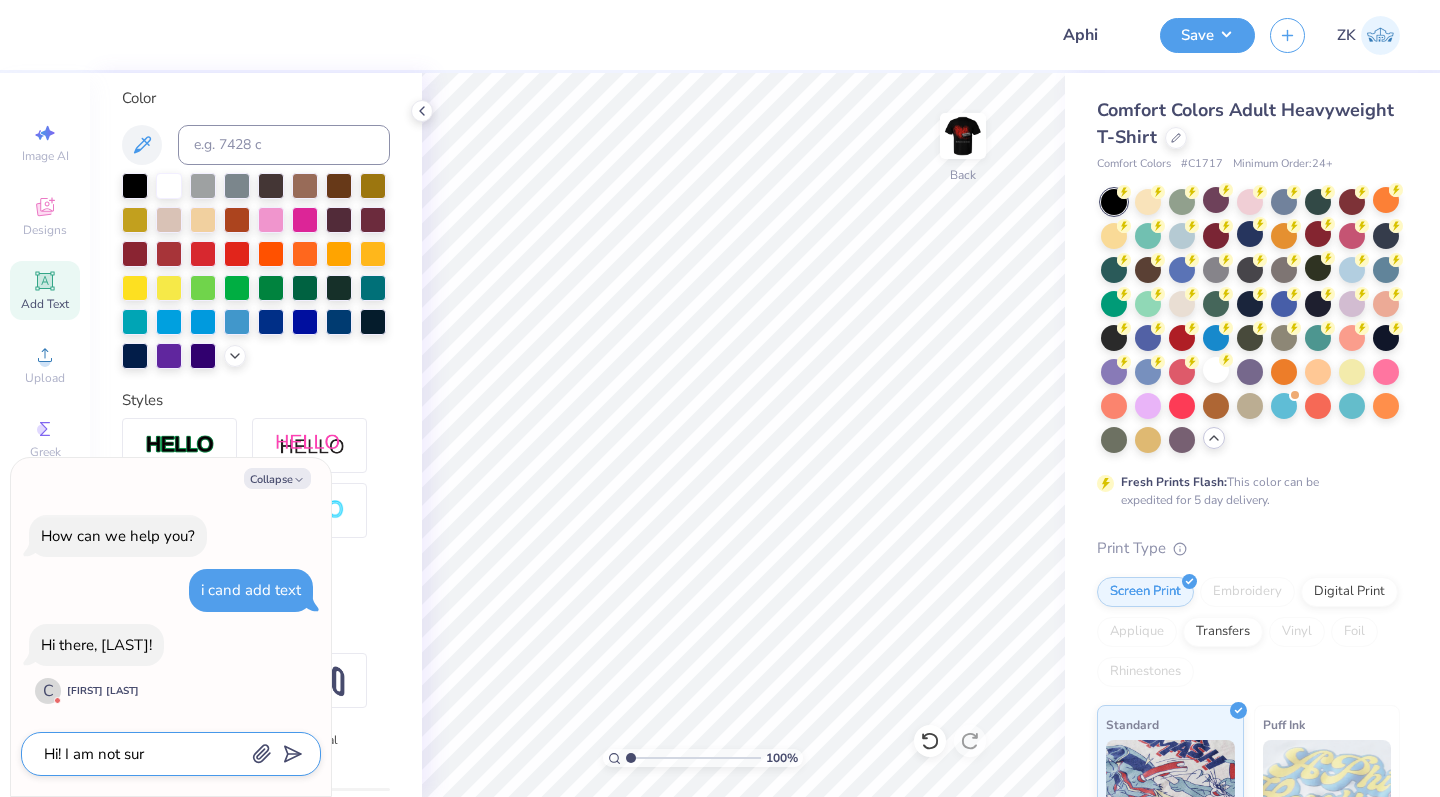 type on "x" 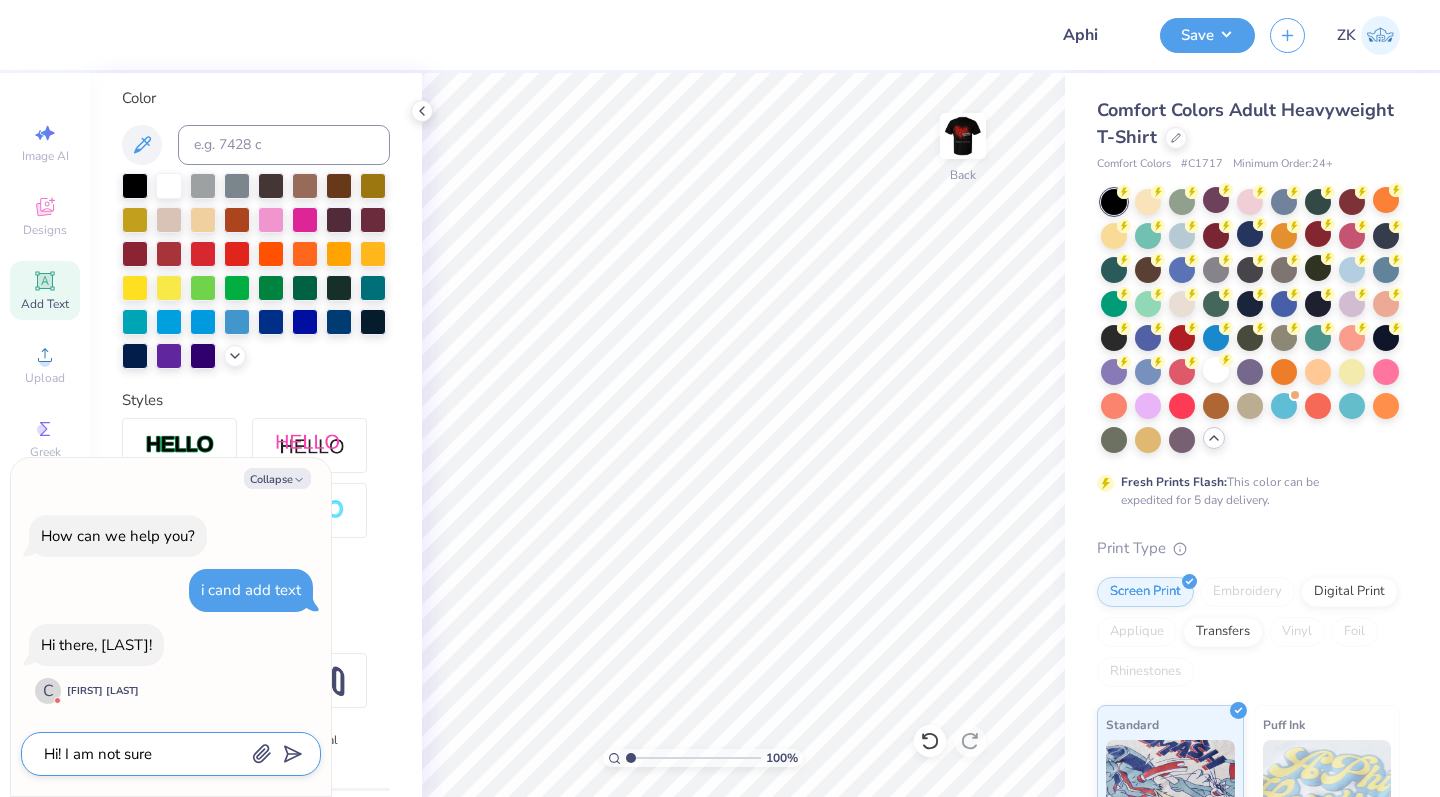 type on "x" 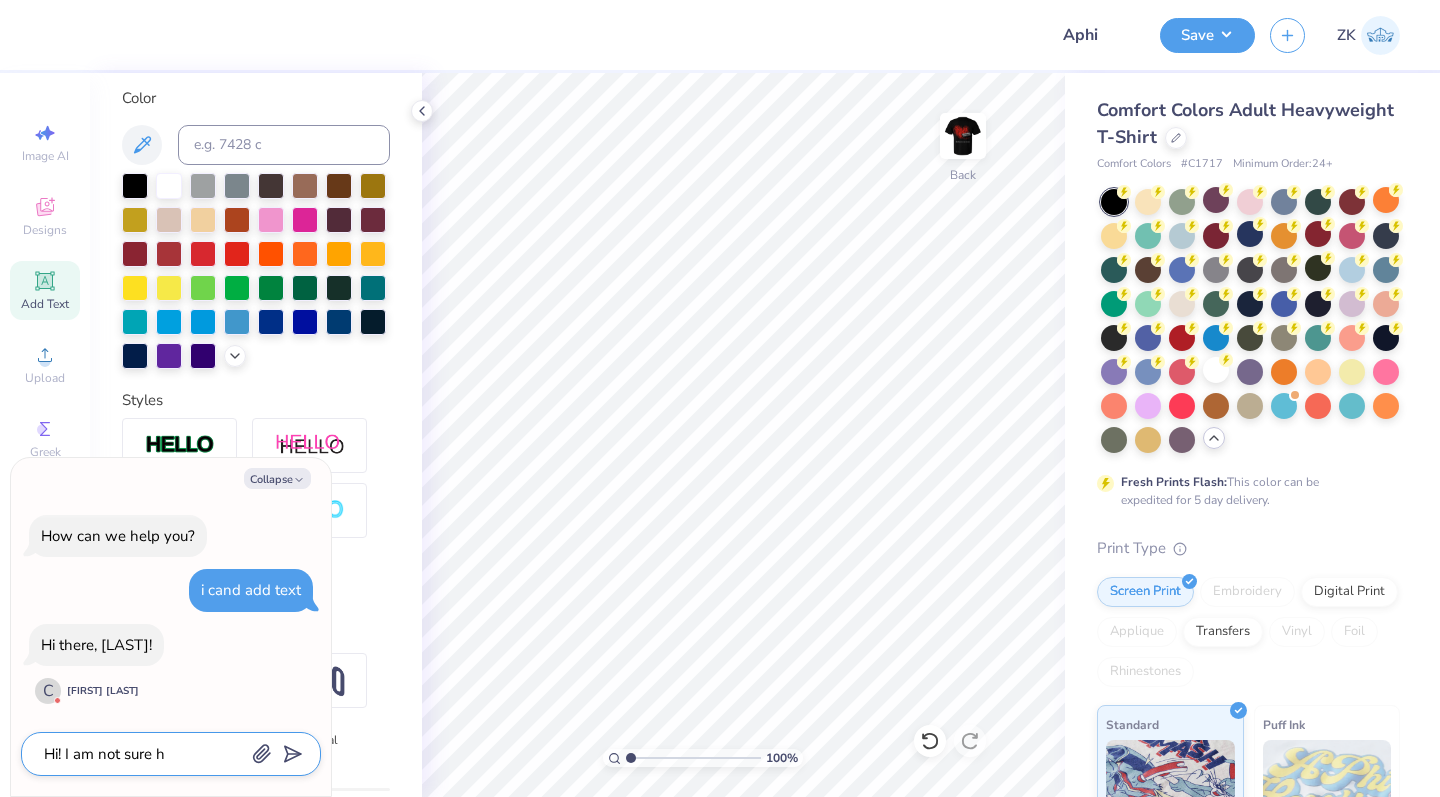 type on "x" 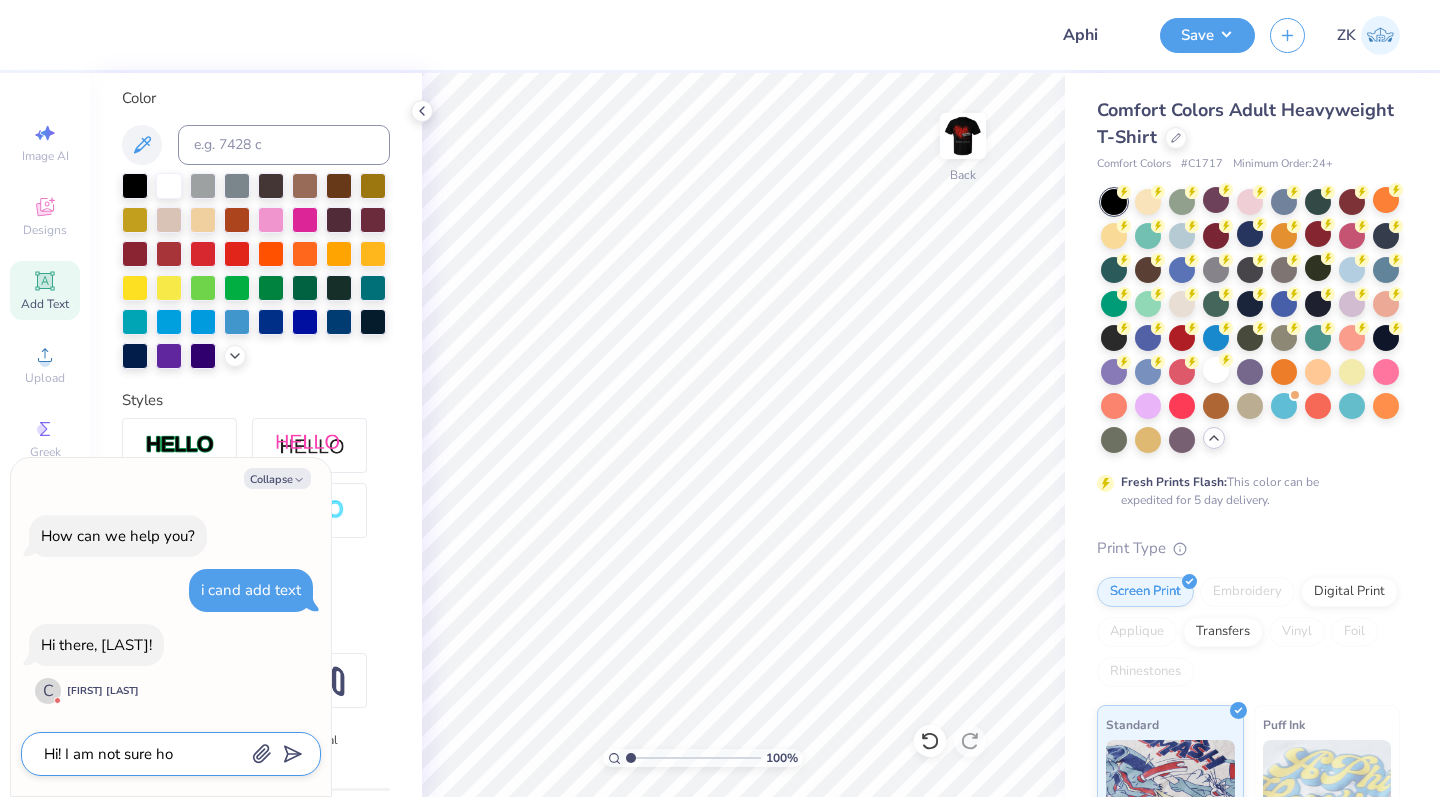 type on "x" 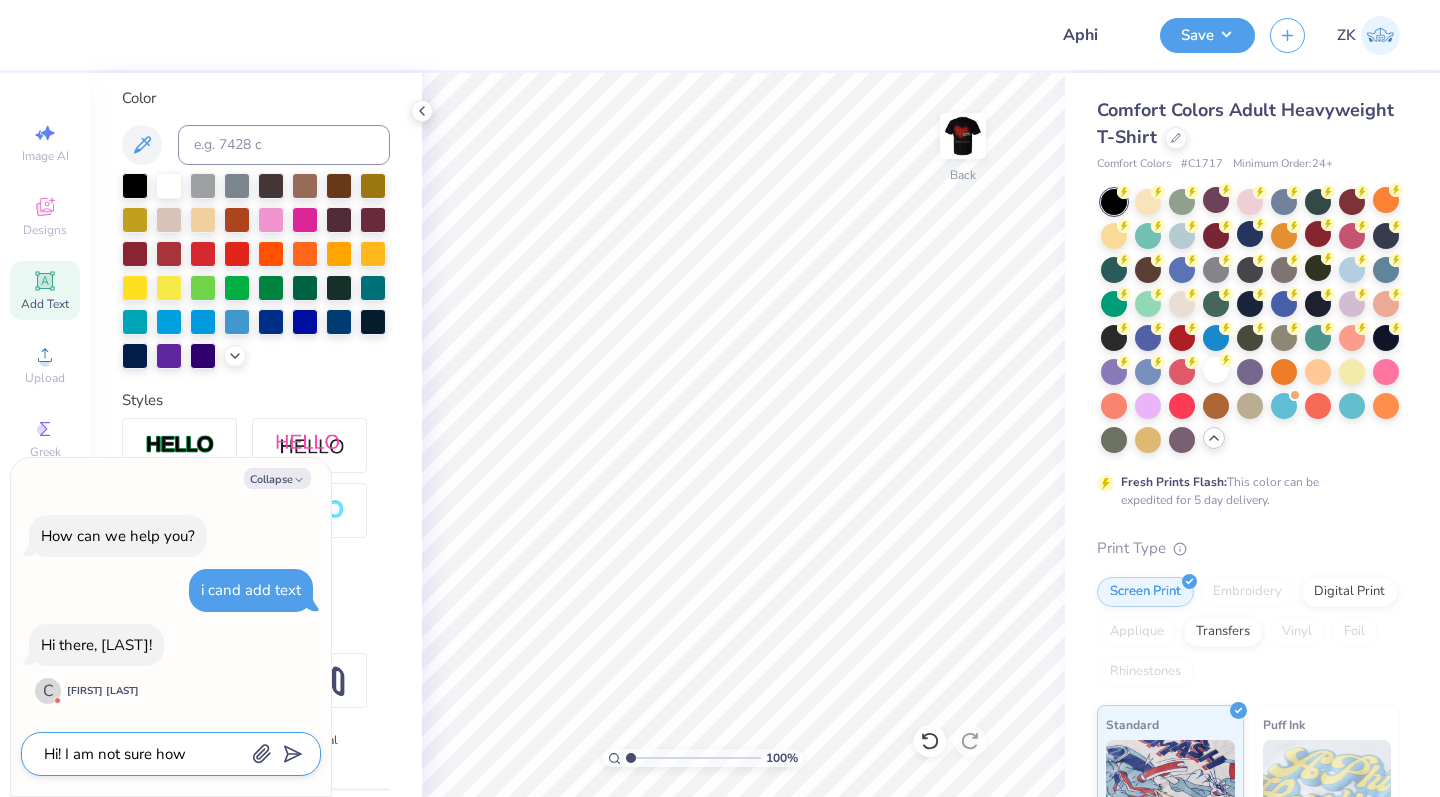 type on "x" 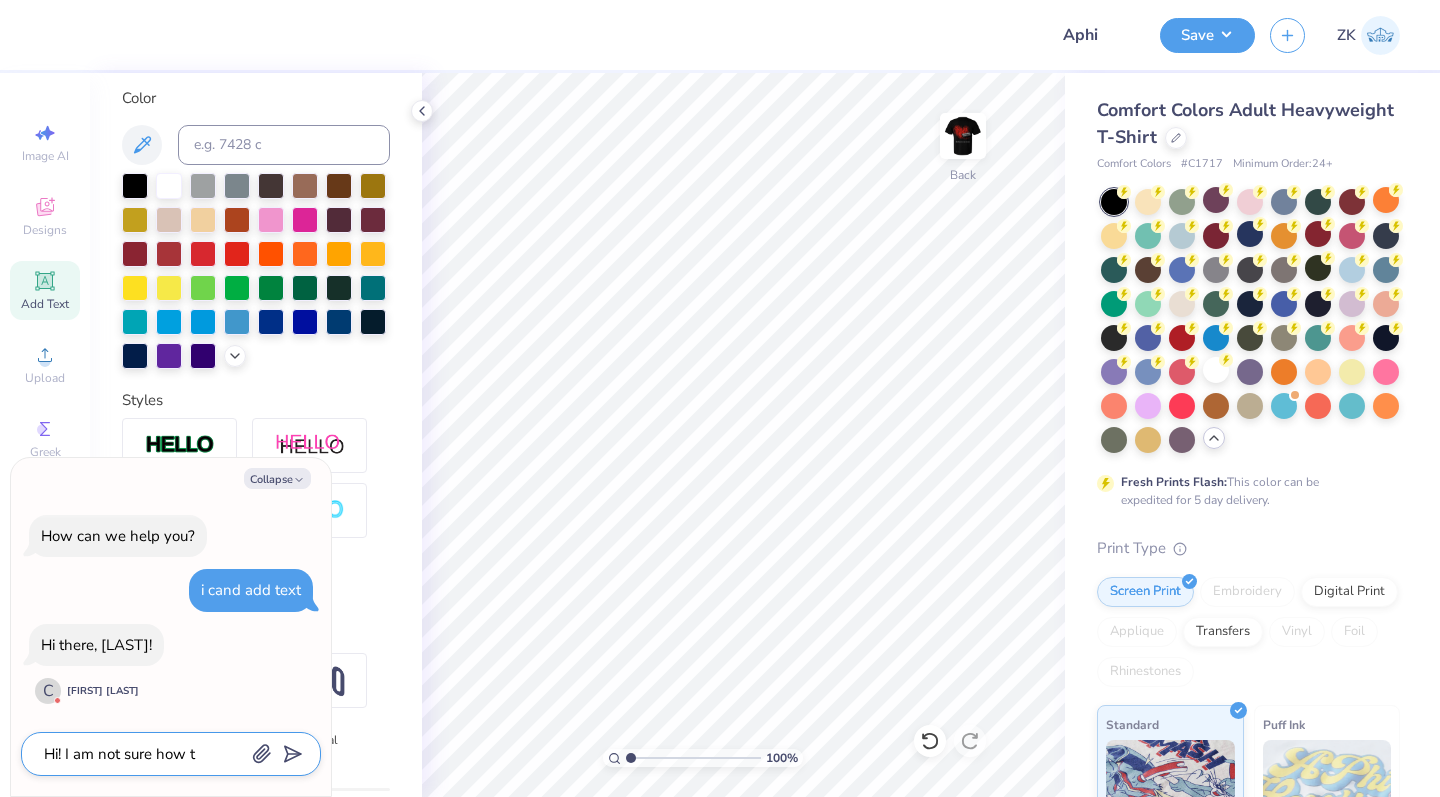 type on "x" 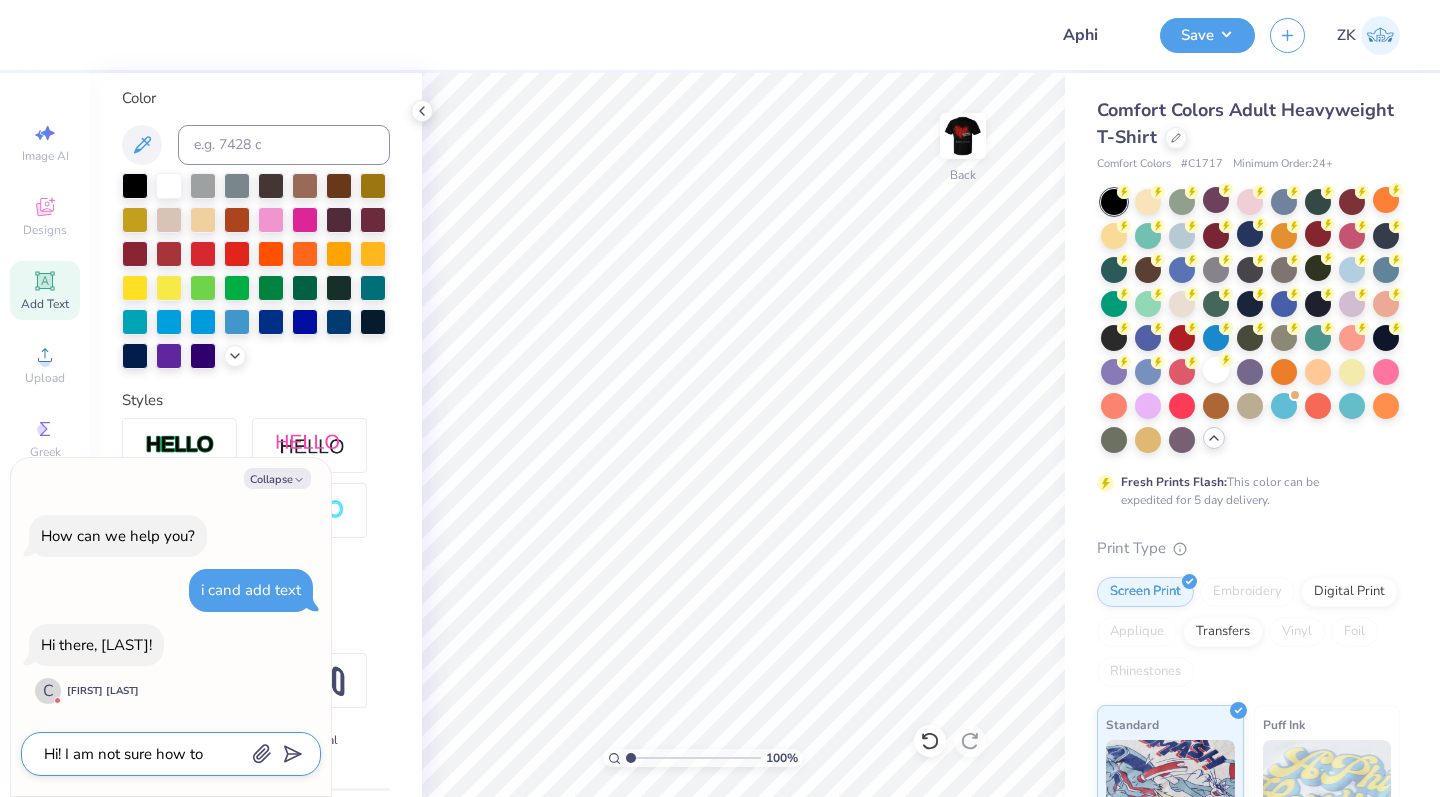 type on "x" 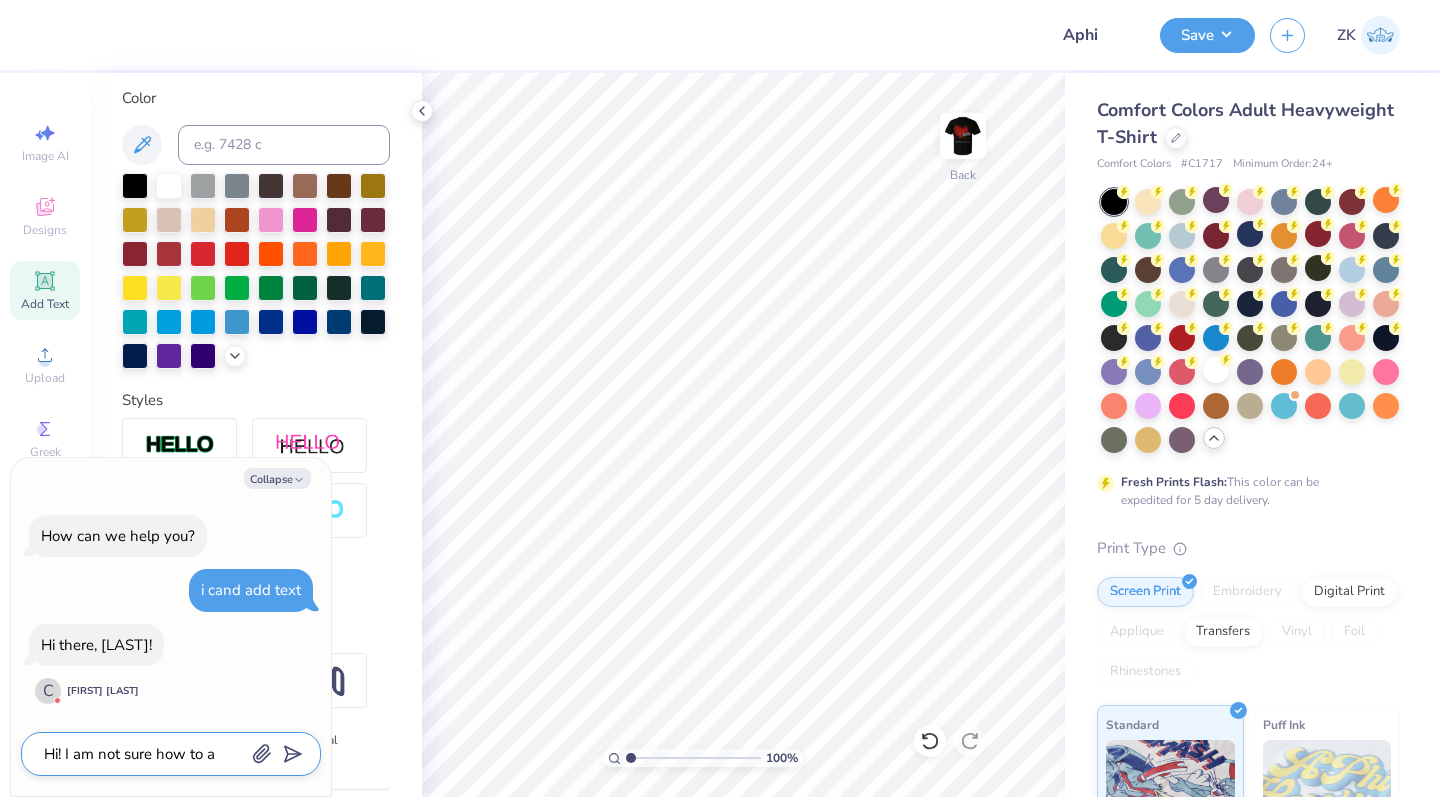 type on "x" 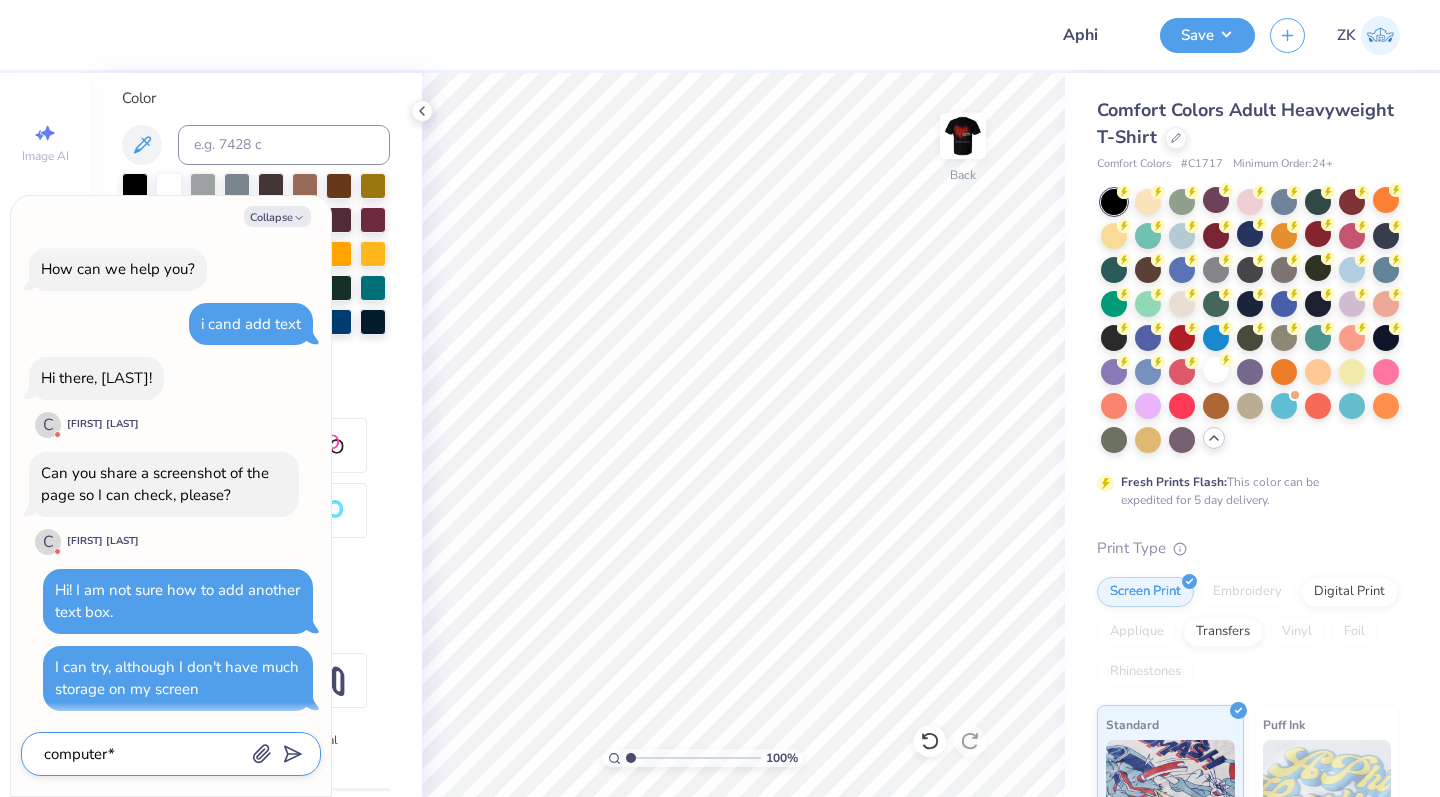 scroll, scrollTop: 59, scrollLeft: 0, axis: vertical 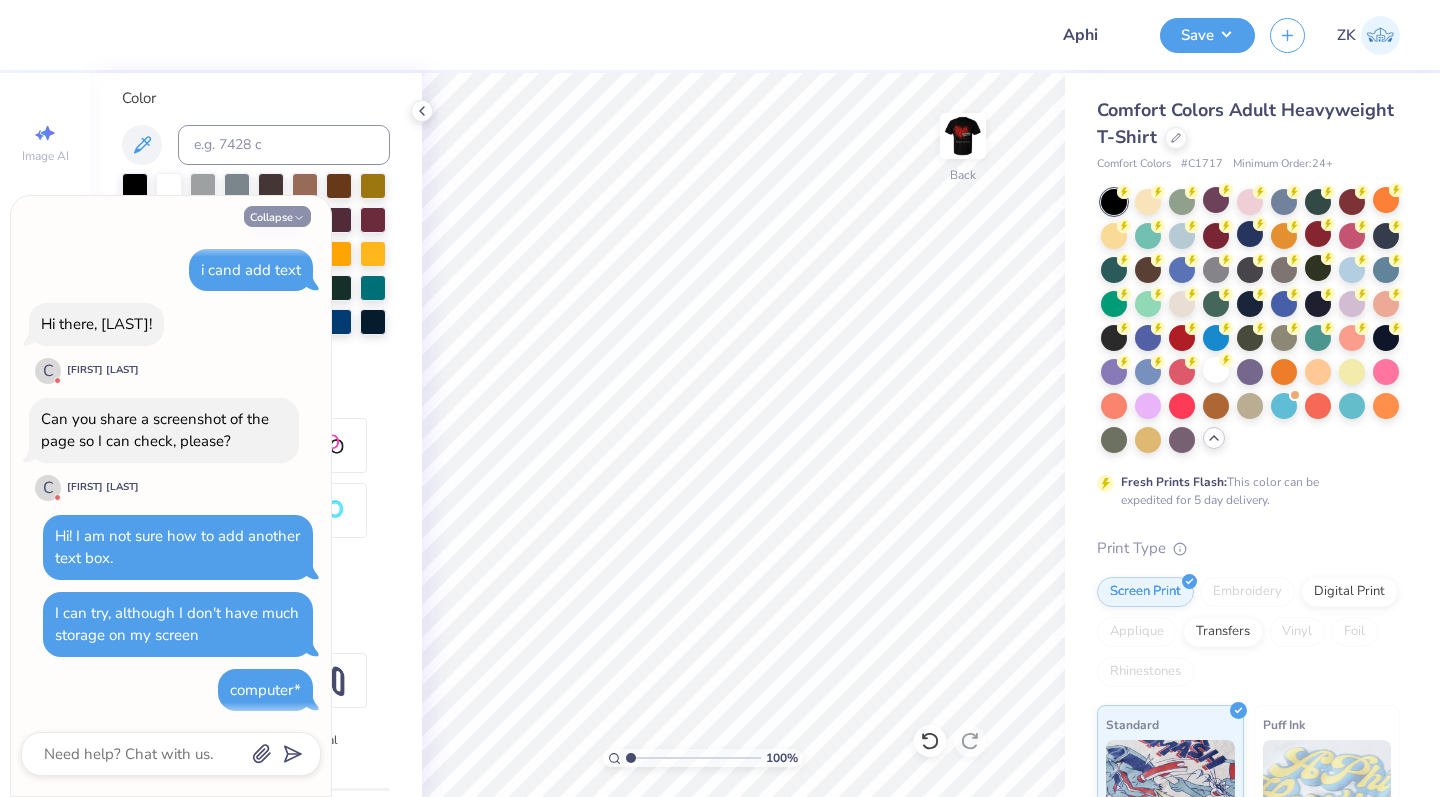 click on "Collapse" at bounding box center (277, 216) 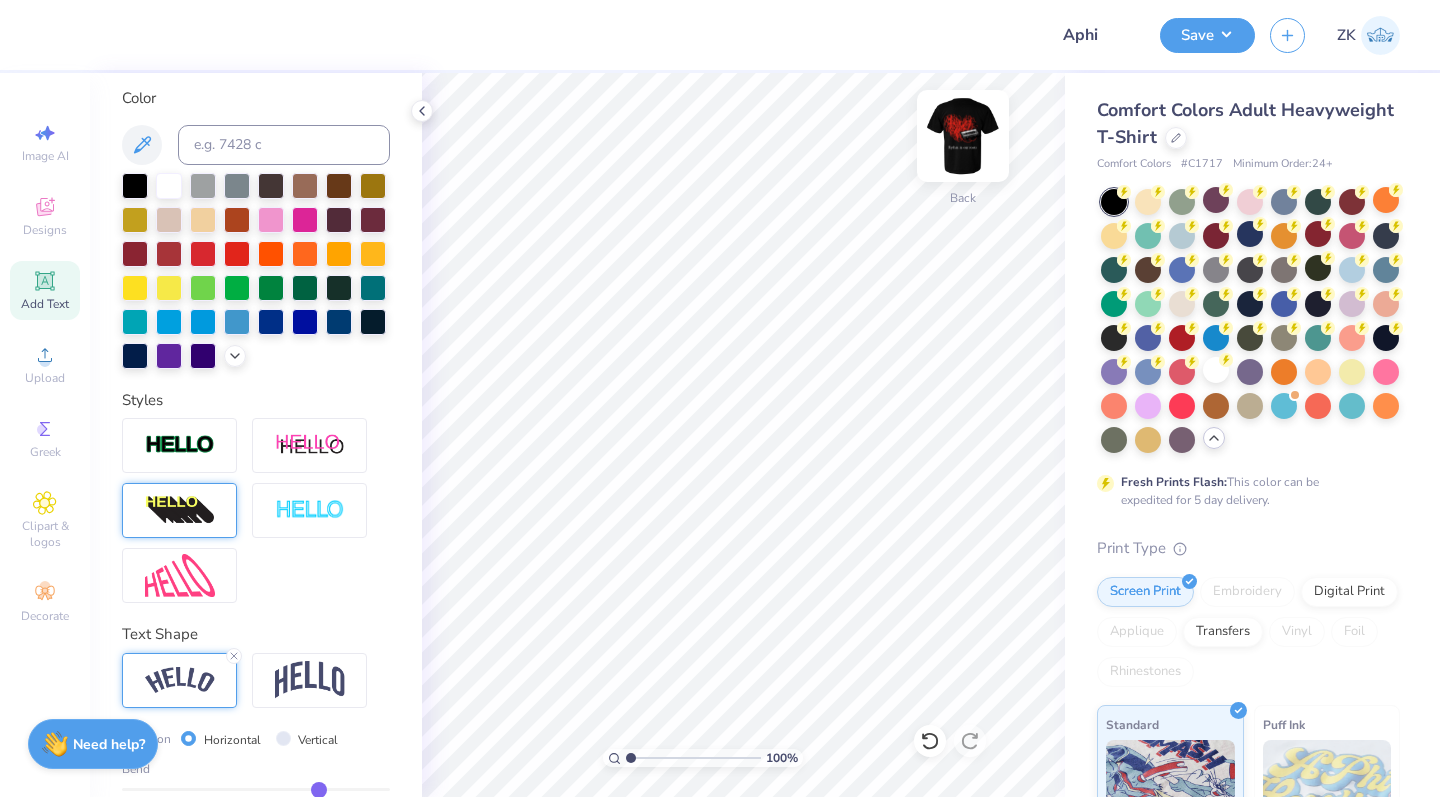 click at bounding box center [963, 136] 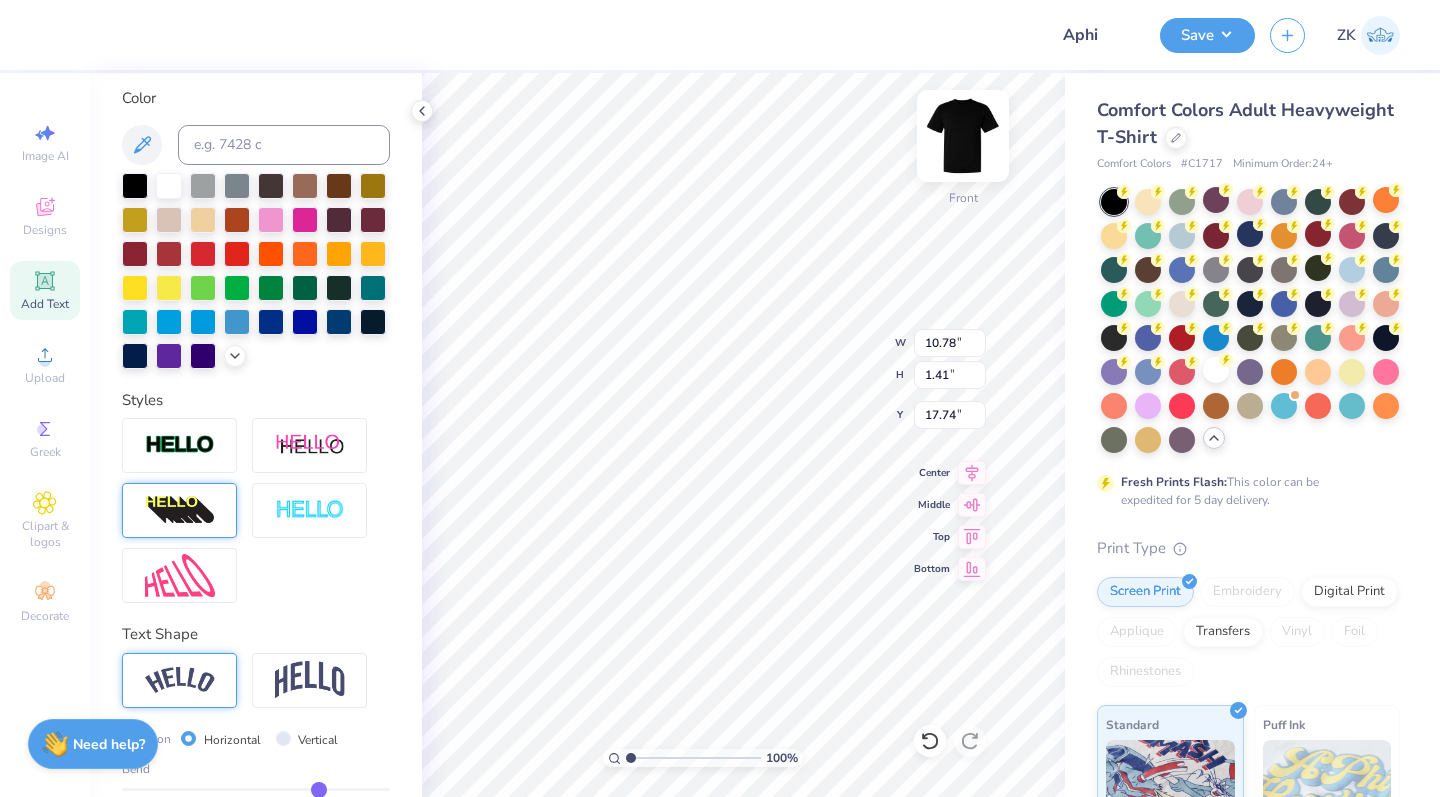 click at bounding box center (963, 136) 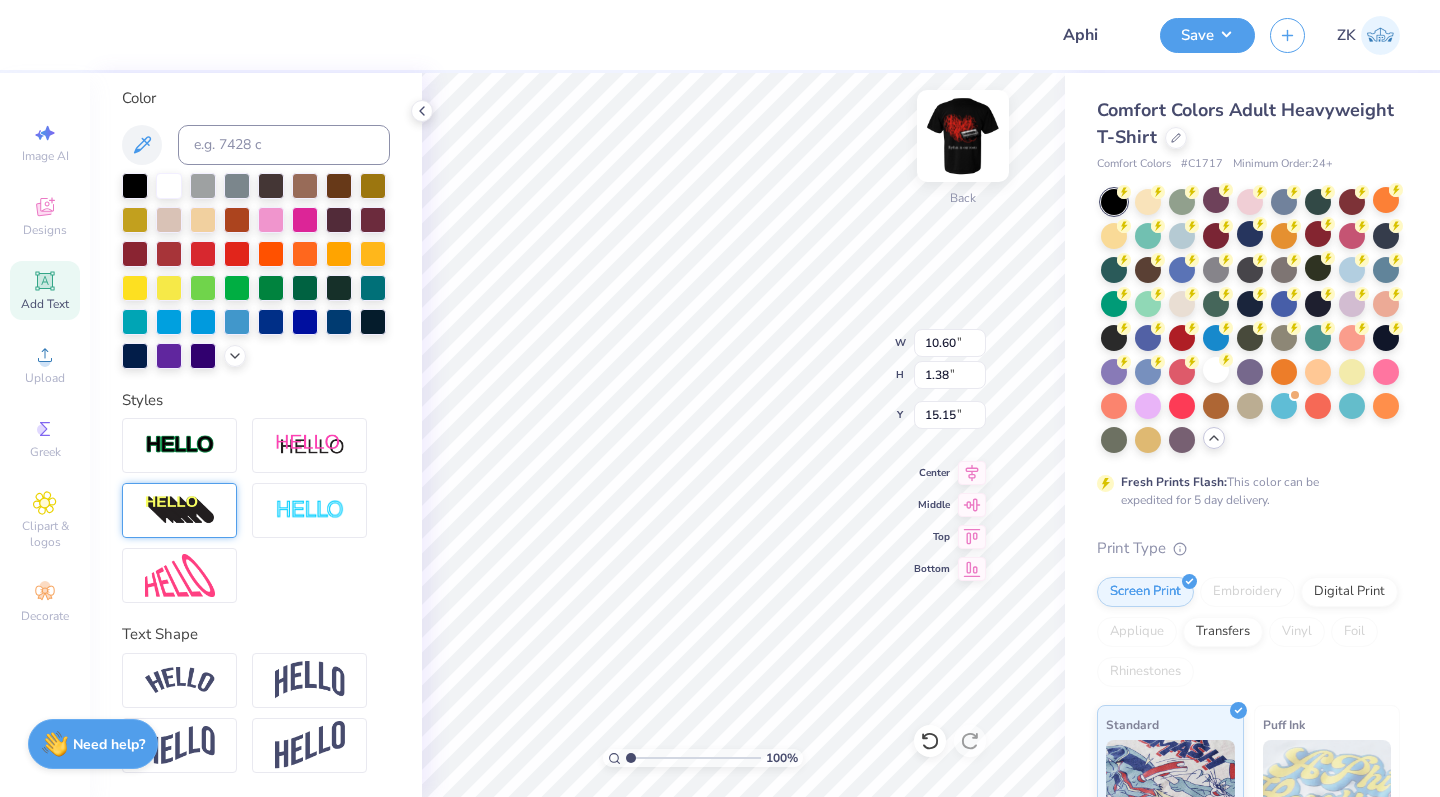 scroll, scrollTop: 0, scrollLeft: 4, axis: horizontal 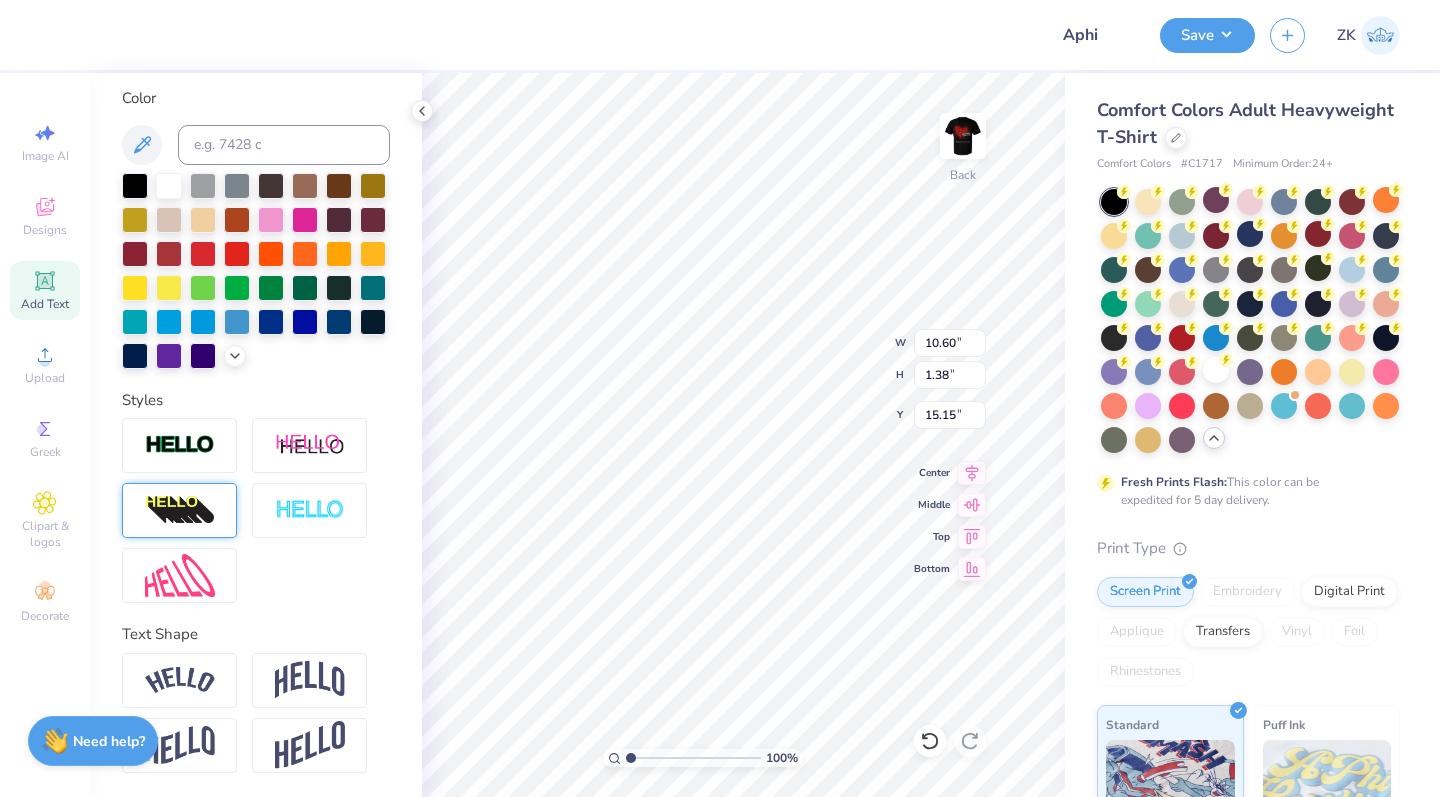 click on "Need help?  Chat with us." at bounding box center (93, 741) 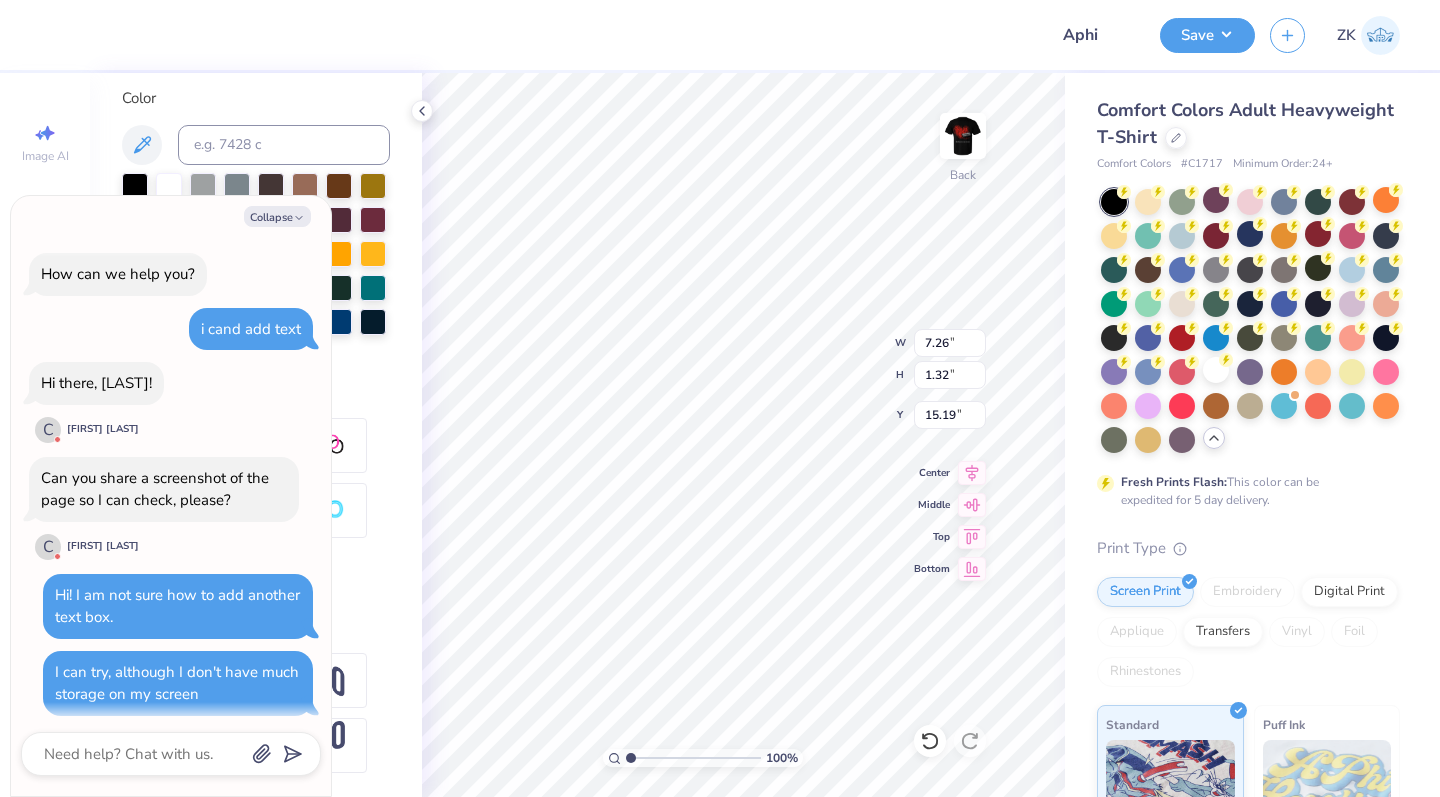 click at bounding box center (143, 754) 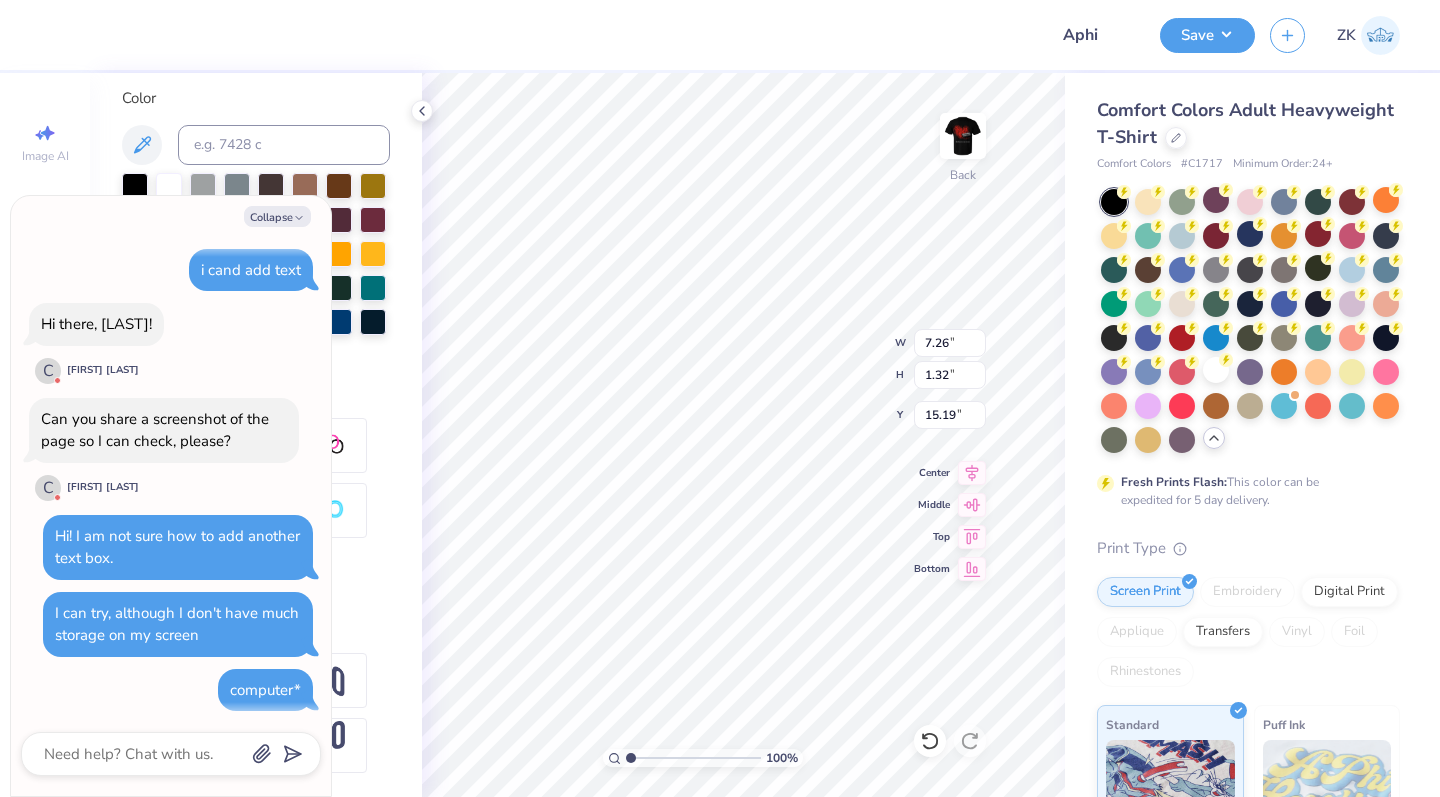 click at bounding box center [143, 754] 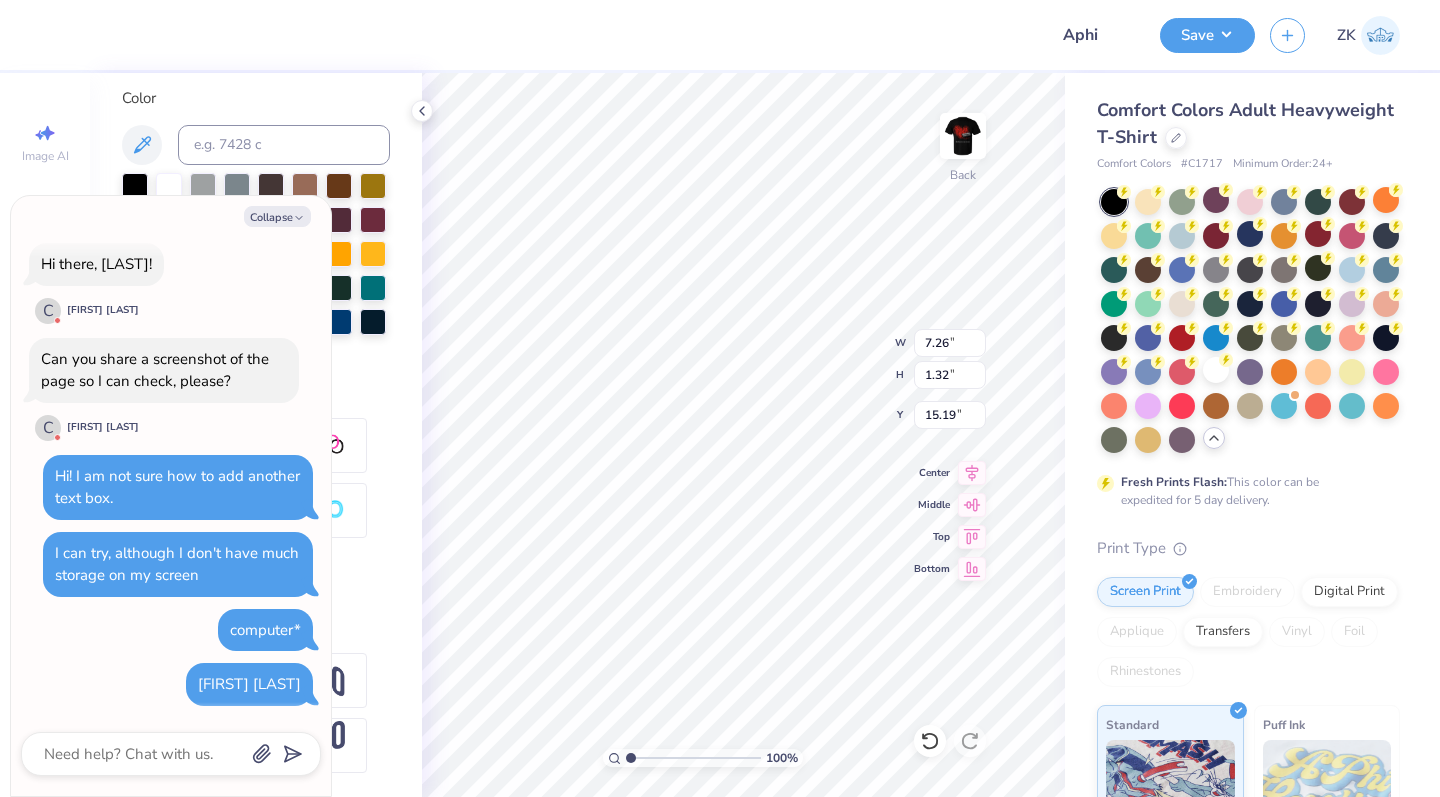 scroll, scrollTop: 113, scrollLeft: 0, axis: vertical 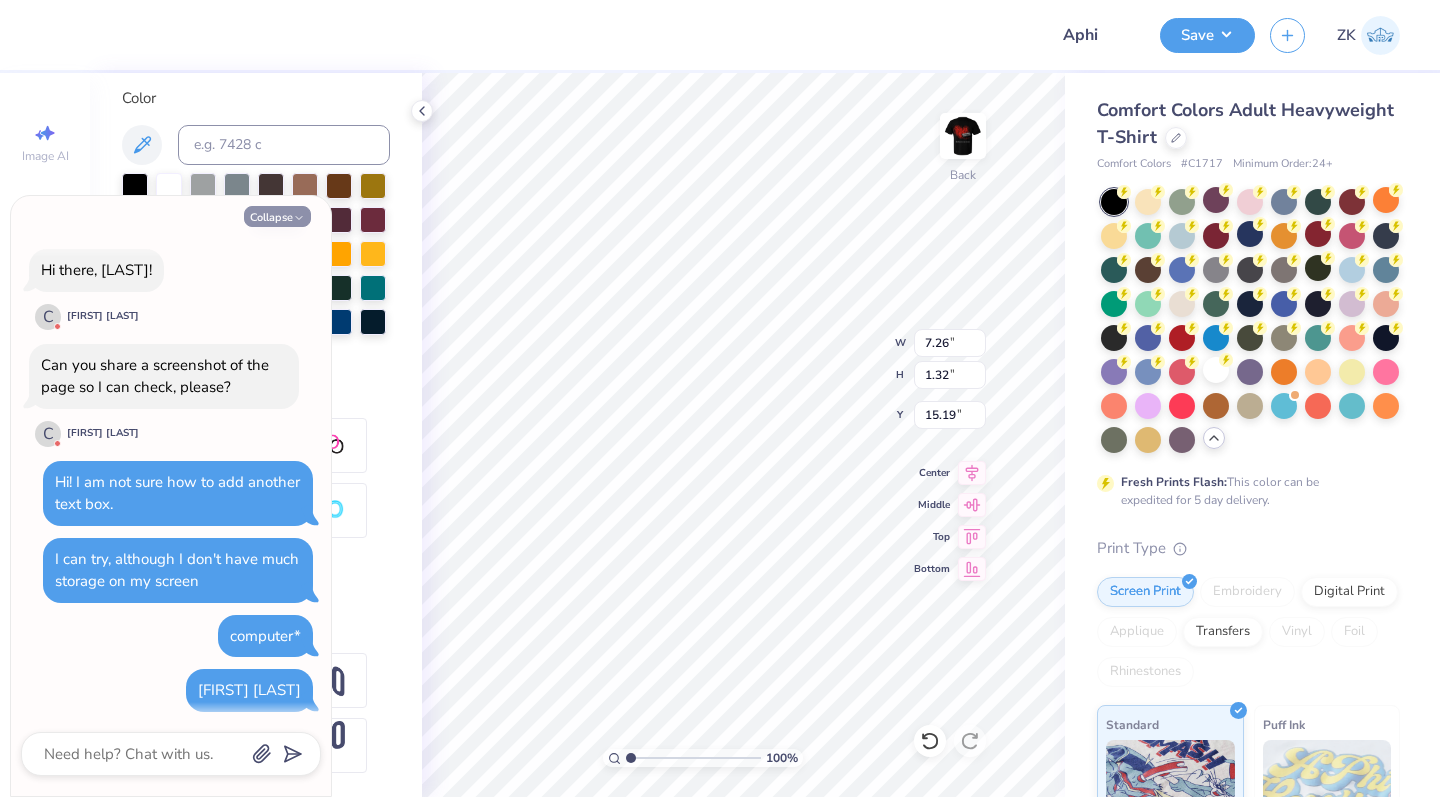 click on "Collapse" at bounding box center [277, 216] 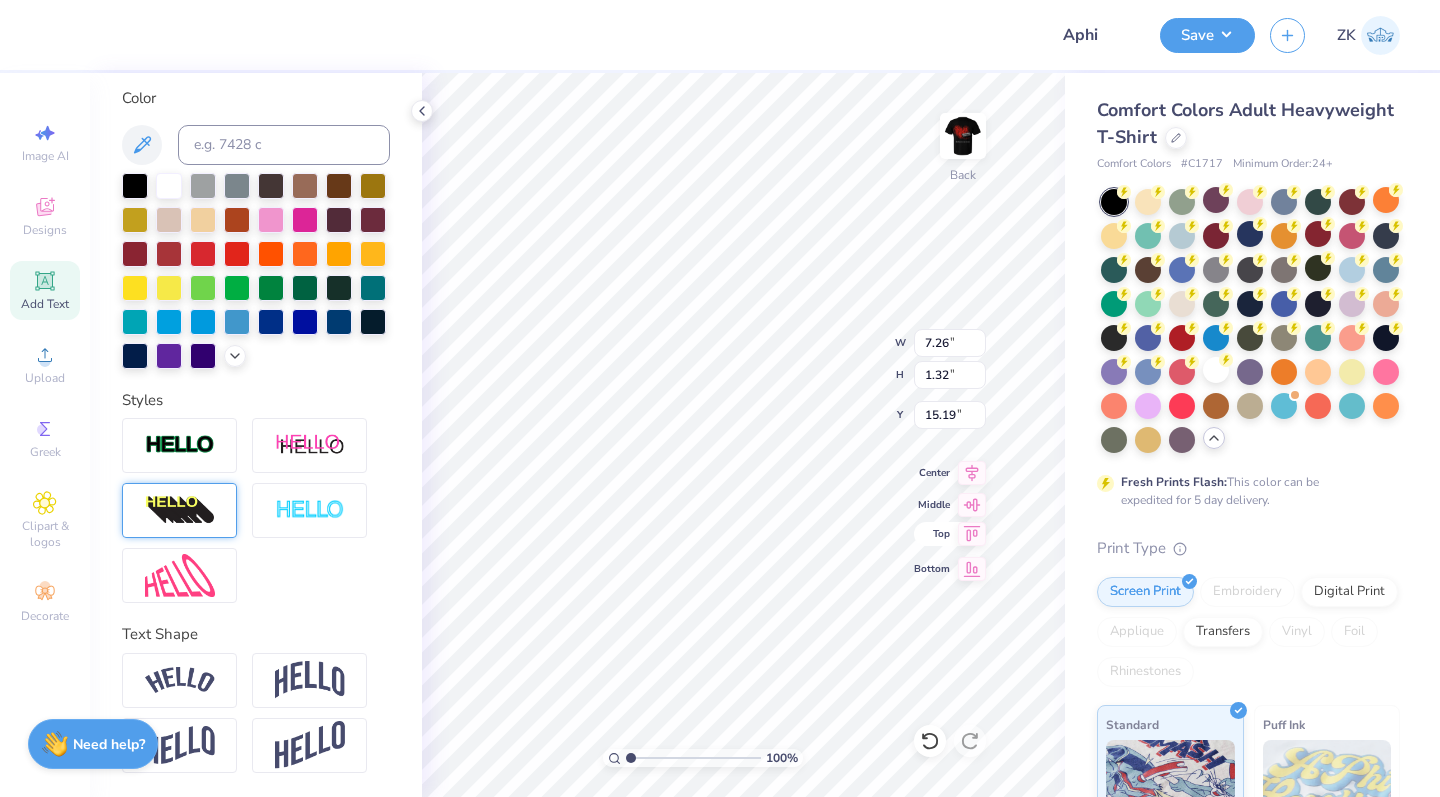 click 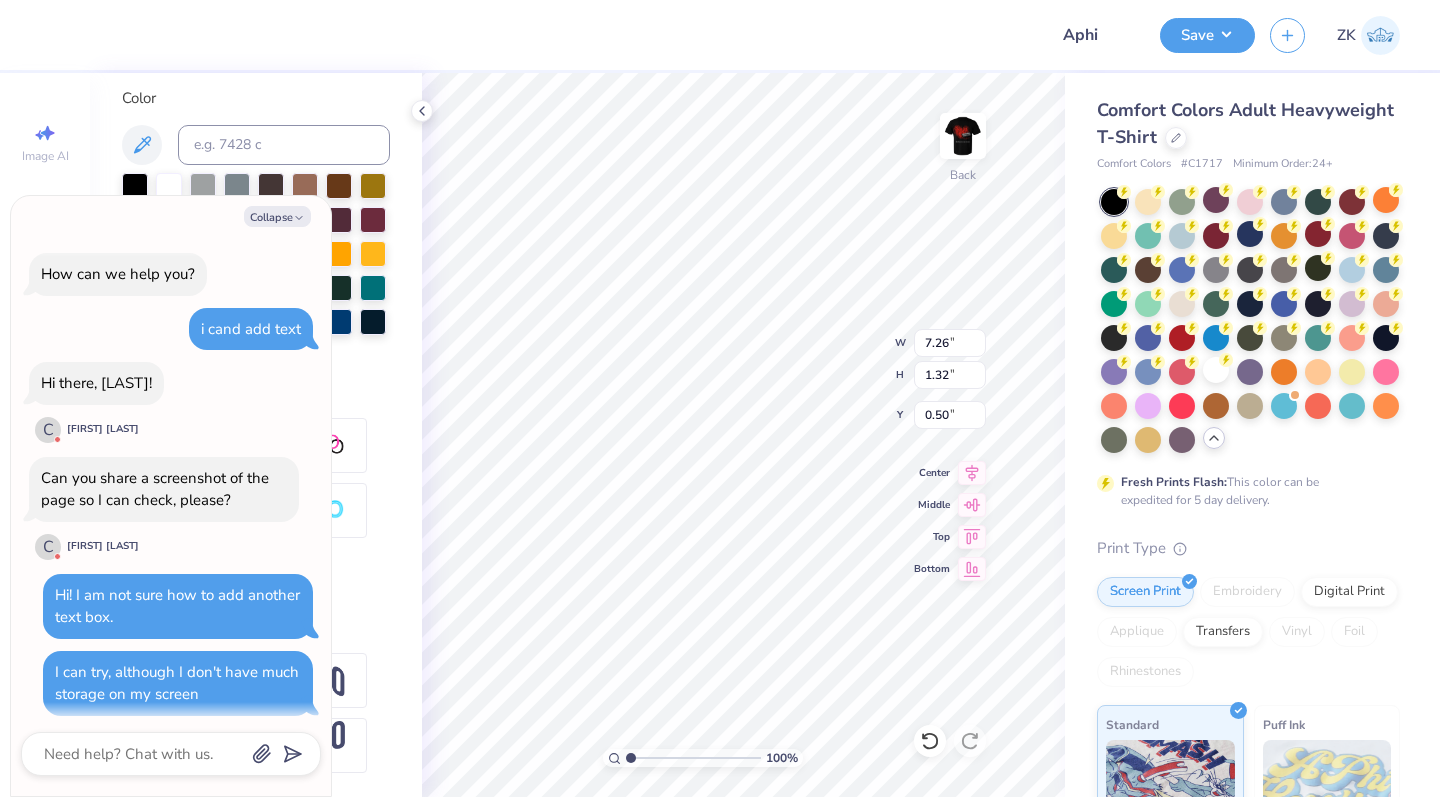 scroll, scrollTop: 251, scrollLeft: 0, axis: vertical 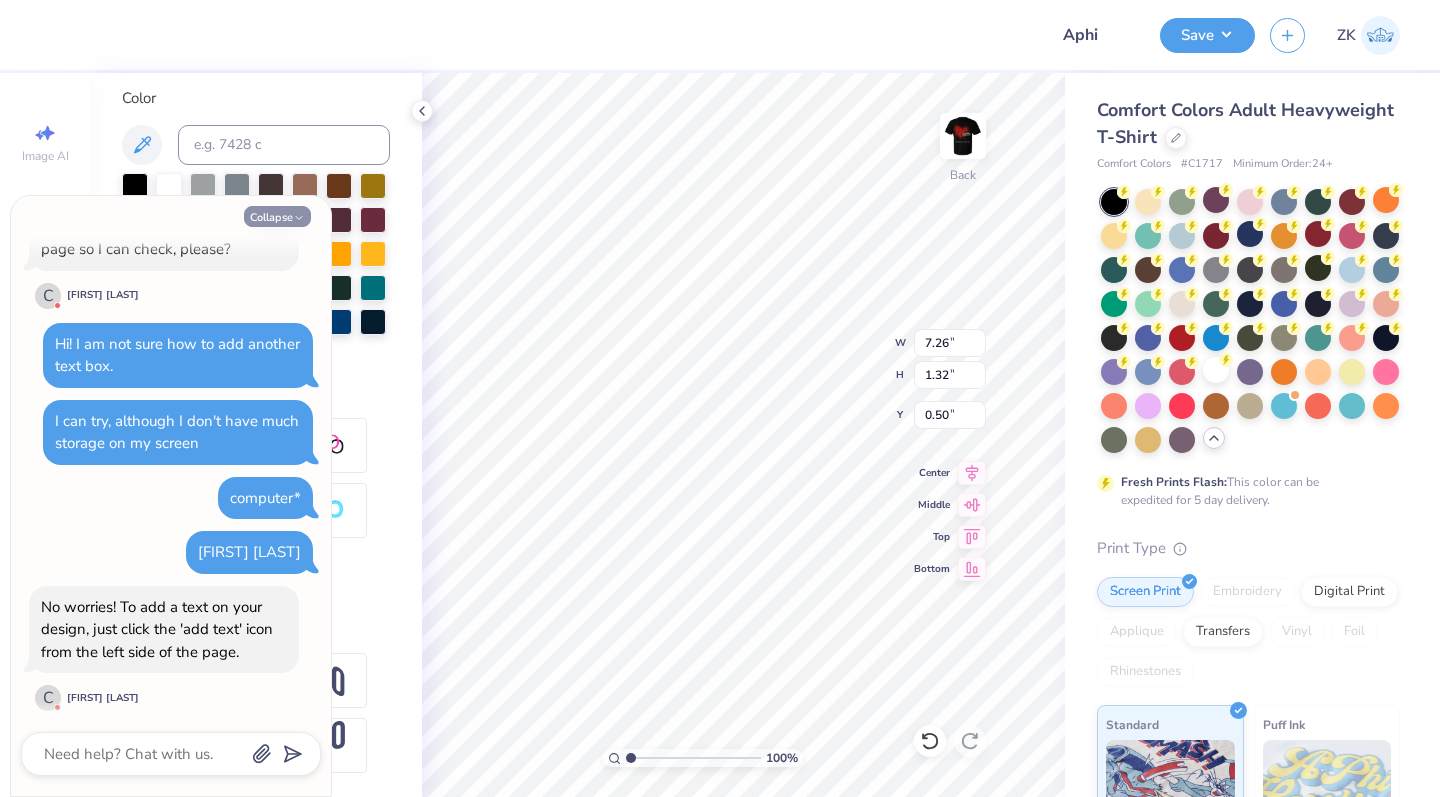 click on "Collapse" at bounding box center (277, 216) 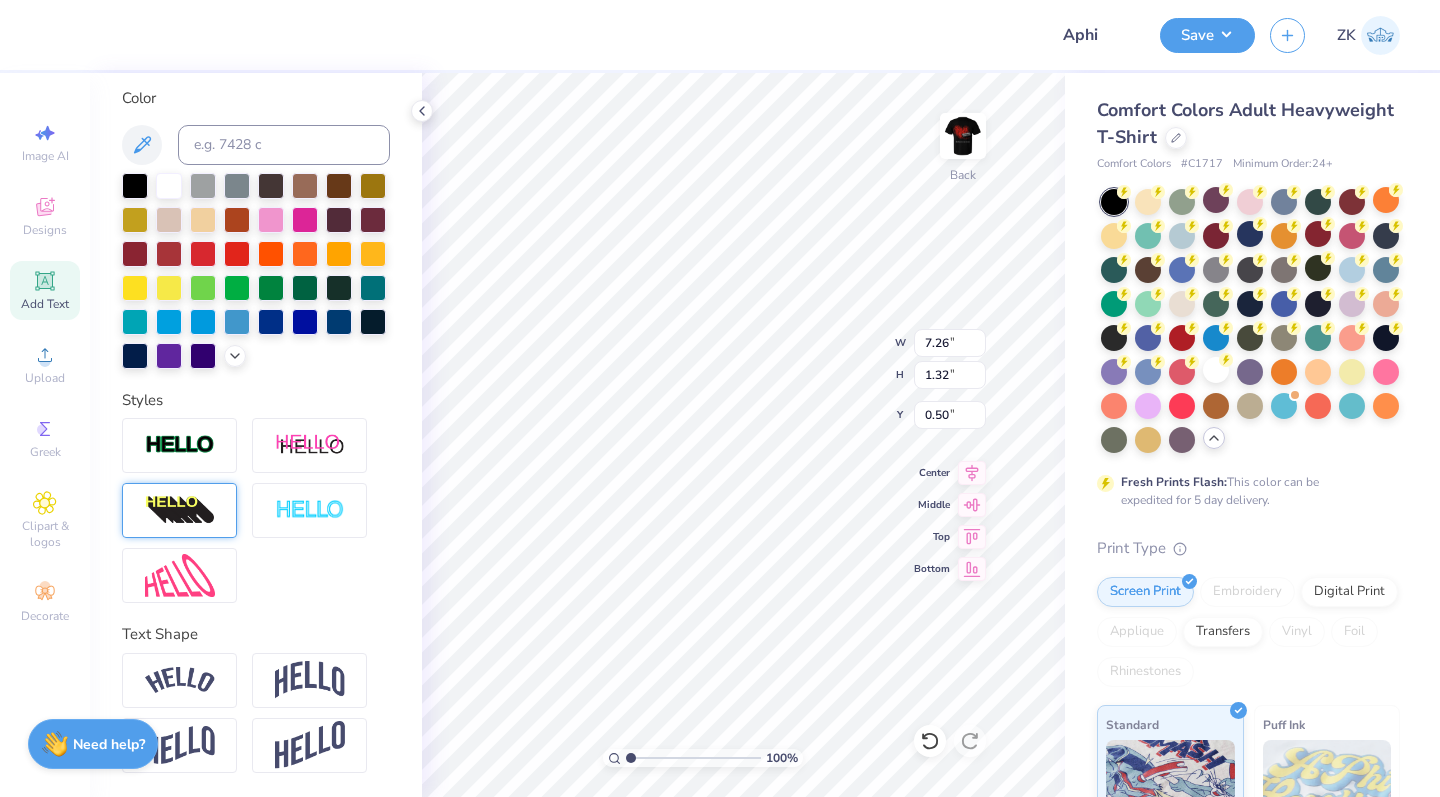 scroll, scrollTop: 367, scrollLeft: 0, axis: vertical 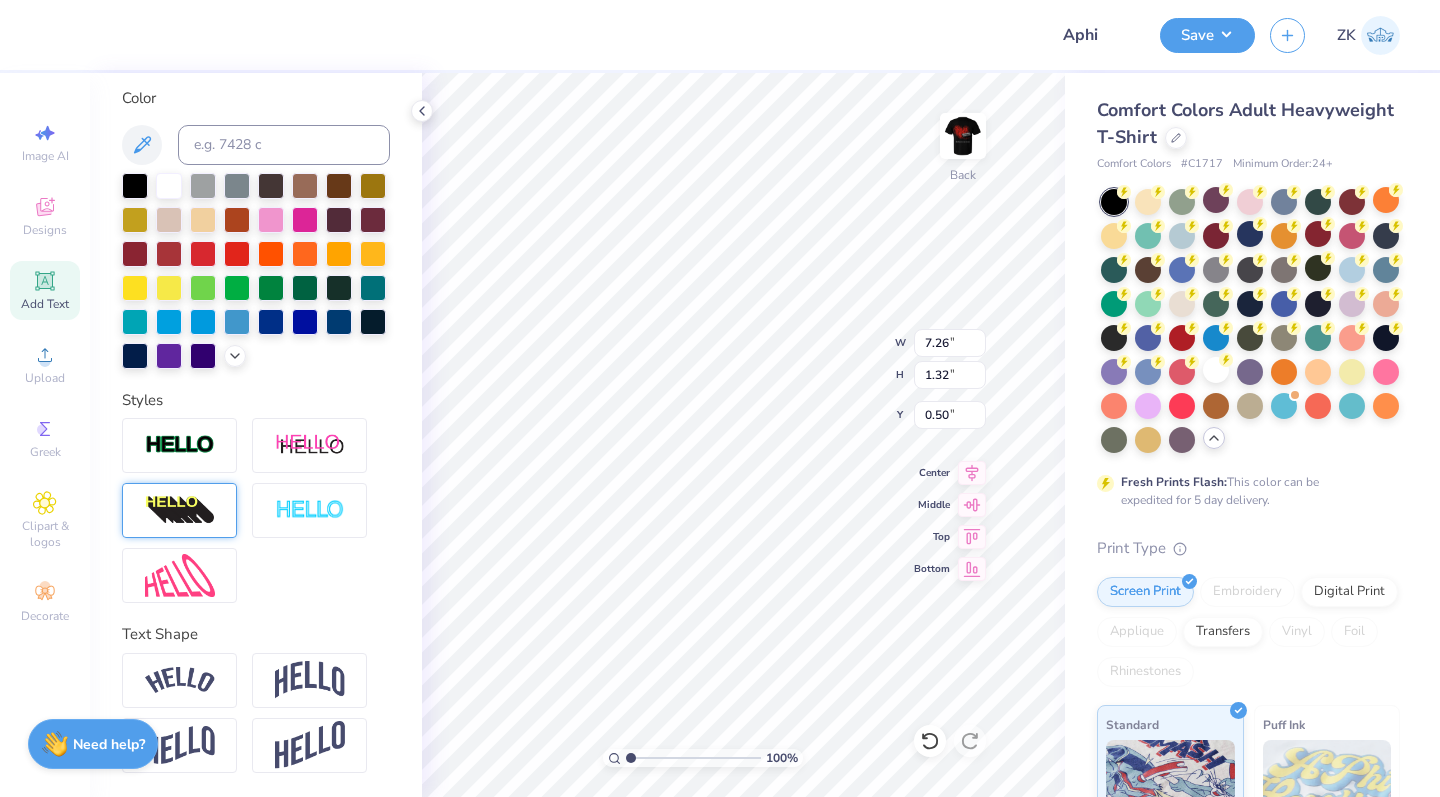 click 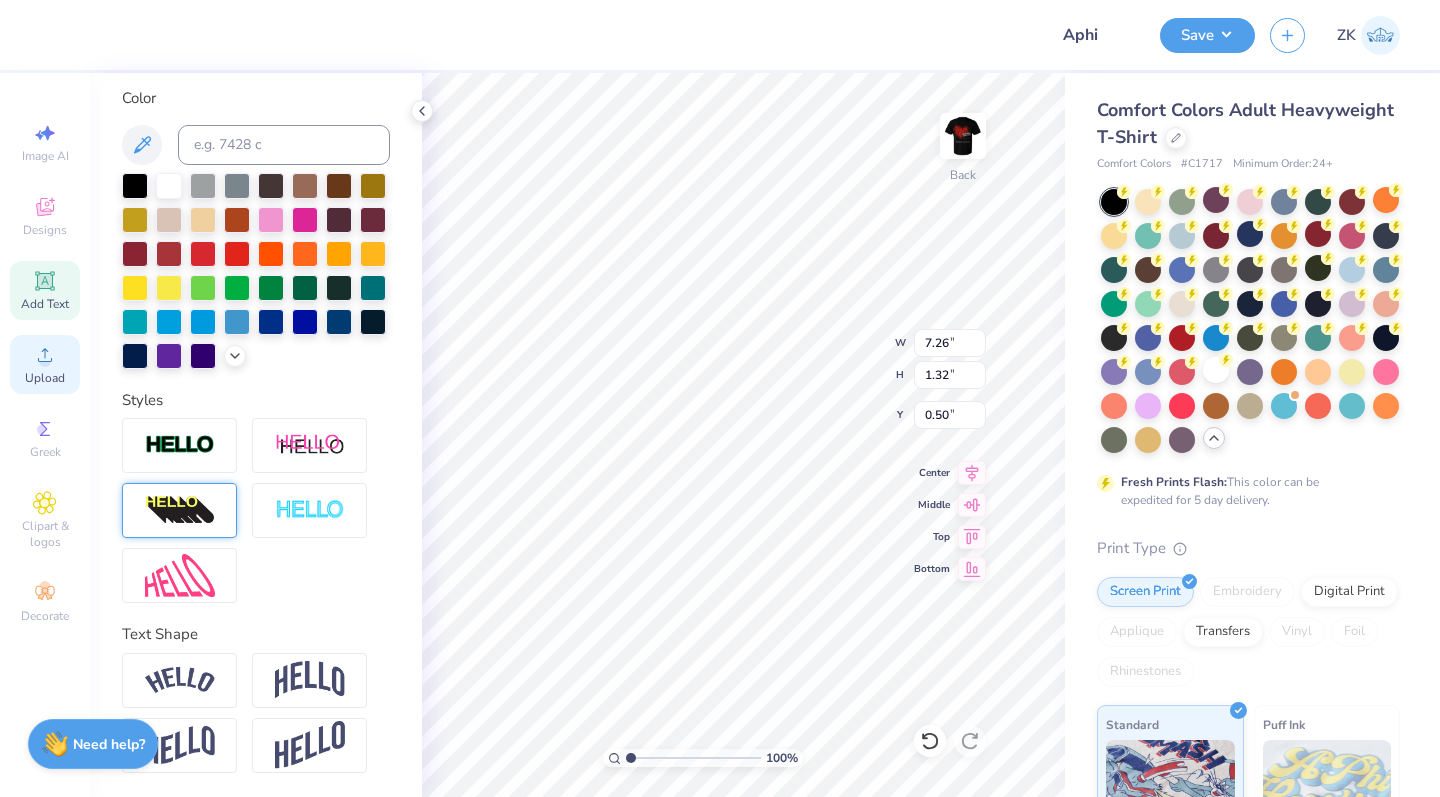 click on "Upload" at bounding box center (45, 378) 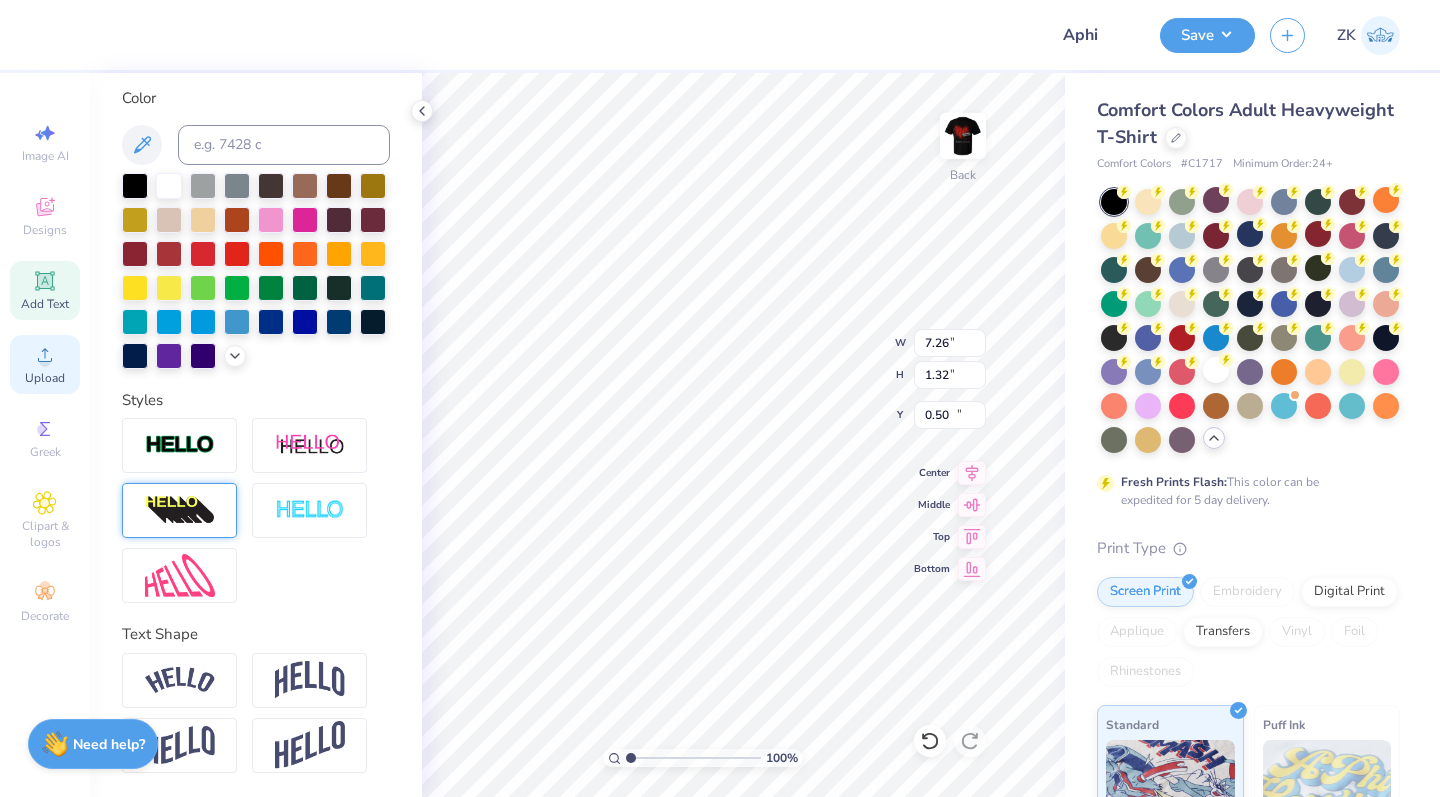 scroll, scrollTop: 366, scrollLeft: 0, axis: vertical 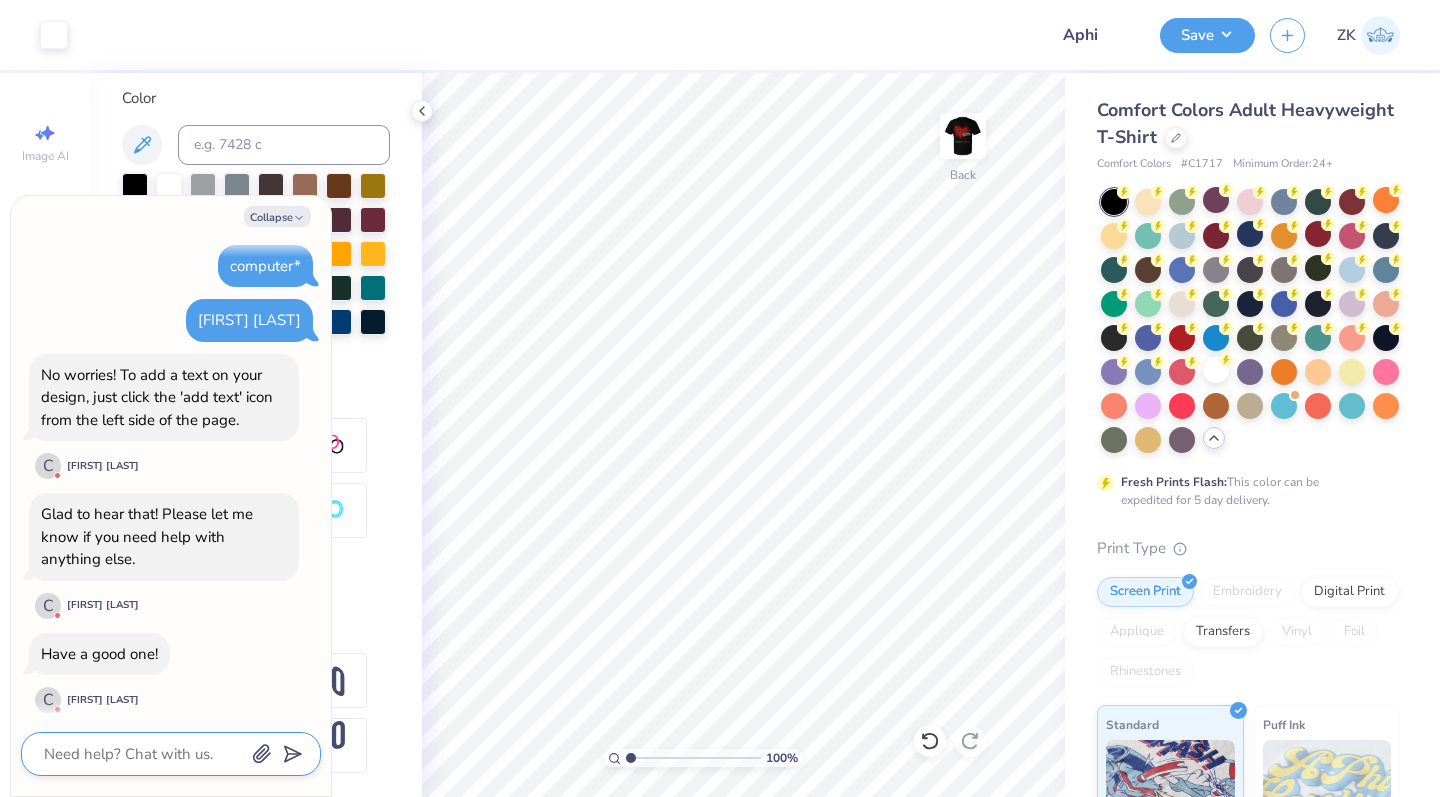 click at bounding box center [143, 754] 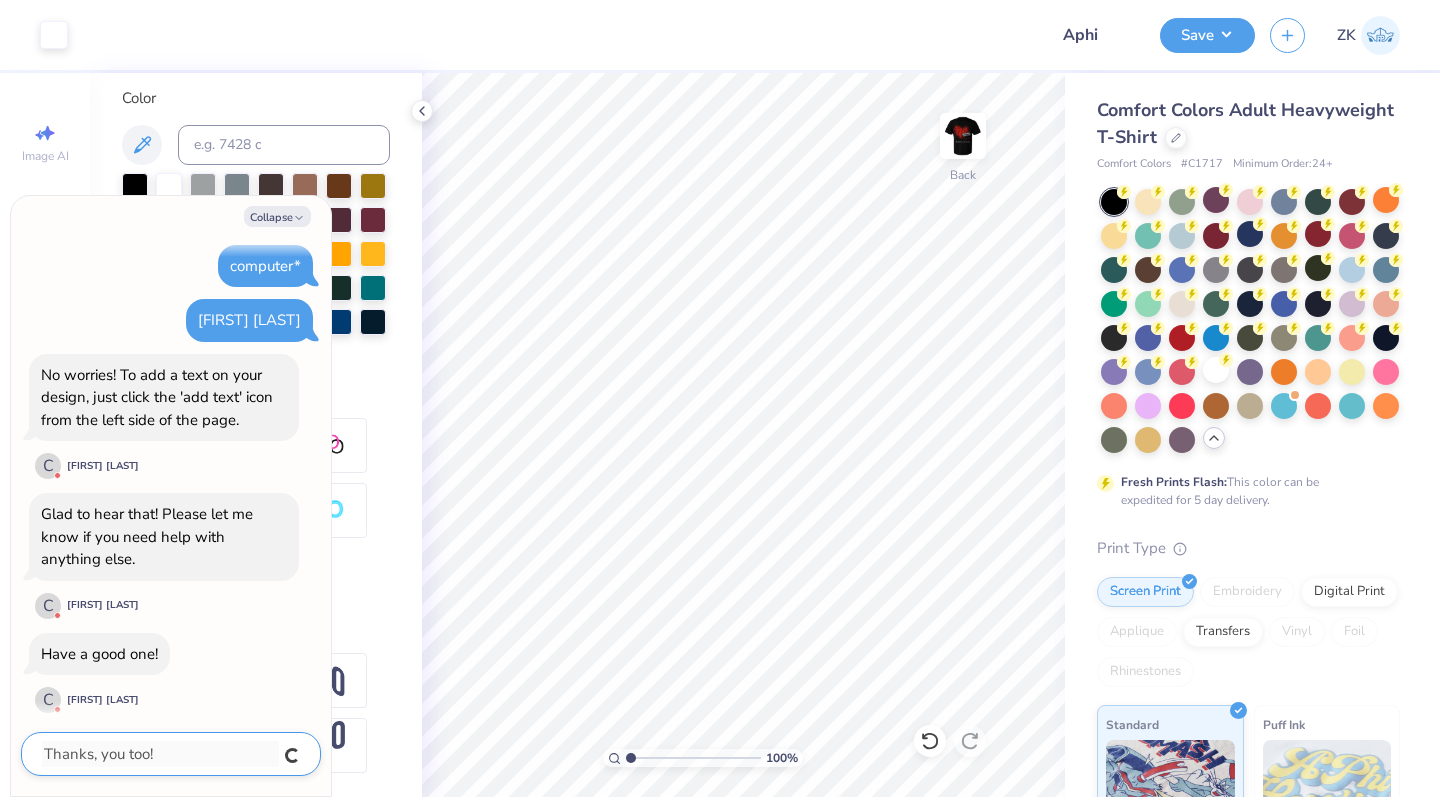 scroll, scrollTop: 537, scrollLeft: 0, axis: vertical 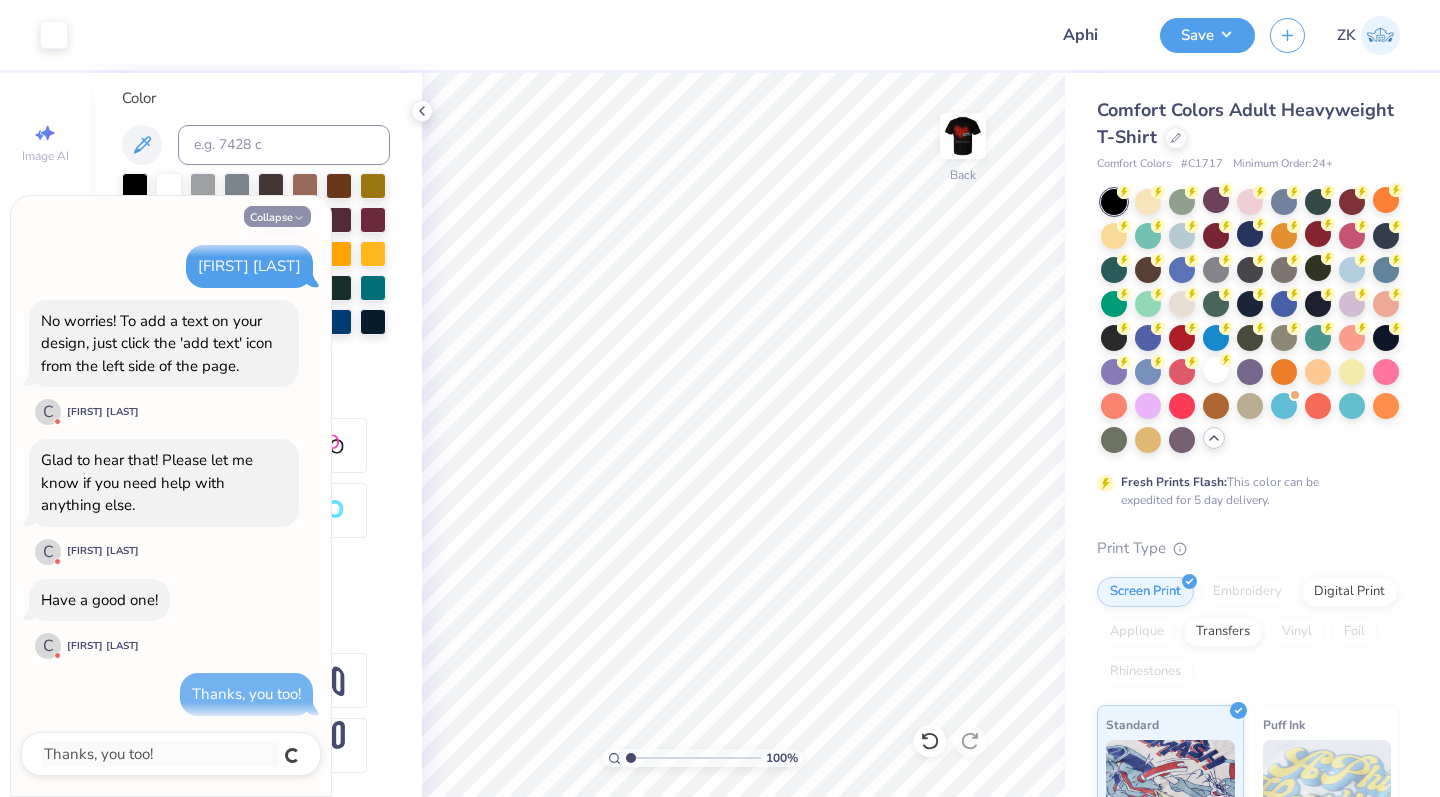 click on "Collapse" at bounding box center (277, 216) 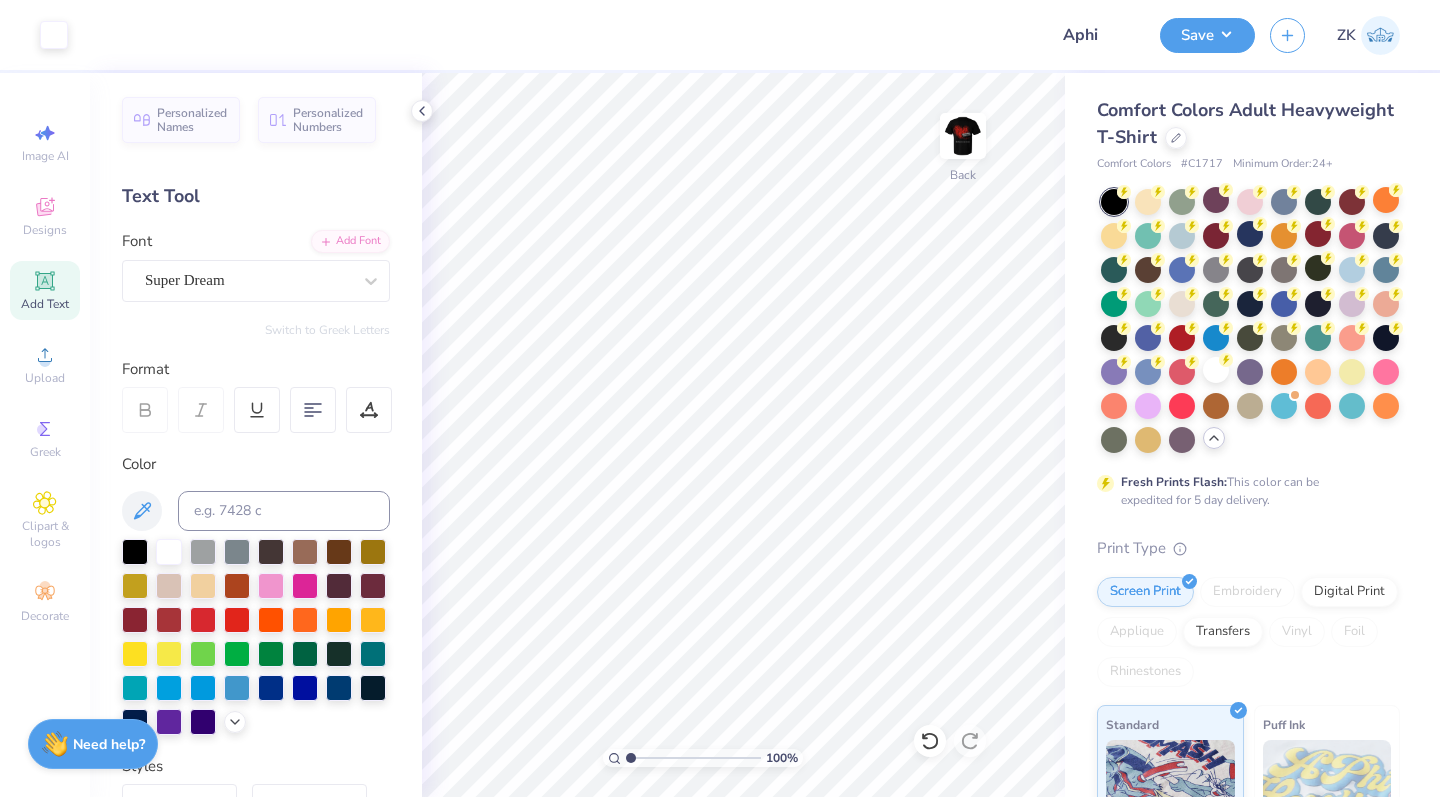 scroll, scrollTop: 0, scrollLeft: 0, axis: both 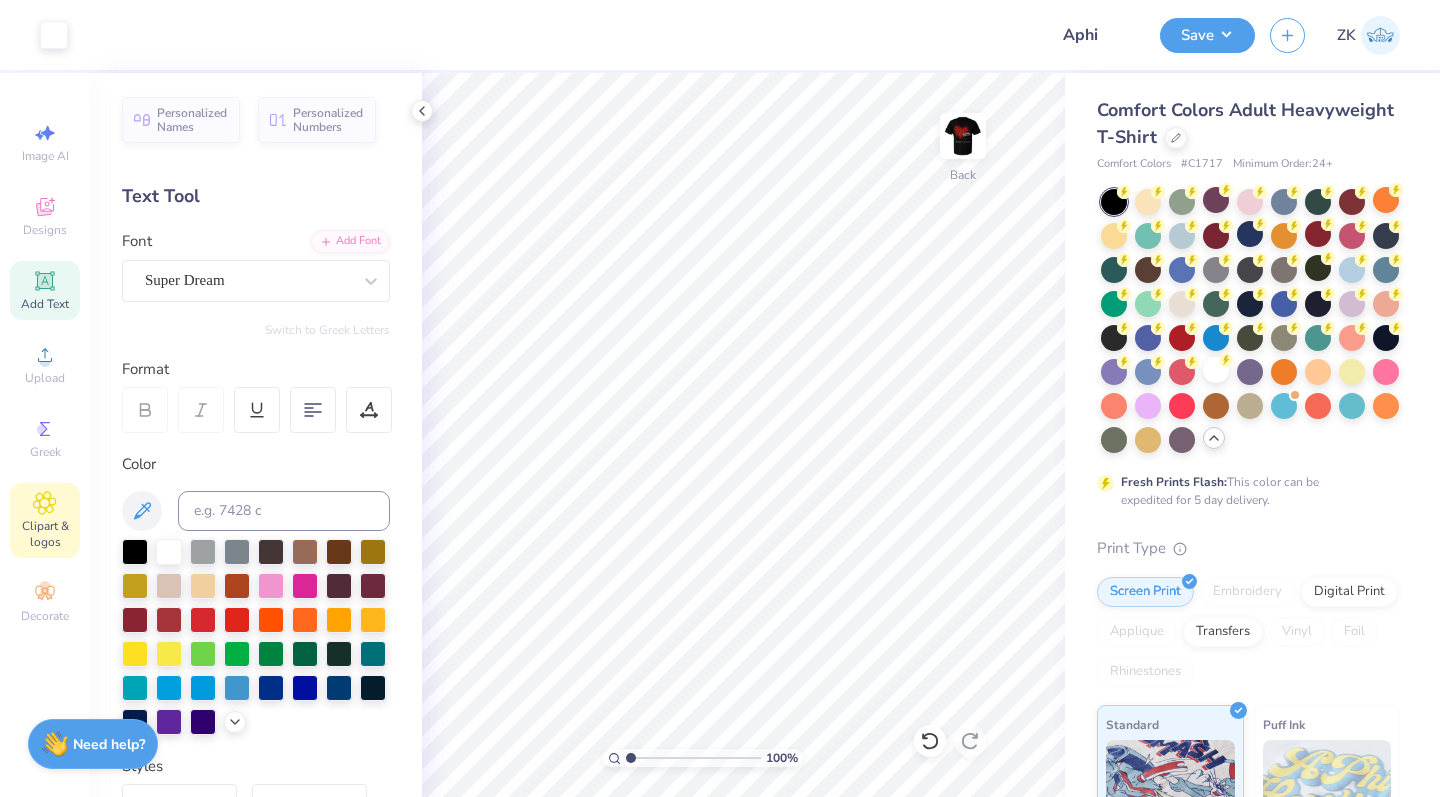 click on "Clipart & logos" at bounding box center [45, 534] 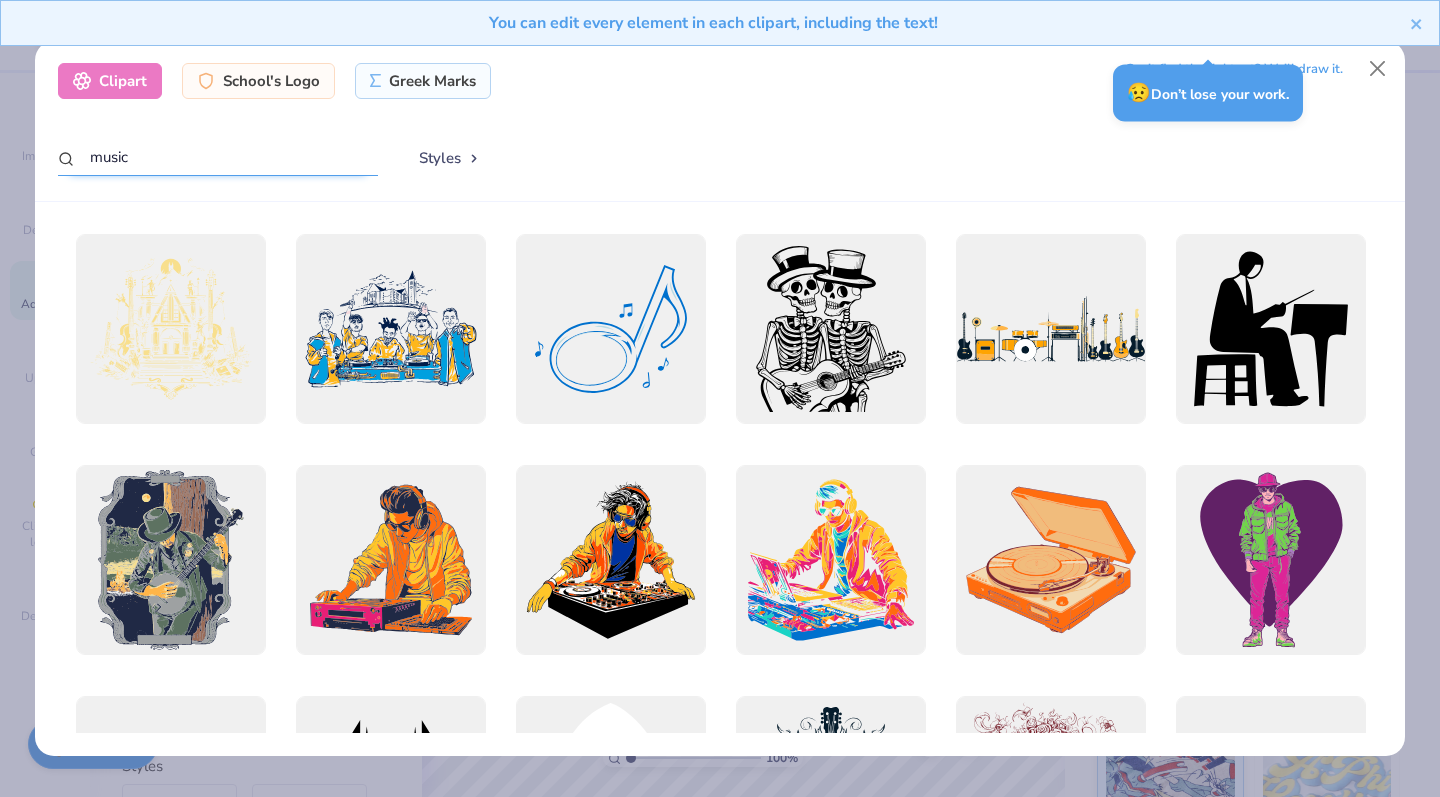 click on "music" at bounding box center (218, 157) 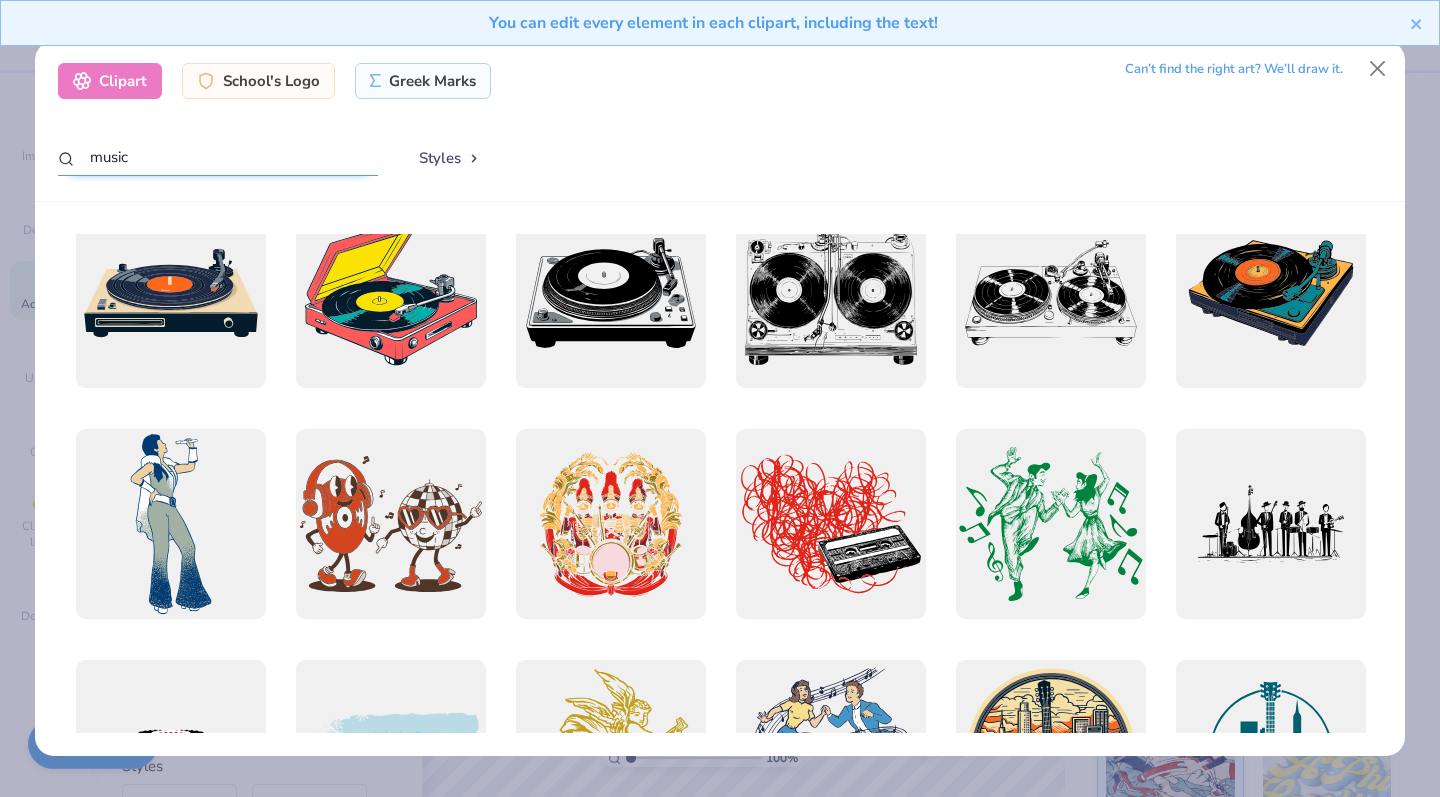scroll, scrollTop: 2823, scrollLeft: 0, axis: vertical 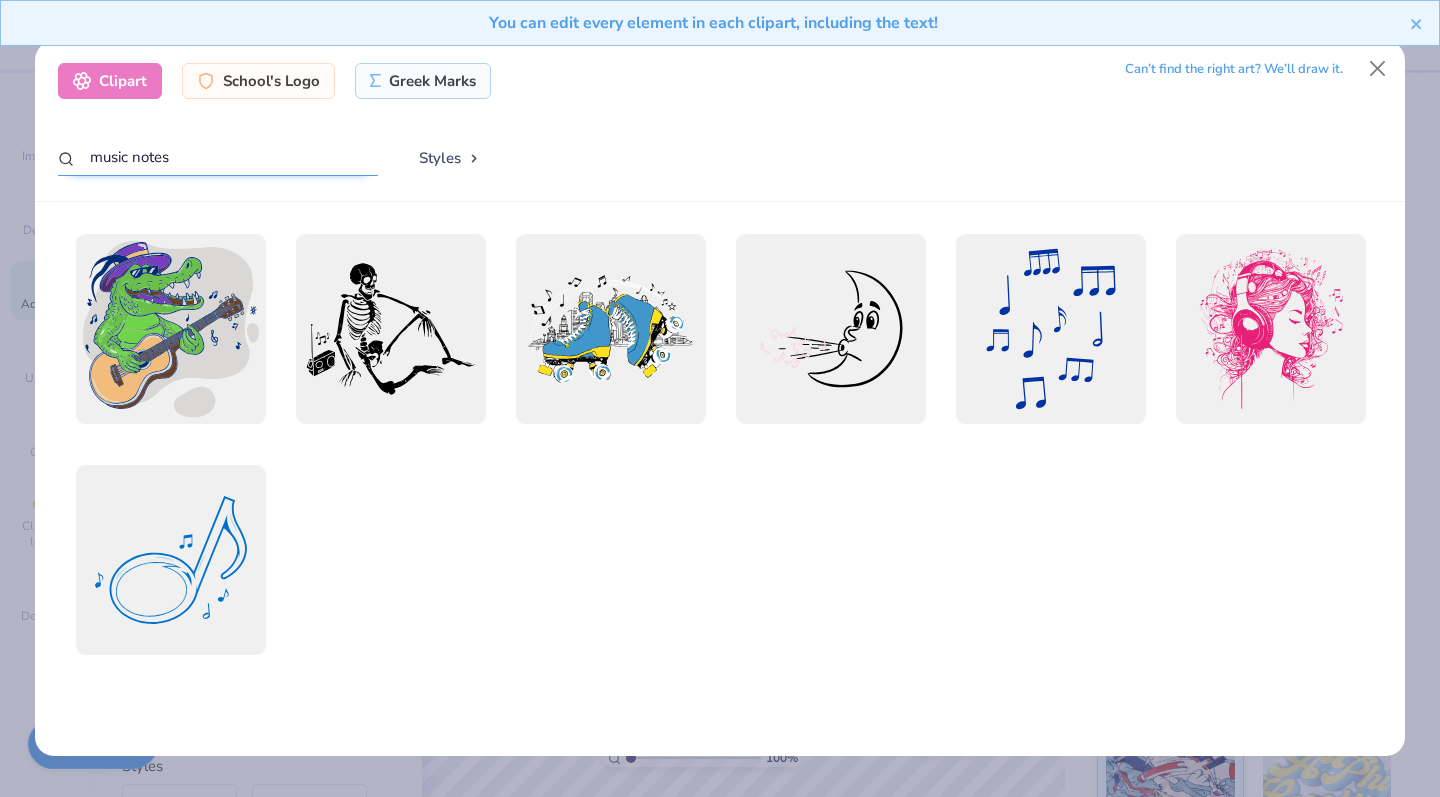 drag, startPoint x: 199, startPoint y: 167, endPoint x: 125, endPoint y: 149, distance: 76.15773 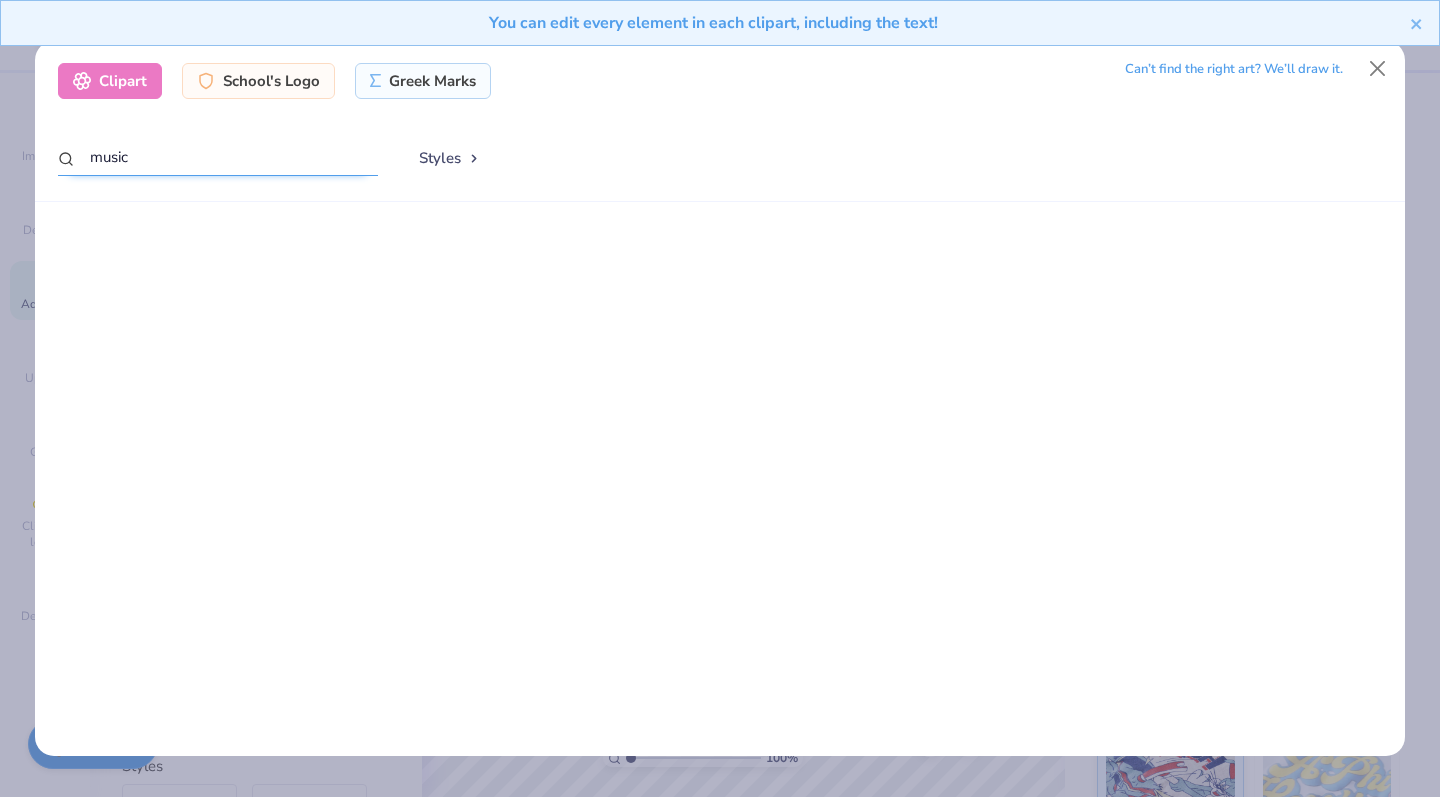 scroll, scrollTop: 4331, scrollLeft: 0, axis: vertical 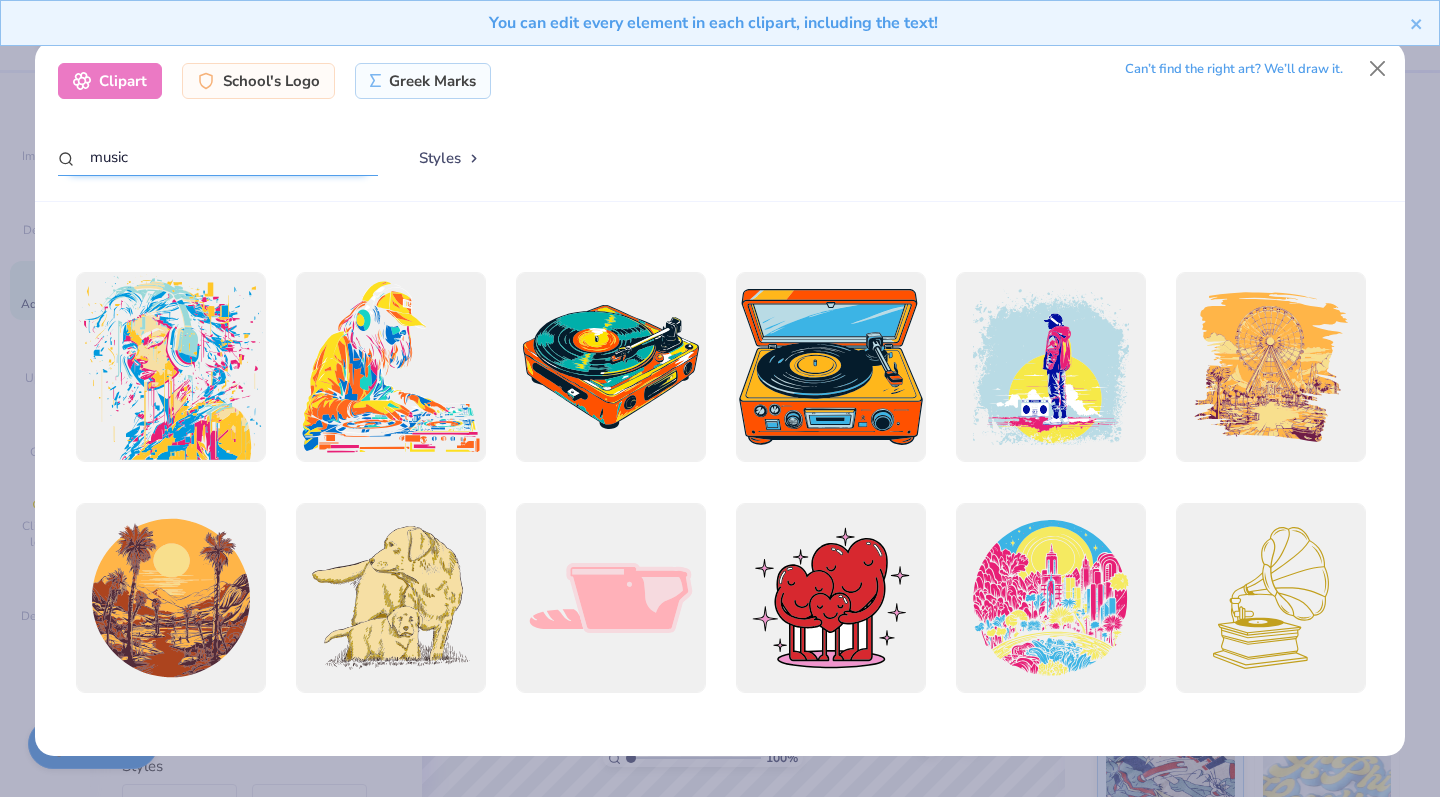 click on "music" at bounding box center [218, 157] 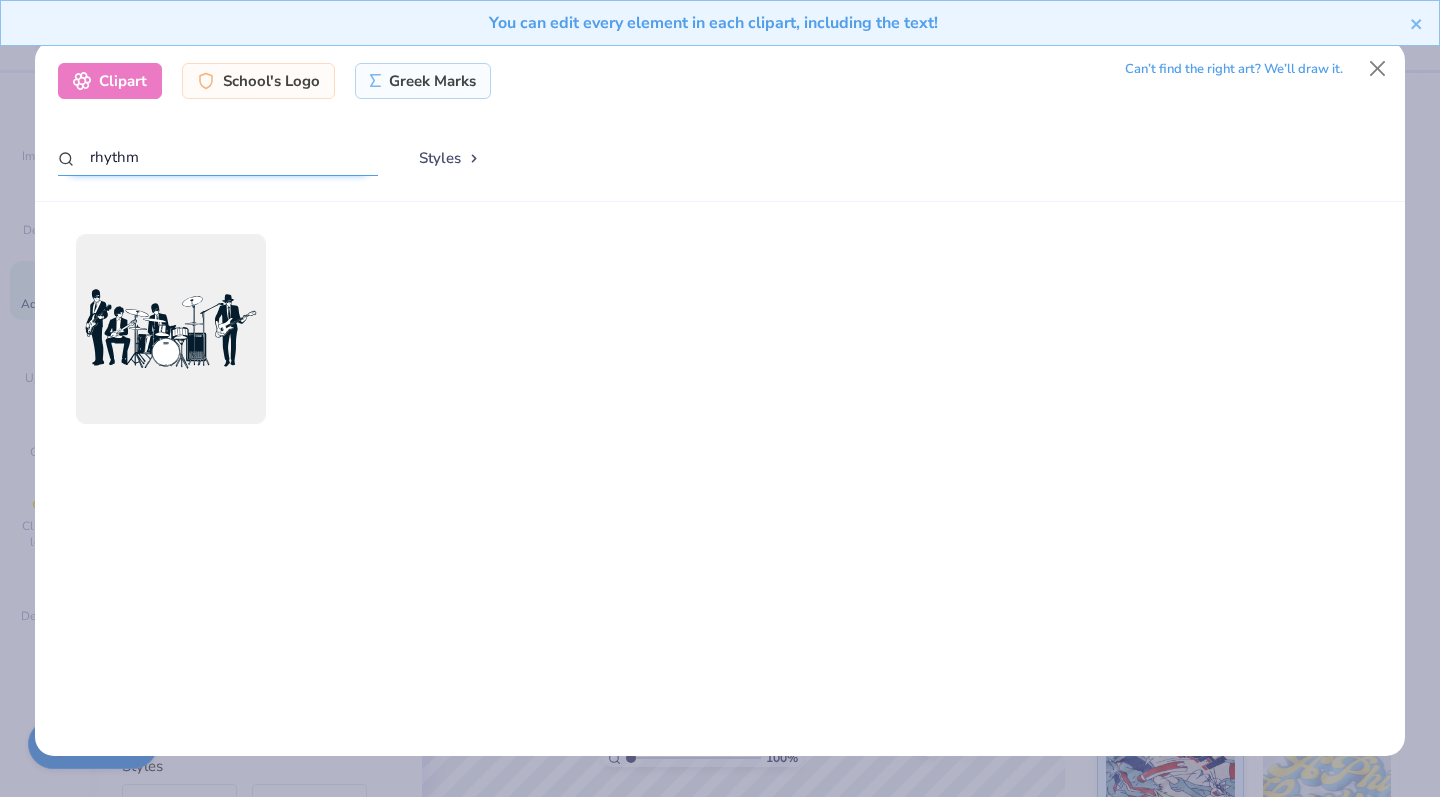 drag, startPoint x: 150, startPoint y: 169, endPoint x: 108, endPoint y: 161, distance: 42.755116 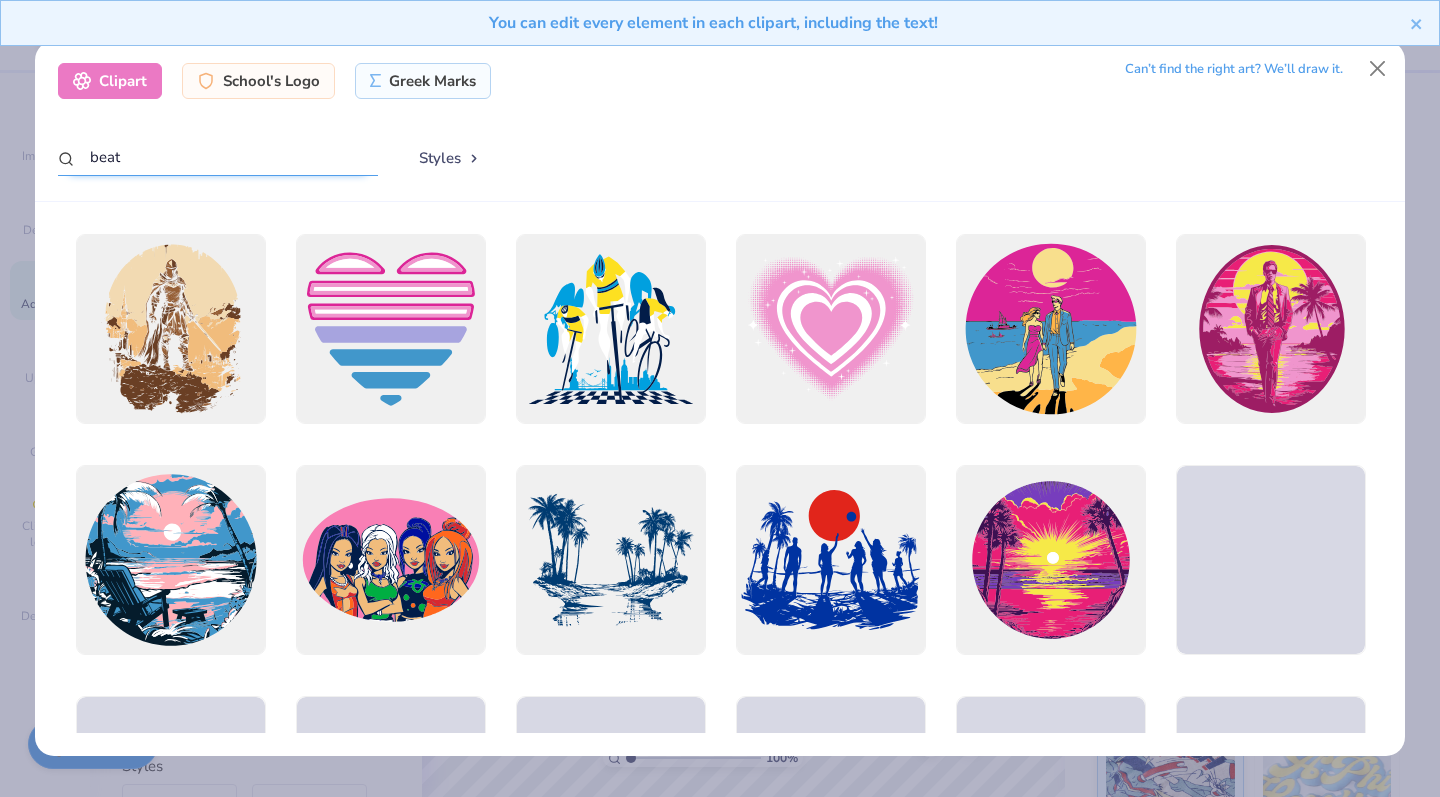 click on "beat" at bounding box center (218, 157) 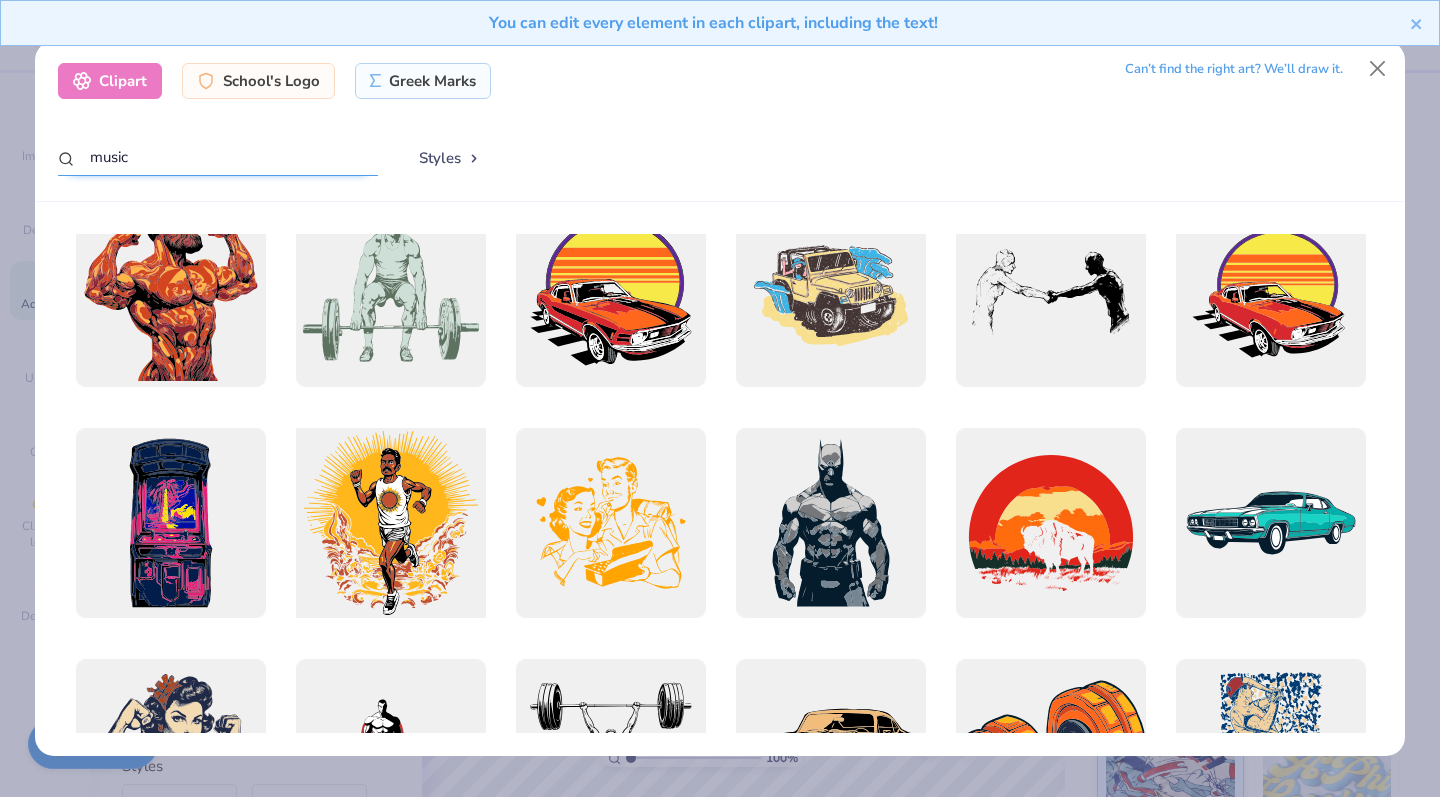 scroll, scrollTop: 7123, scrollLeft: 0, axis: vertical 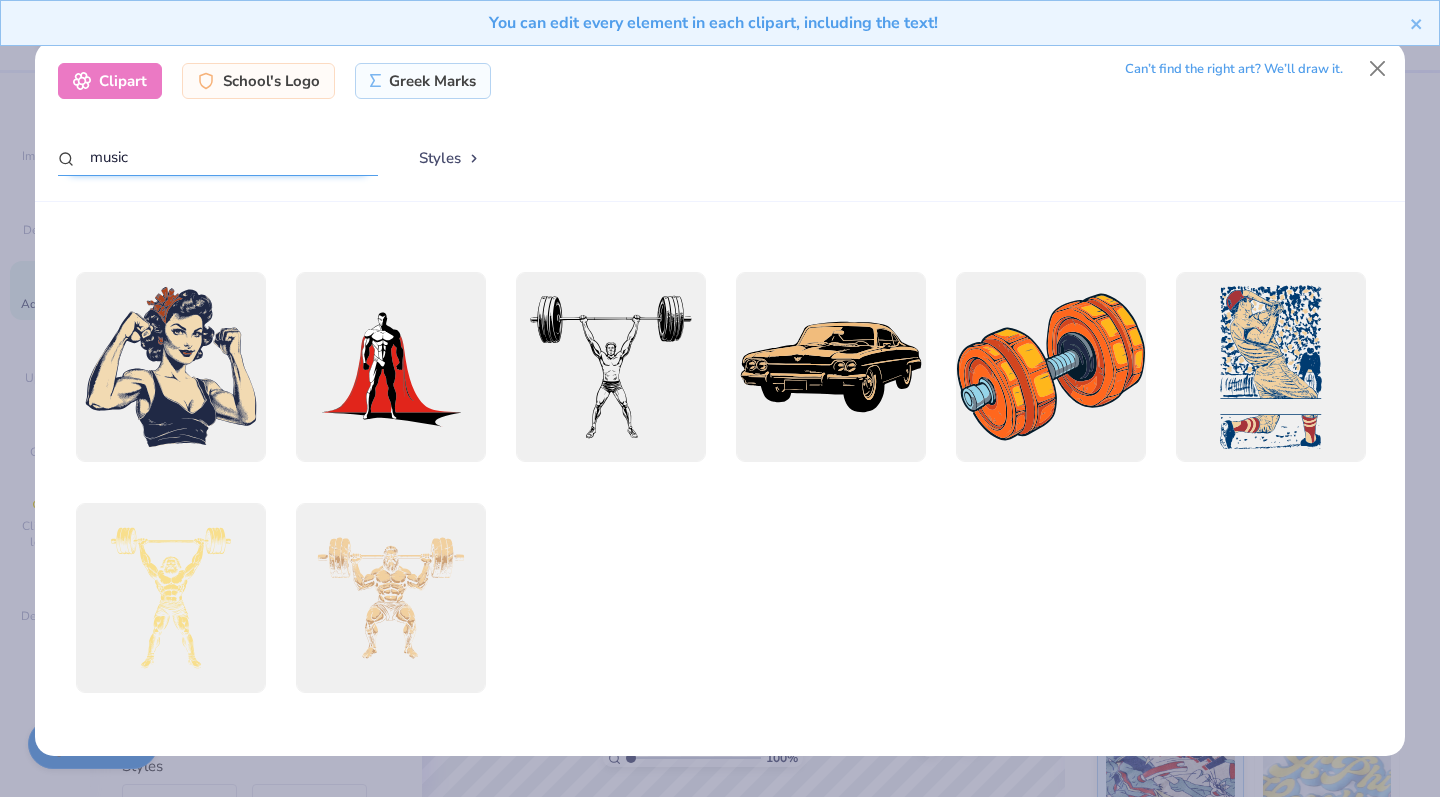 click on "music" at bounding box center (218, 157) 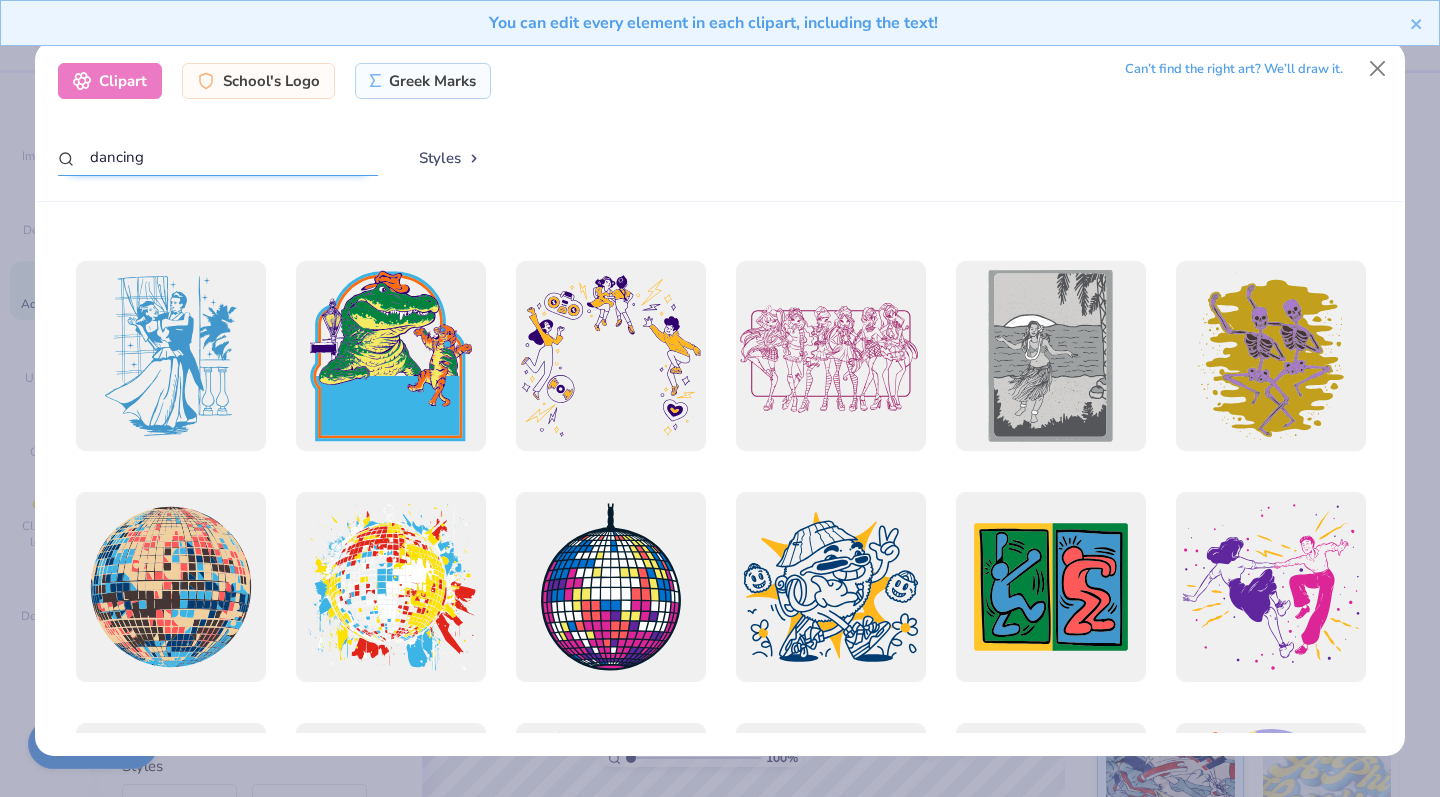 scroll, scrollTop: 2352, scrollLeft: 0, axis: vertical 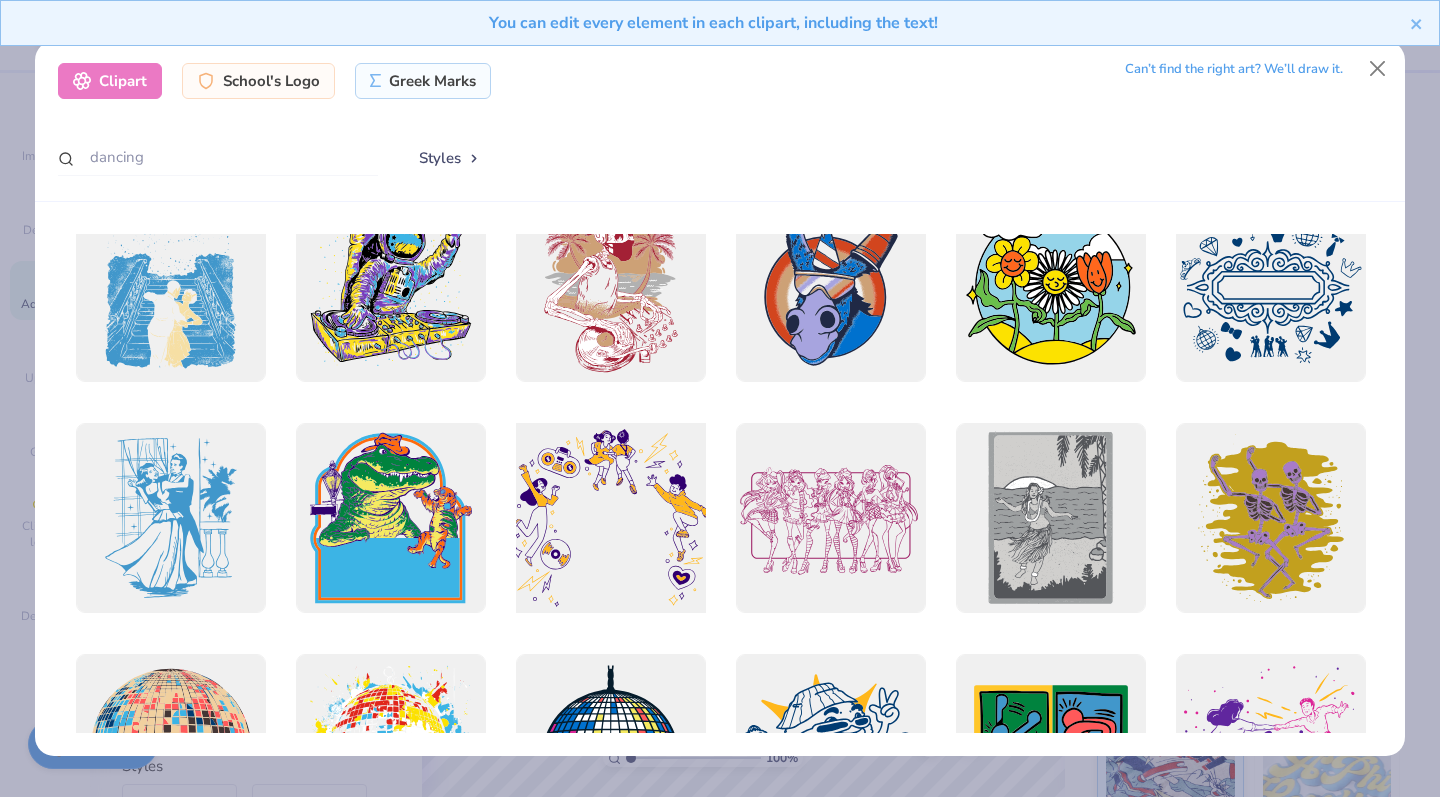 click at bounding box center [610, 518] 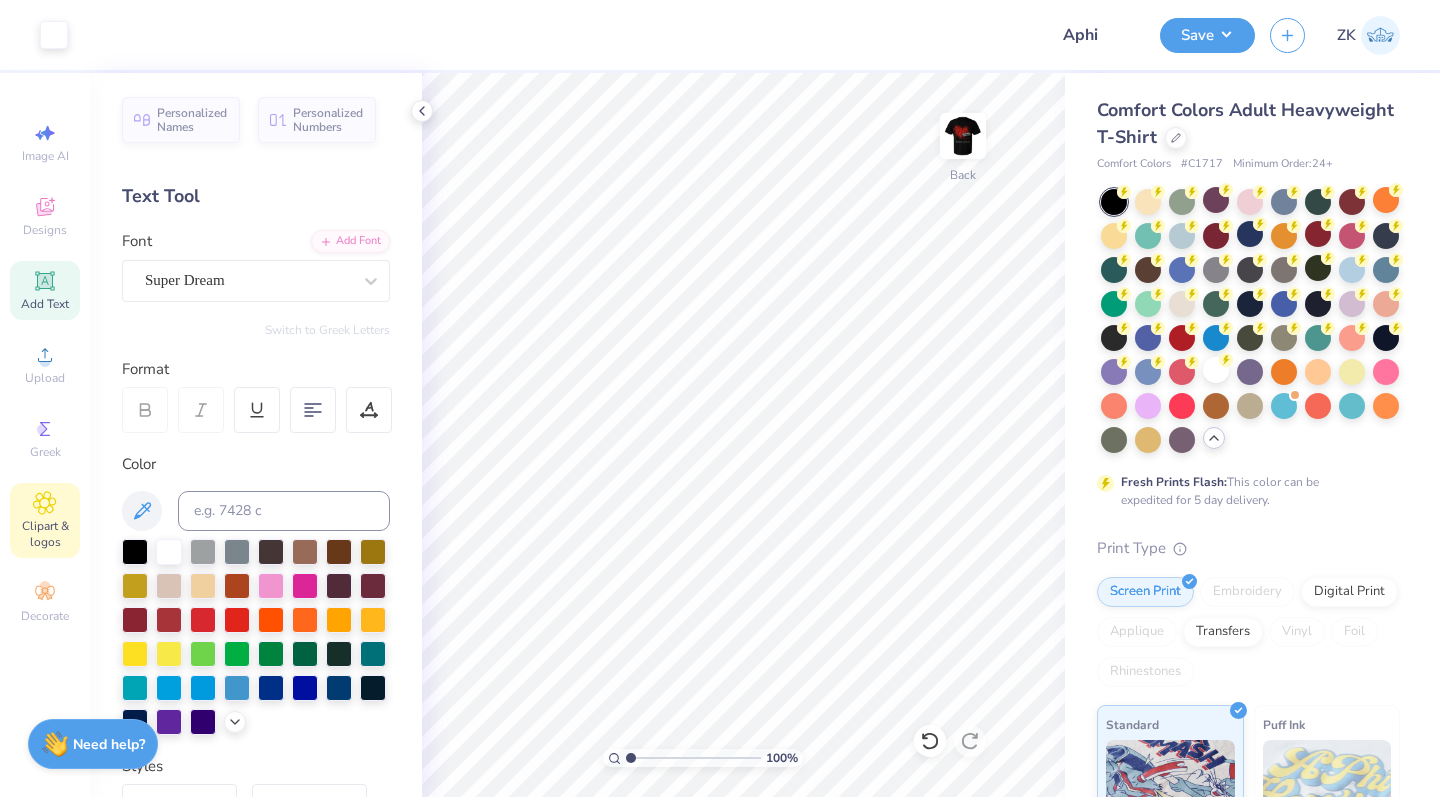 click on "Clipart & logos" at bounding box center [45, 534] 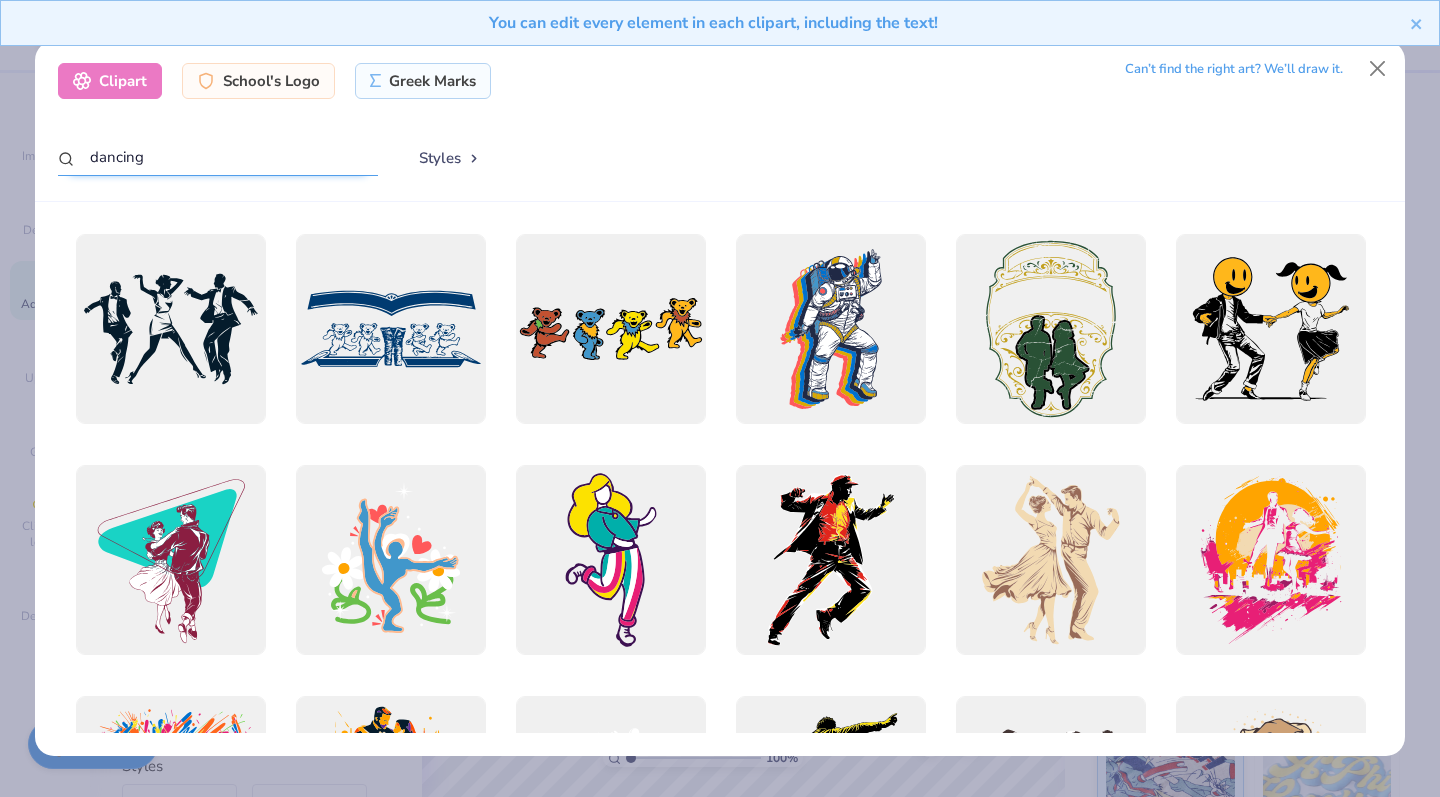 click on "dancing" at bounding box center (218, 157) 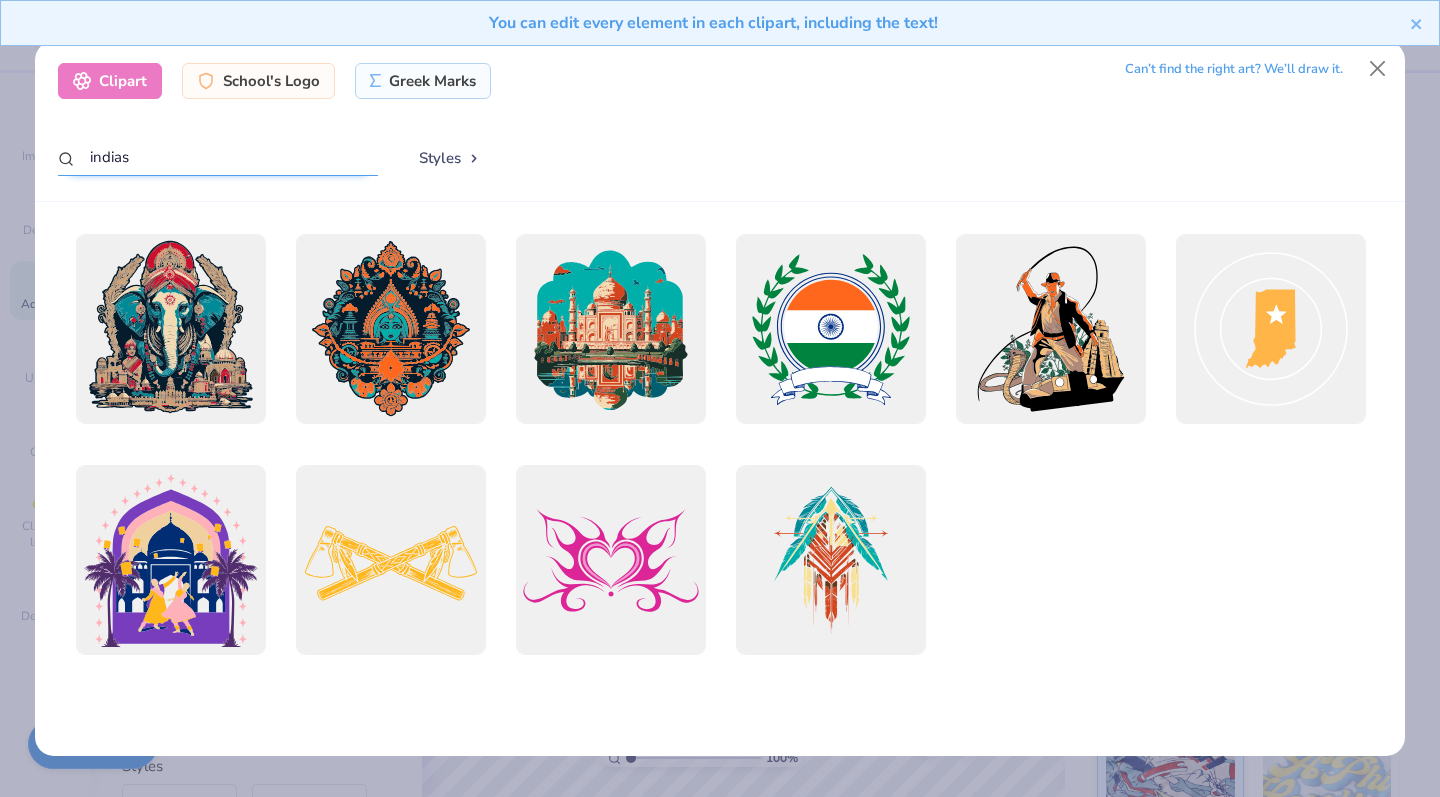 click on "indias" at bounding box center [218, 157] 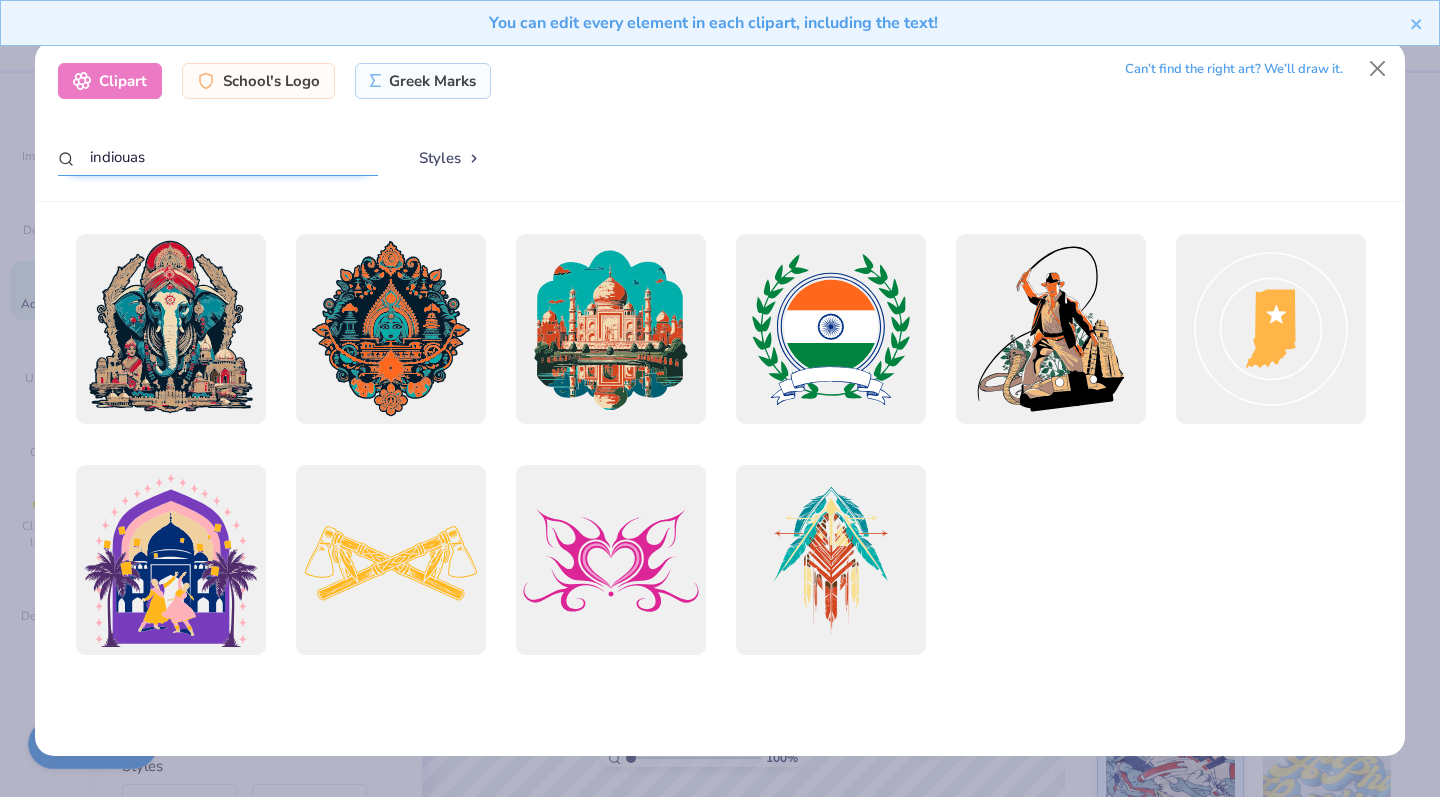 click on "indiouas" at bounding box center (218, 157) 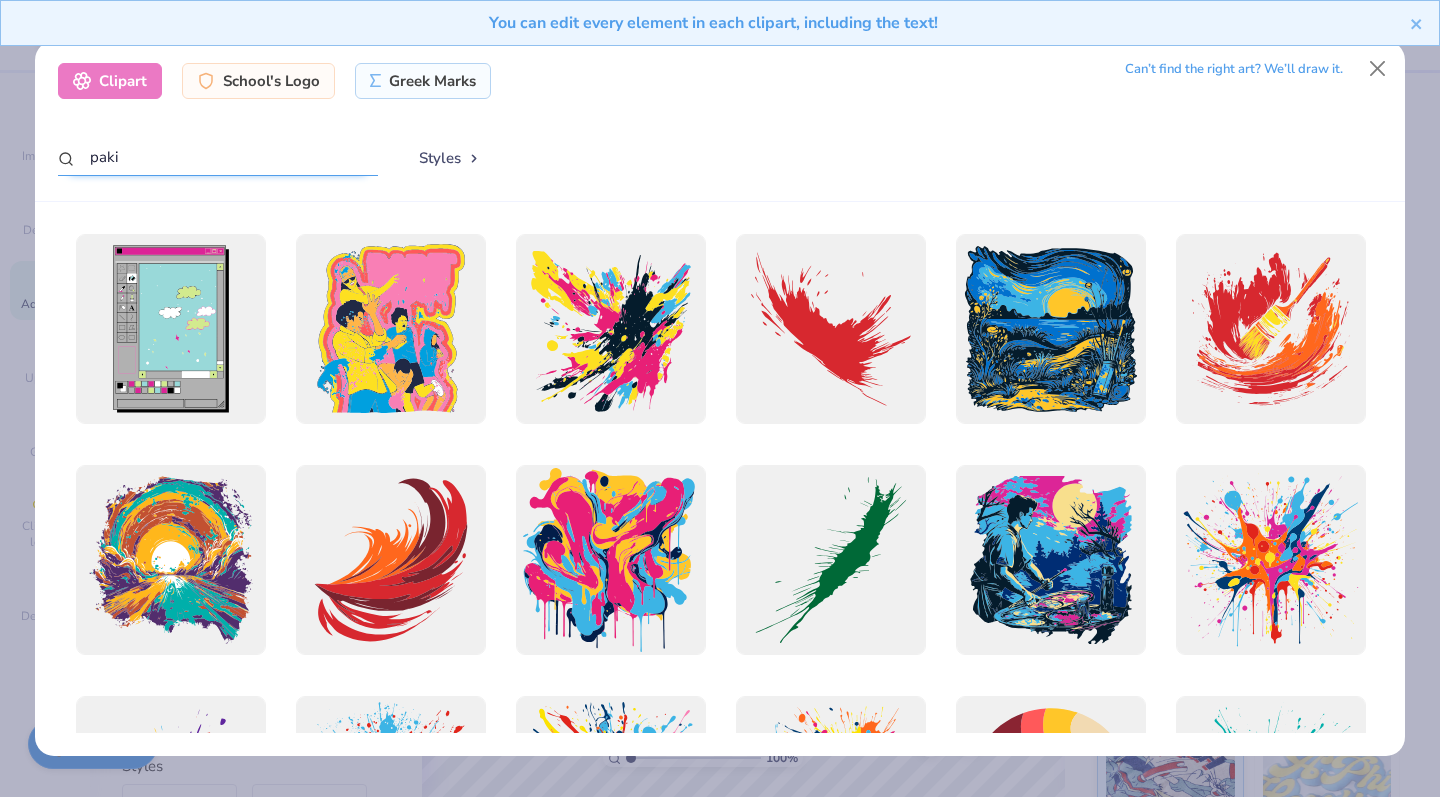 scroll, scrollTop: 0, scrollLeft: 0, axis: both 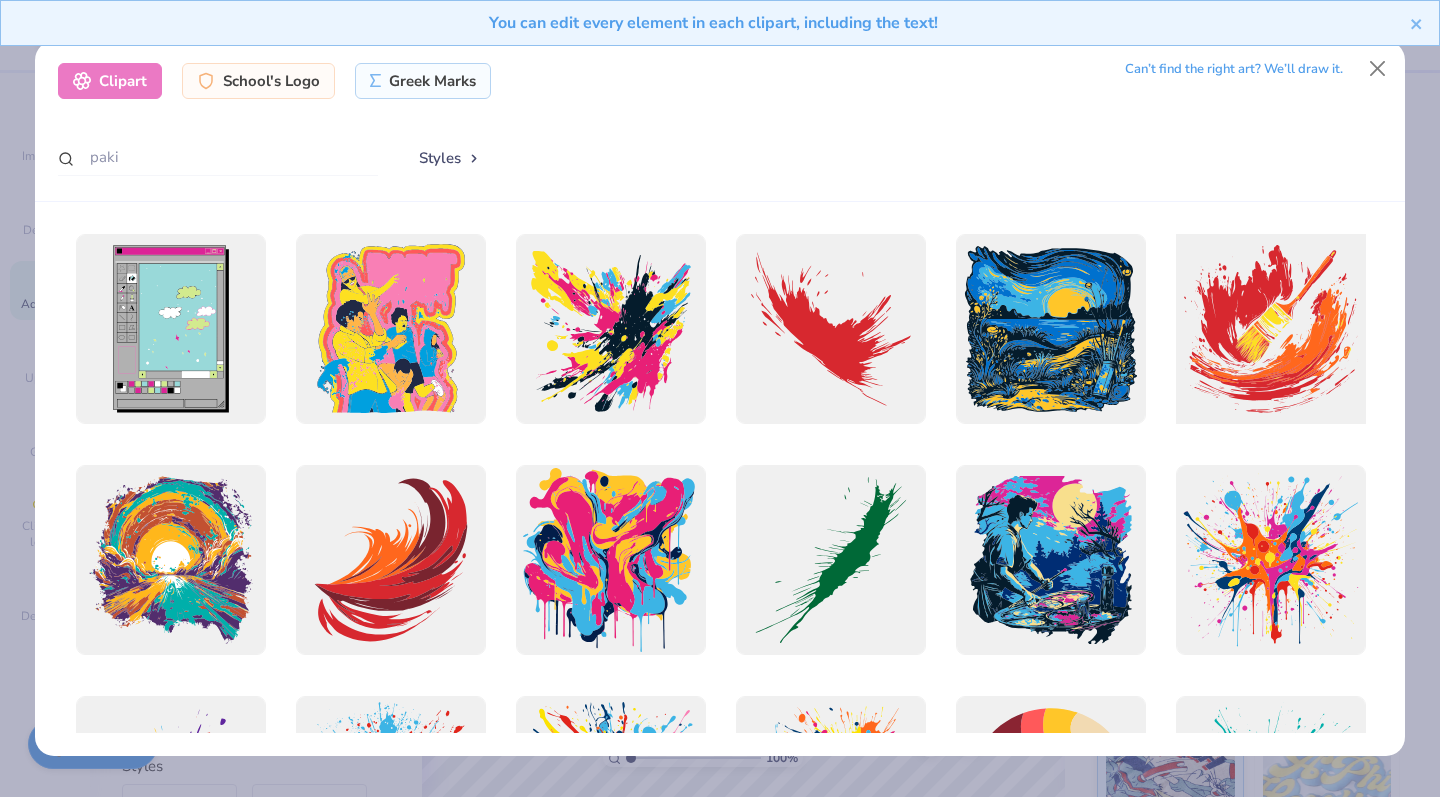click at bounding box center [1270, 329] 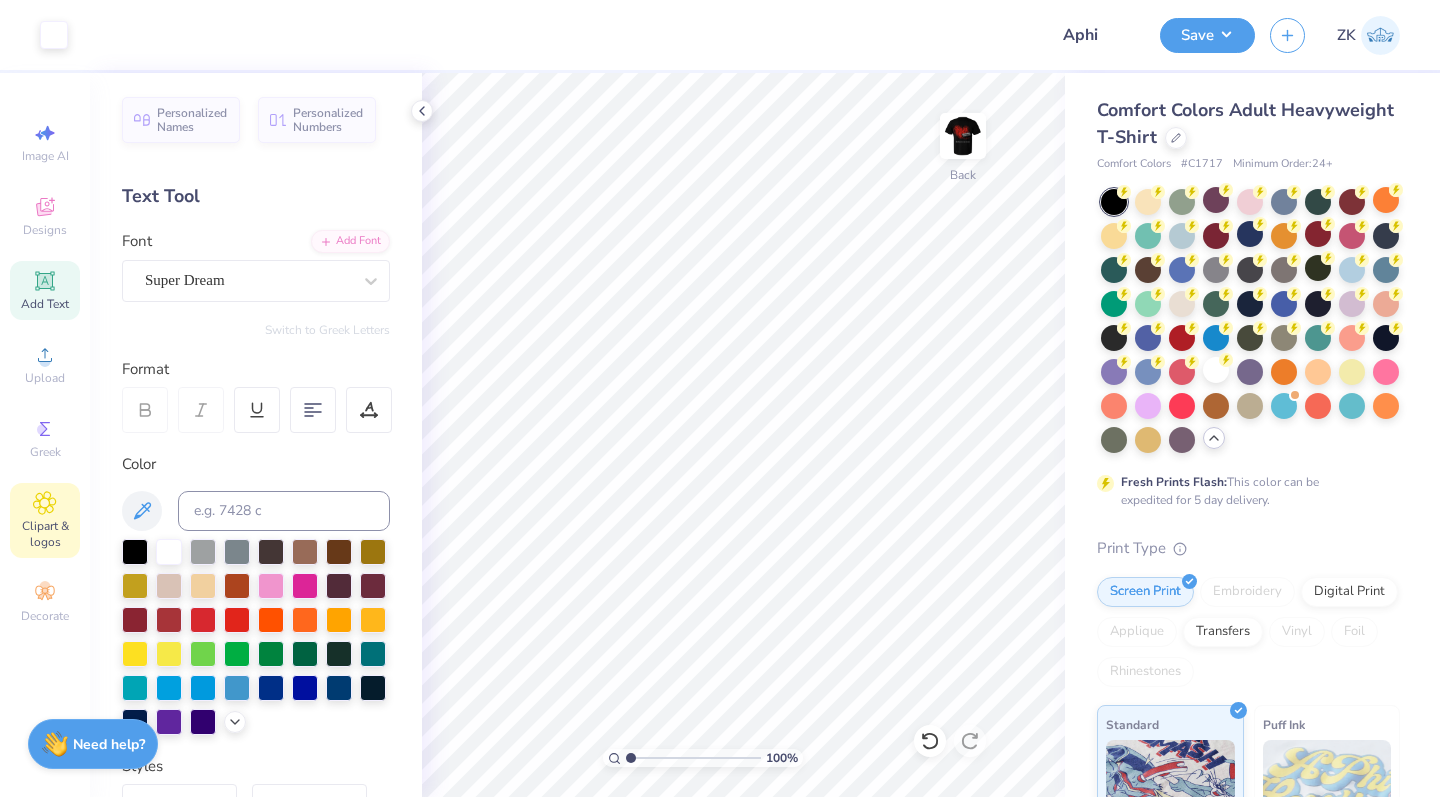 click on "Clipart & logos" at bounding box center [45, 534] 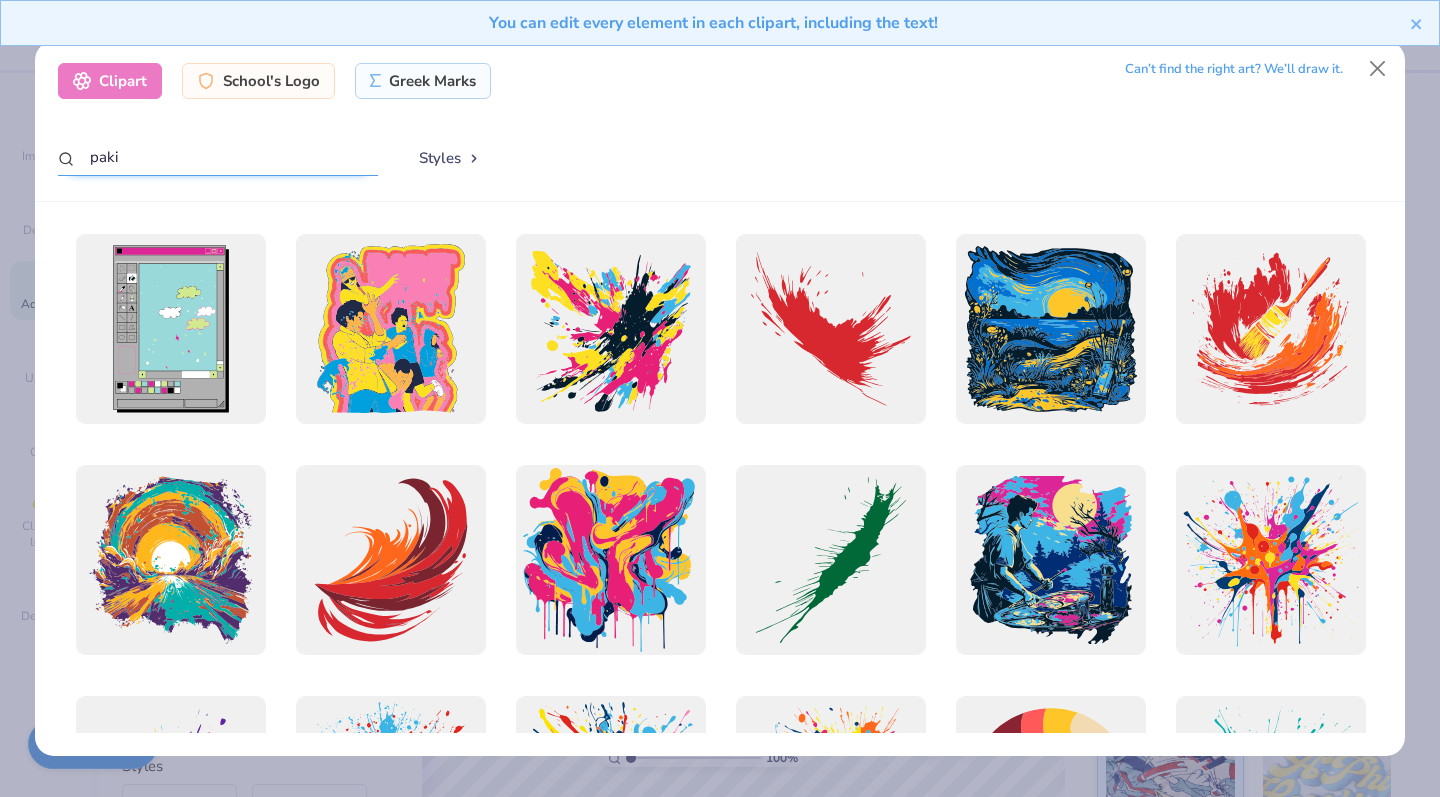 click on "paki" at bounding box center [218, 157] 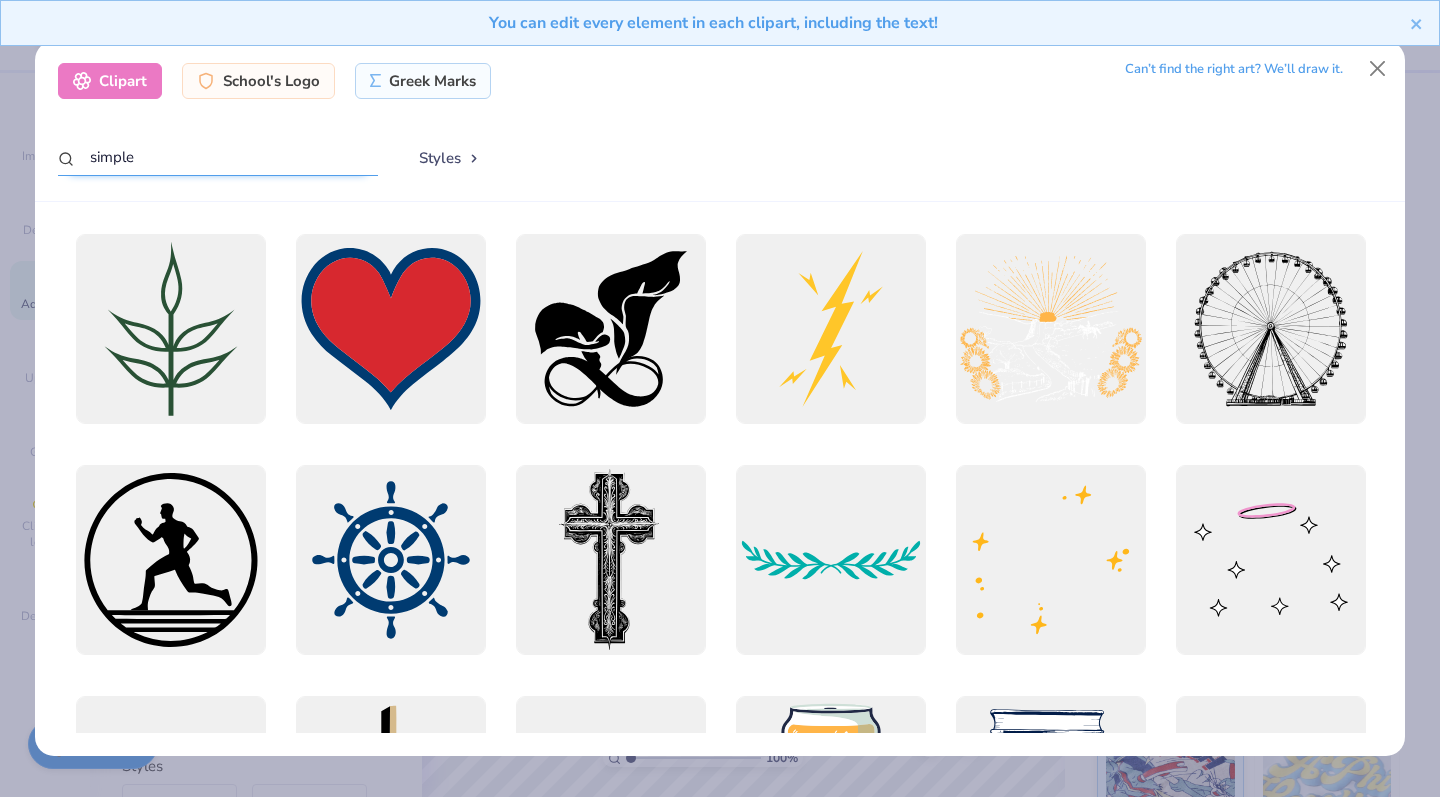 scroll, scrollTop: 0, scrollLeft: 0, axis: both 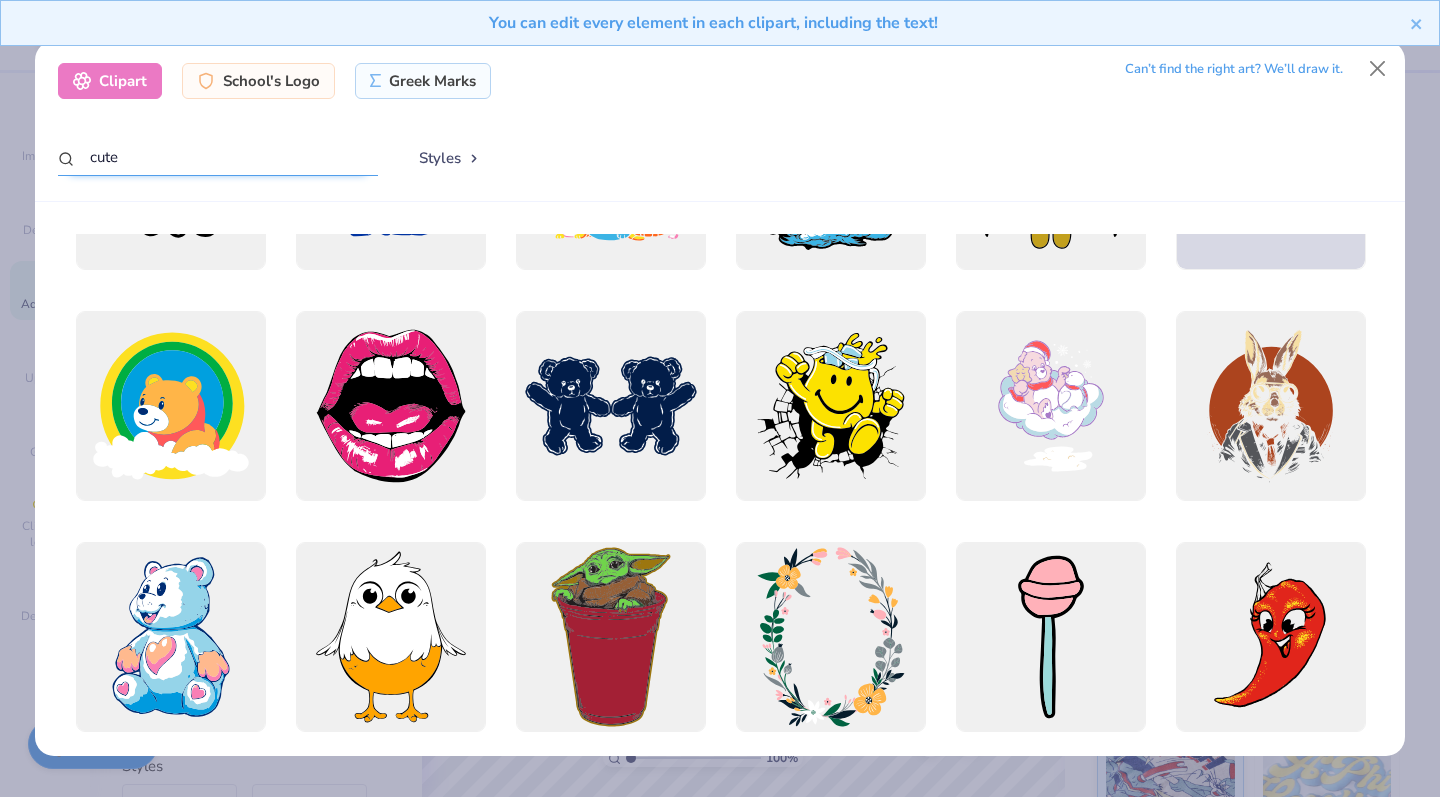 click on "cute" at bounding box center (218, 157) 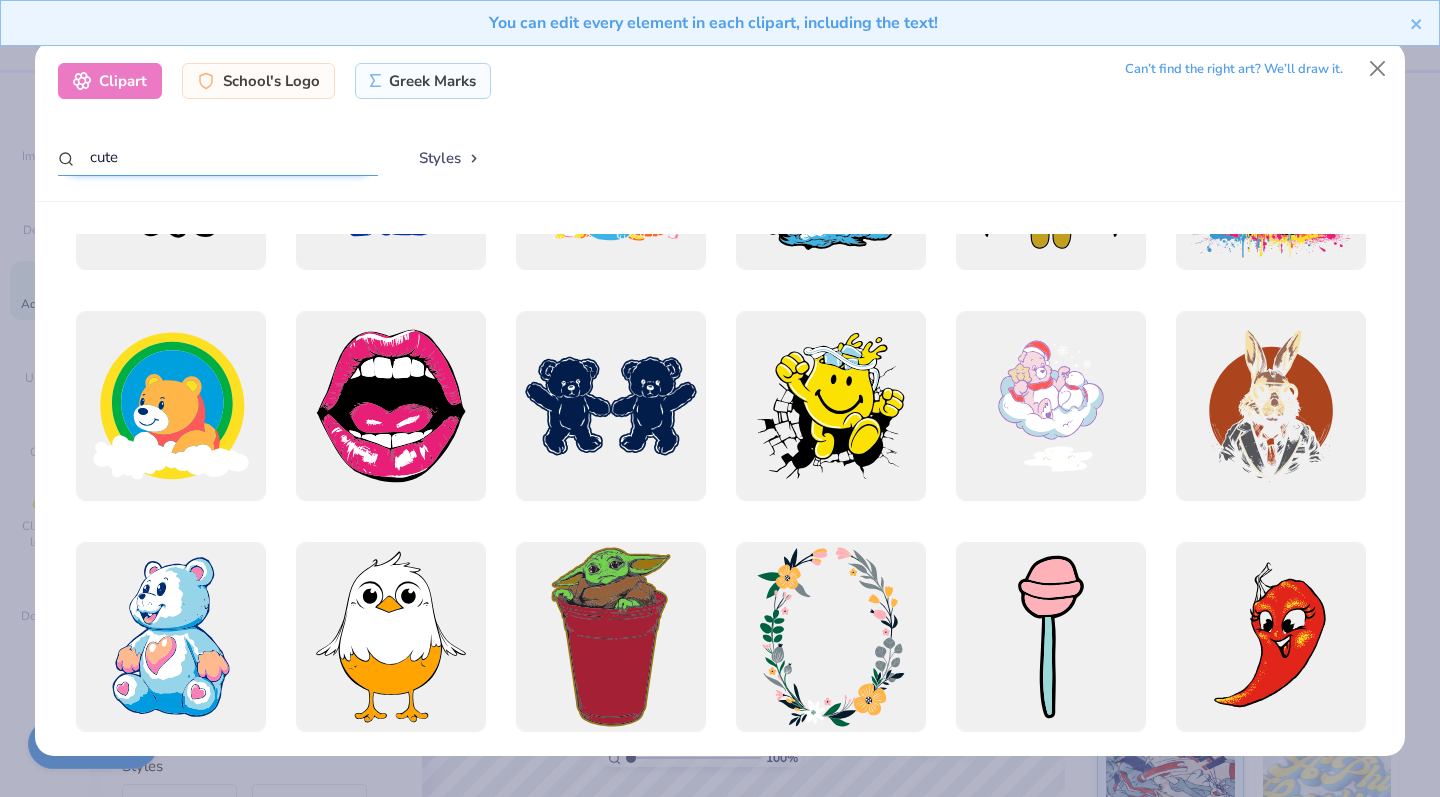 click on "cute" at bounding box center (218, 157) 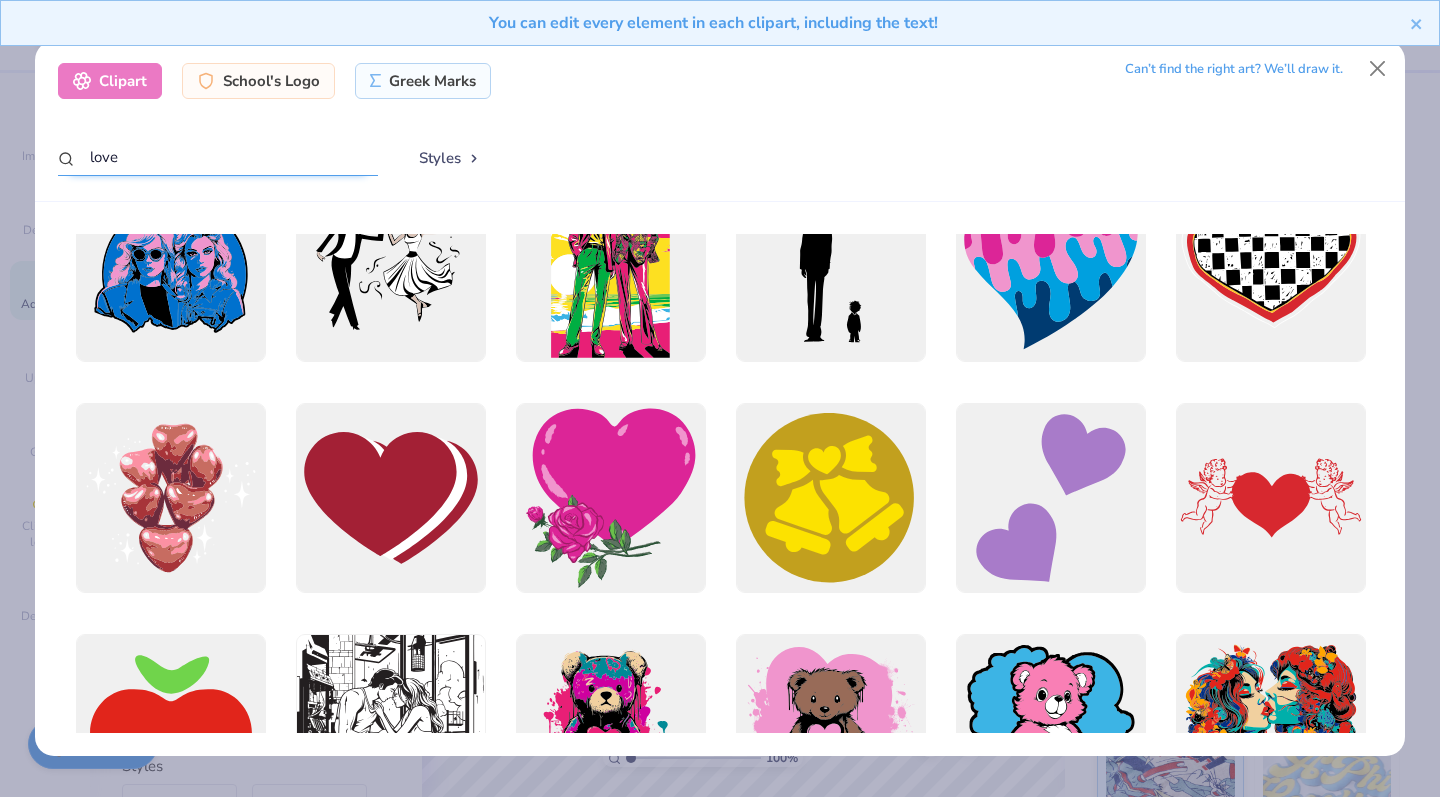 scroll, scrollTop: 2214, scrollLeft: 0, axis: vertical 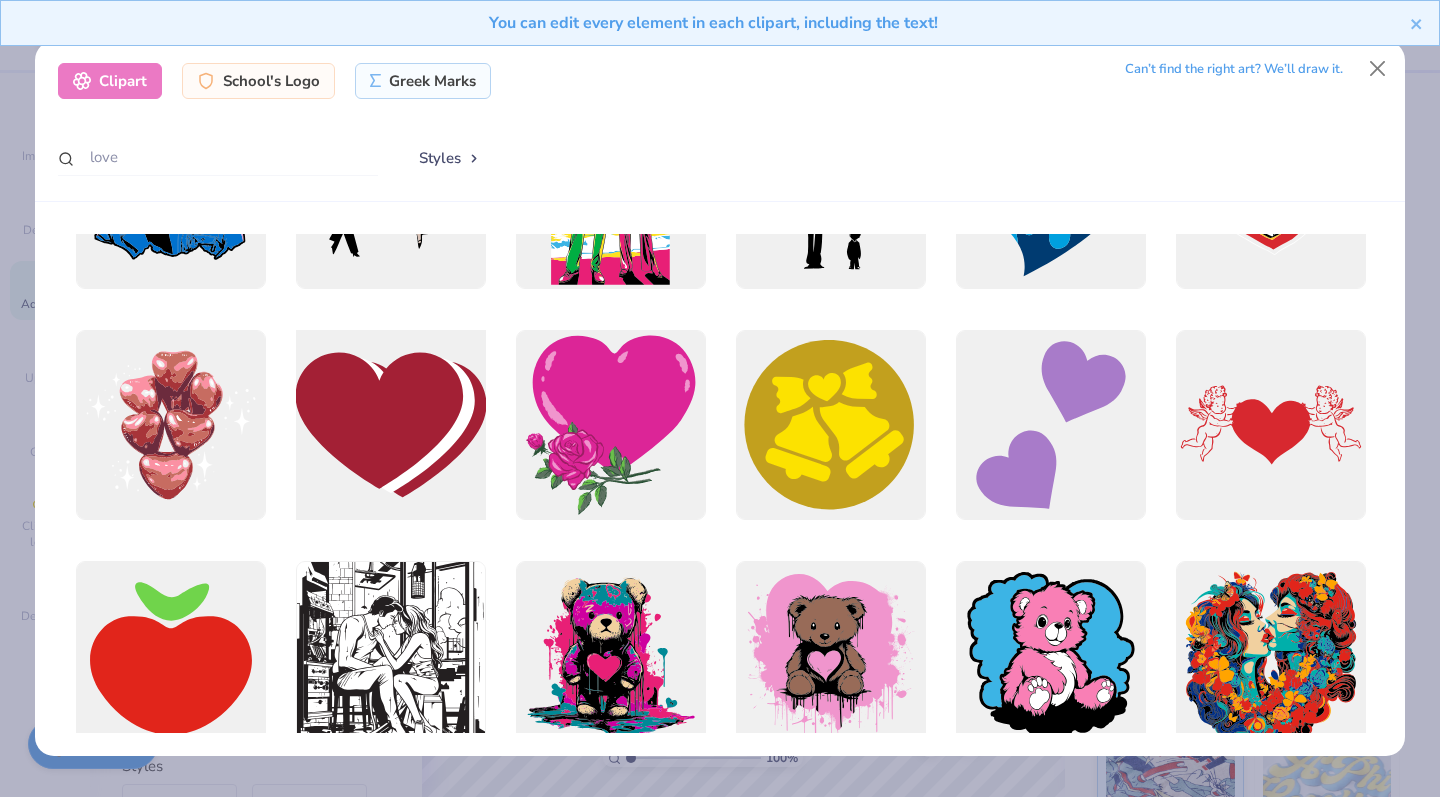 click at bounding box center (390, 425) 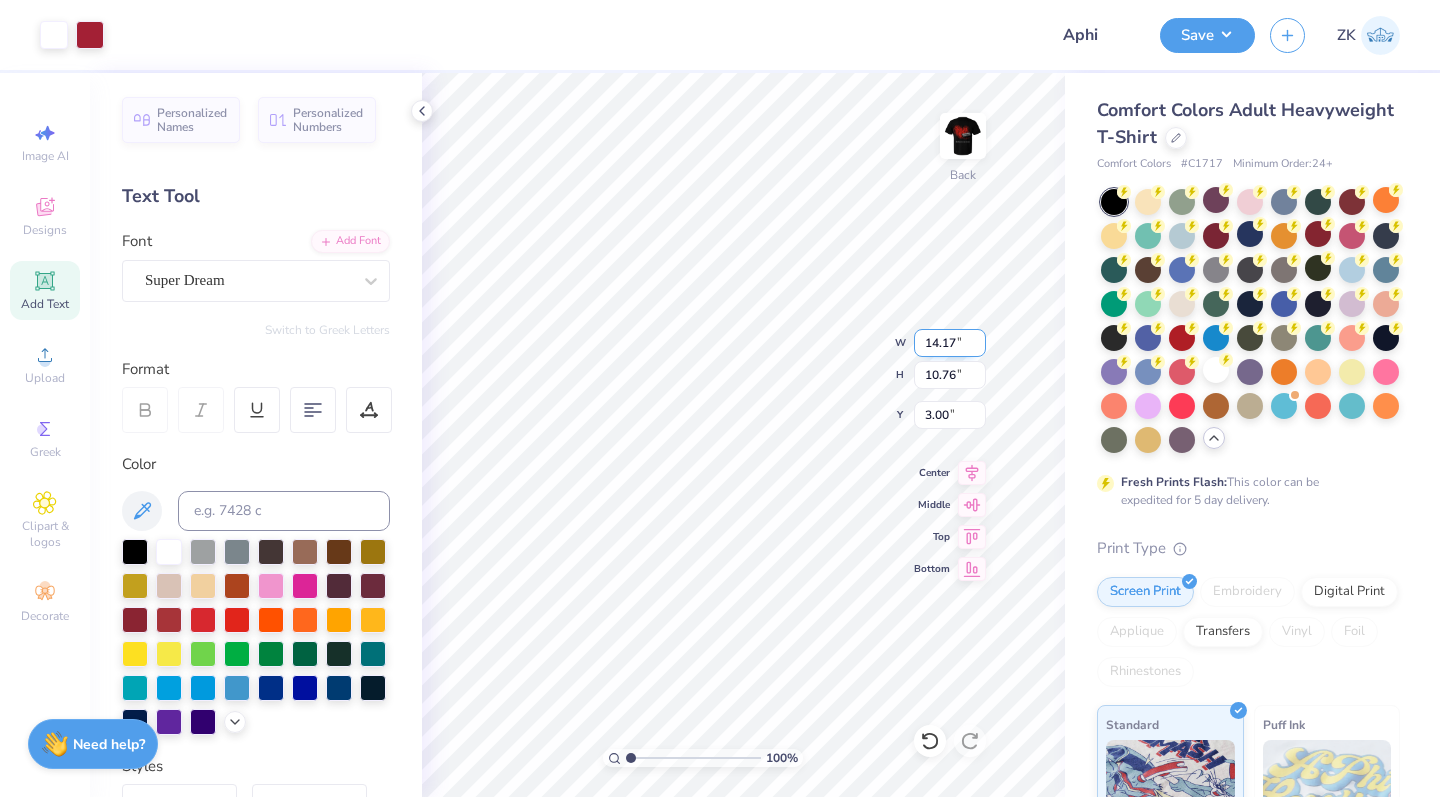 click on "14.17" at bounding box center [950, 343] 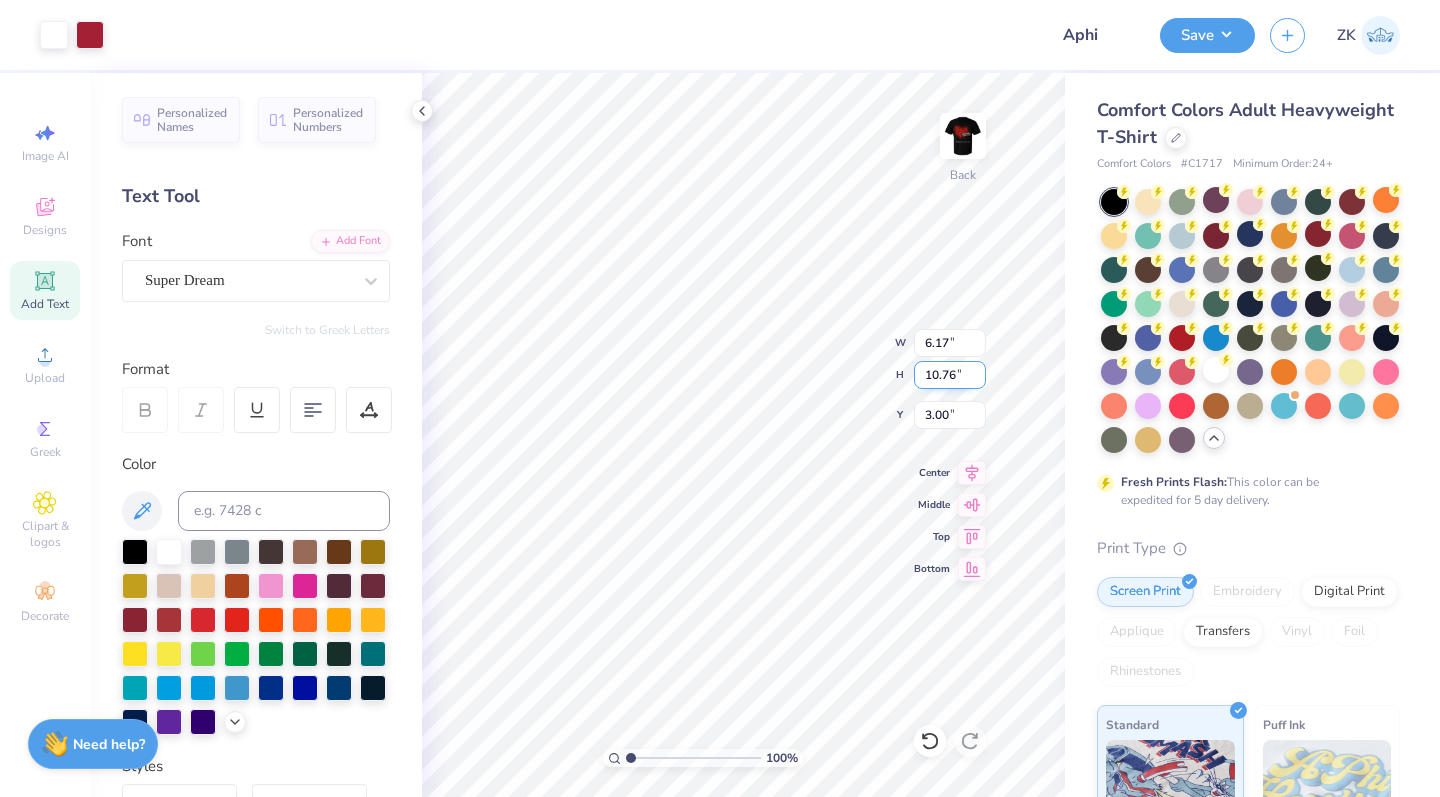 click on "10.76" at bounding box center [950, 375] 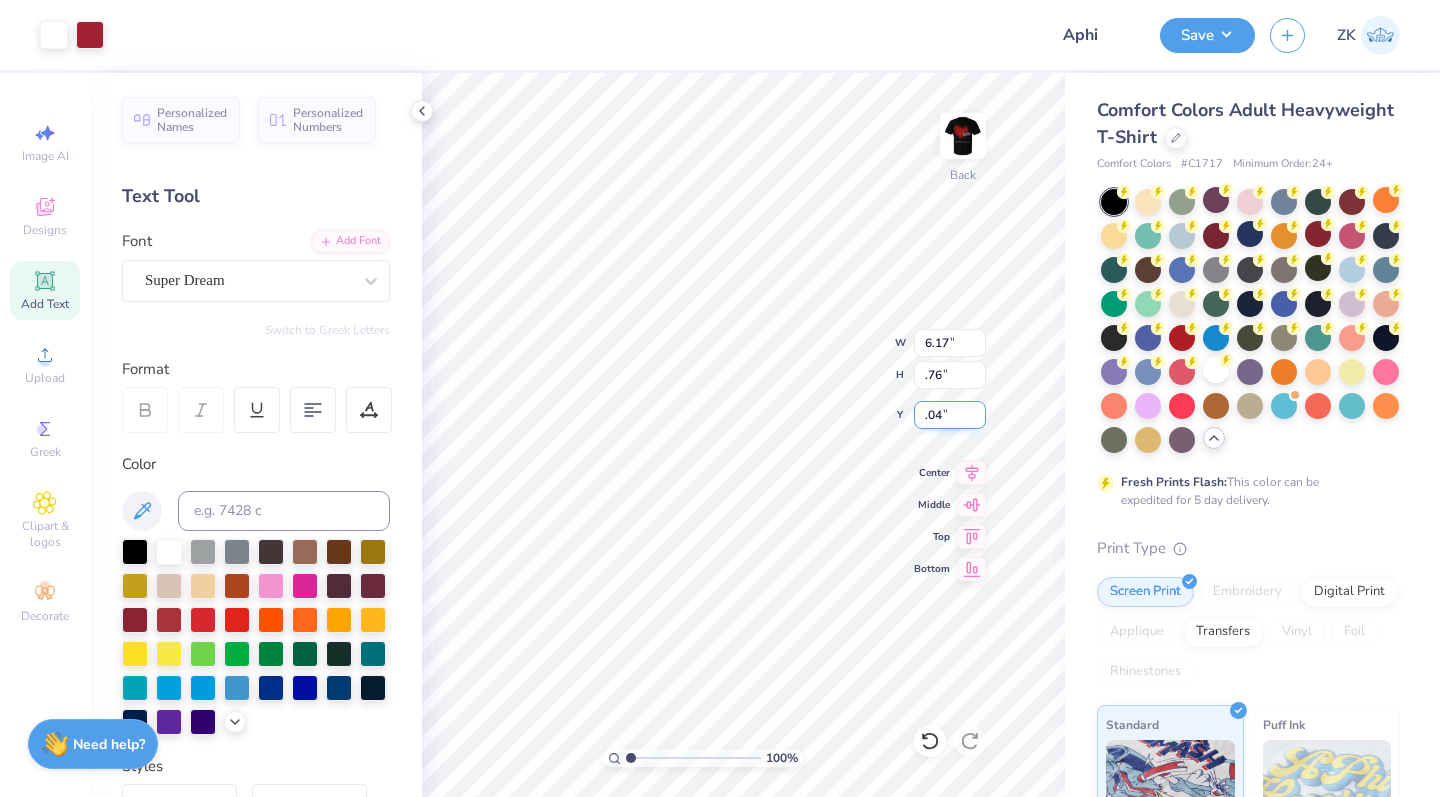 click on ".04" at bounding box center (950, 415) 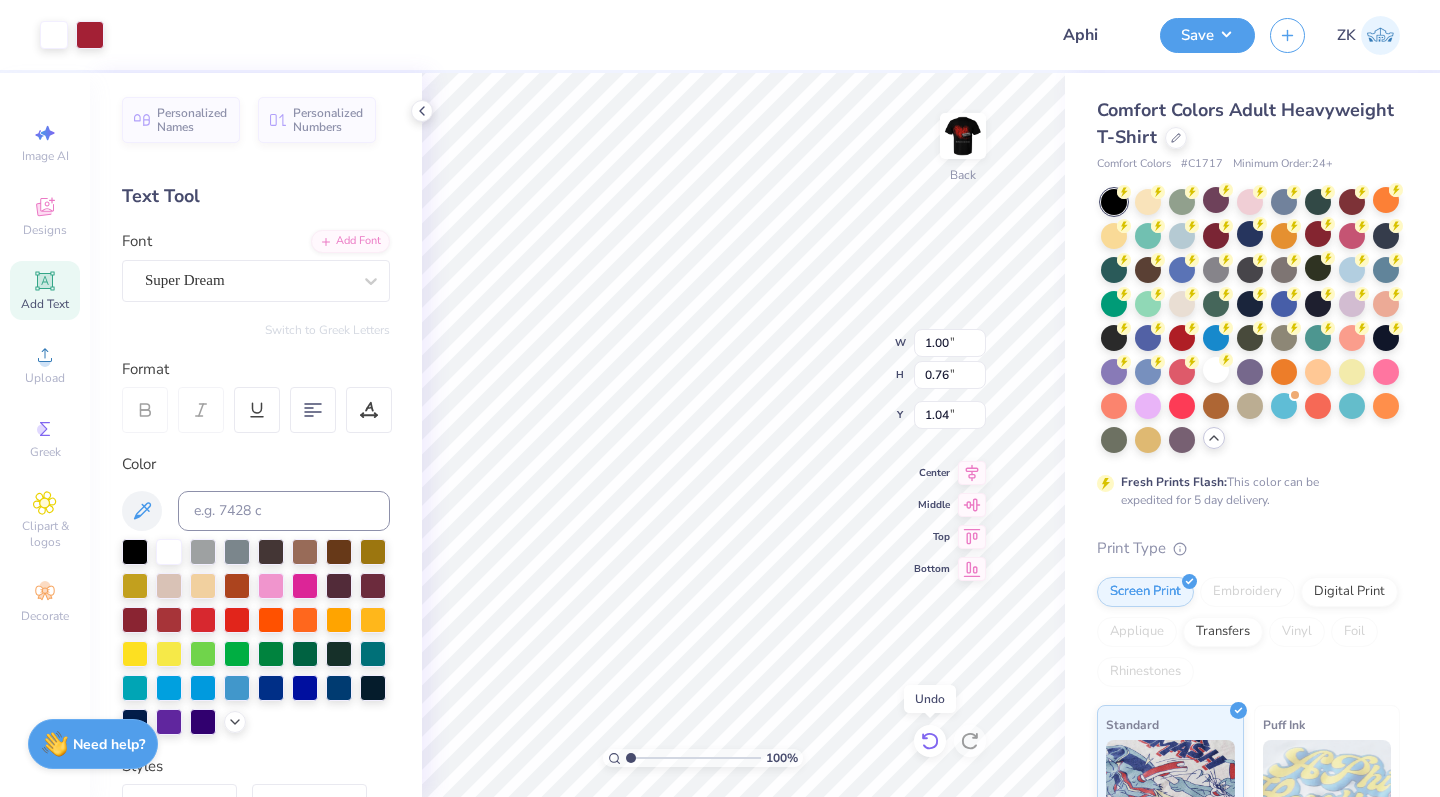 click 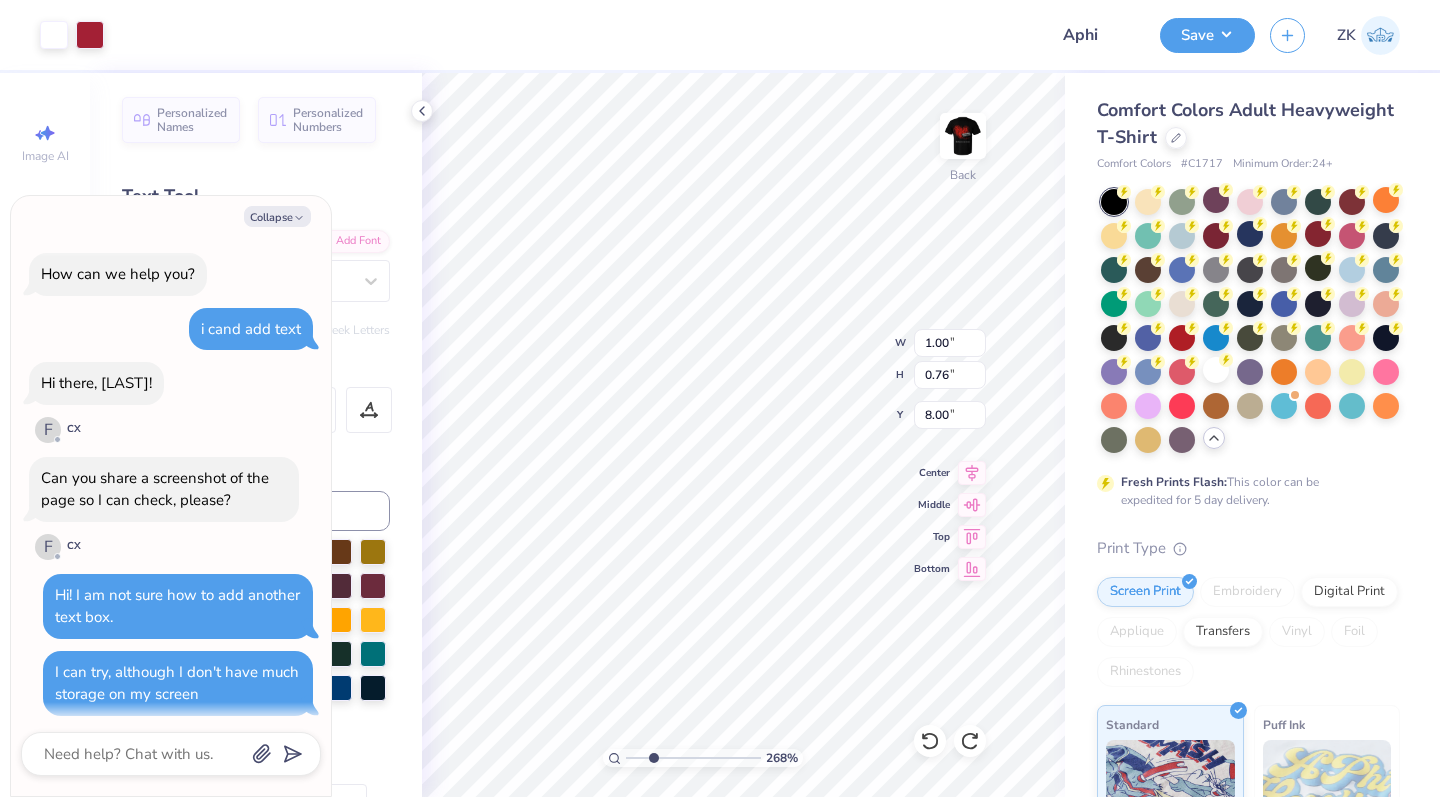scroll, scrollTop: 657, scrollLeft: 0, axis: vertical 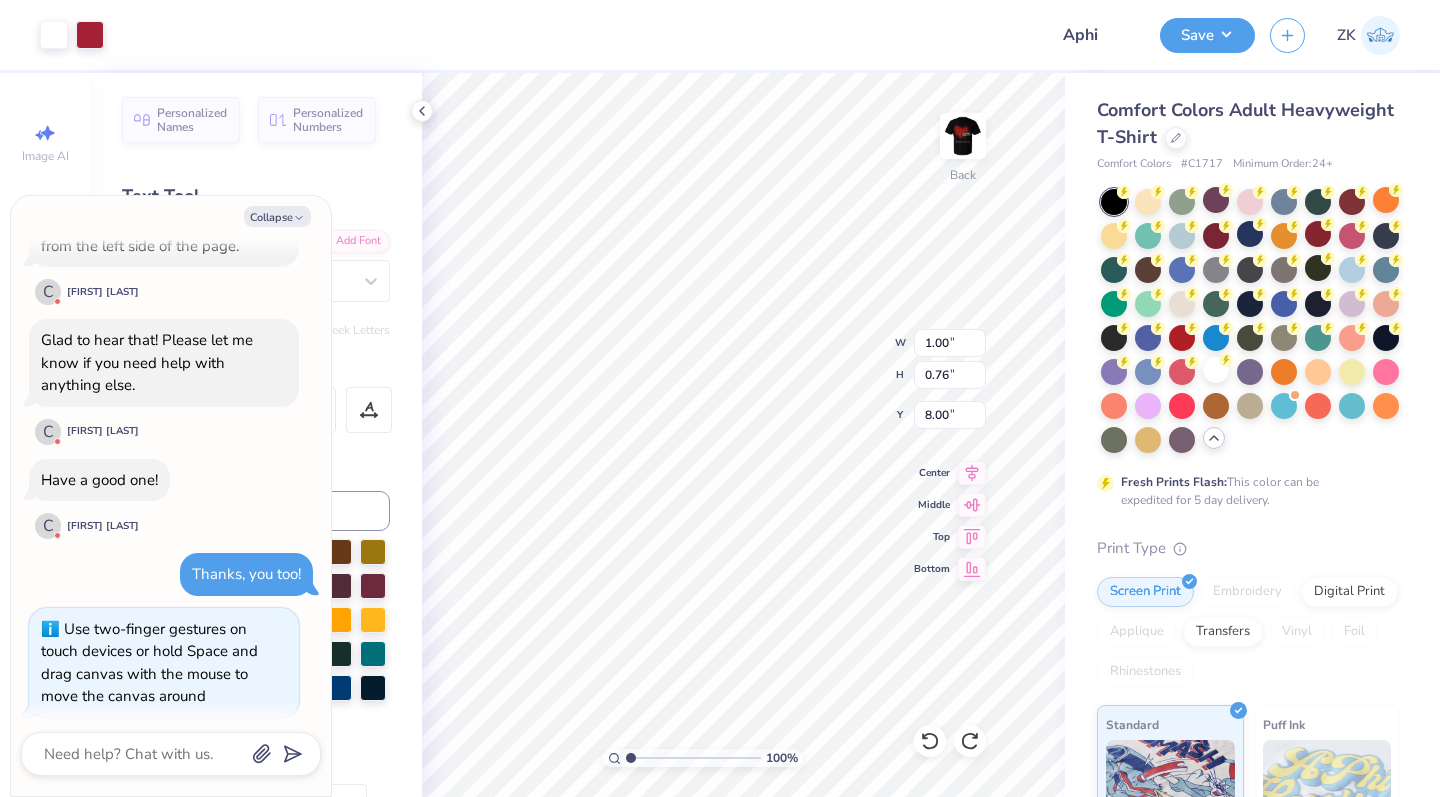 drag, startPoint x: 632, startPoint y: 753, endPoint x: 591, endPoint y: 753, distance: 41 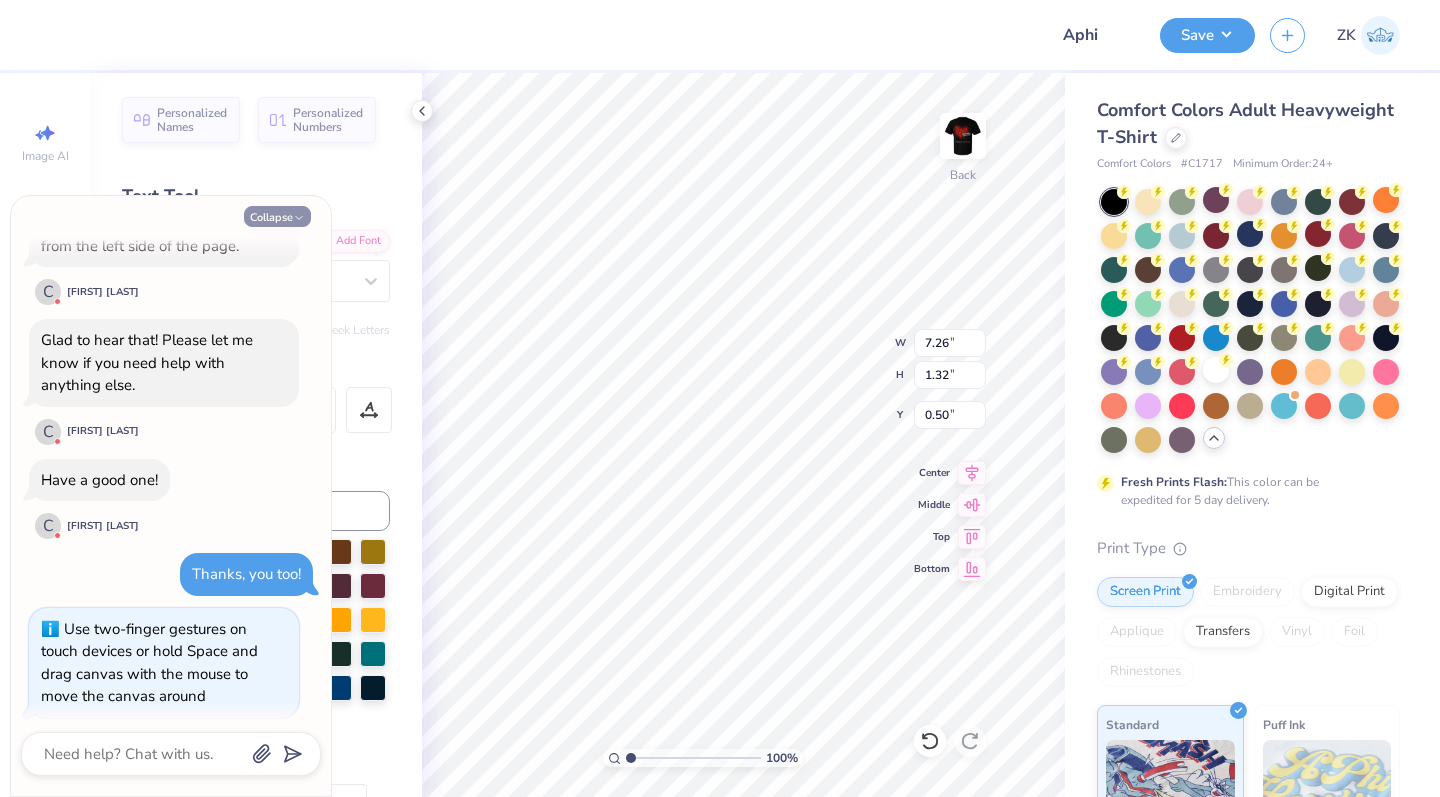 click on "Collapse" at bounding box center (277, 216) 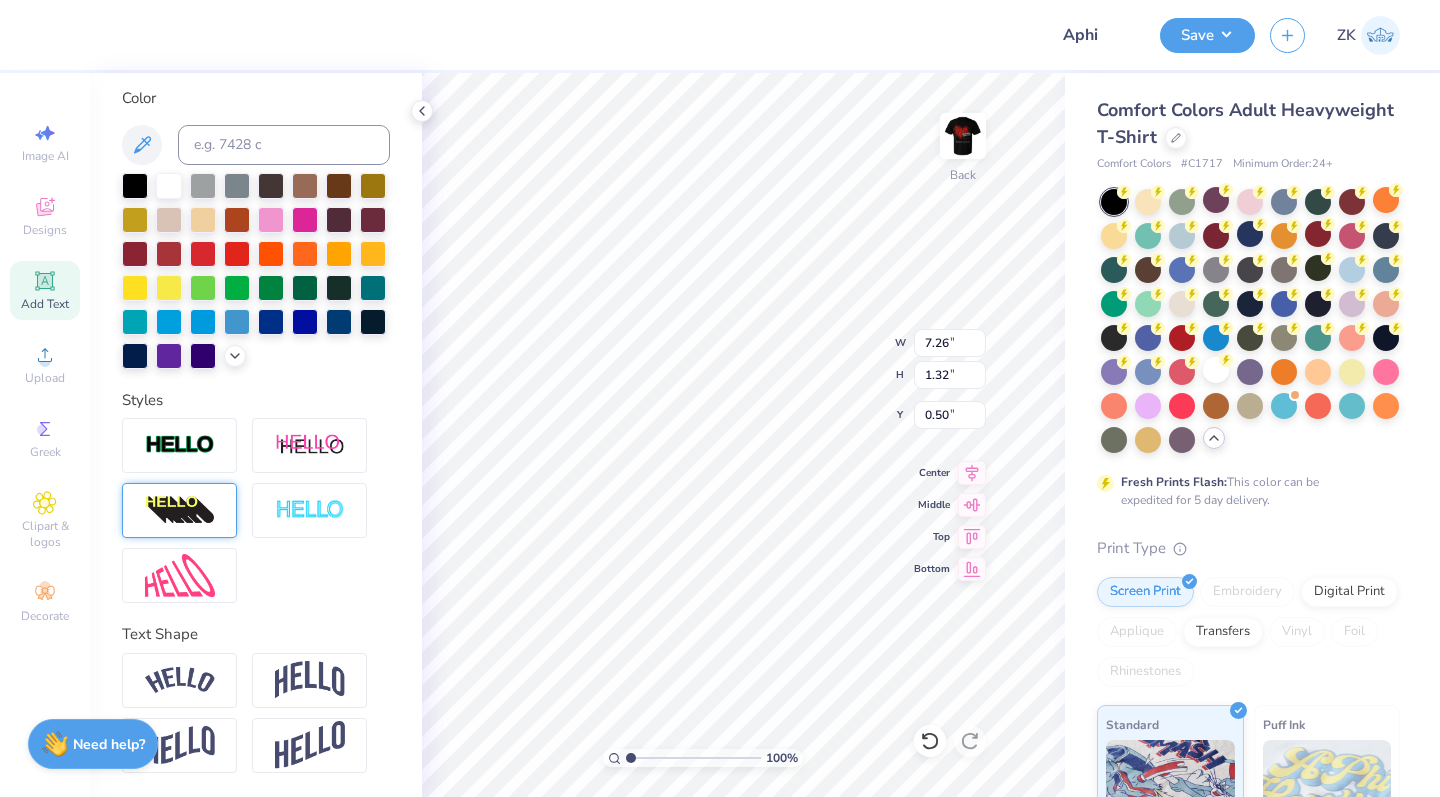 scroll, scrollTop: 366, scrollLeft: 0, axis: vertical 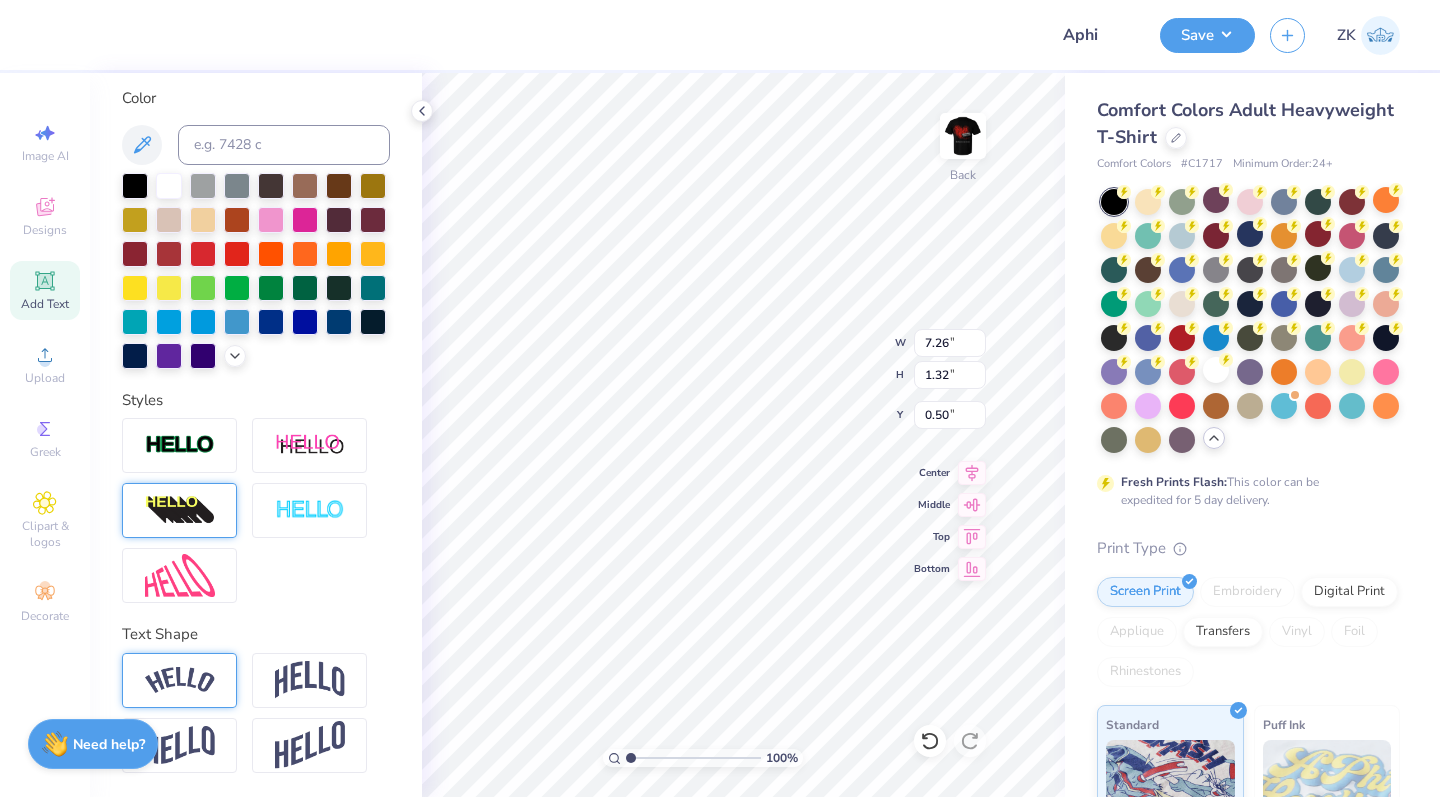 click at bounding box center (180, 680) 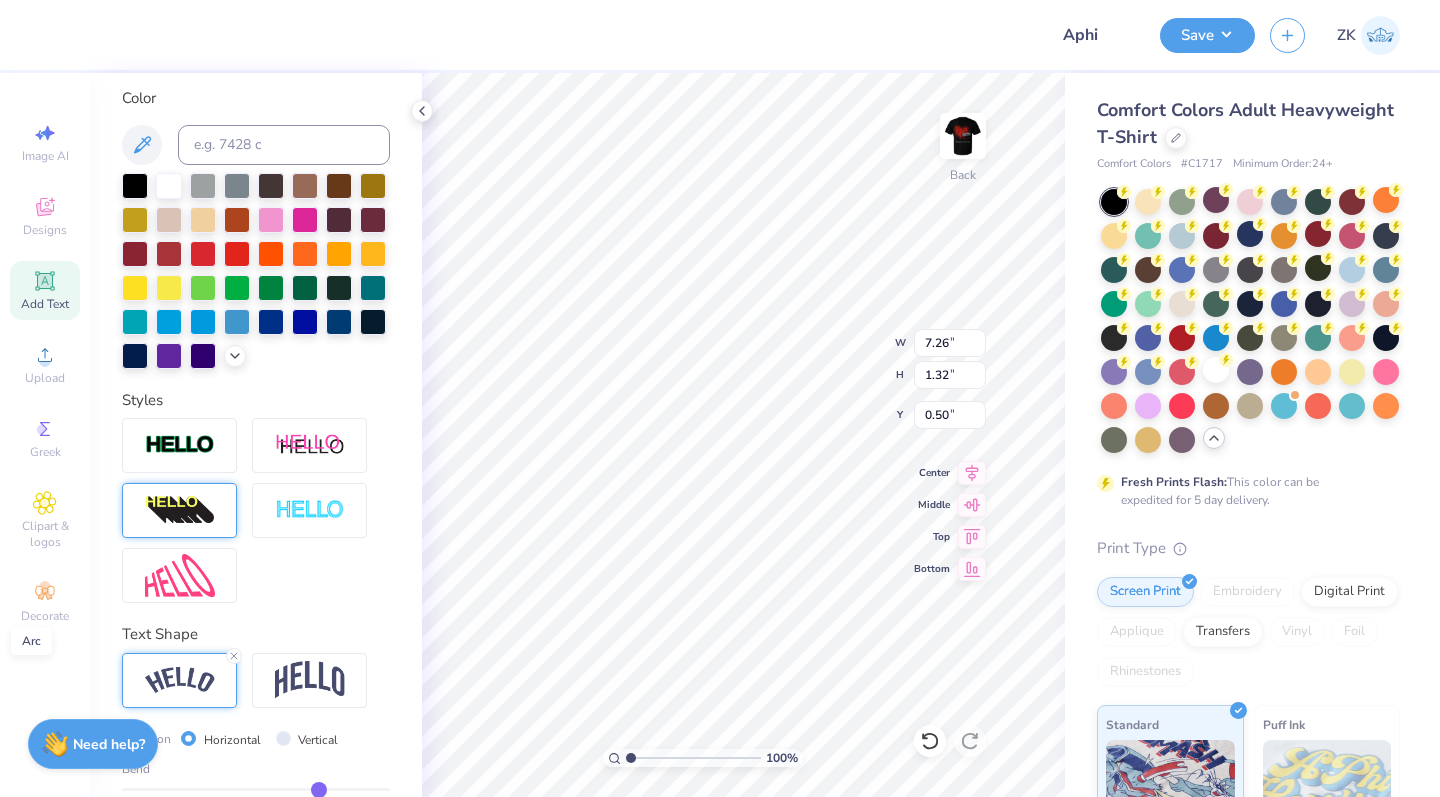 scroll, scrollTop: 0, scrollLeft: 4, axis: horizontal 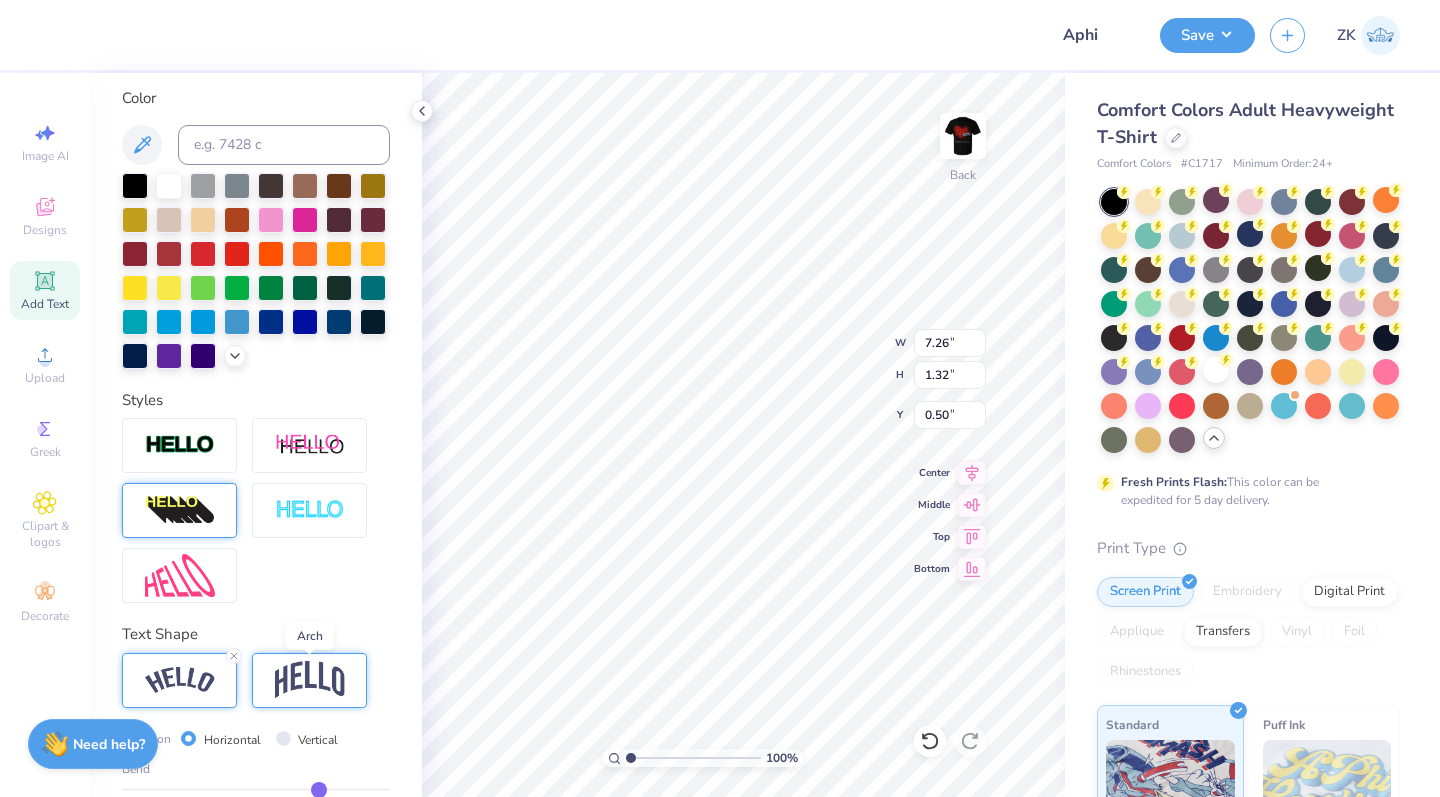 click at bounding box center (310, 680) 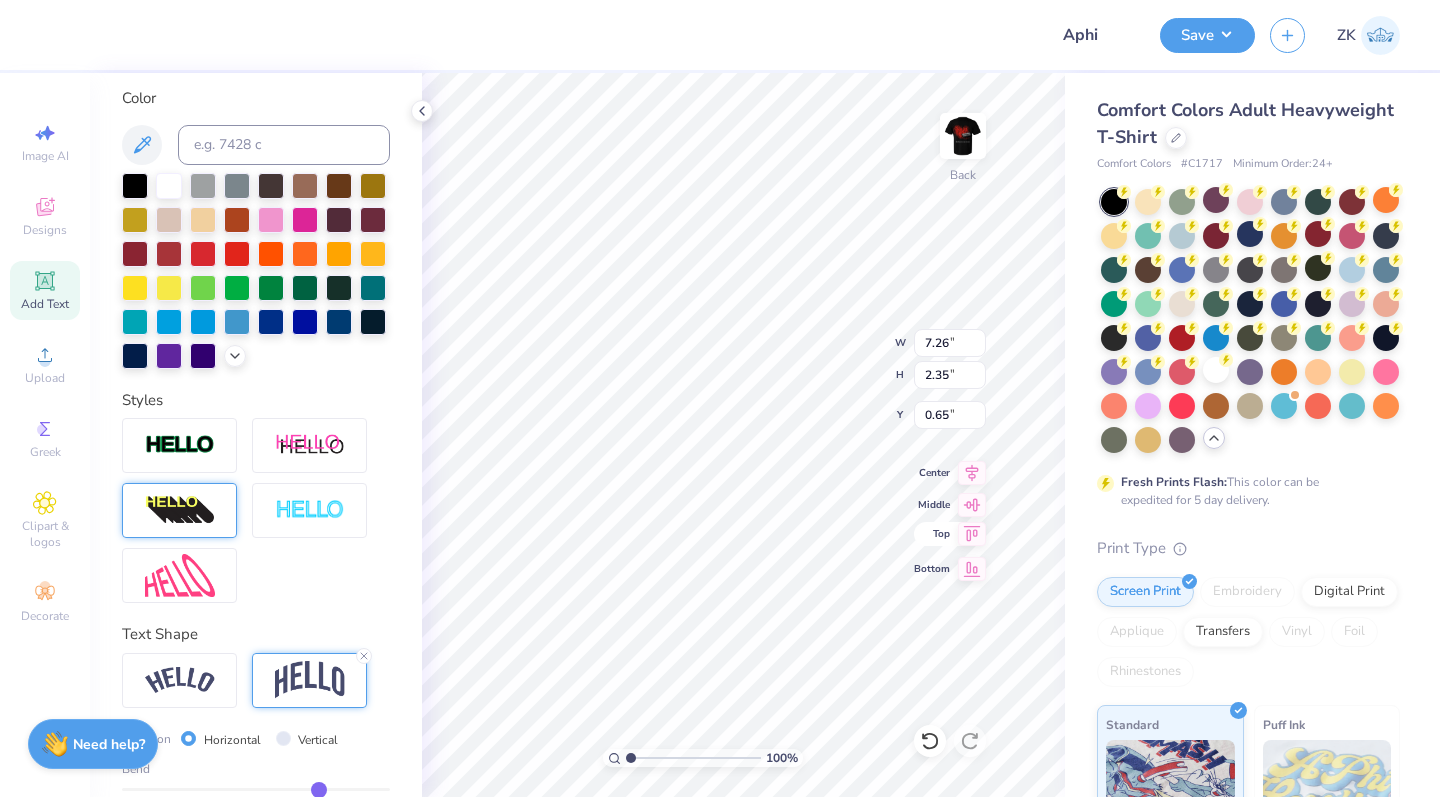 click 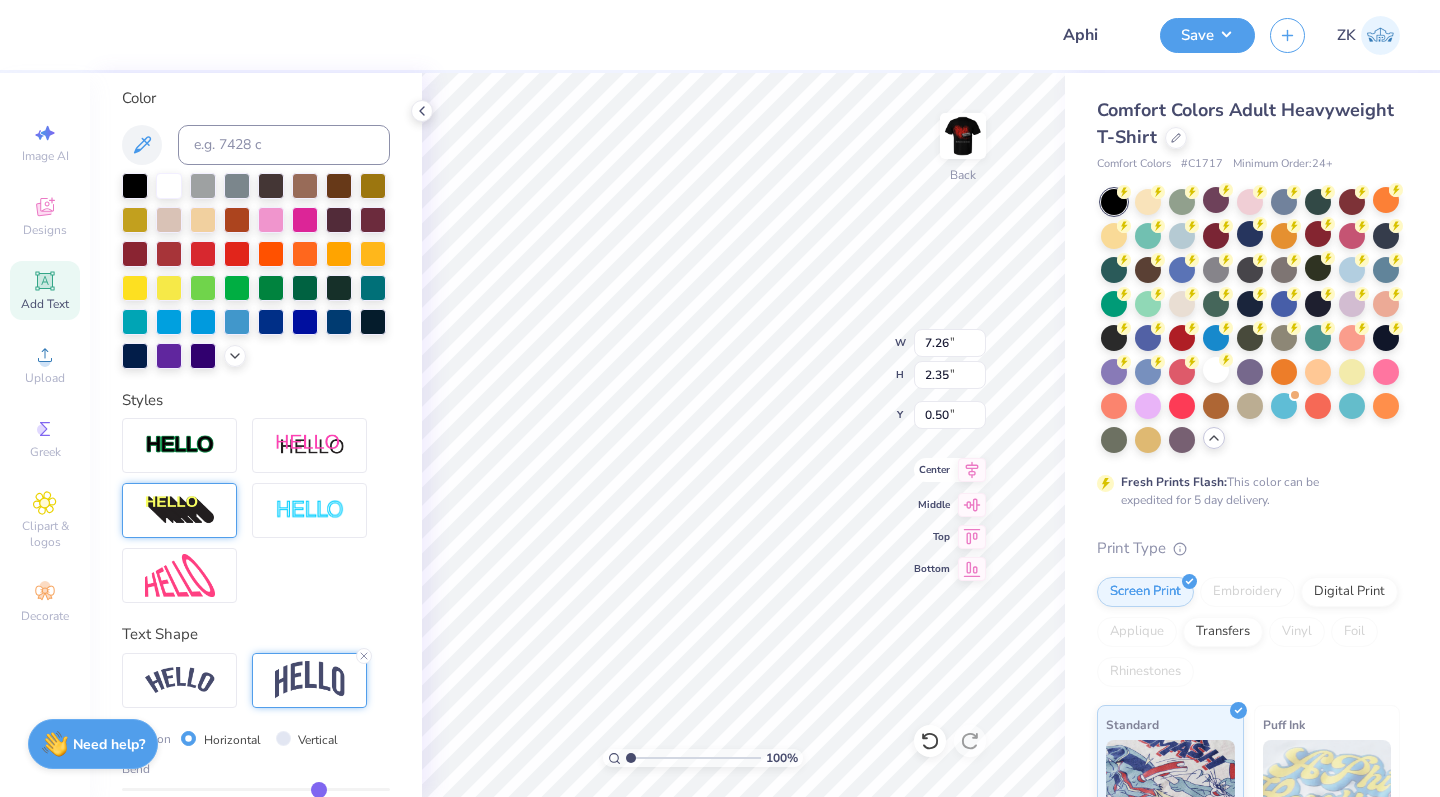 click 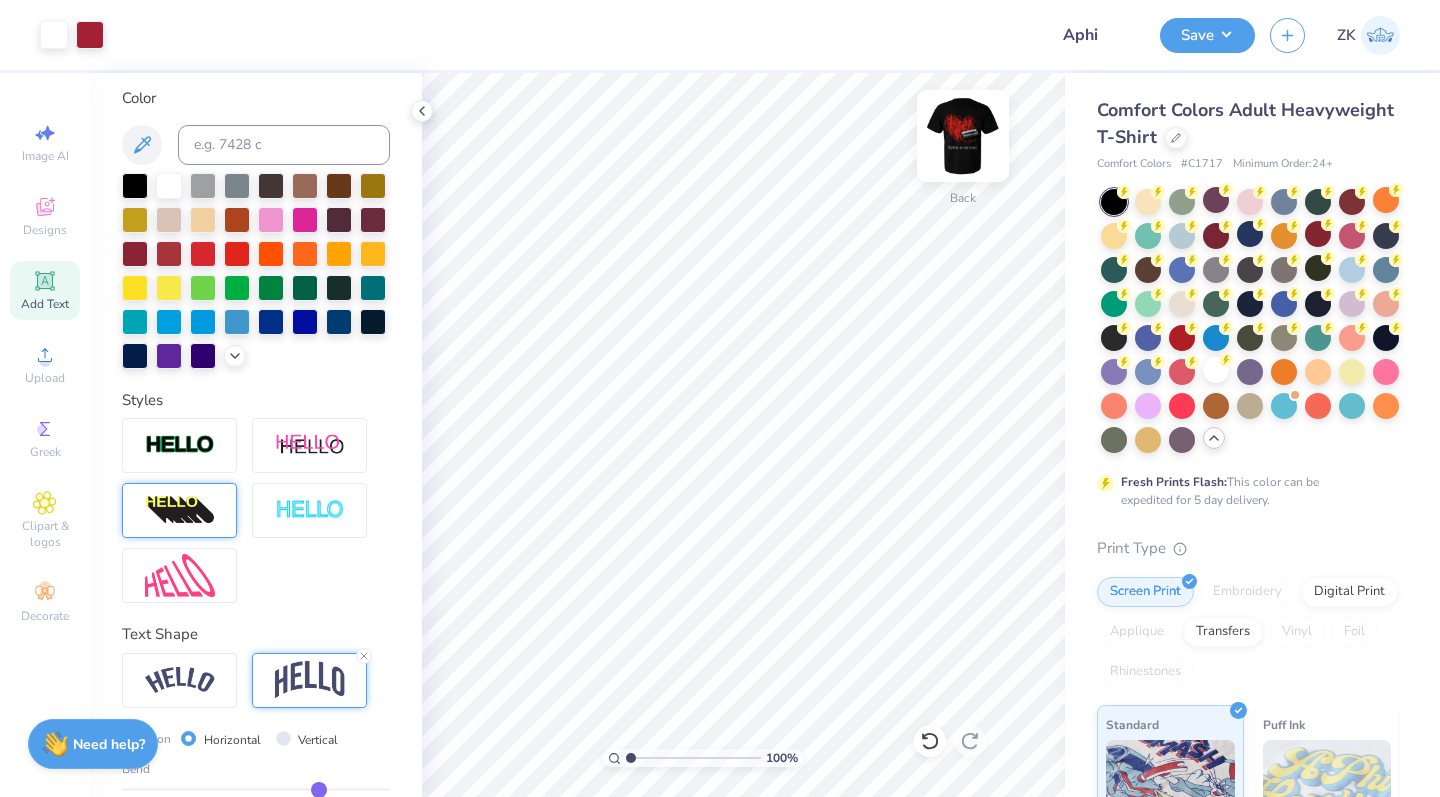 click at bounding box center (963, 136) 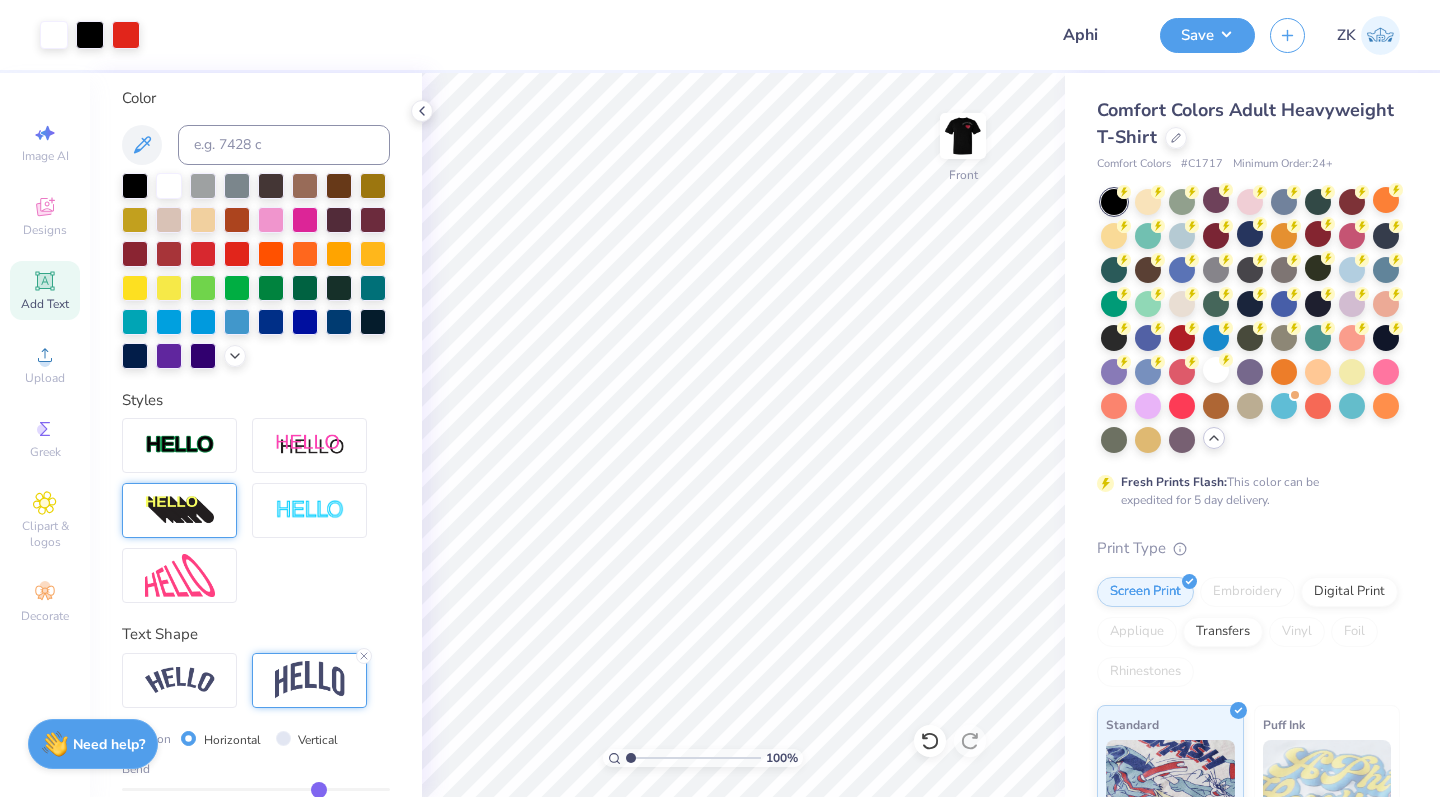 click at bounding box center (963, 136) 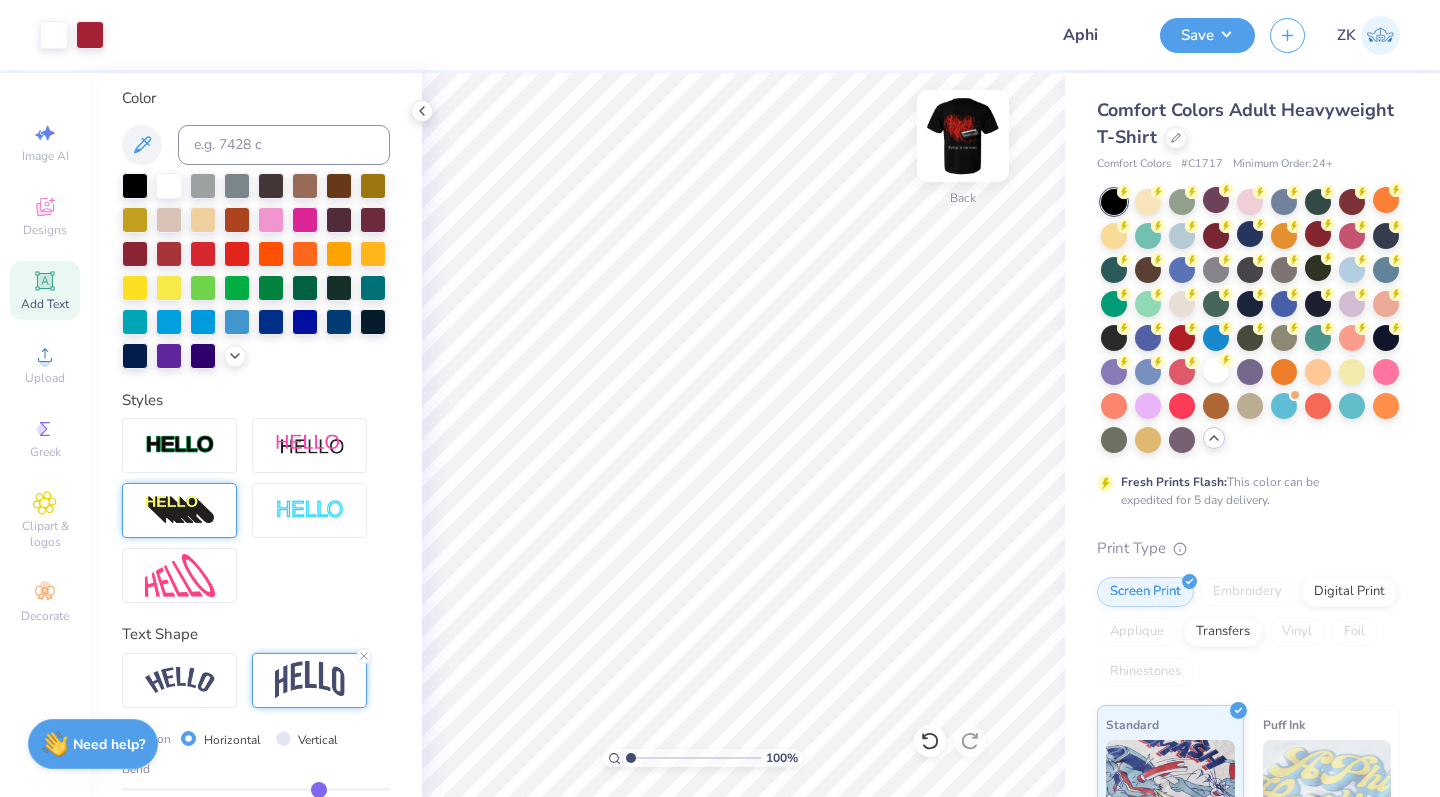 click at bounding box center (963, 136) 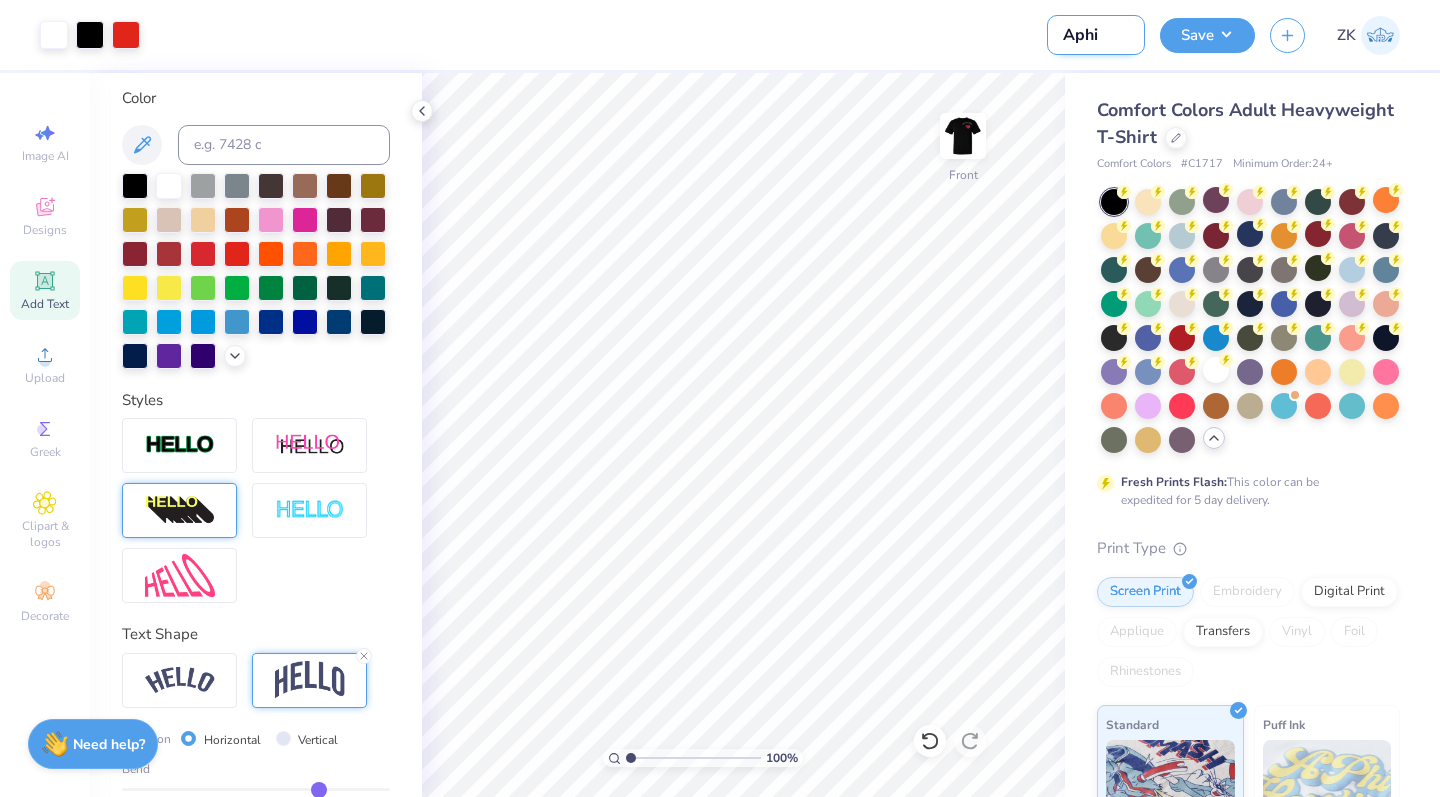 click on "Aphi" at bounding box center (1096, 35) 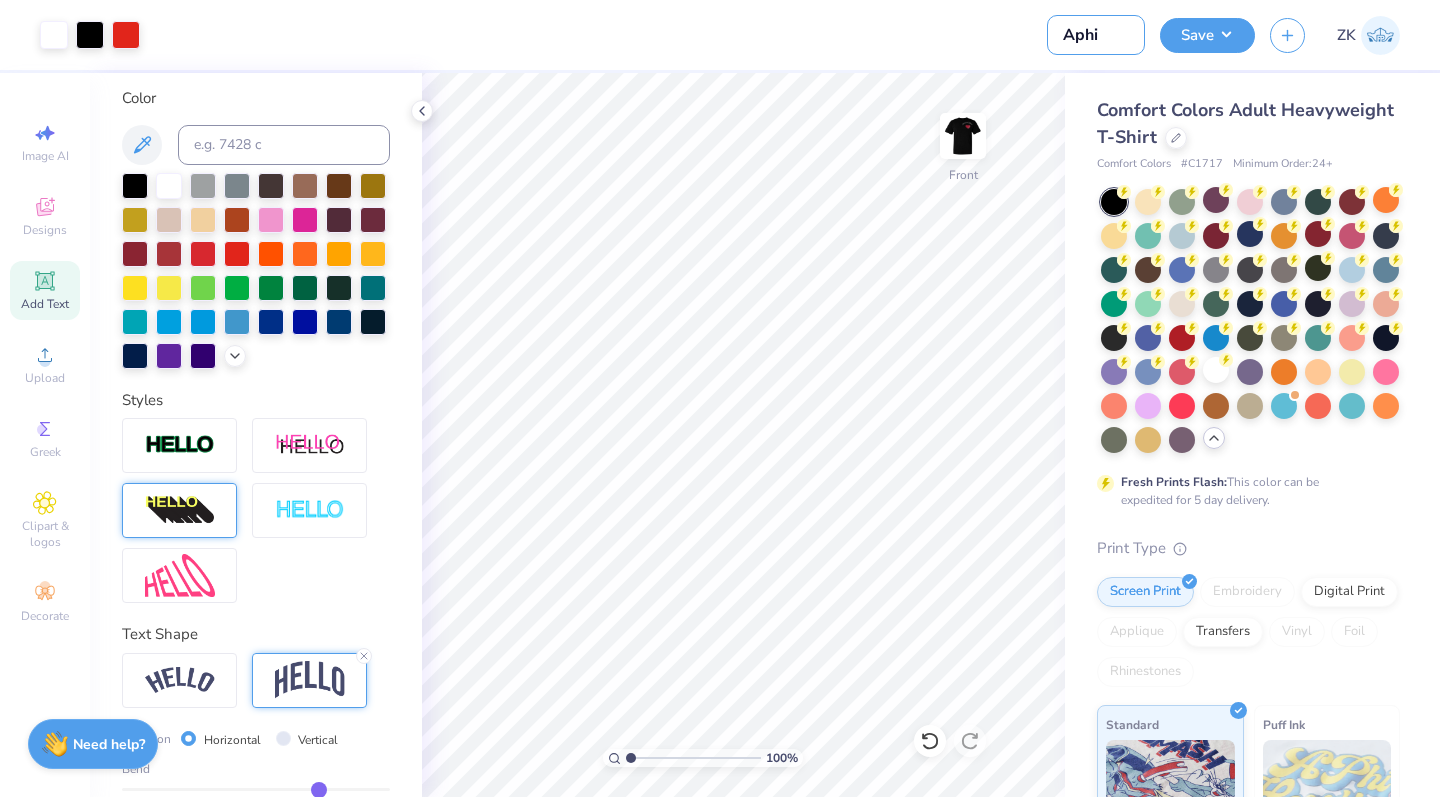 drag, startPoint x: 1108, startPoint y: 34, endPoint x: 1041, endPoint y: 35, distance: 67.00746 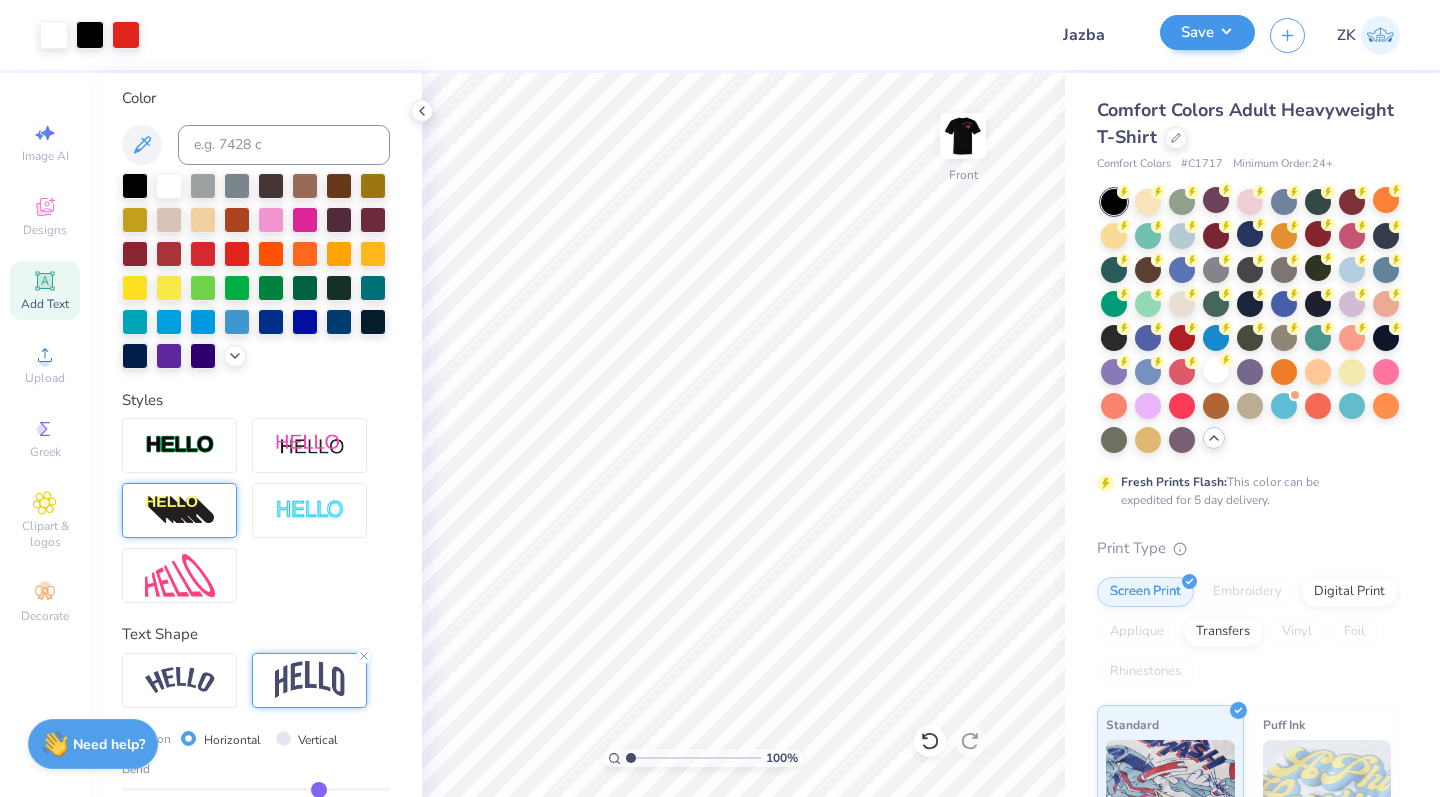 click on "Save" at bounding box center (1207, 32) 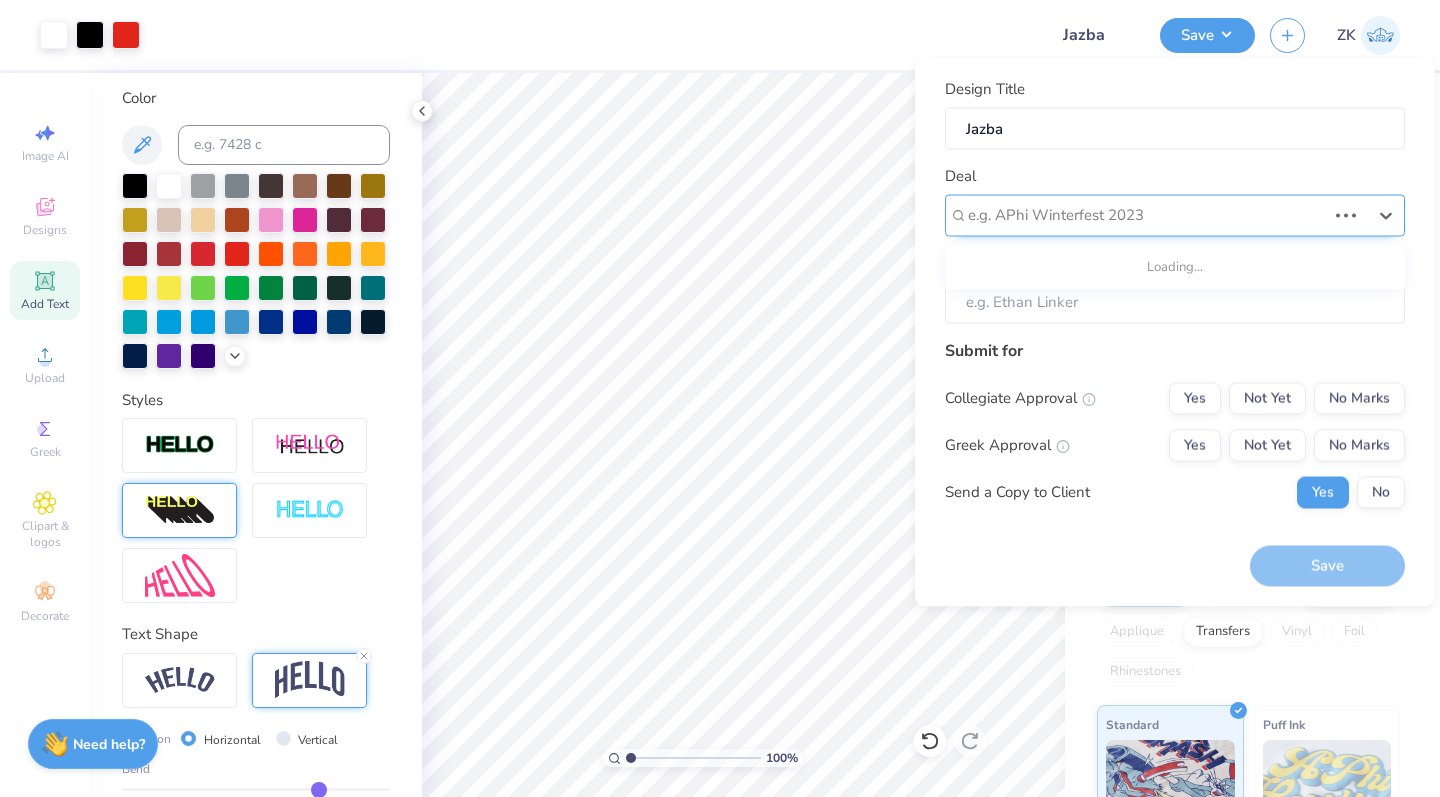 click at bounding box center (1147, 215) 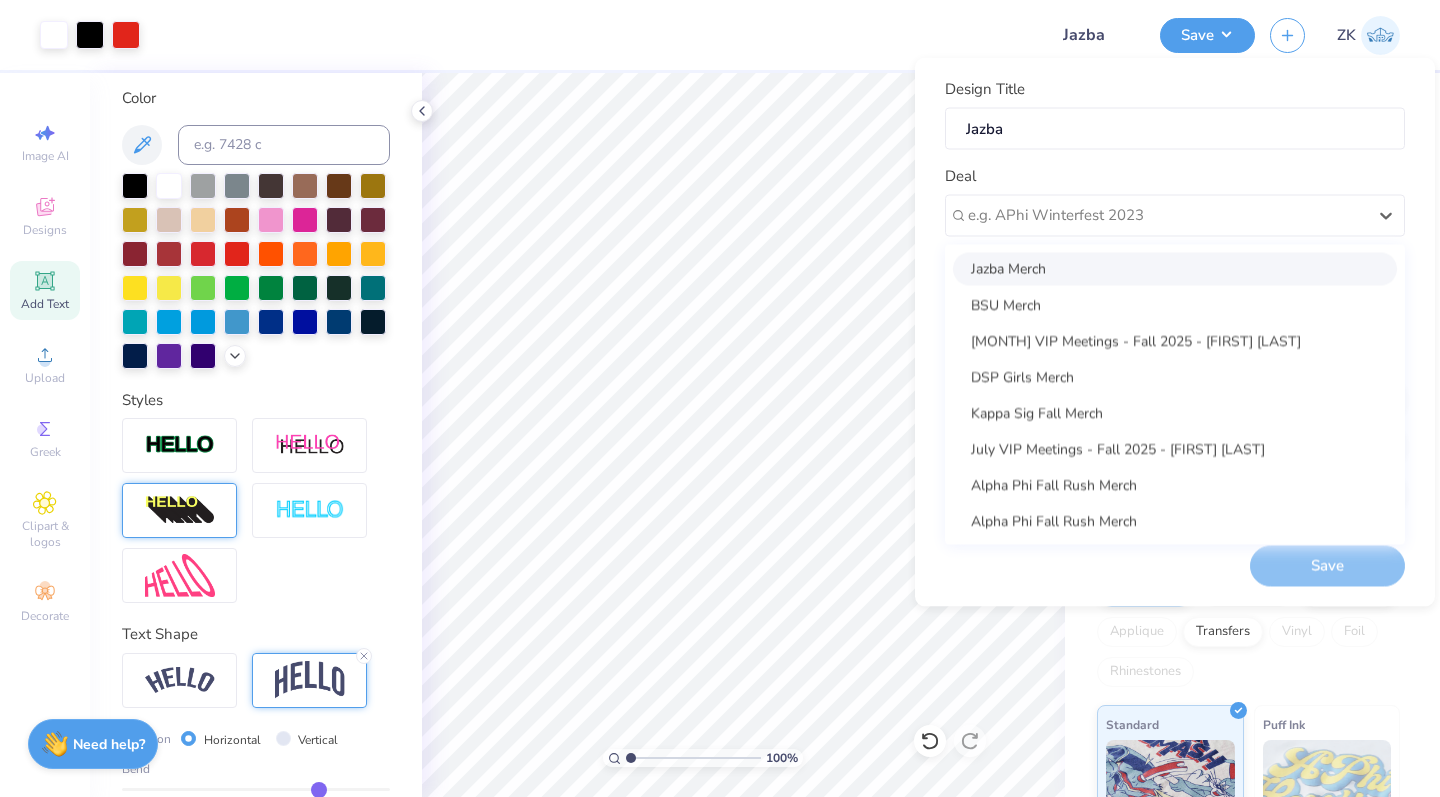 click on "Jazba Merch" at bounding box center (1175, 268) 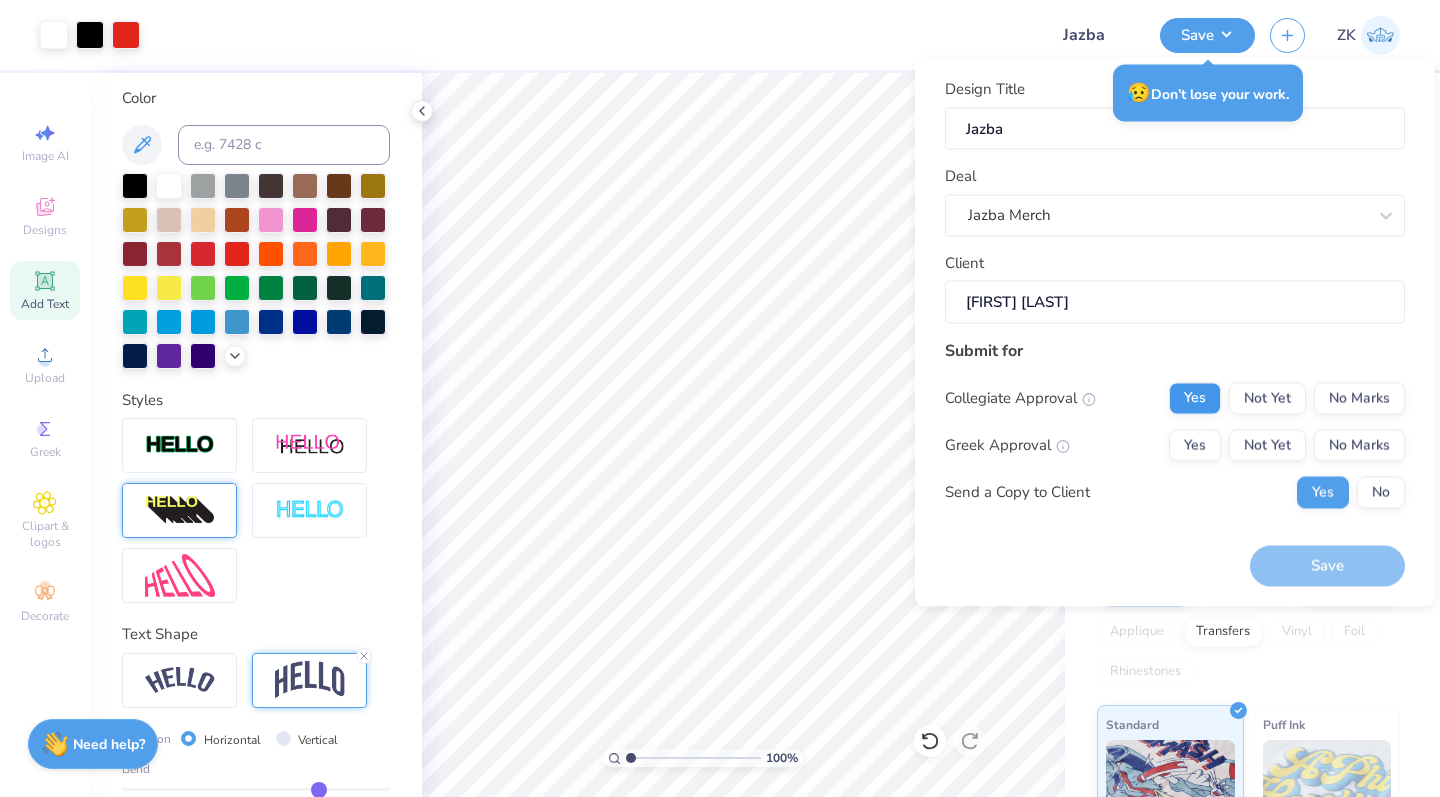 click on "Yes" at bounding box center (1195, 398) 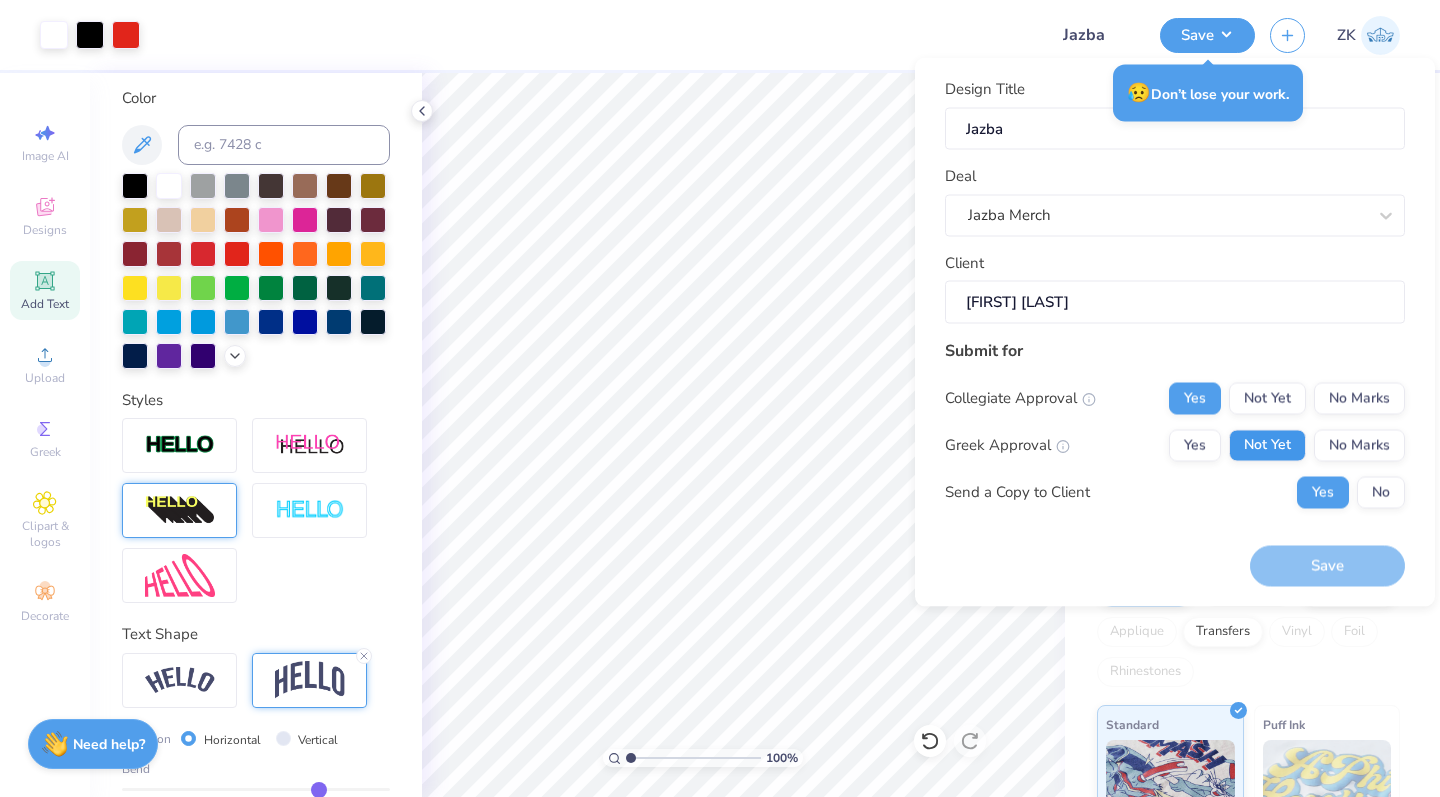 click on "Not Yet" at bounding box center (1267, 445) 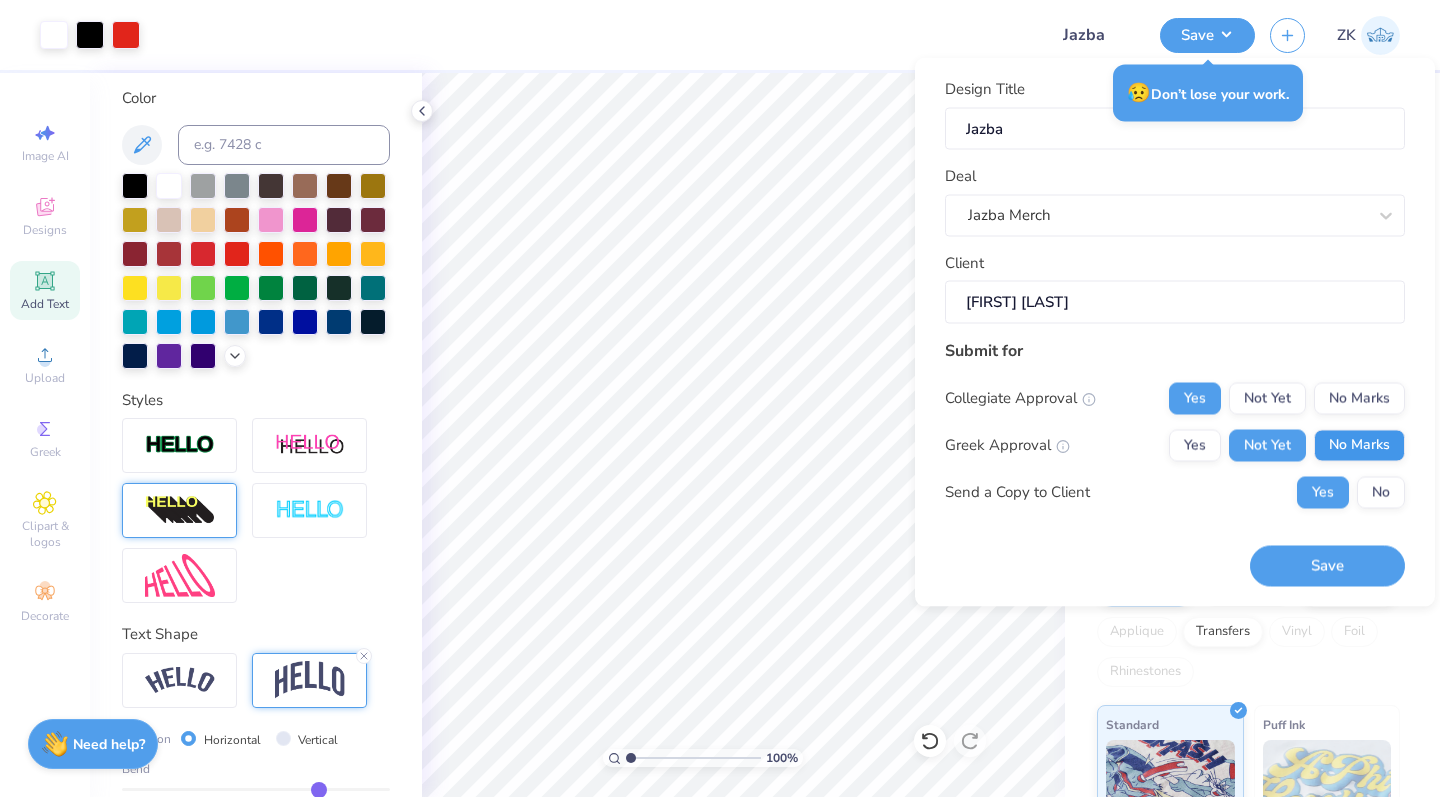click on "No Marks" at bounding box center (1359, 445) 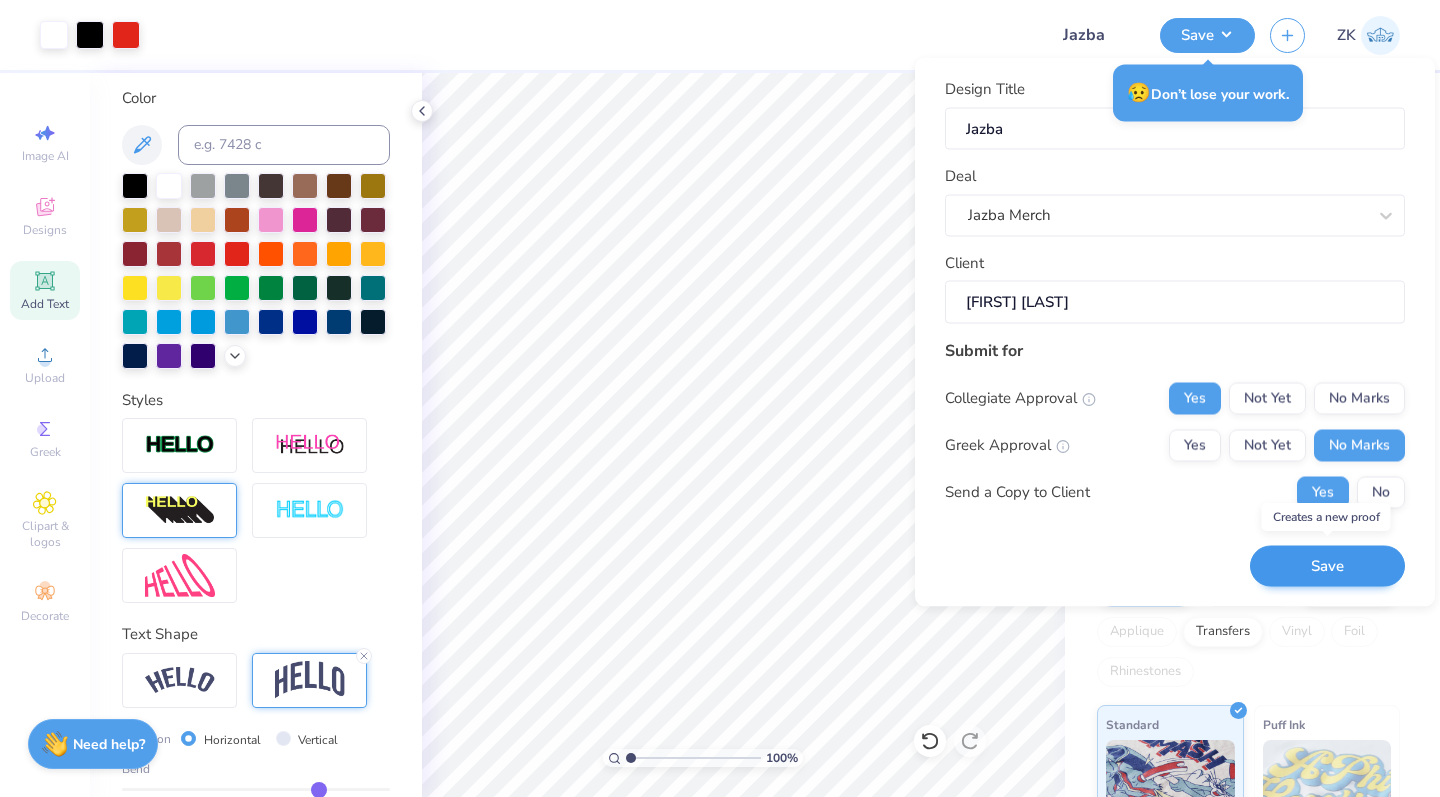 click on "Save" at bounding box center [1327, 566] 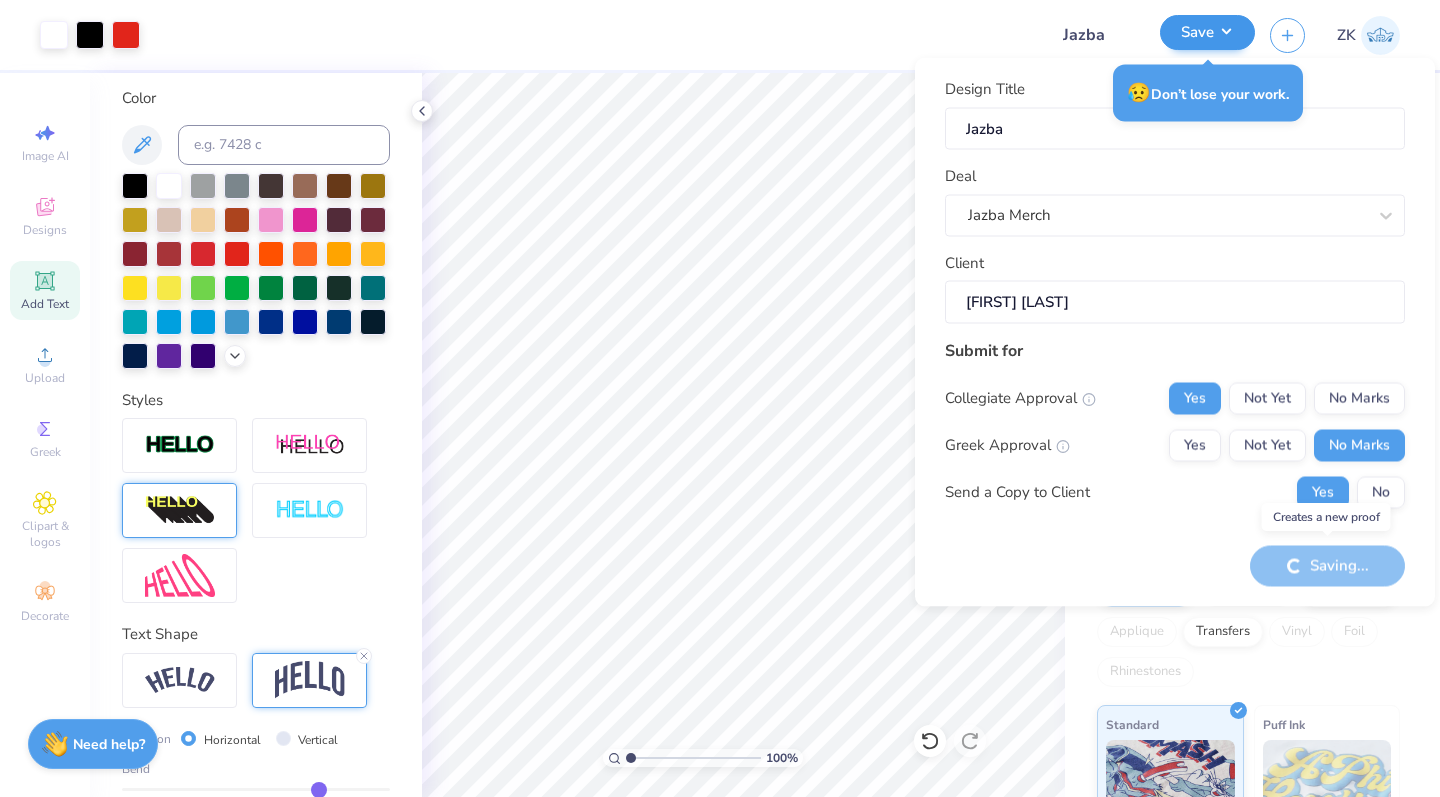 drag, startPoint x: 1335, startPoint y: 561, endPoint x: 1210, endPoint y: 36, distance: 539.67584 